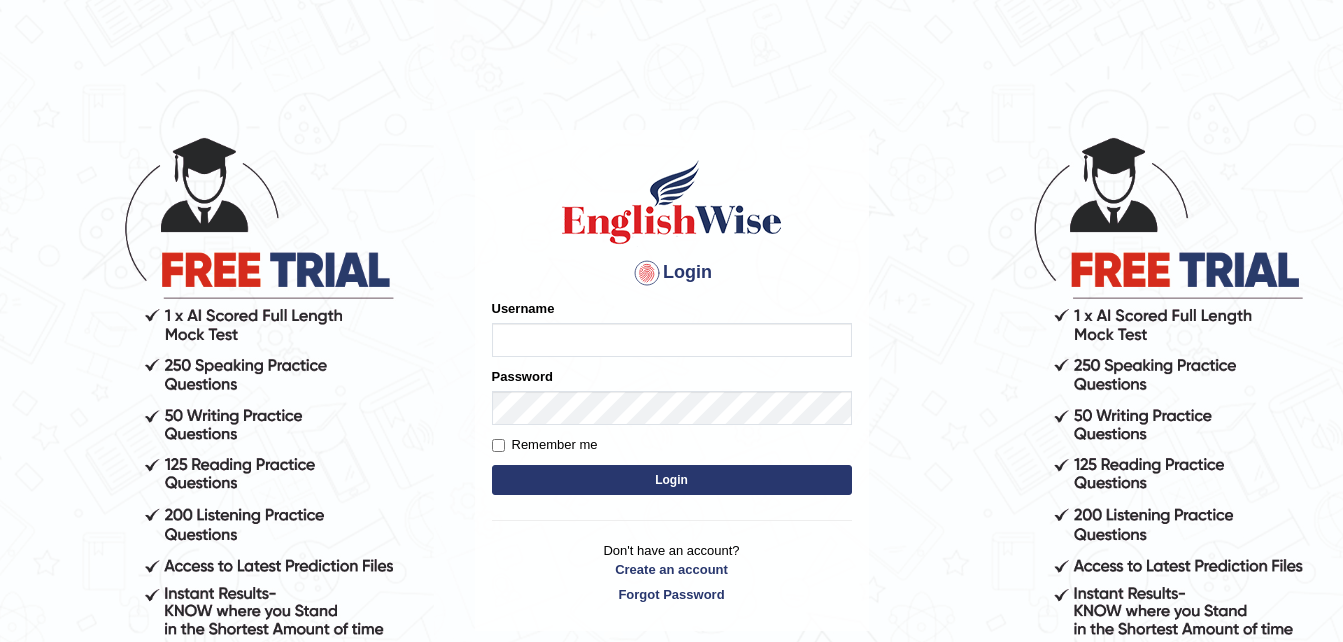 scroll, scrollTop: 0, scrollLeft: 0, axis: both 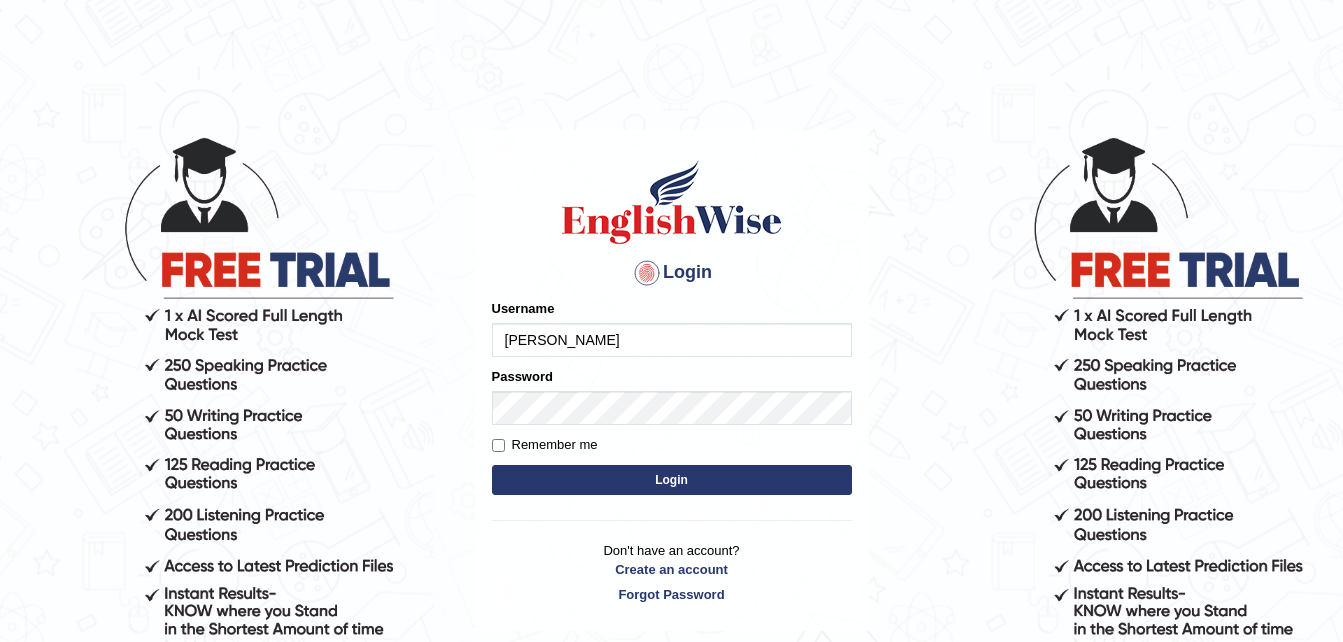 click on "Login" at bounding box center (672, 480) 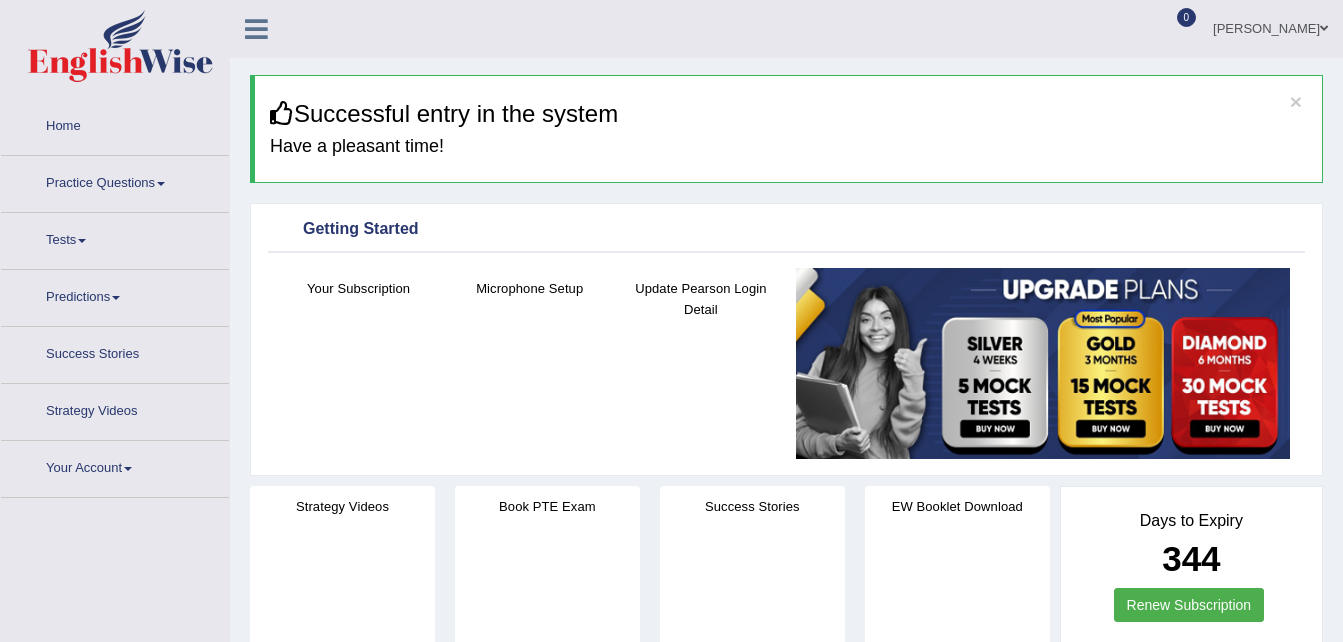 scroll, scrollTop: 0, scrollLeft: 0, axis: both 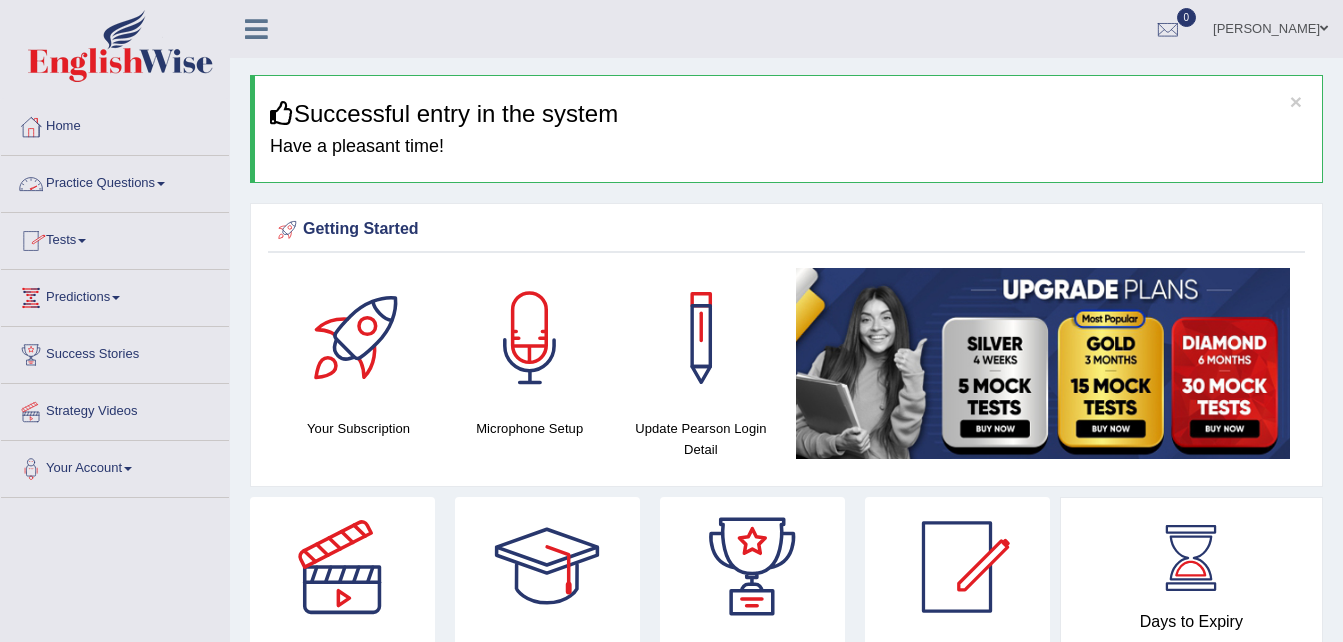 click on "Practice Questions" at bounding box center (115, 181) 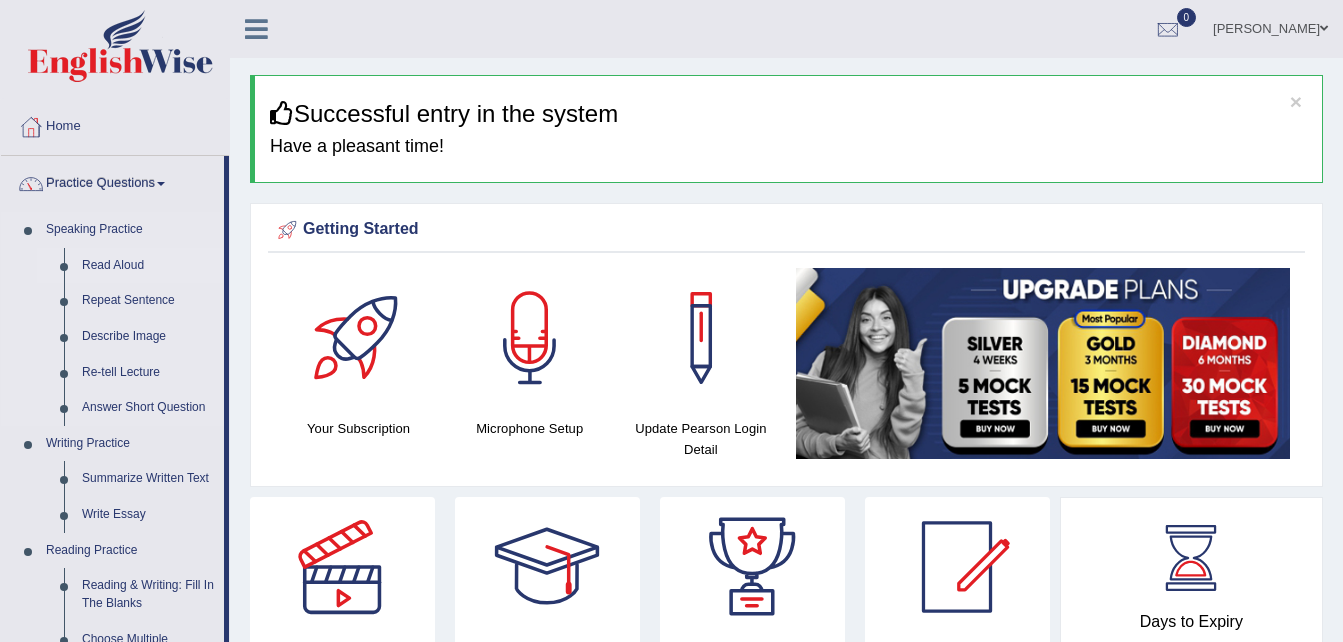 click on "Read Aloud" at bounding box center (148, 266) 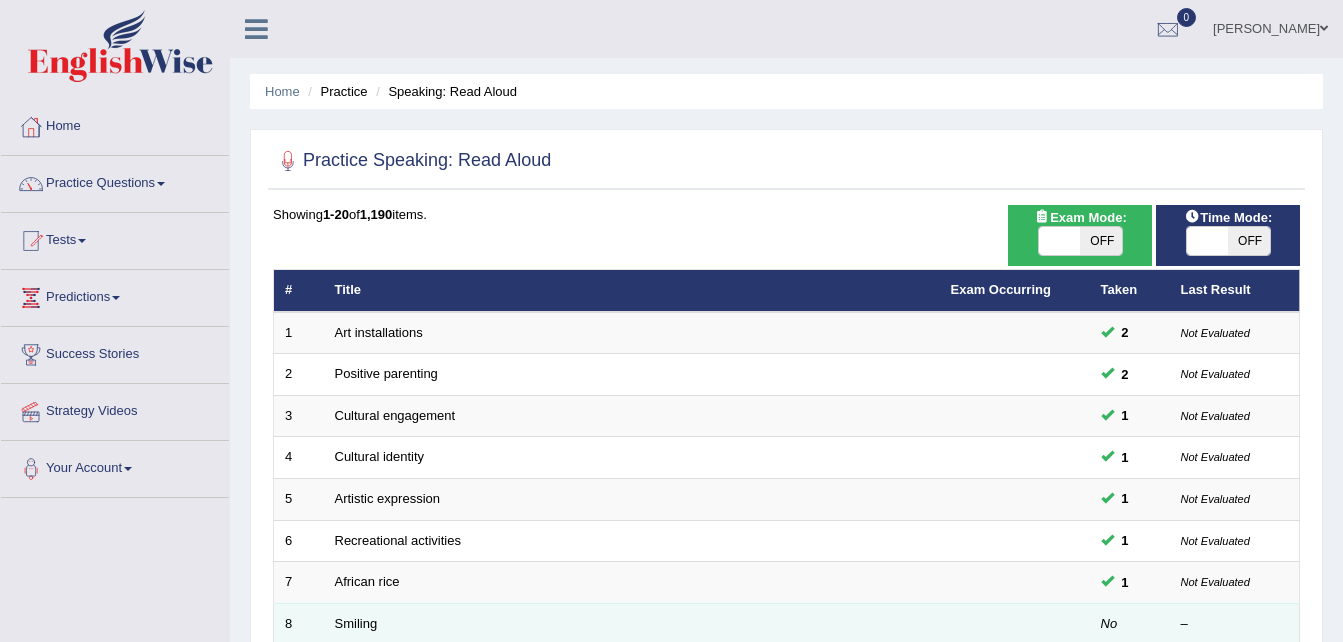 scroll, scrollTop: 300, scrollLeft: 0, axis: vertical 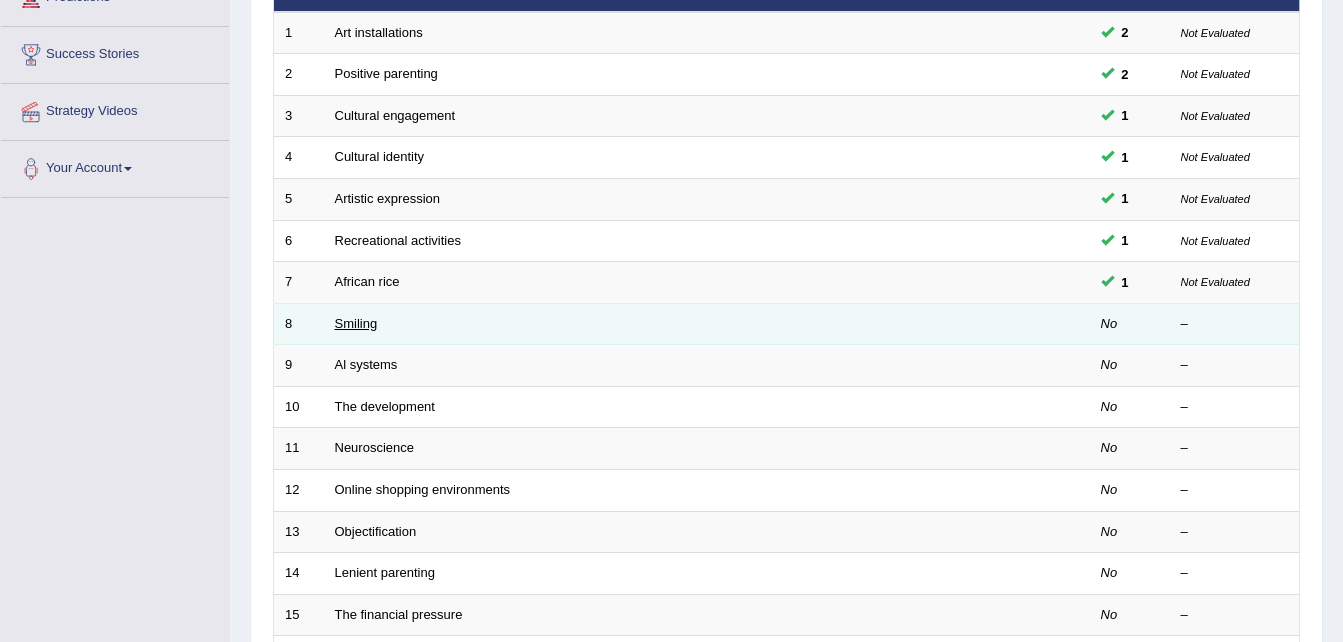 click on "Smiling" at bounding box center [356, 323] 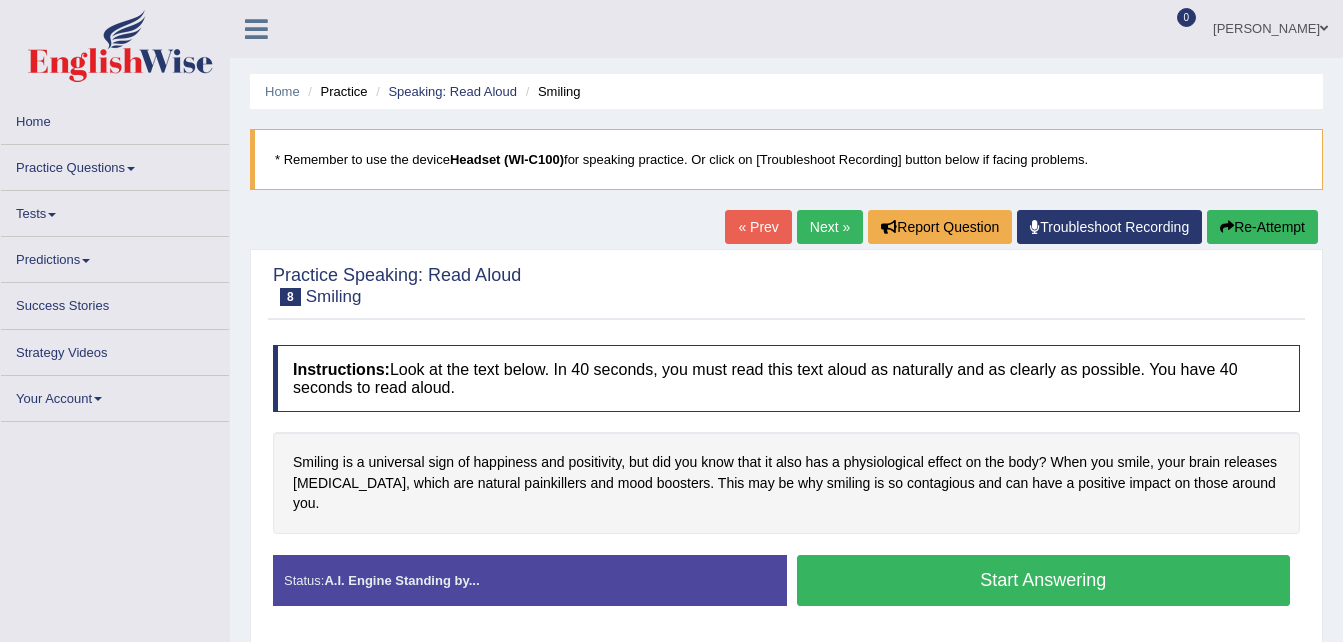 scroll, scrollTop: 0, scrollLeft: 0, axis: both 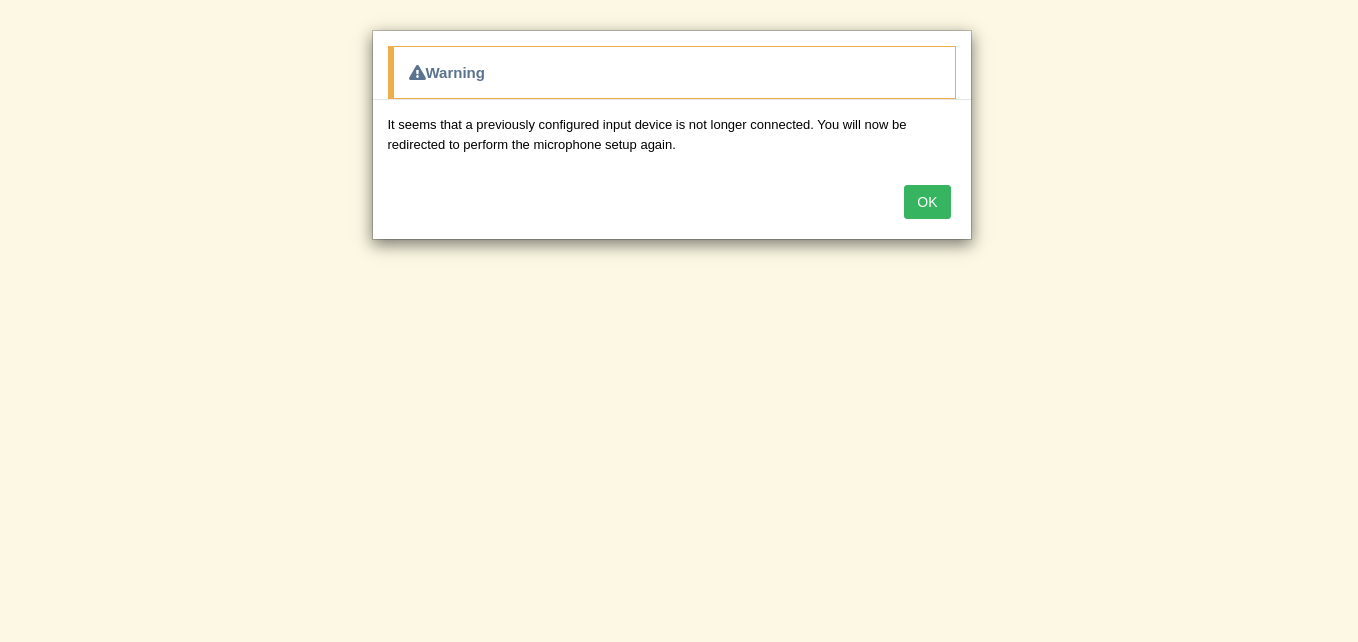 click on "OK" at bounding box center (927, 202) 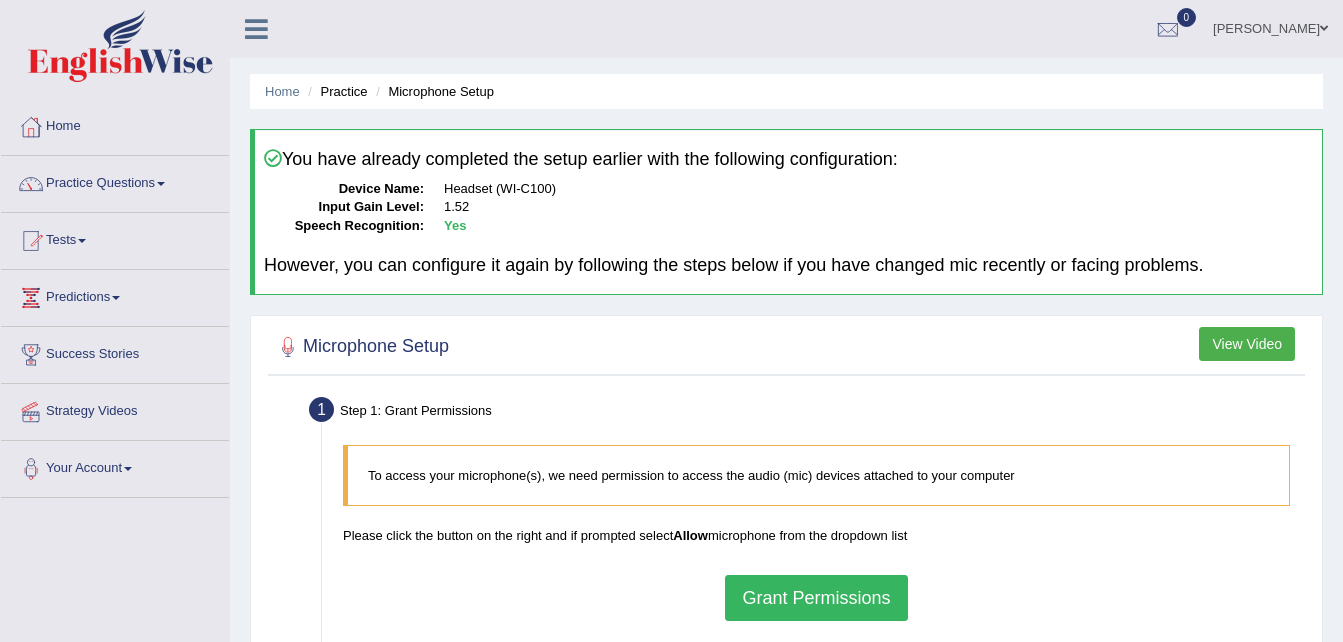 scroll, scrollTop: 0, scrollLeft: 0, axis: both 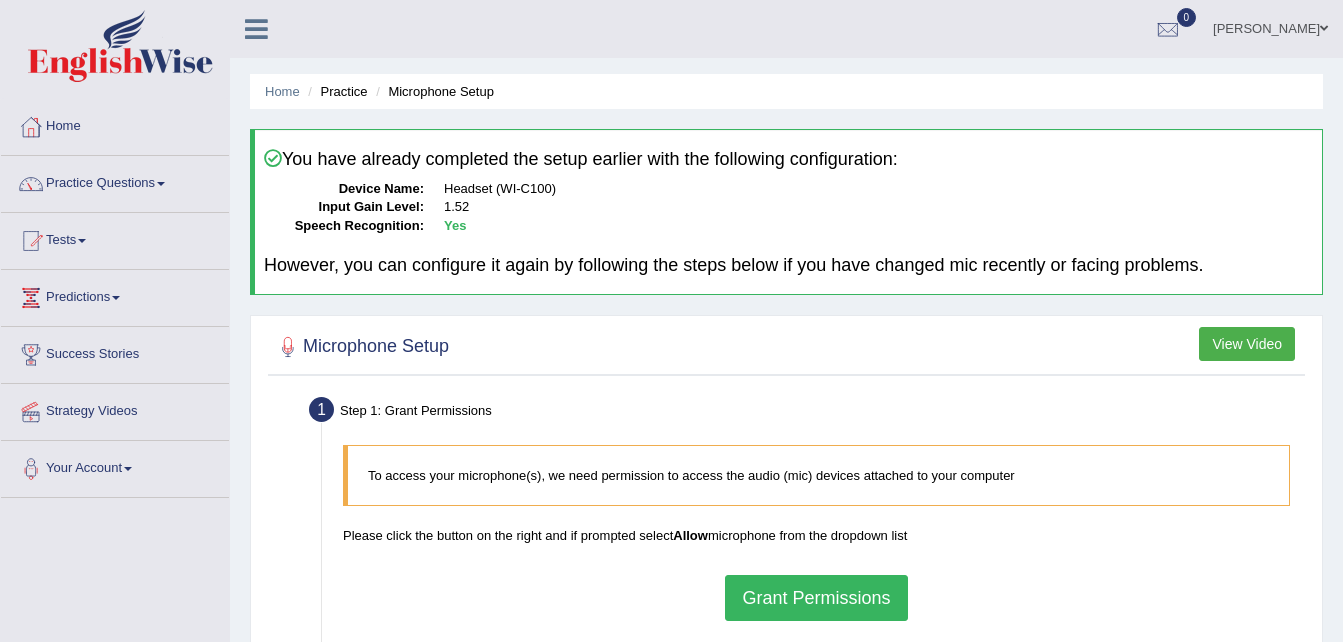 click on "Grant Permissions" at bounding box center [816, 598] 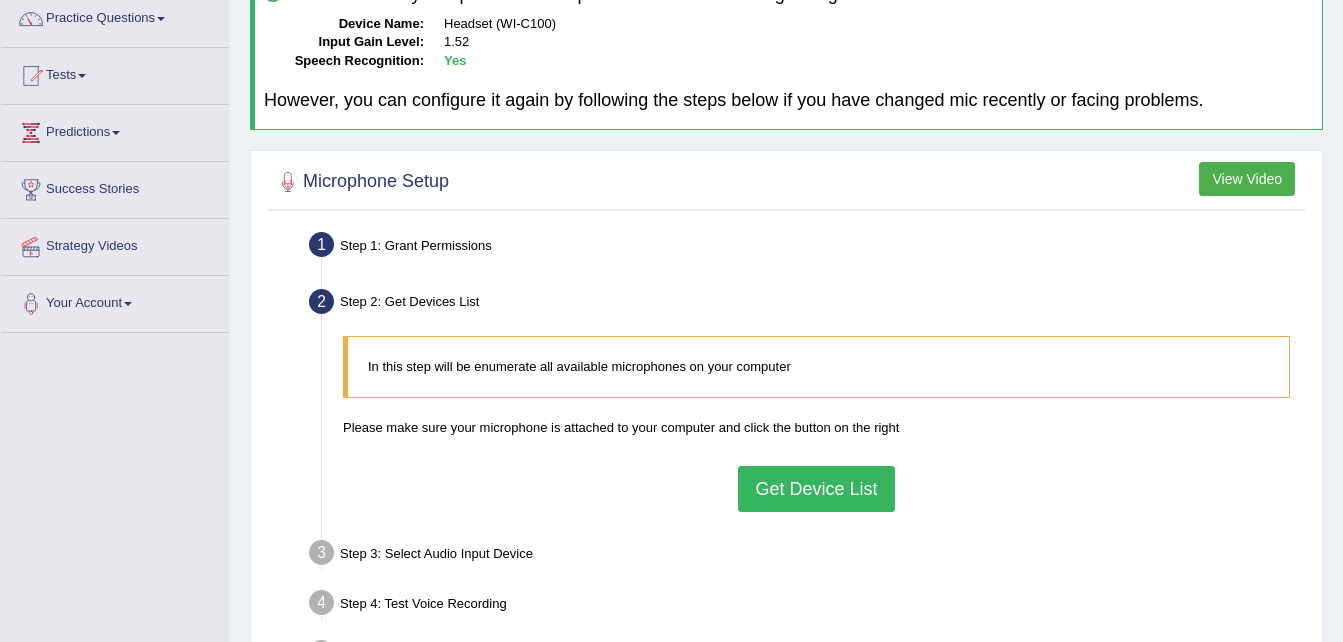 scroll, scrollTop: 200, scrollLeft: 0, axis: vertical 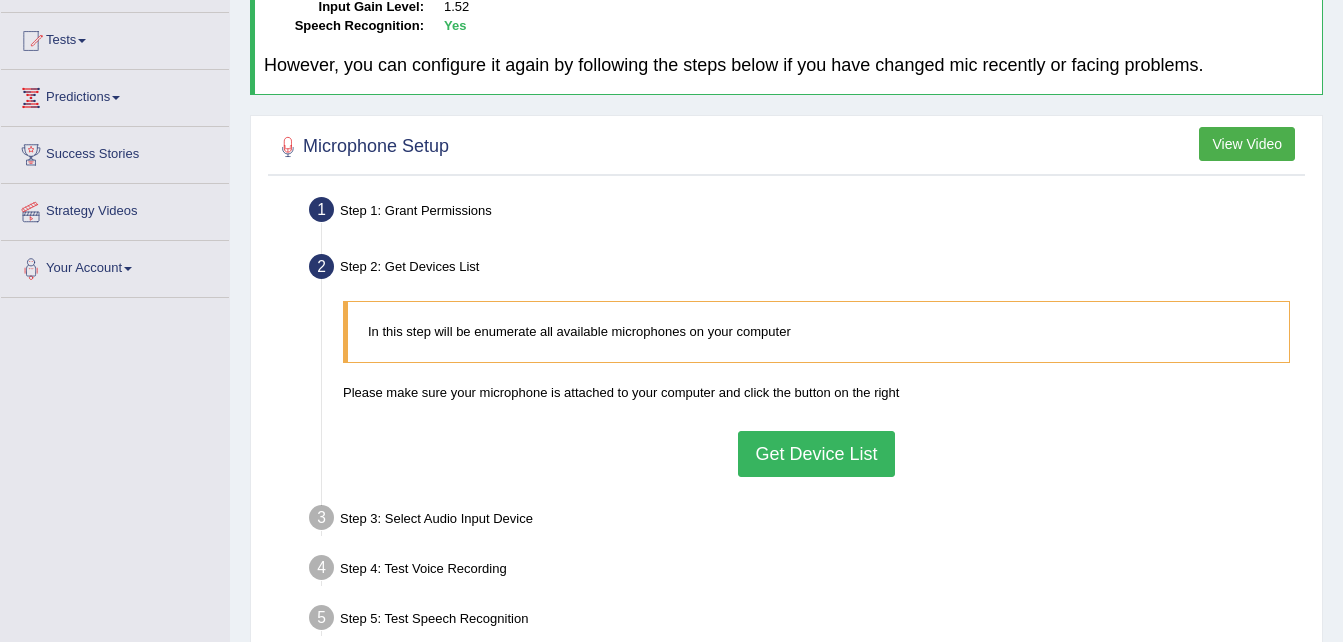 click on "Get Device List" at bounding box center (816, 454) 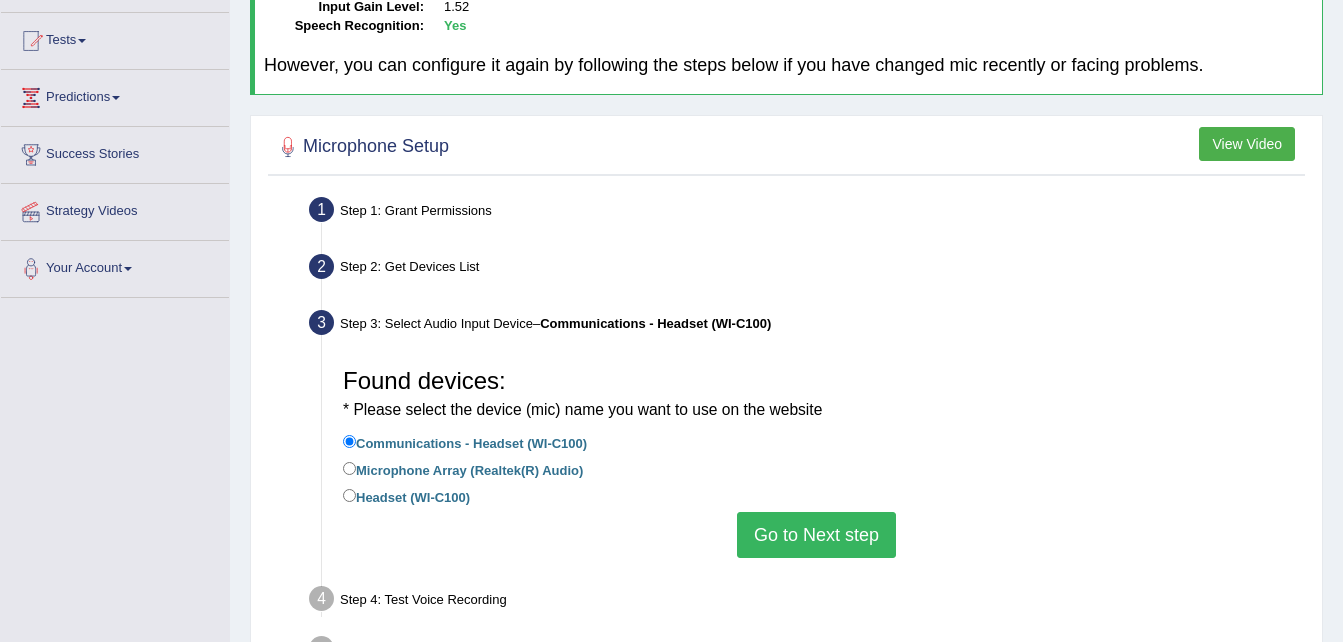 click on "Go to Next step" at bounding box center (816, 535) 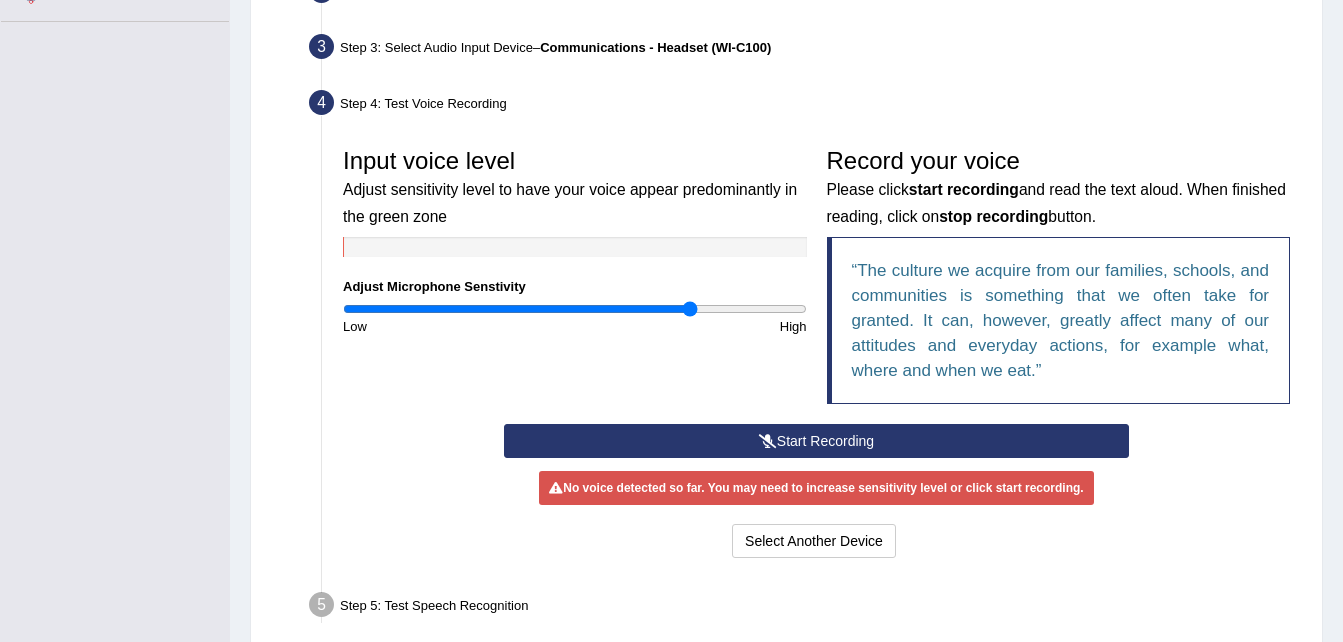 scroll, scrollTop: 500, scrollLeft: 0, axis: vertical 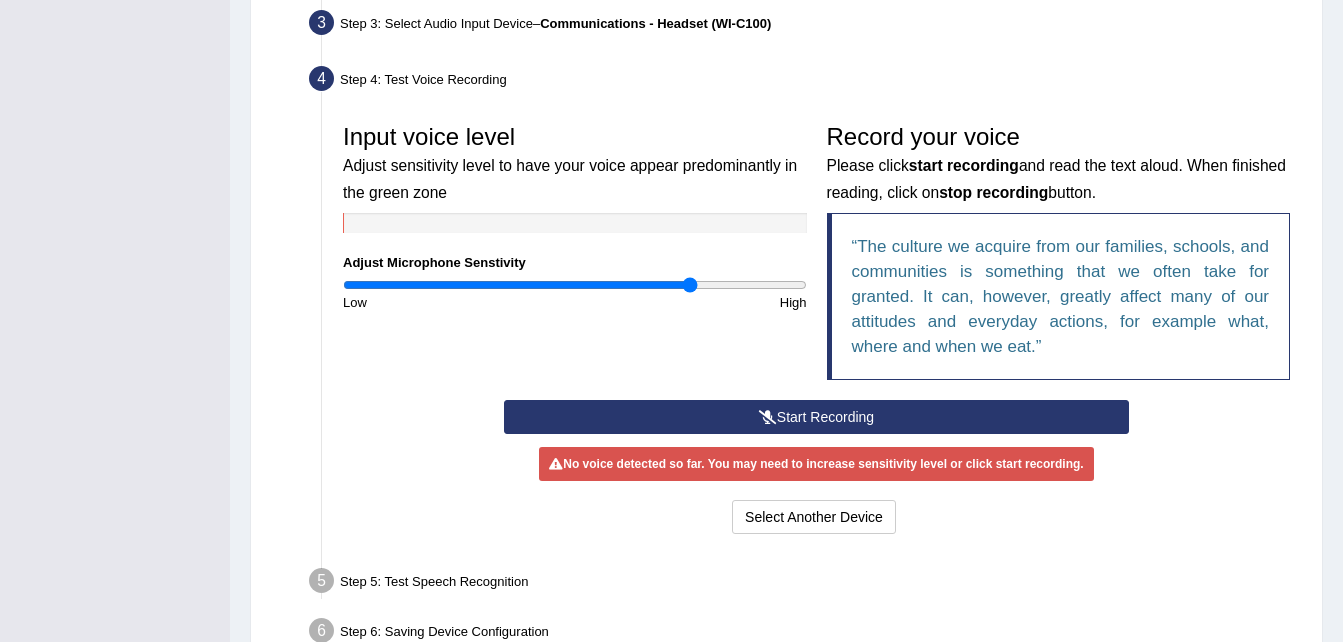 click on "Start Recording" at bounding box center (816, 417) 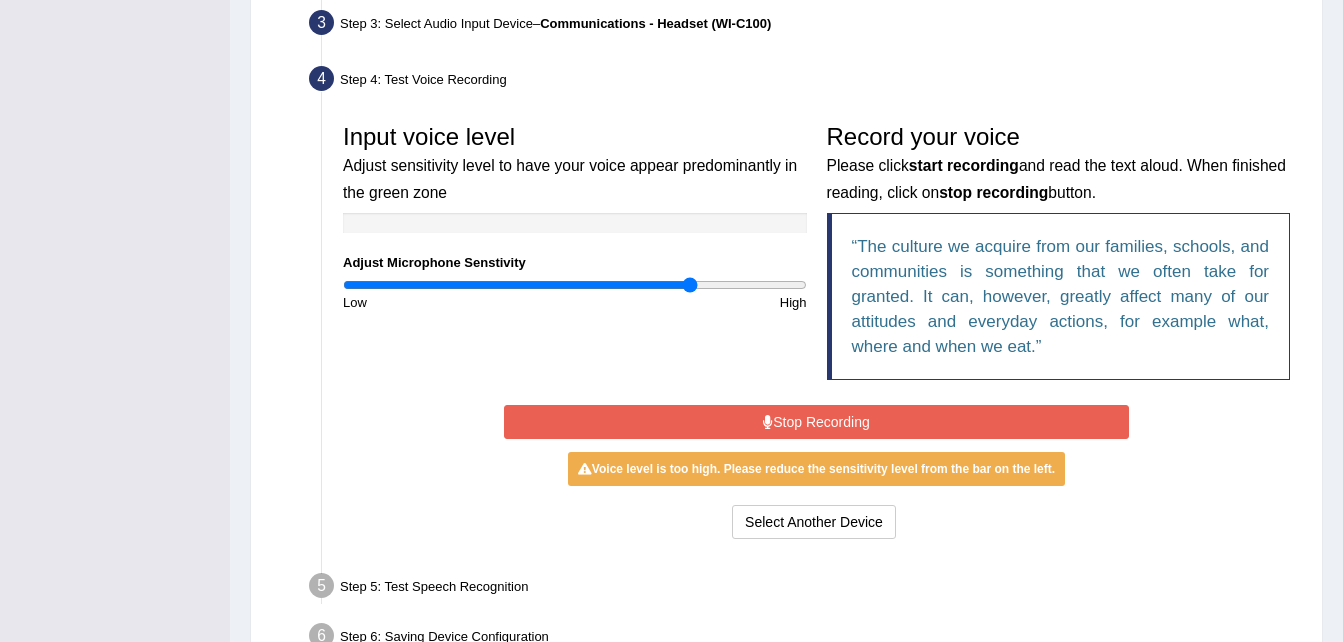 click on "Stop Recording" at bounding box center [816, 422] 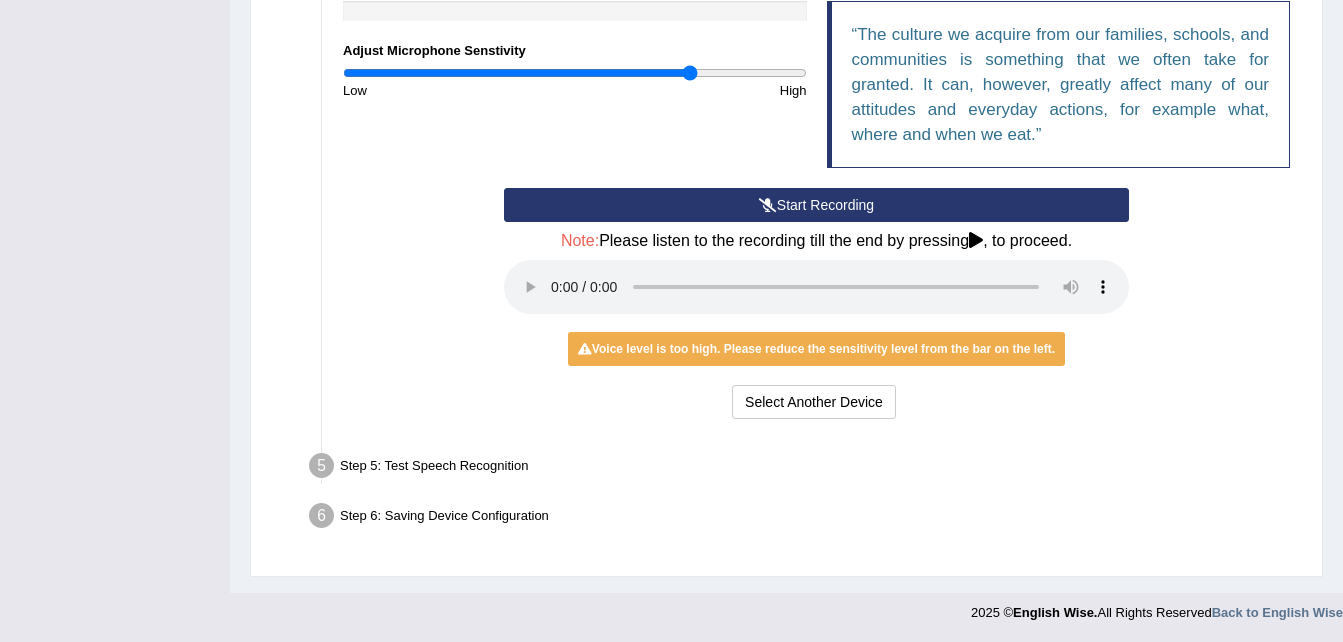 scroll, scrollTop: 713, scrollLeft: 0, axis: vertical 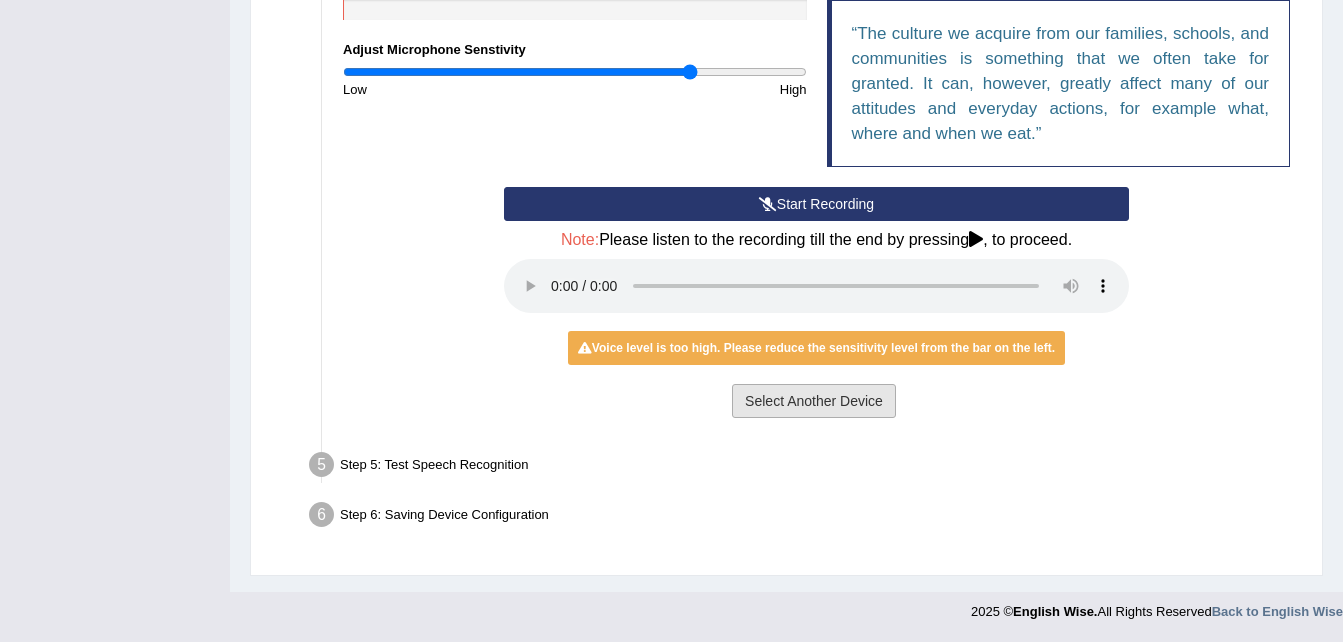 click on "Select Another Device" at bounding box center [814, 401] 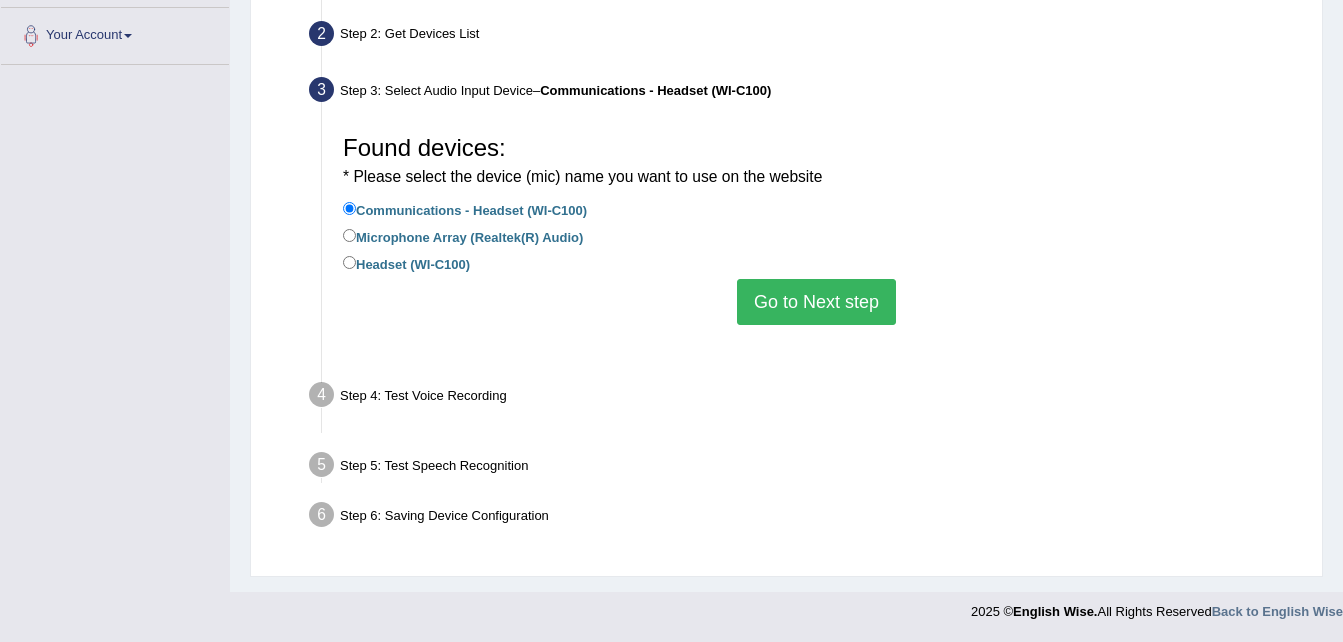 scroll, scrollTop: 408, scrollLeft: 0, axis: vertical 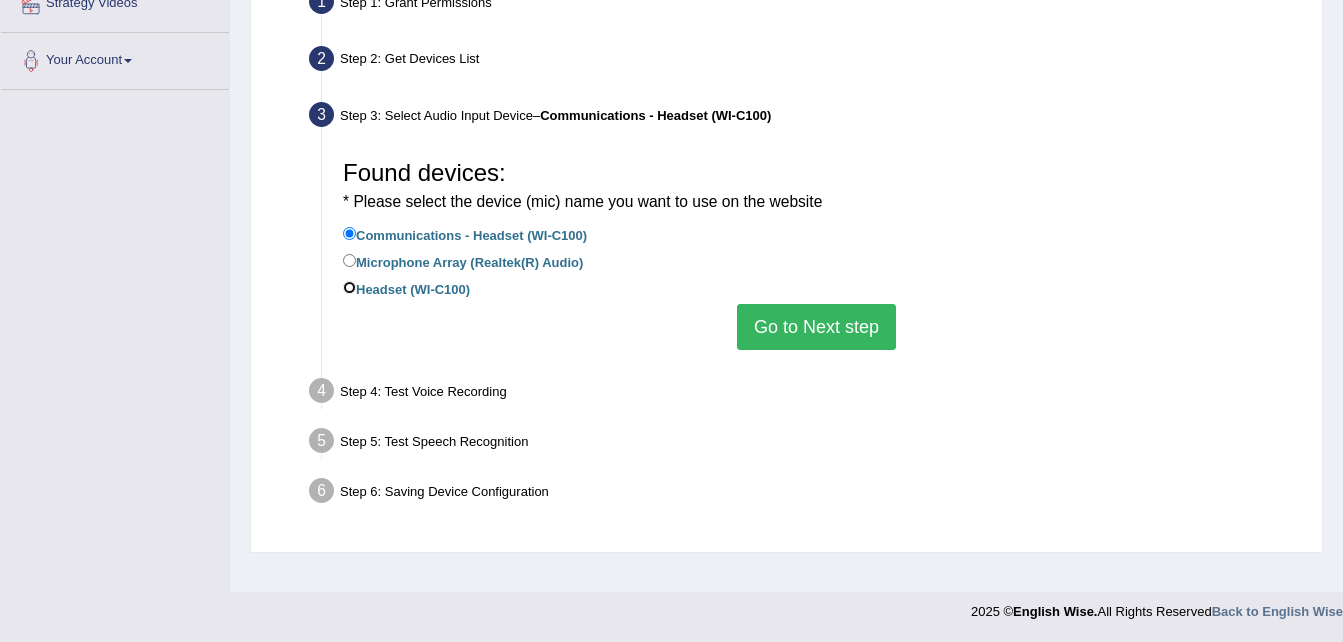 click on "Headset (WI-C100)" at bounding box center (349, 287) 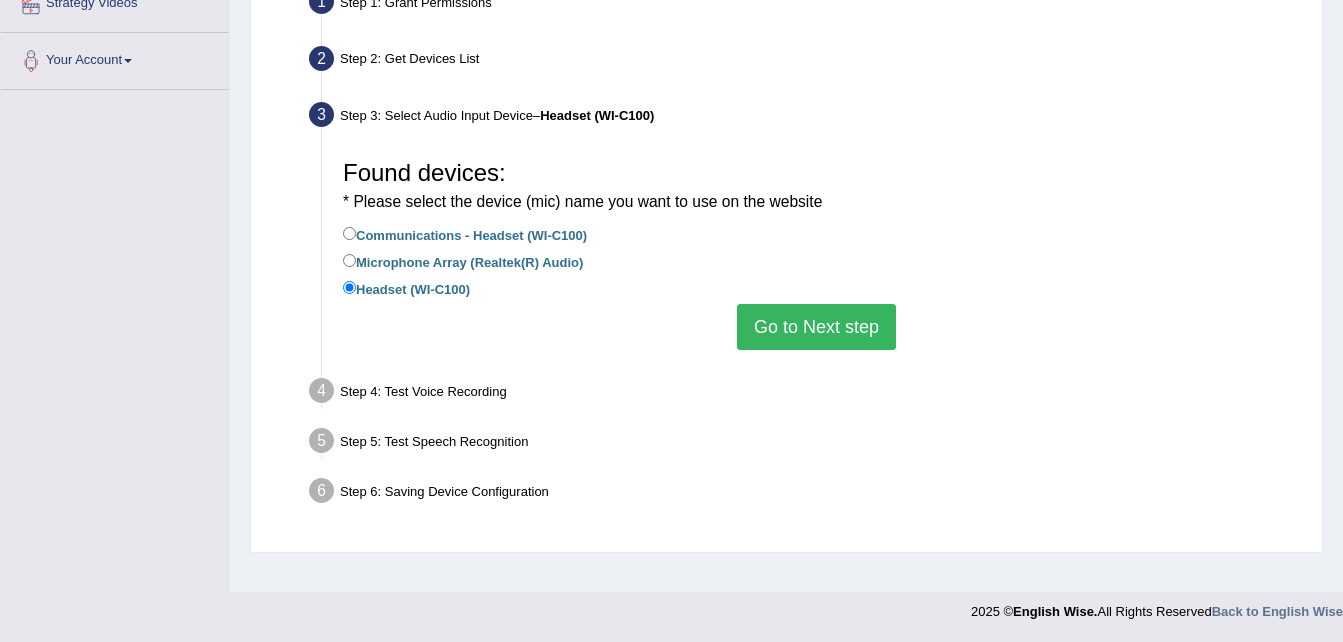 click on "Go to Next step" at bounding box center [816, 327] 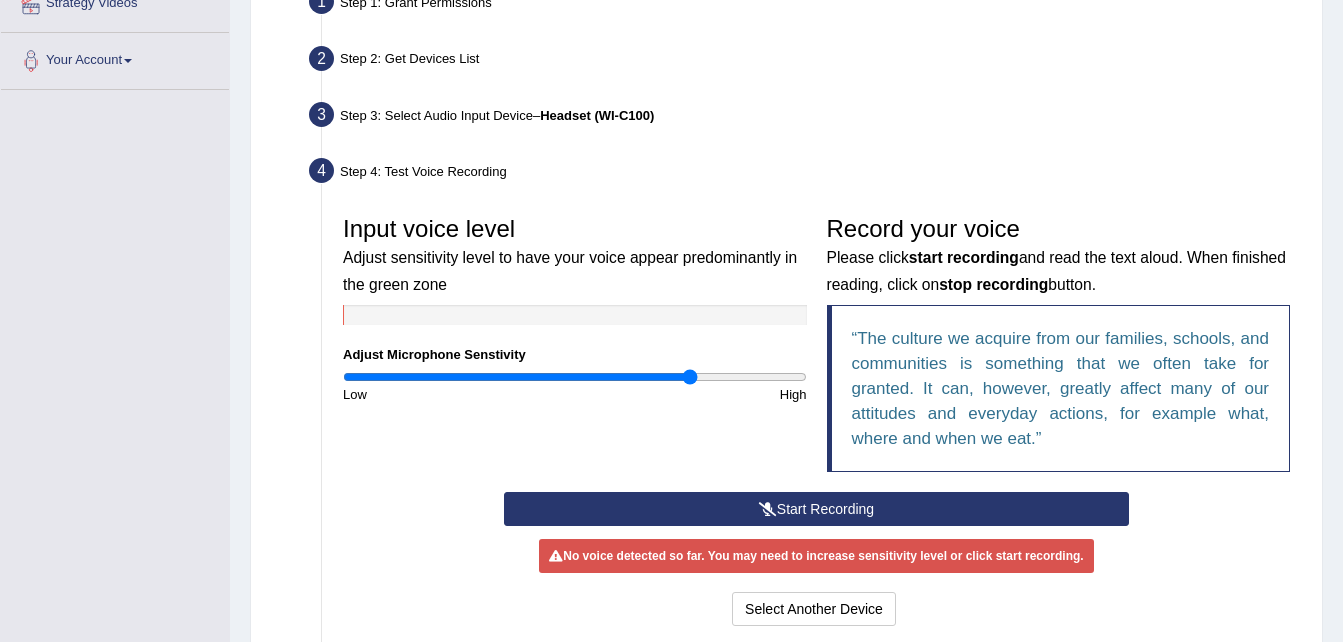 click on "Start Recording" at bounding box center (816, 509) 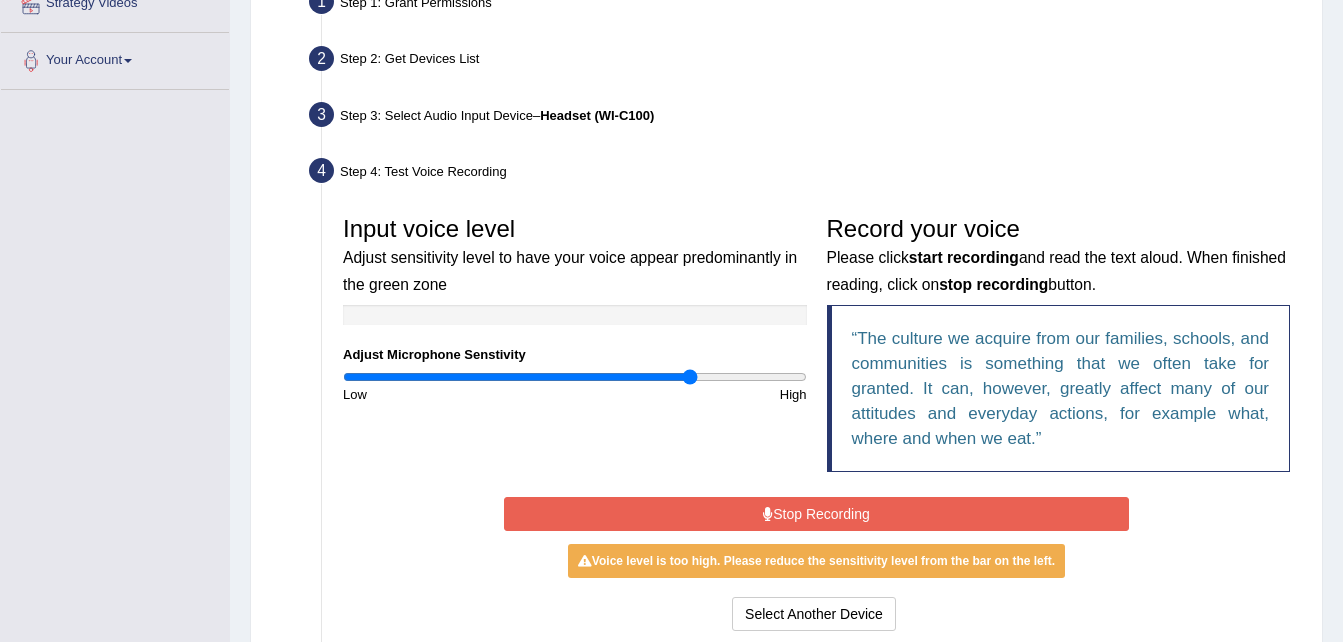 click on "Stop Recording" at bounding box center [816, 514] 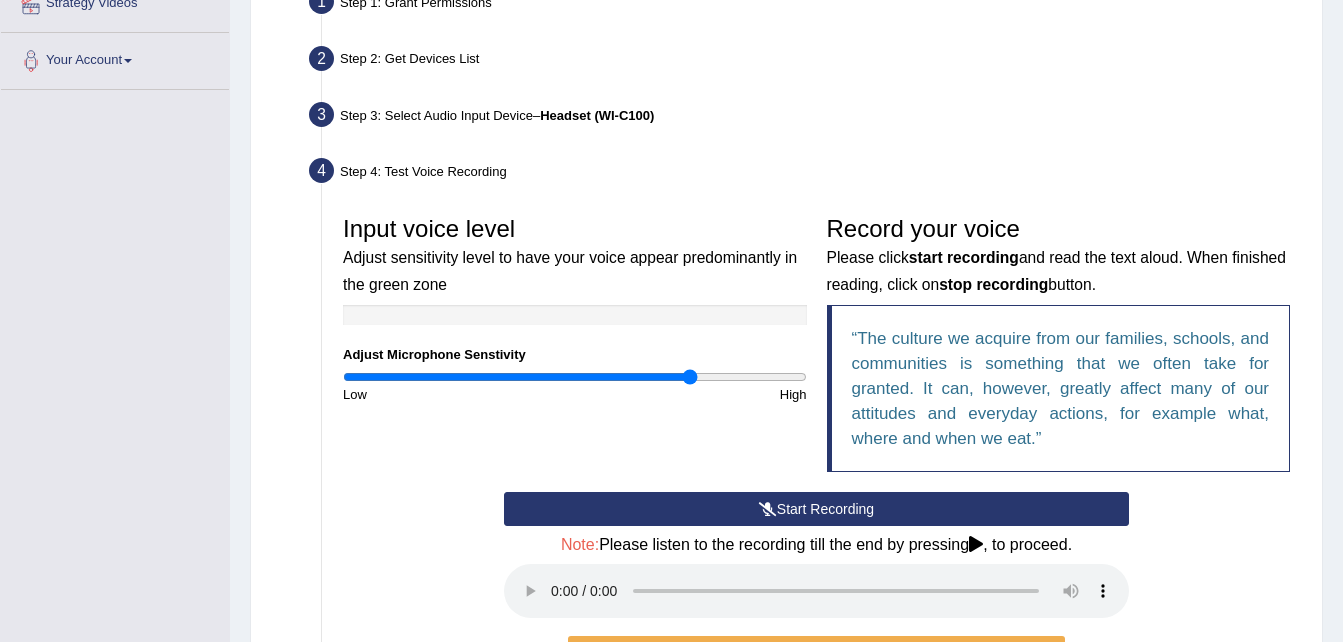 scroll, scrollTop: 713, scrollLeft: 0, axis: vertical 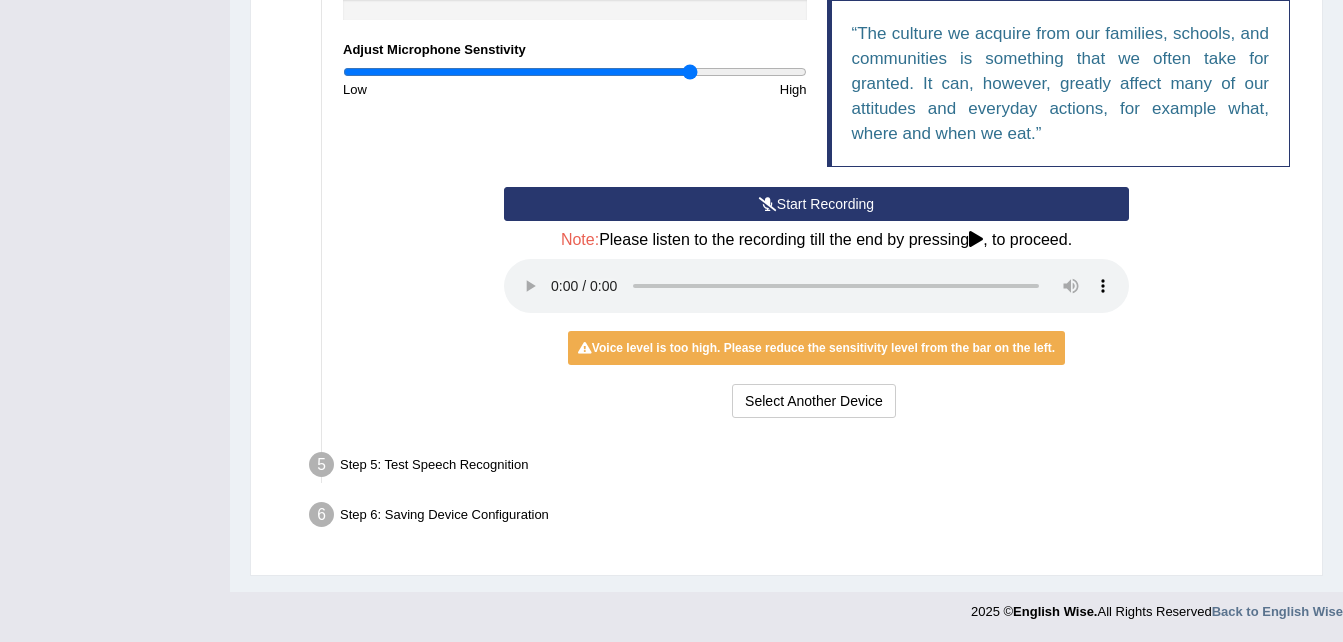click on "Step 5: Test Speech Recognition   Text to read   The culture we acquire from our families, schools, and communities is something that we often take for granted. It can, however, greatly affect many of our attitudes and everyday actions, for example what, where and when we eat.   A.I. Speech Recognition    Start A.I. Engine    Stop A.I. Engine     Note:  Please listen to the recording till the end by pressing  , to proceed.     Spoken Text:     I will practice without this feature   Select Another Device   Speech is ok. Go to Last step" at bounding box center (806, 468) 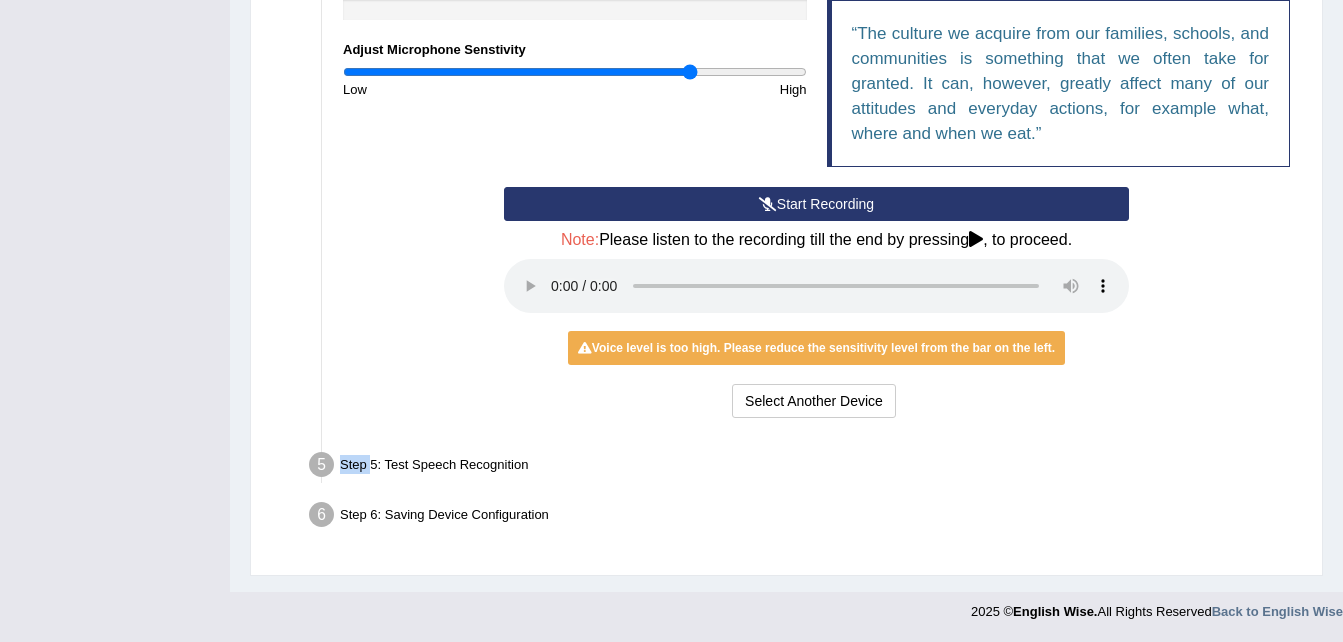 click on "Step 5: Test Speech Recognition   Text to read   The culture we acquire from our families, schools, and communities is something that we often take for granted. It can, however, greatly affect many of our attitudes and everyday actions, for example what, where and when we eat.   A.I. Speech Recognition    Start A.I. Engine    Stop A.I. Engine     Note:  Please listen to the recording till the end by pressing  , to proceed.     Spoken Text:     I will practice without this feature   Select Another Device   Speech is ok. Go to Last step" at bounding box center [806, 468] 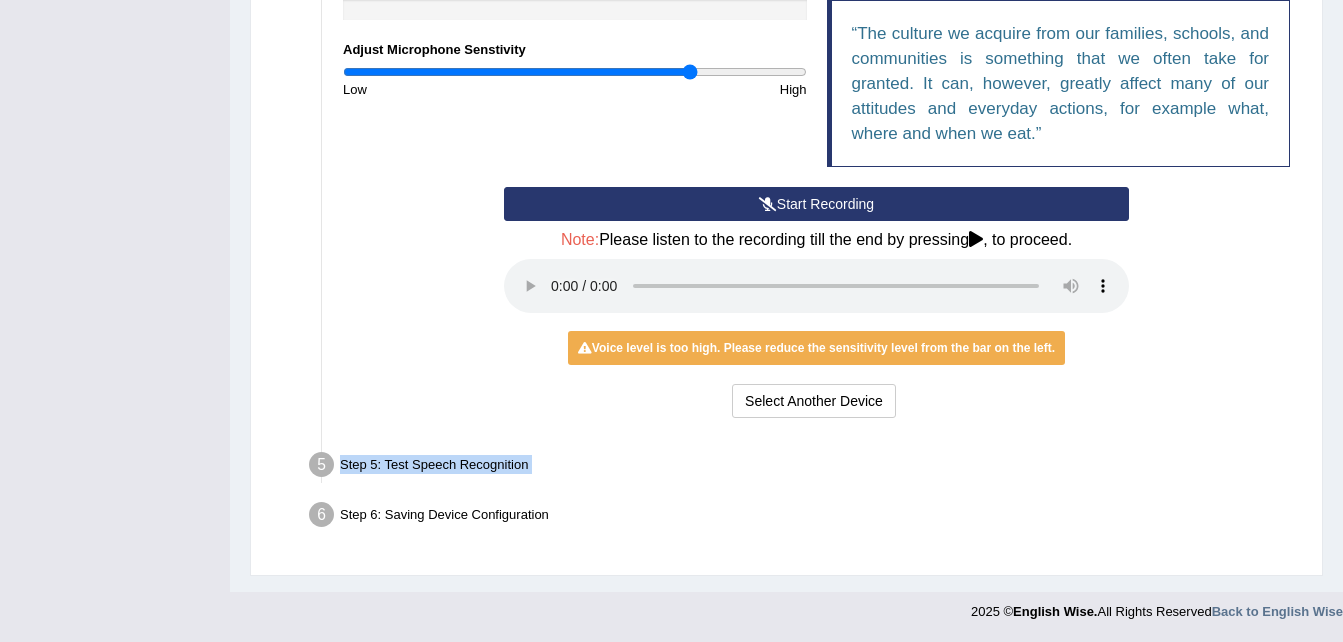 click on "Step 5: Test Speech Recognition   Text to read   The culture we acquire from our families, schools, and communities is something that we often take for granted. It can, however, greatly affect many of our attitudes and everyday actions, for example what, where and when we eat.   A.I. Speech Recognition    Start A.I. Engine    Stop A.I. Engine     Note:  Please listen to the recording till the end by pressing  , to proceed.     Spoken Text:     I will practice without this feature   Select Another Device   Speech is ok. Go to Last step" at bounding box center (806, 468) 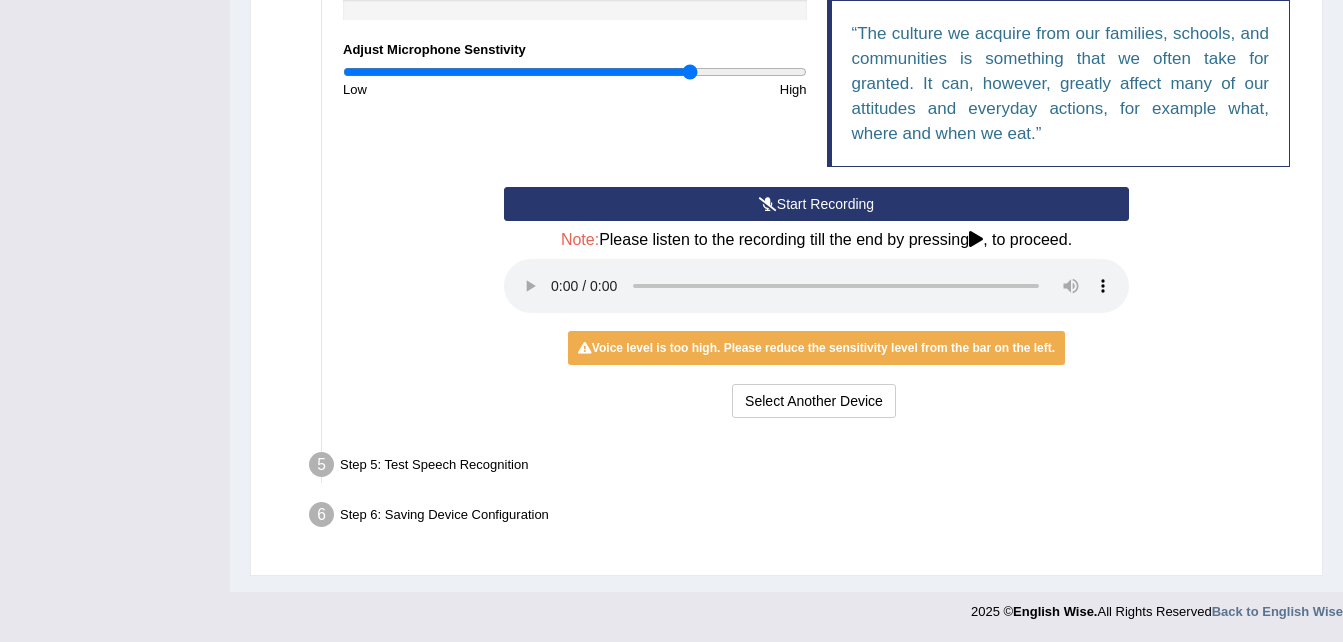 click on "Voice level is too high. Please reduce the sensitivity level from the bar on the left." at bounding box center [816, 348] 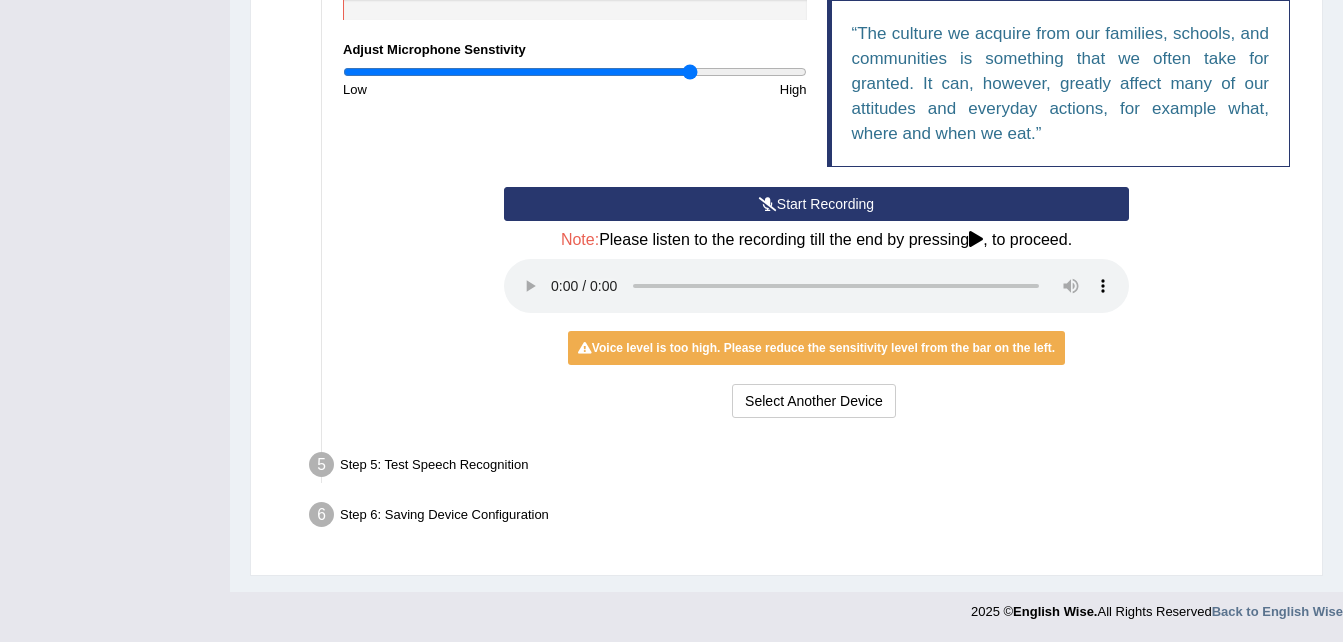 click on "Voice level is too high. Please reduce the sensitivity level from the bar on the left." at bounding box center (816, 348) 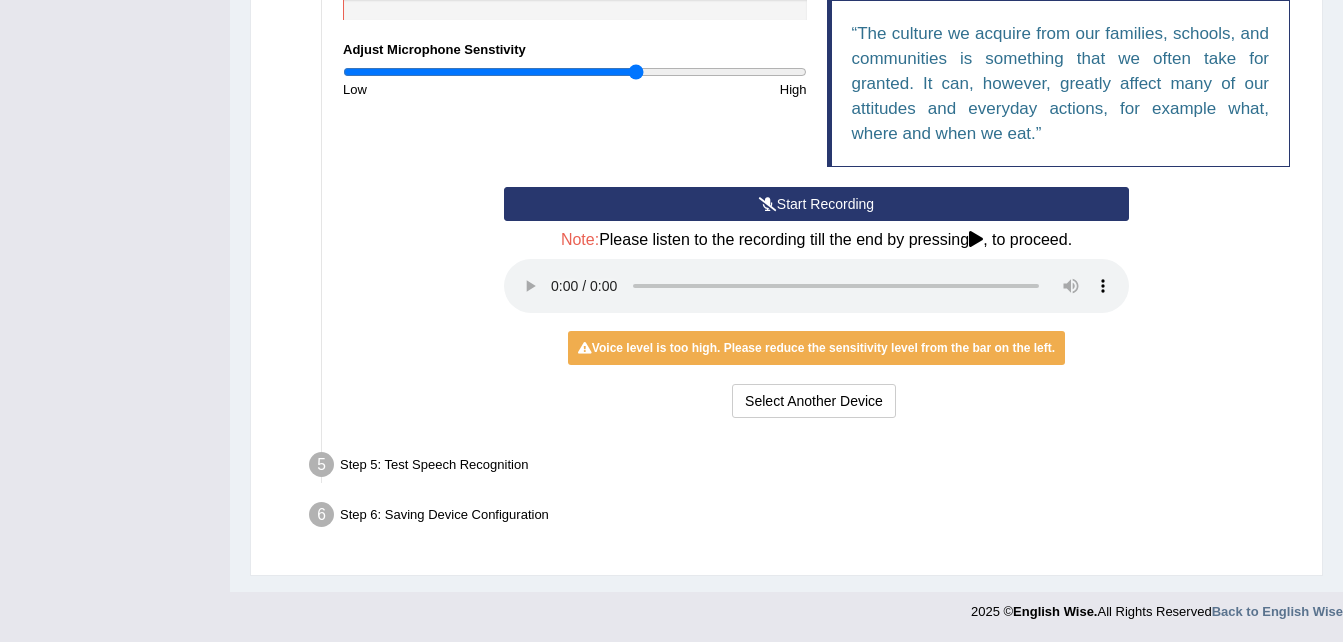 click at bounding box center [575, 72] 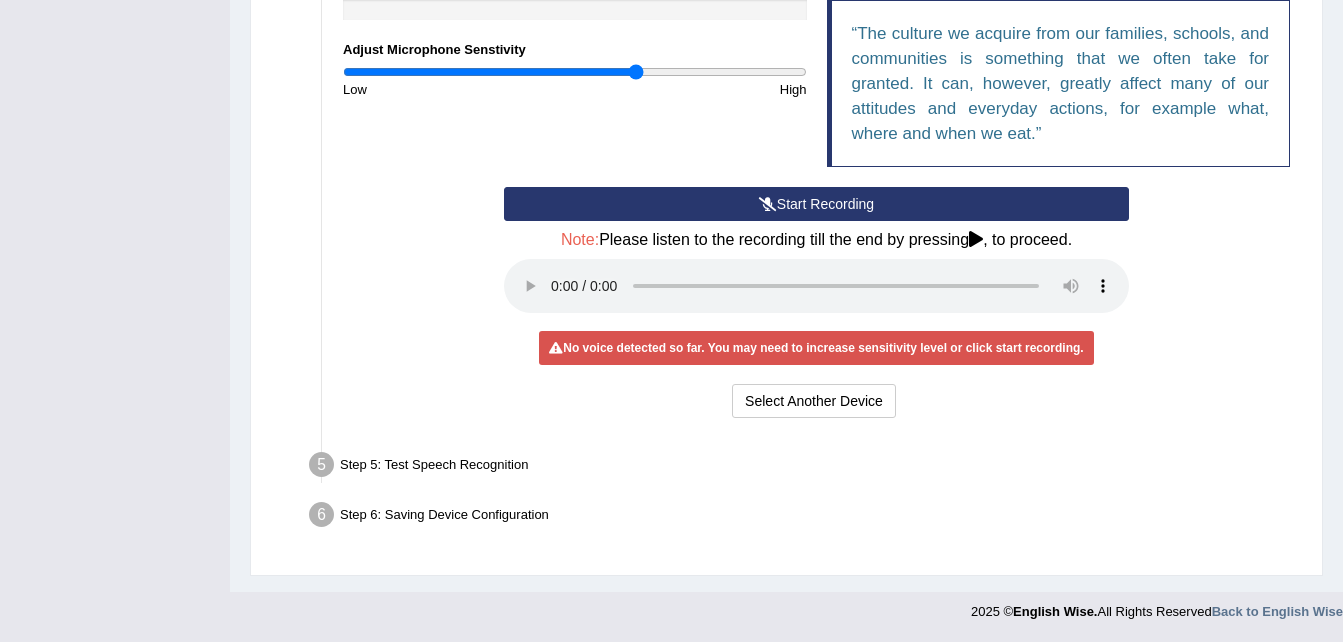 click on "Start Recording" at bounding box center (816, 204) 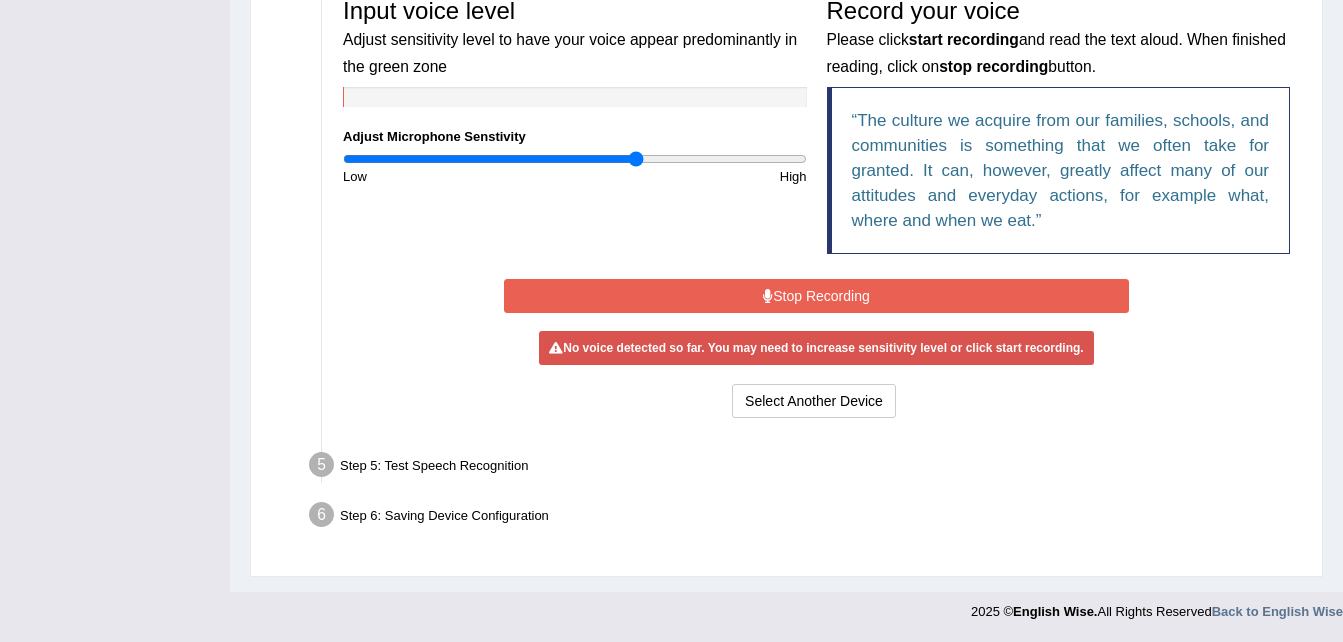scroll, scrollTop: 621, scrollLeft: 0, axis: vertical 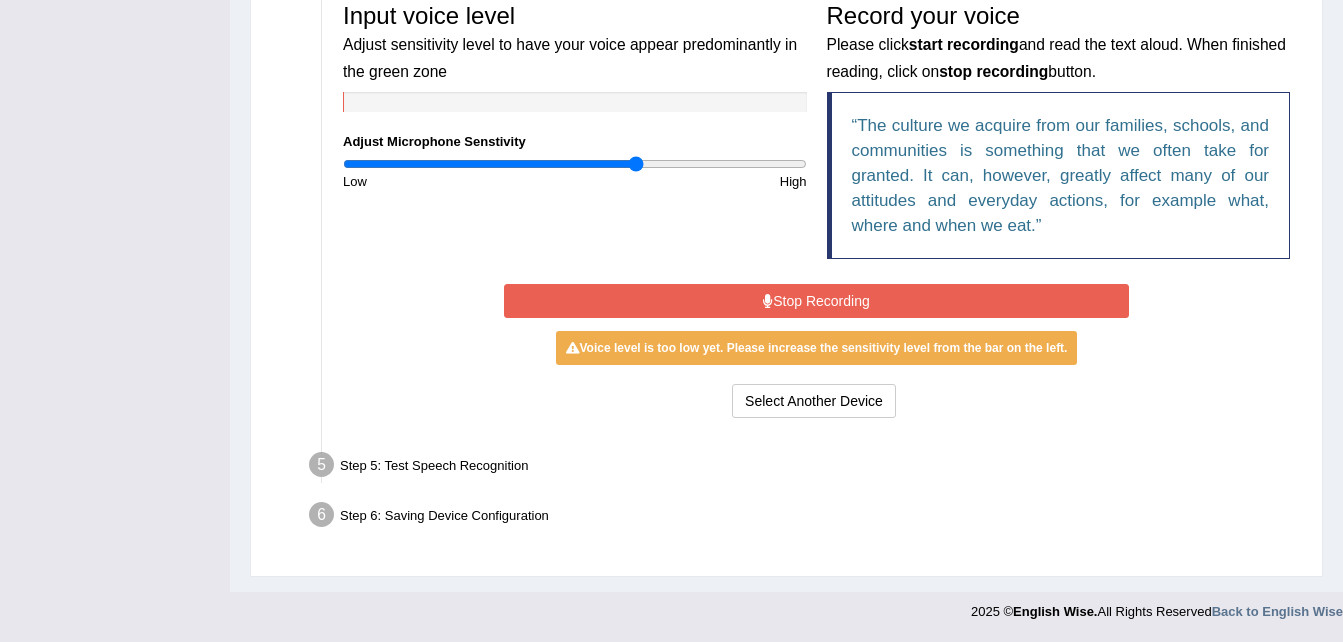 click on "Stop Recording" at bounding box center (816, 301) 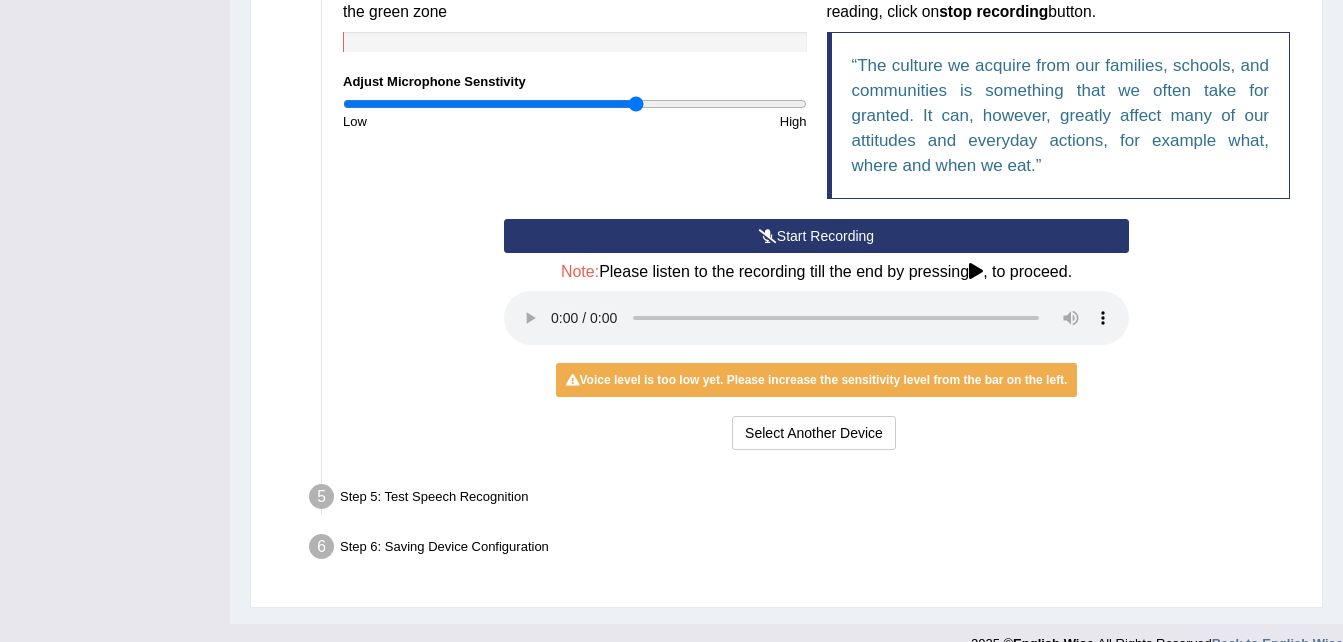 scroll, scrollTop: 713, scrollLeft: 0, axis: vertical 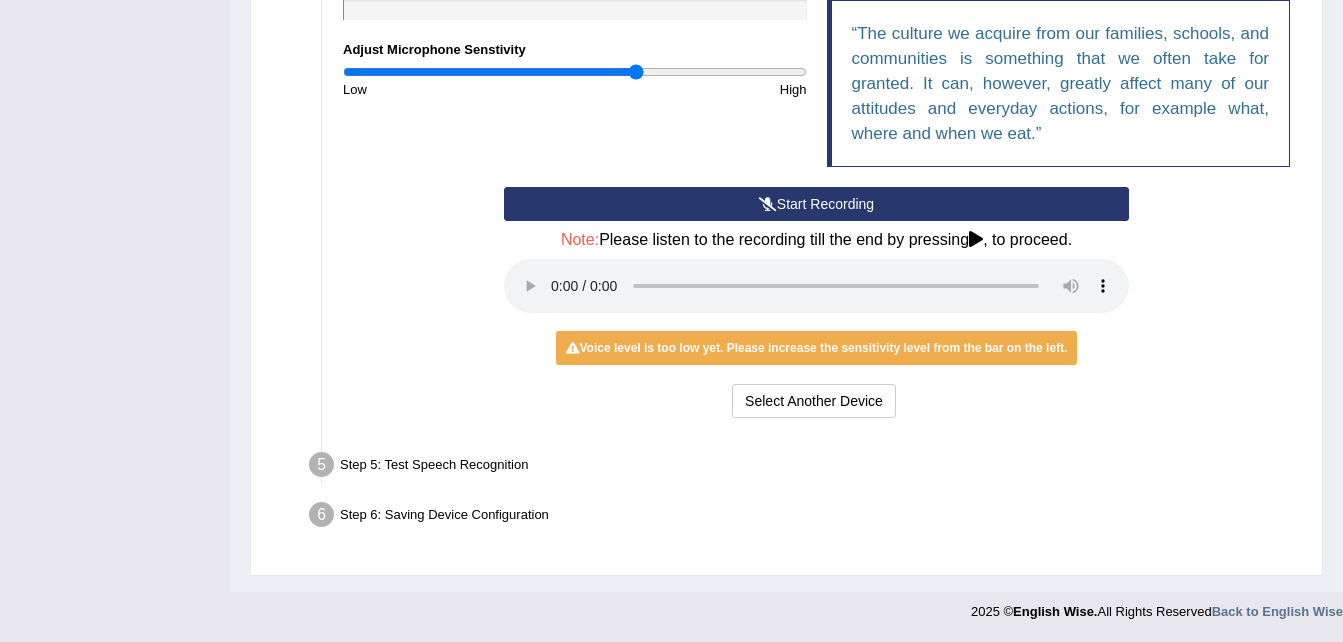 click on "Voice level is too low yet. Please increase the sensitivity level from the bar on the left." at bounding box center [817, 348] 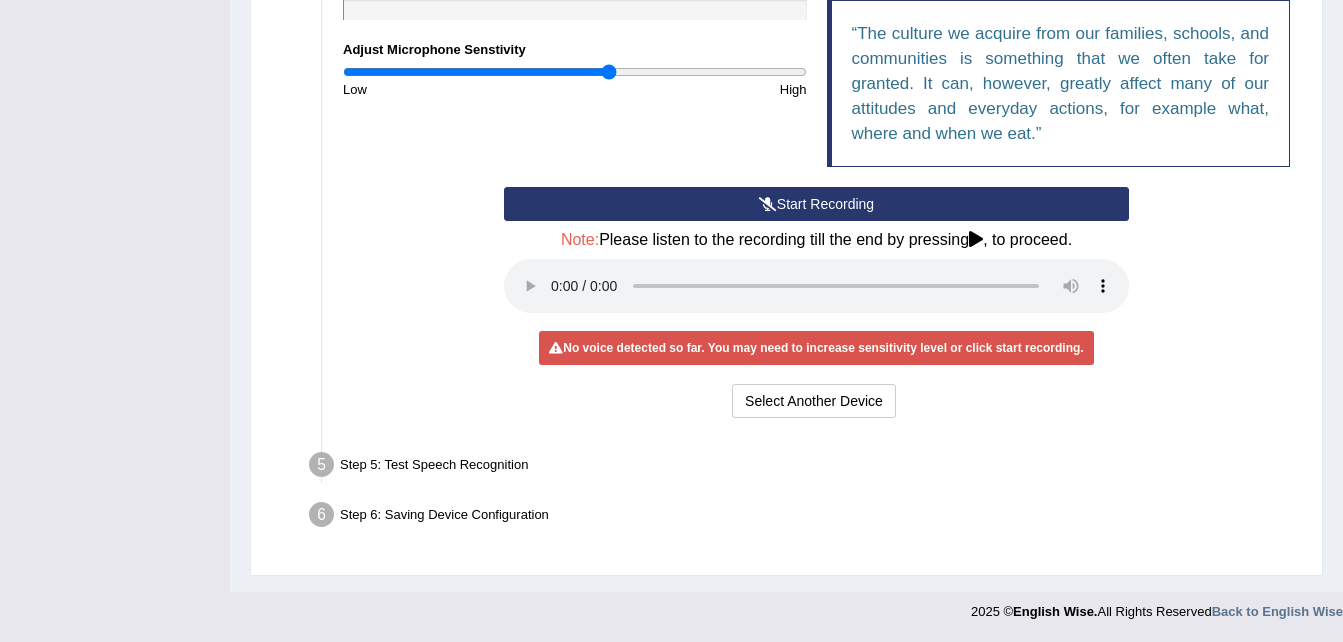 type on "1.16" 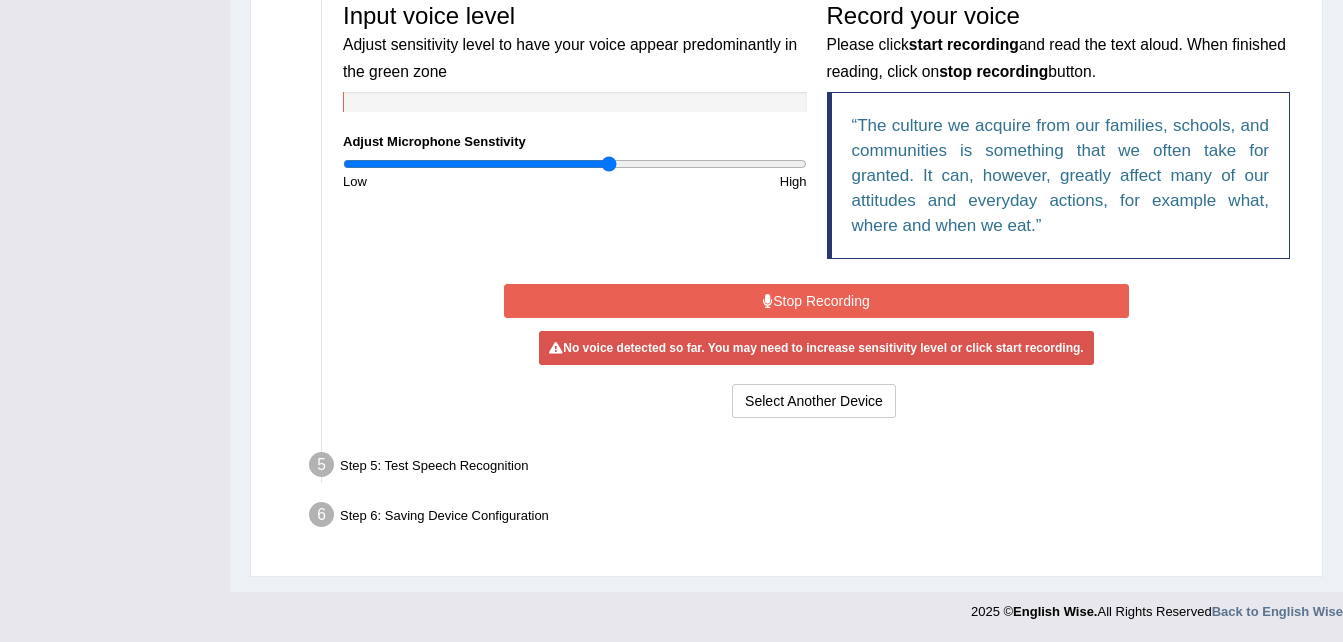 scroll, scrollTop: 621, scrollLeft: 0, axis: vertical 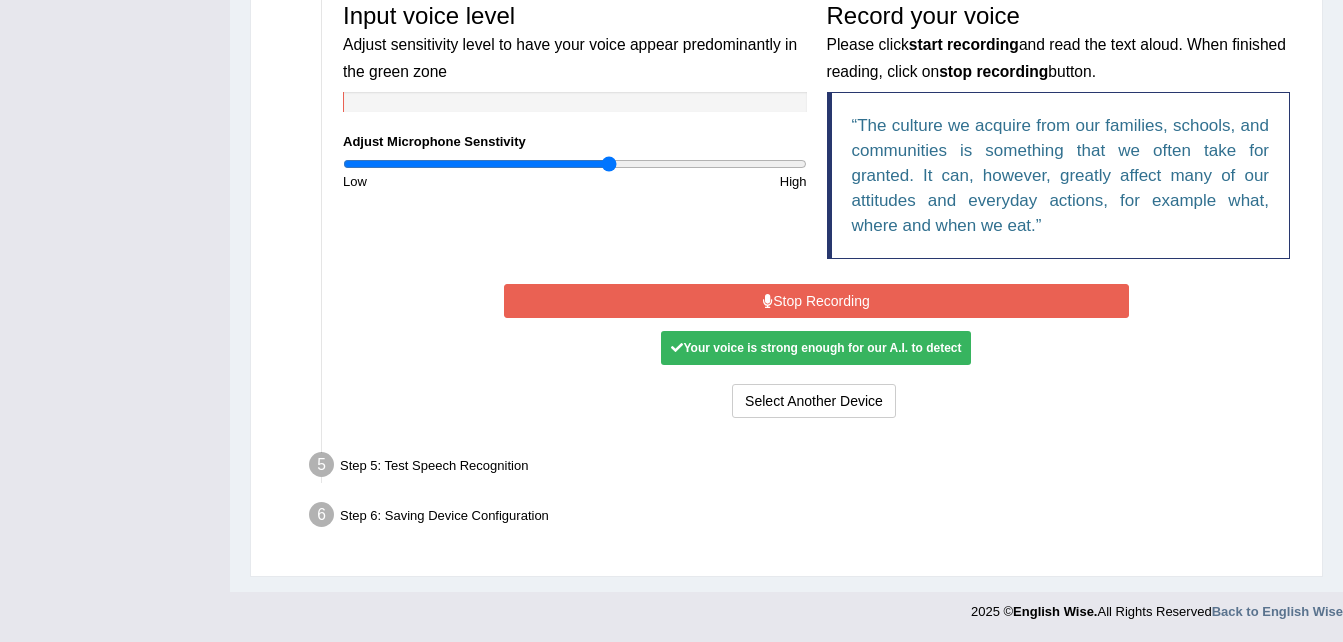 click on "Stop Recording" at bounding box center [816, 301] 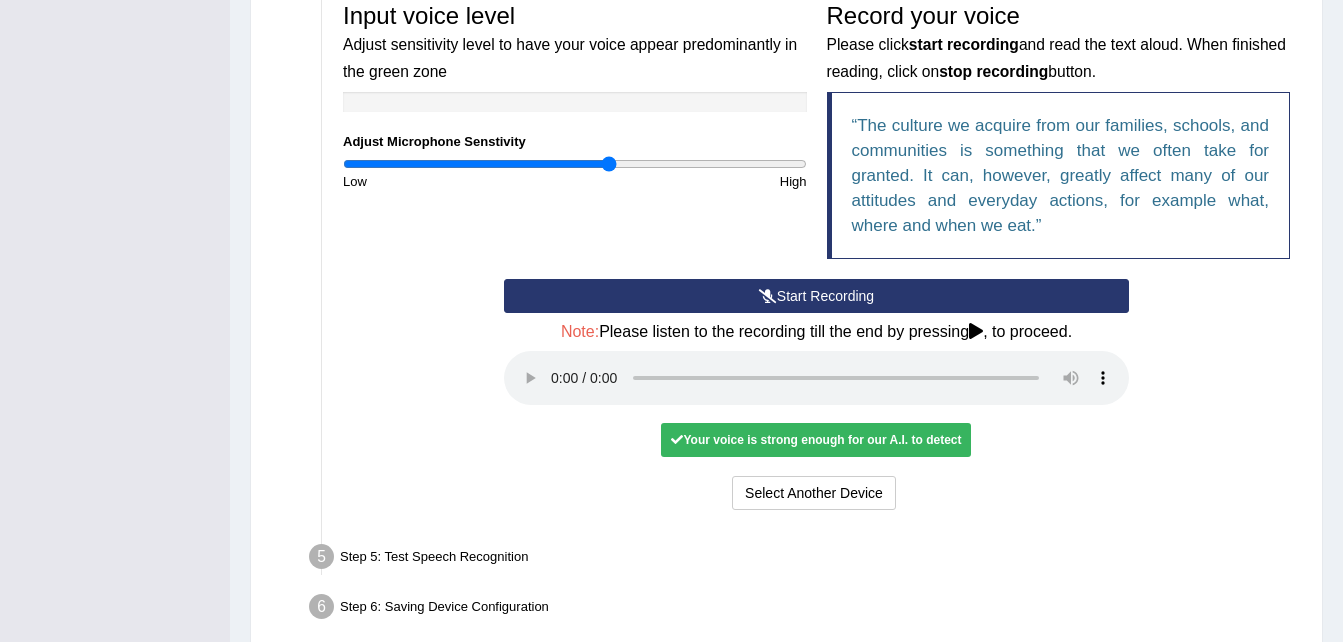 click on "Your voice is strong enough for our A.I. to detect" at bounding box center [816, 440] 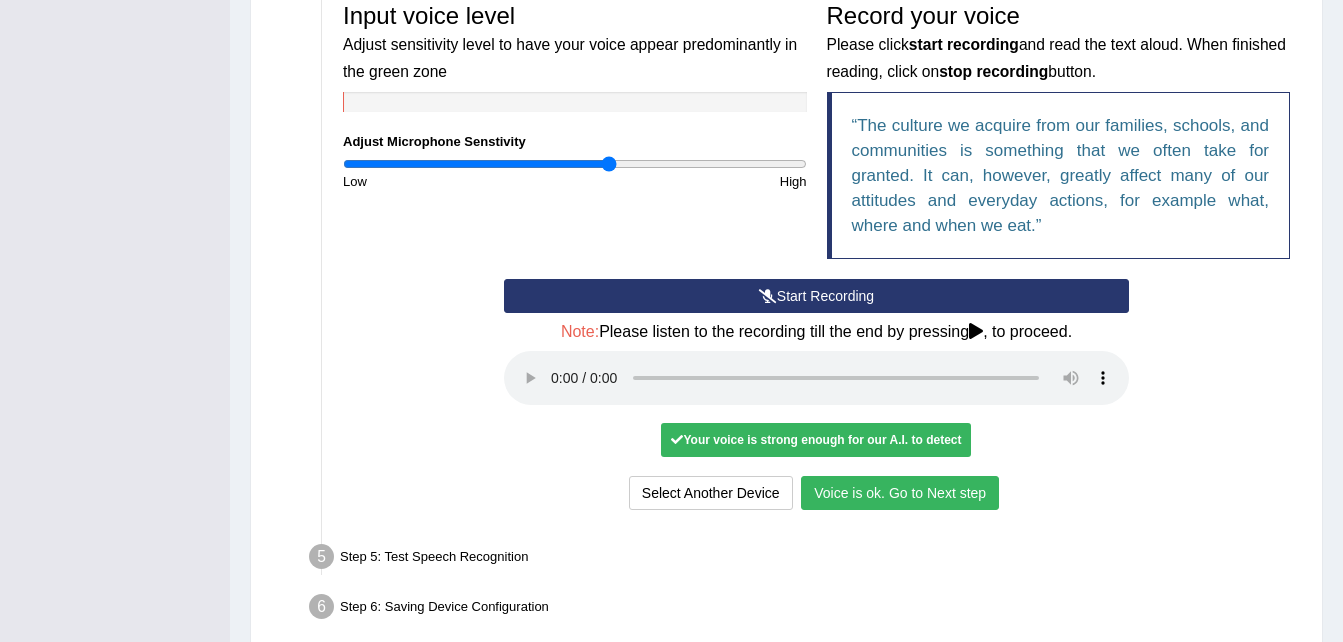 click on "Voice is ok. Go to Next step" at bounding box center [900, 493] 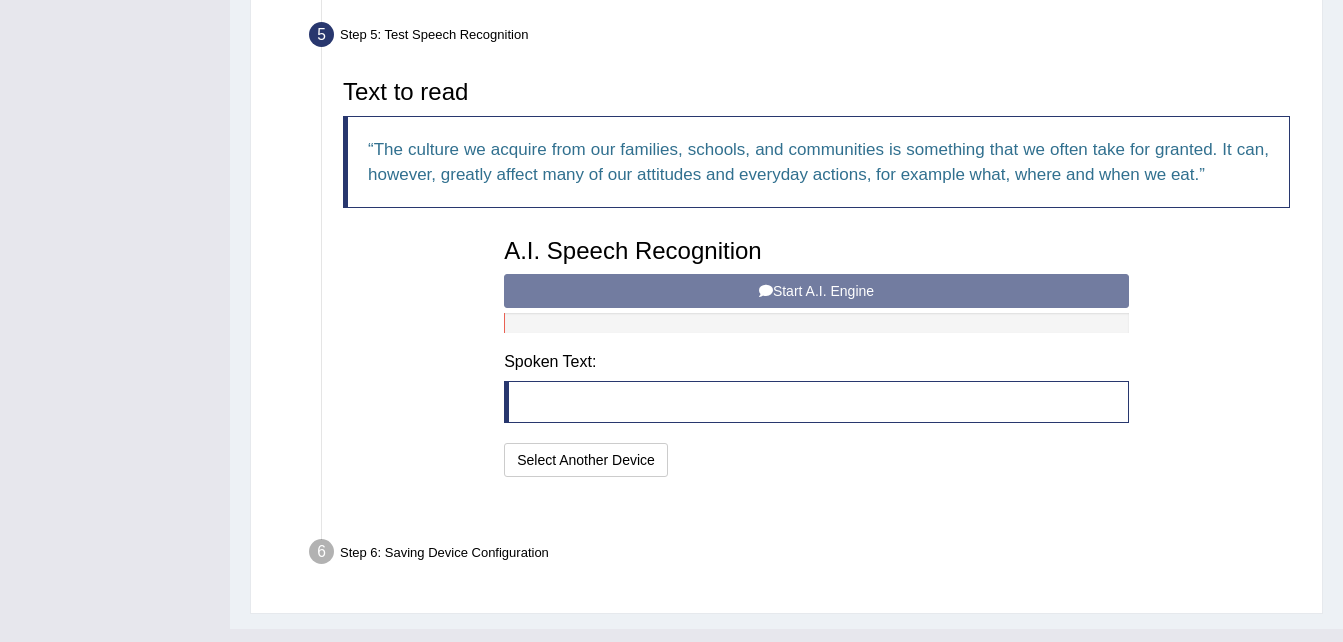 scroll, scrollTop: 609, scrollLeft: 0, axis: vertical 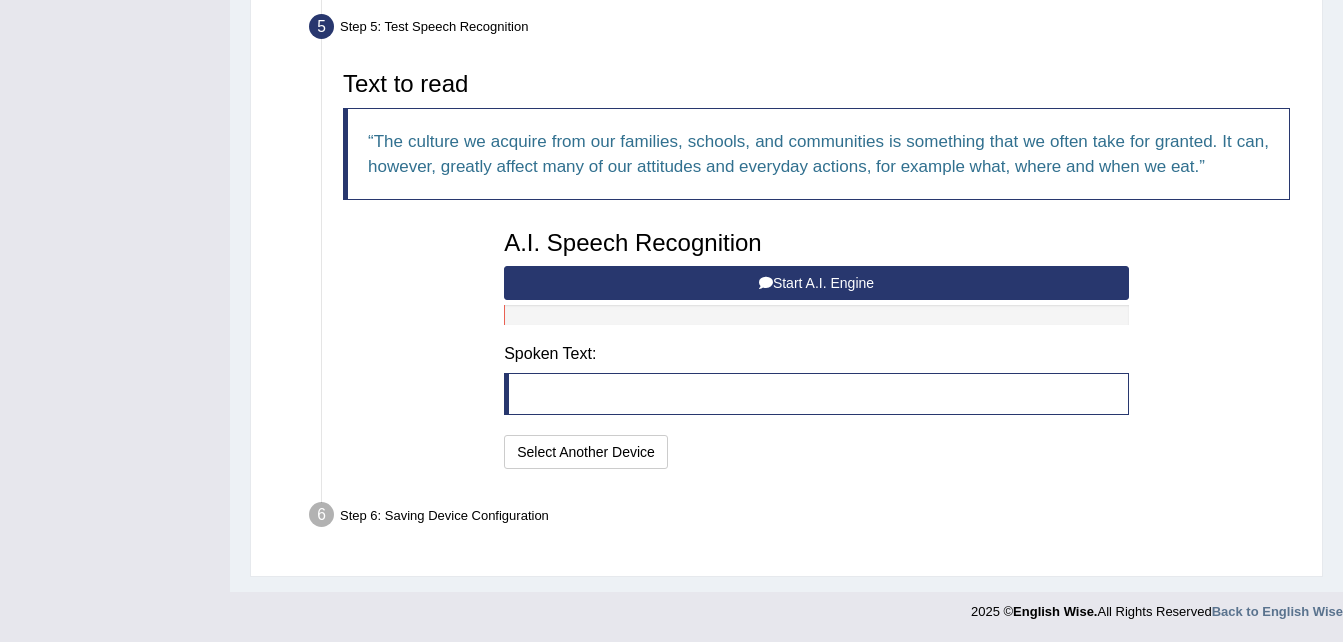 click on "Start A.I. Engine" at bounding box center (816, 283) 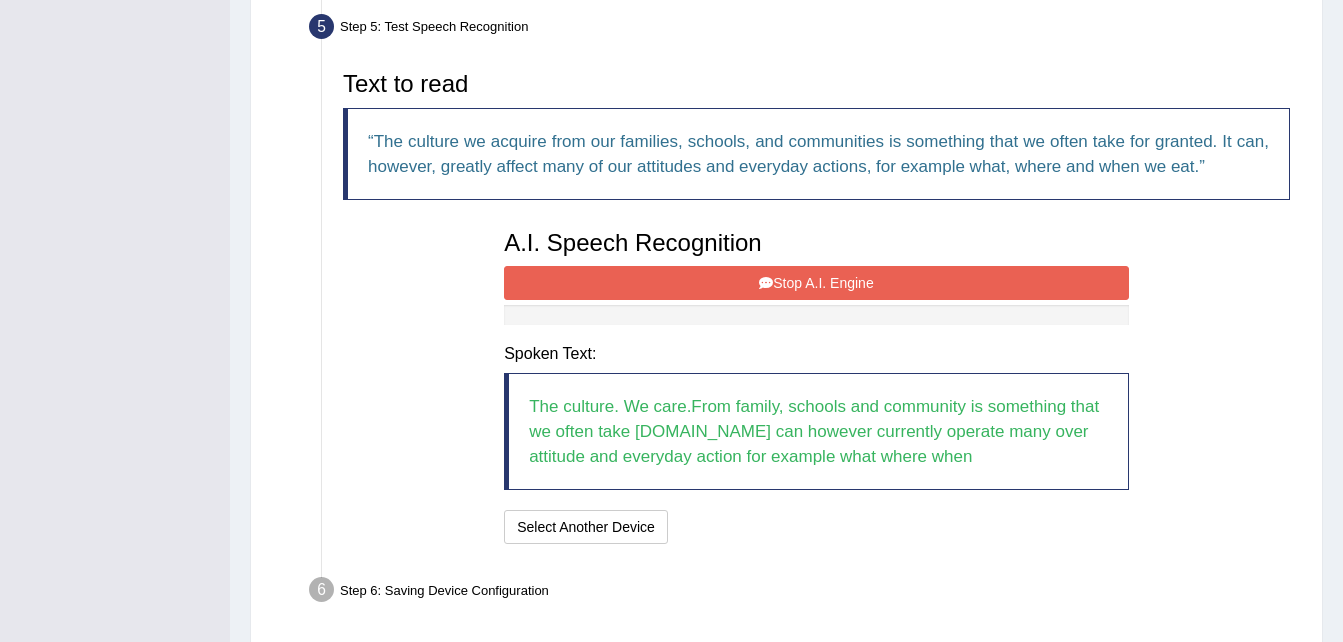 click on "Stop A.I. Engine" at bounding box center (816, 283) 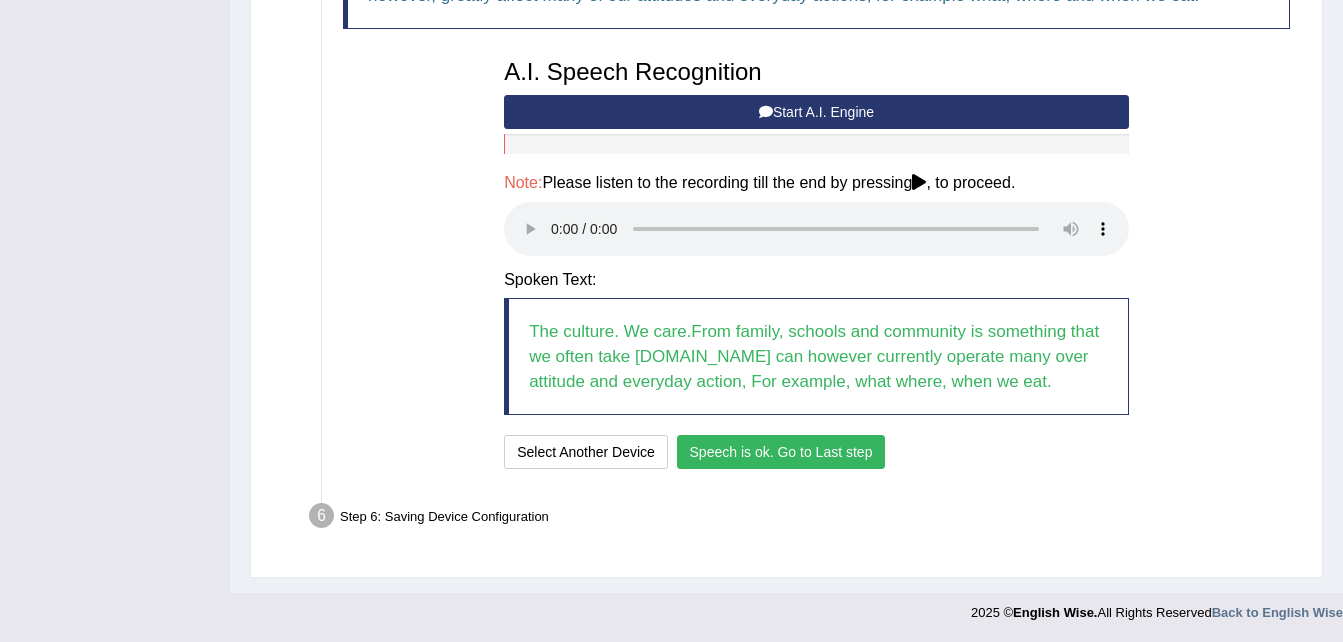 scroll, scrollTop: 781, scrollLeft: 0, axis: vertical 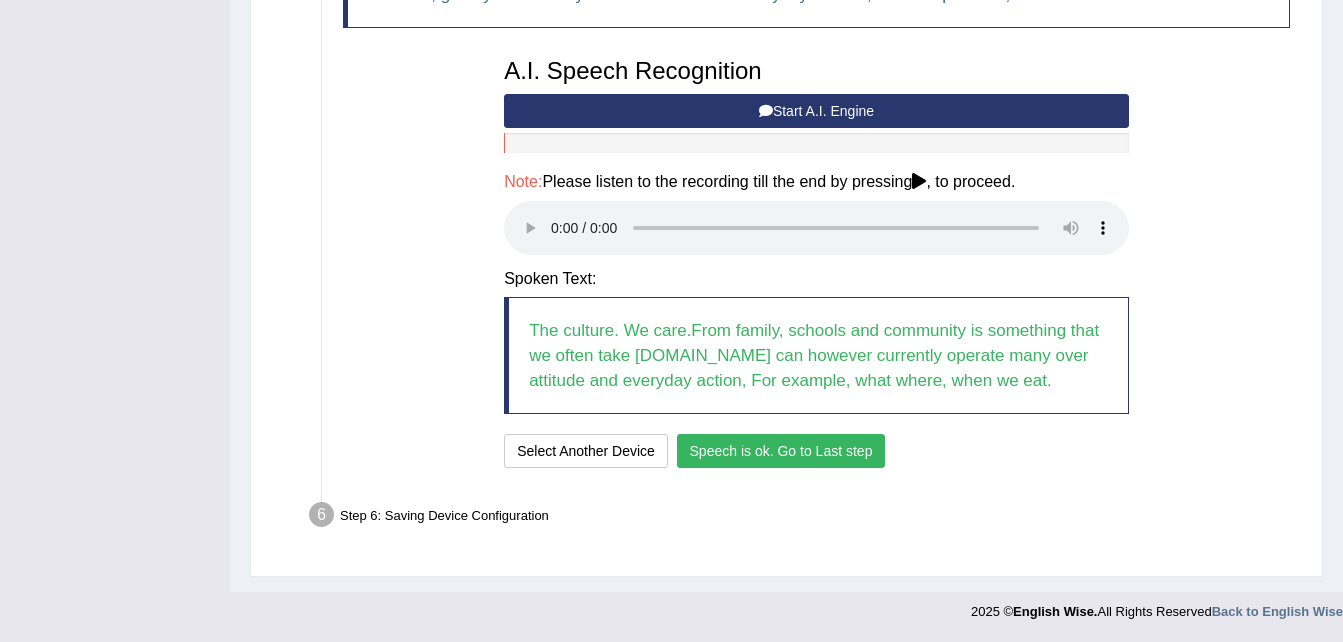click on "Speech is ok. Go to Last step" at bounding box center [781, 451] 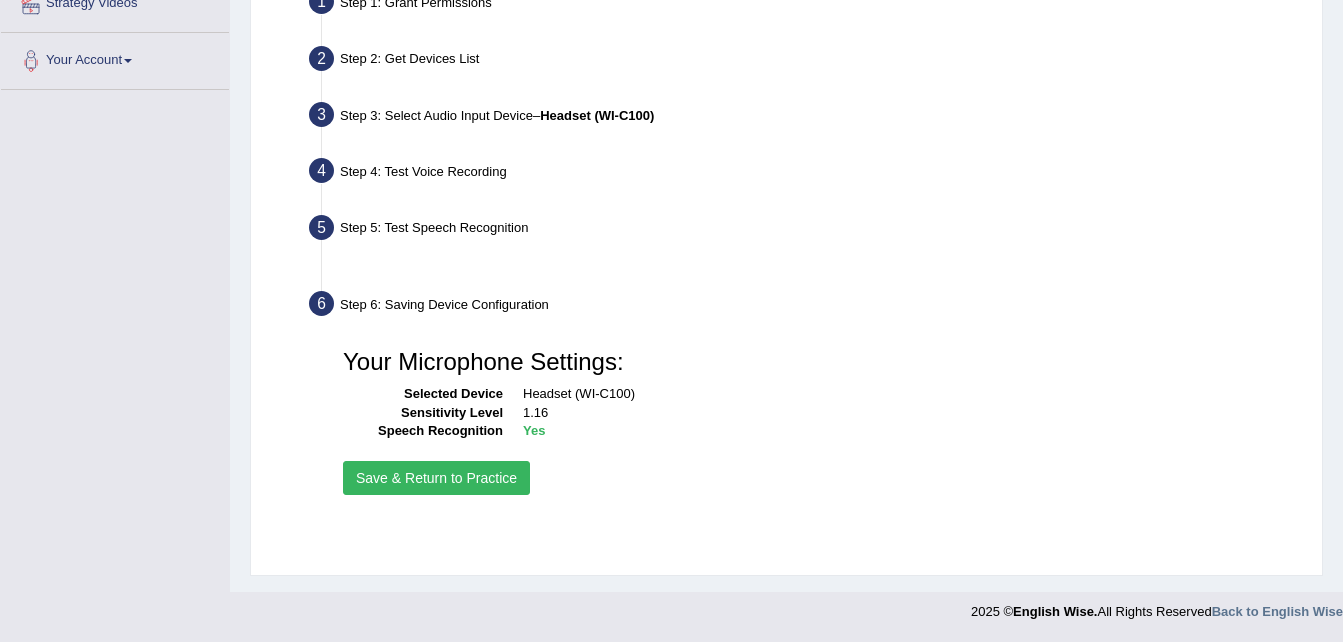 scroll, scrollTop: 408, scrollLeft: 0, axis: vertical 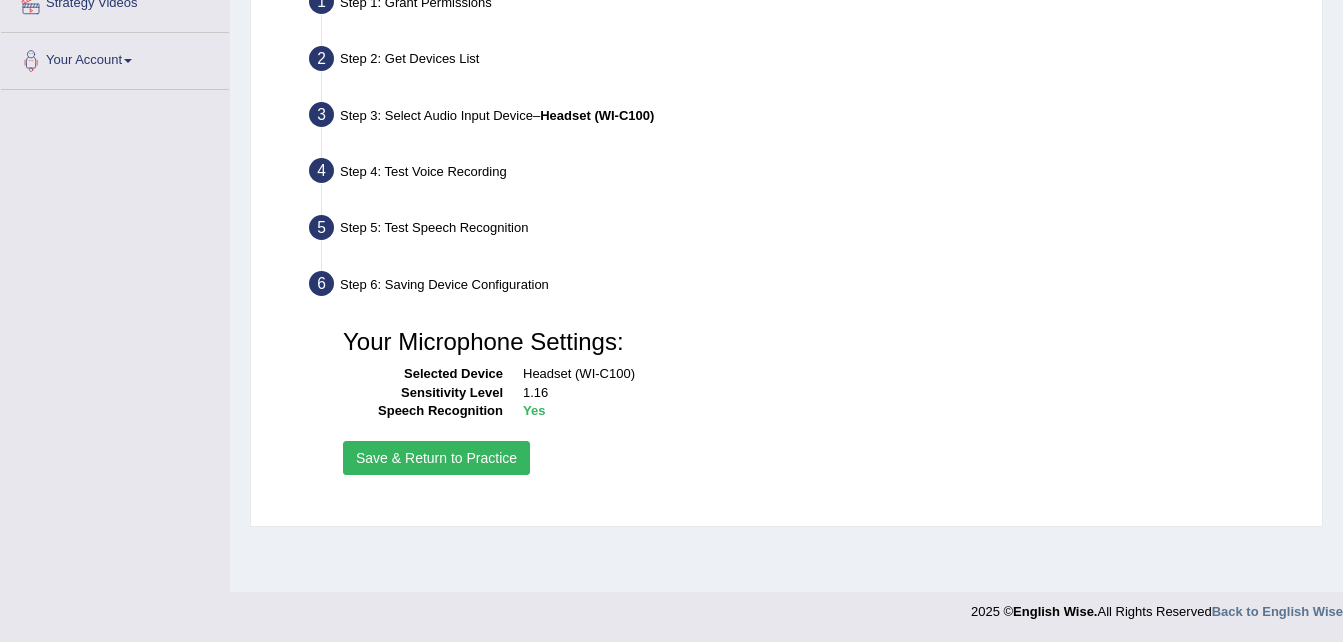 click on "Save & Return to Practice" at bounding box center [436, 458] 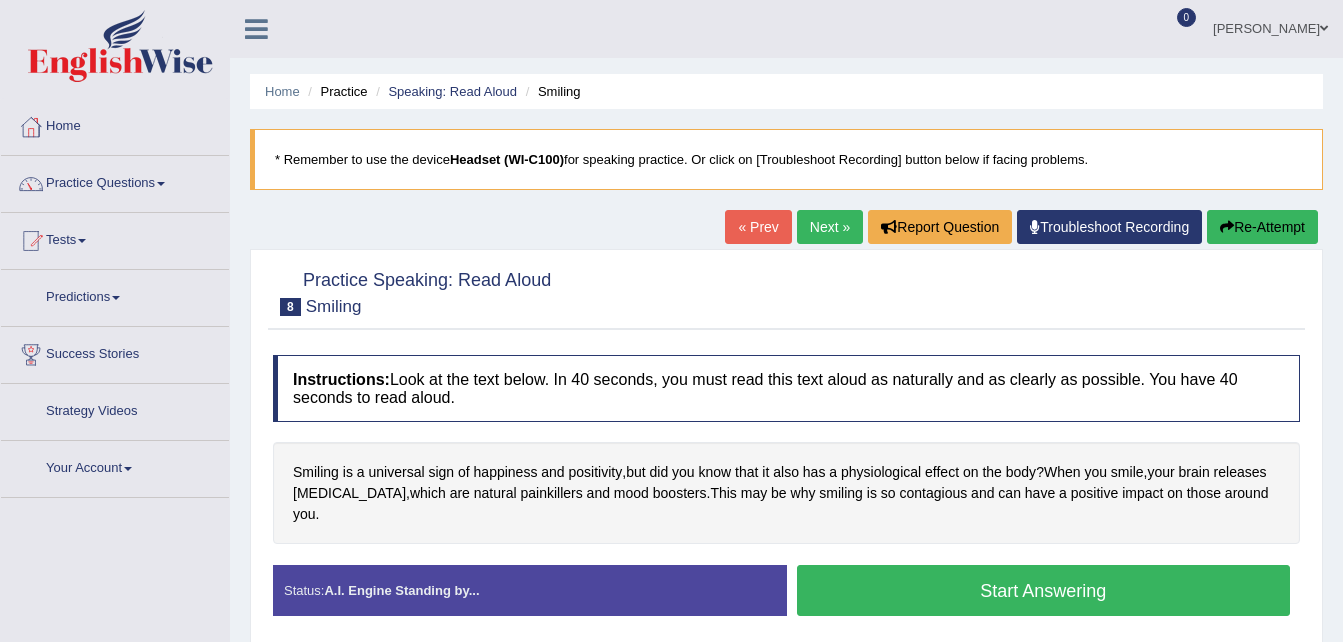 scroll, scrollTop: 0, scrollLeft: 0, axis: both 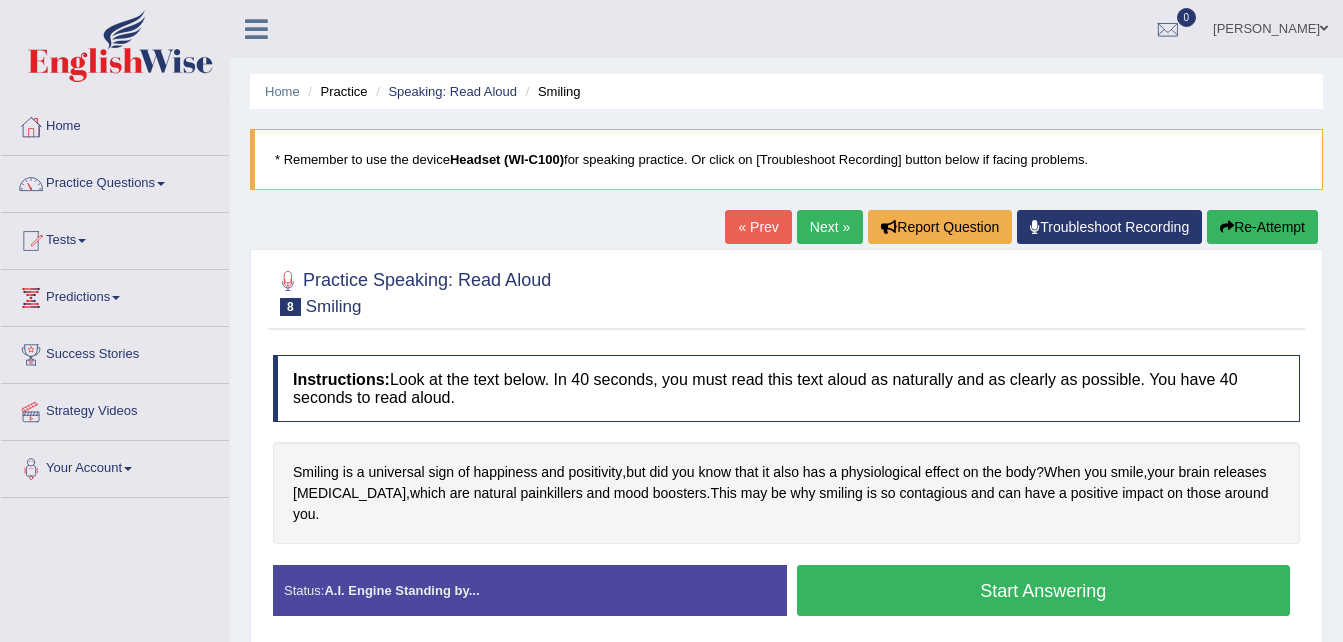 click on "Start Answering" at bounding box center (1044, 590) 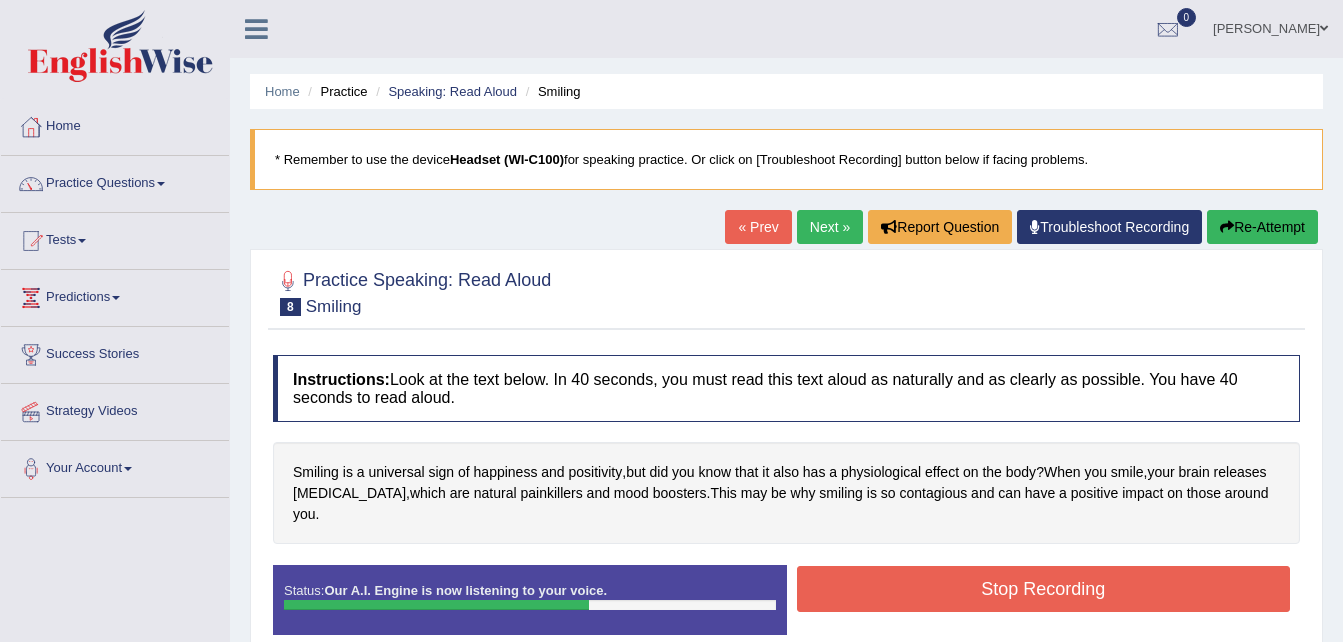 click on "Stop Recording" at bounding box center (1044, 589) 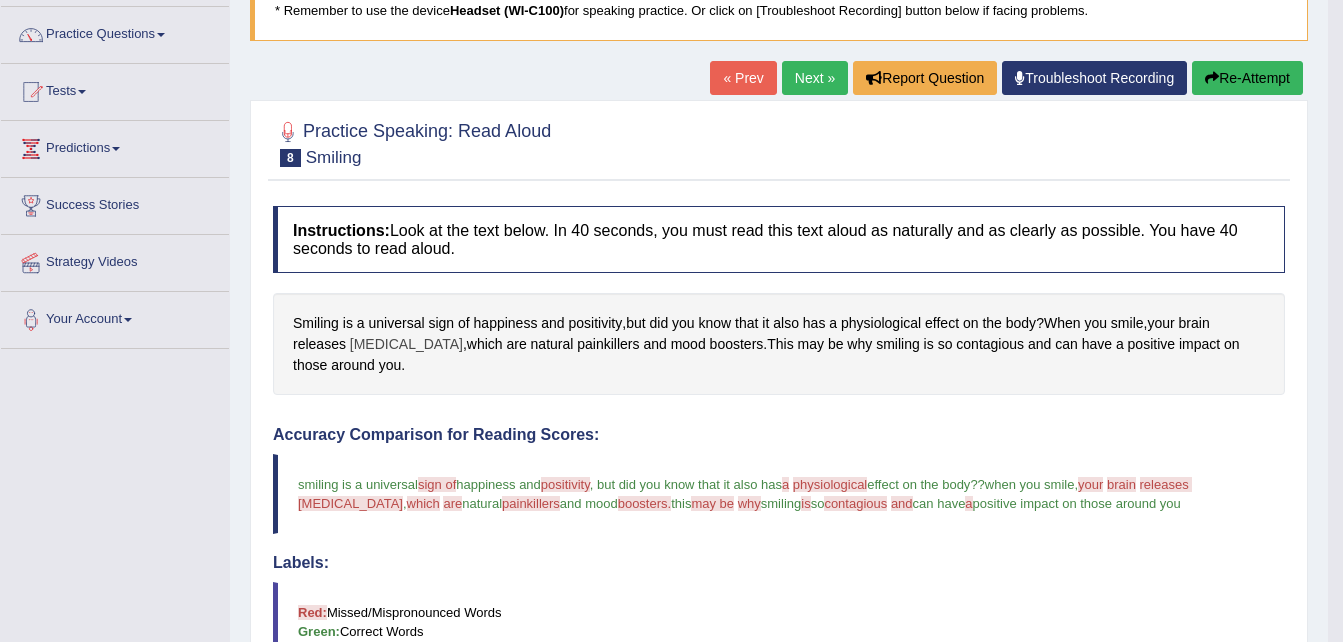 scroll, scrollTop: 0, scrollLeft: 0, axis: both 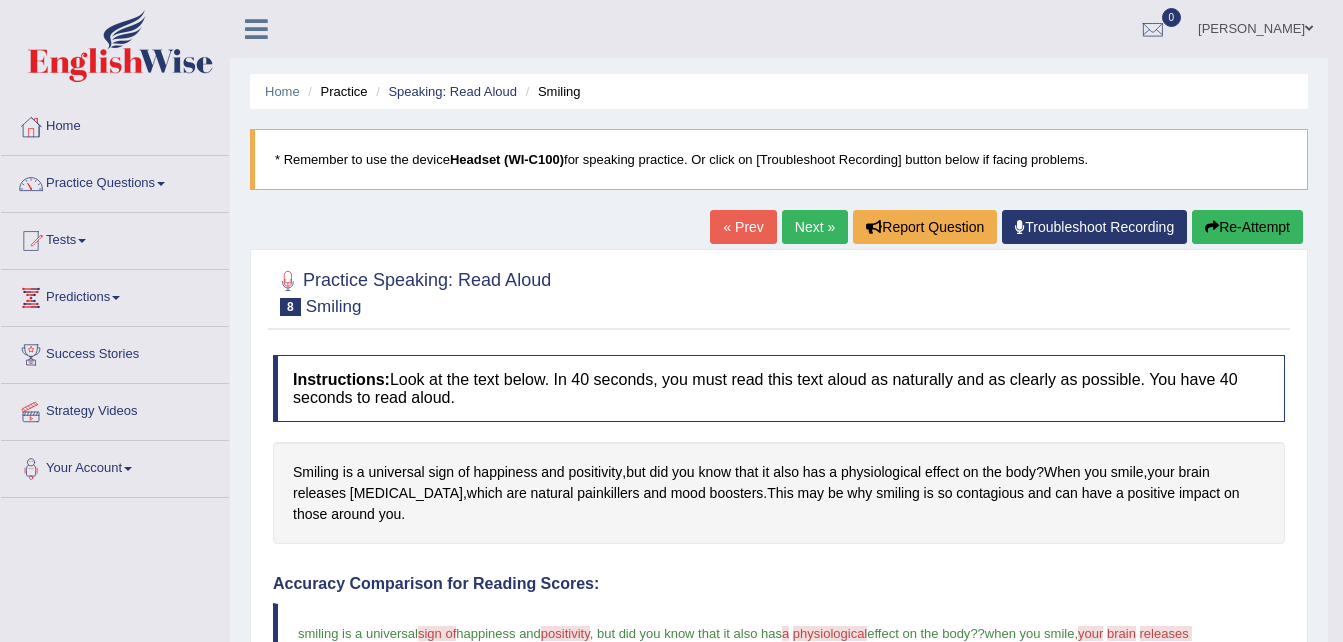 click on "Next »" at bounding box center (815, 227) 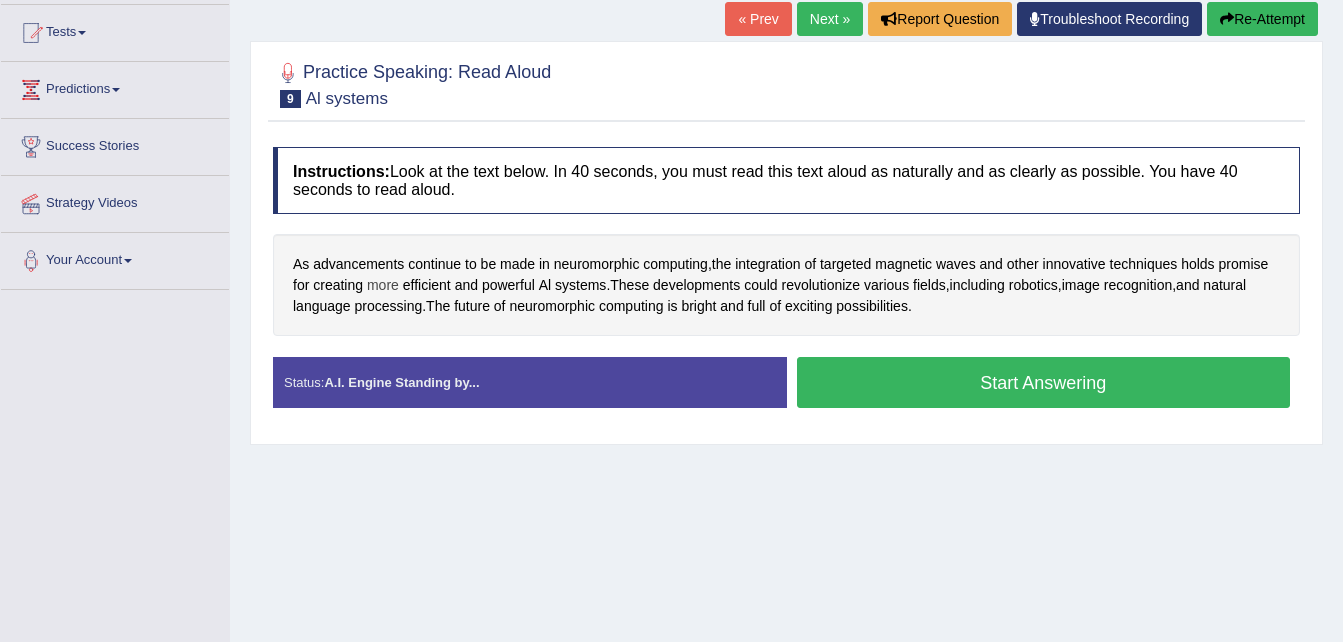 scroll, scrollTop: 208, scrollLeft: 0, axis: vertical 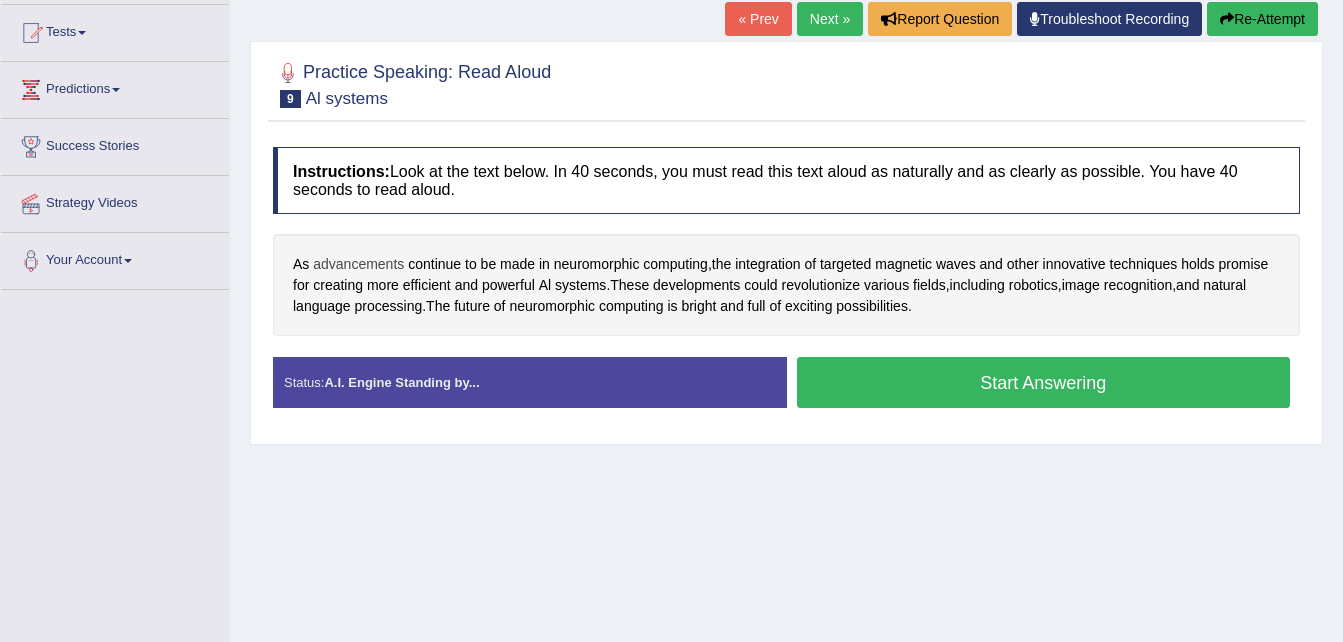click on "advancements" at bounding box center [358, 264] 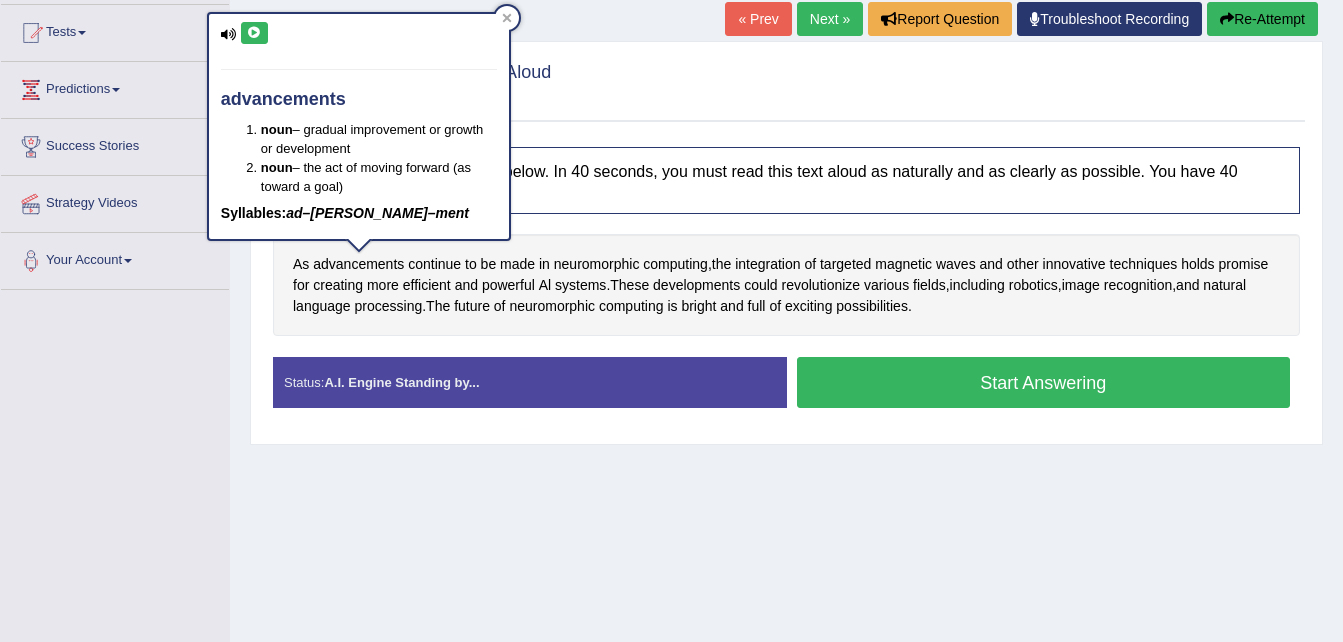 click at bounding box center [254, 33] 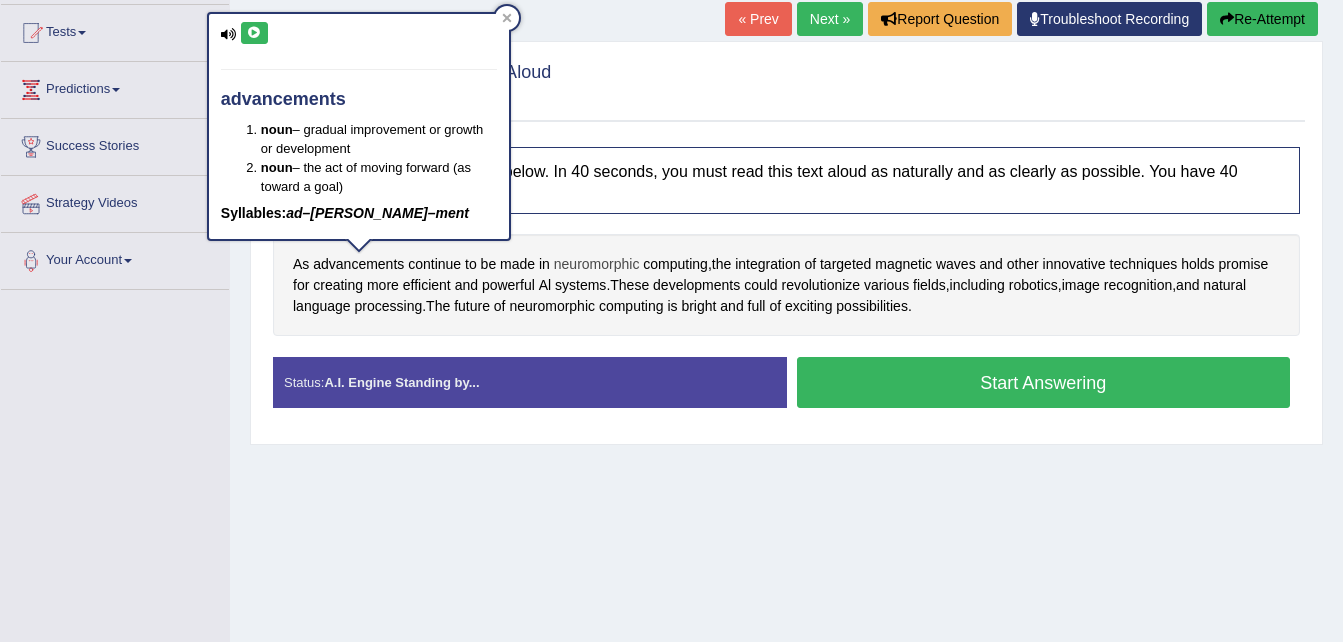 click on "neuromorphic" at bounding box center (597, 264) 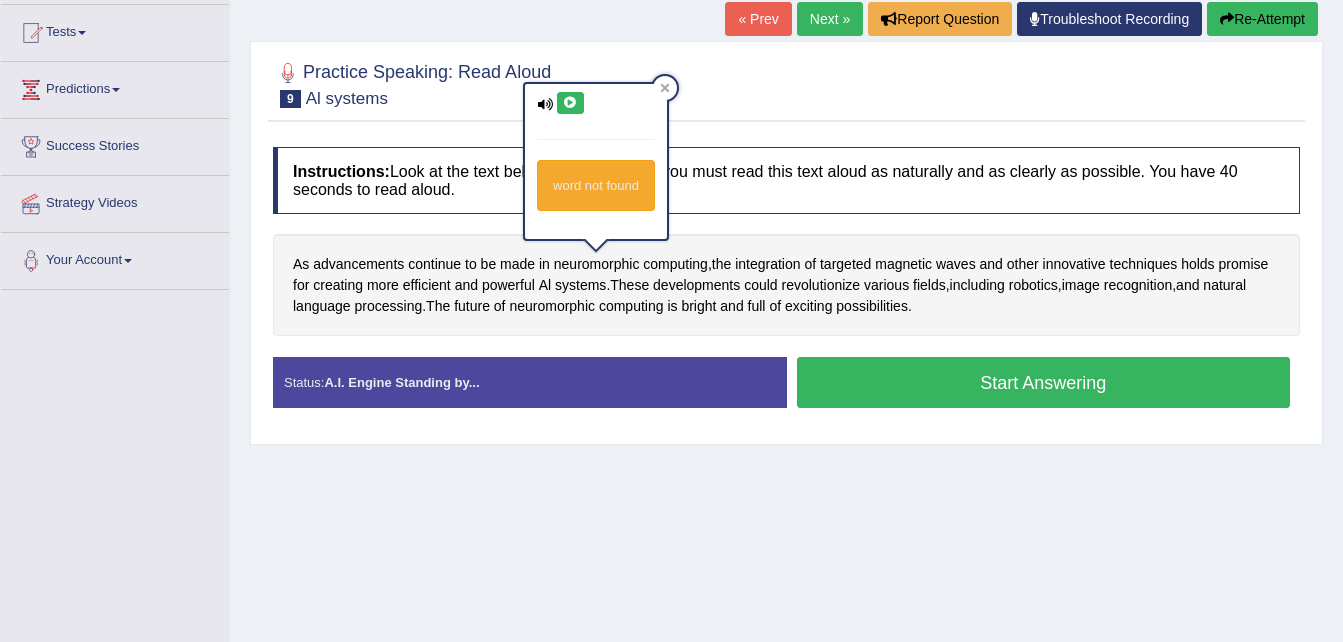 click at bounding box center [570, 103] 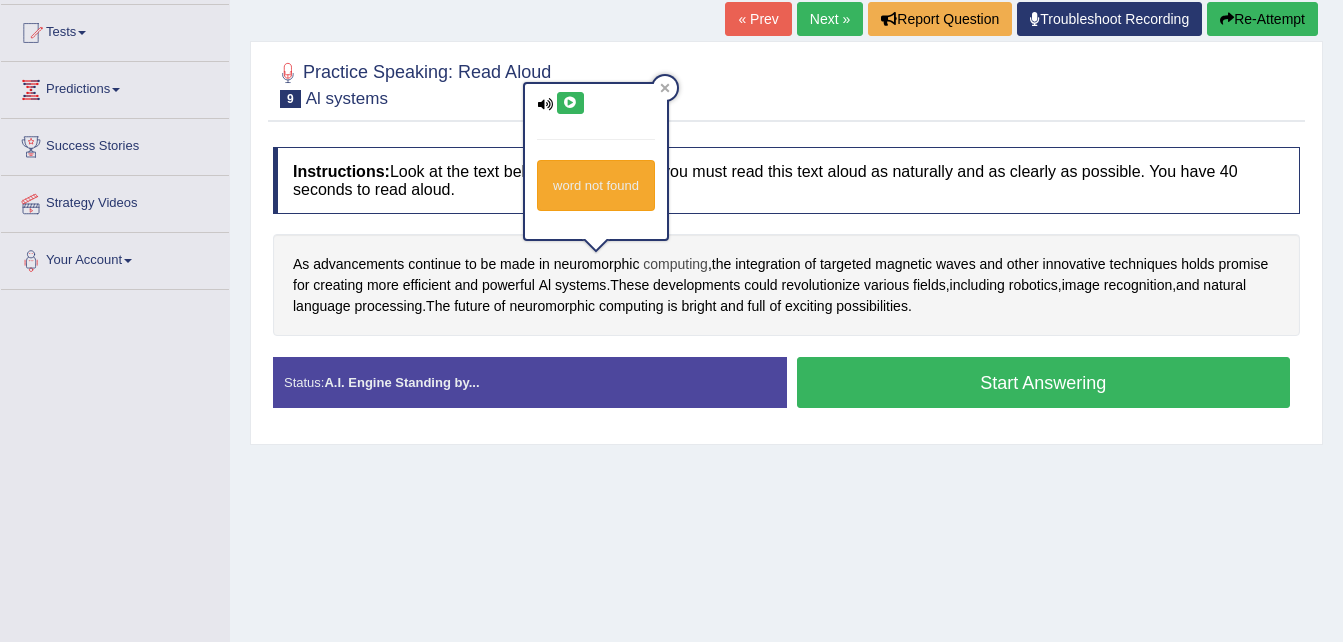 click on "computing" at bounding box center [675, 264] 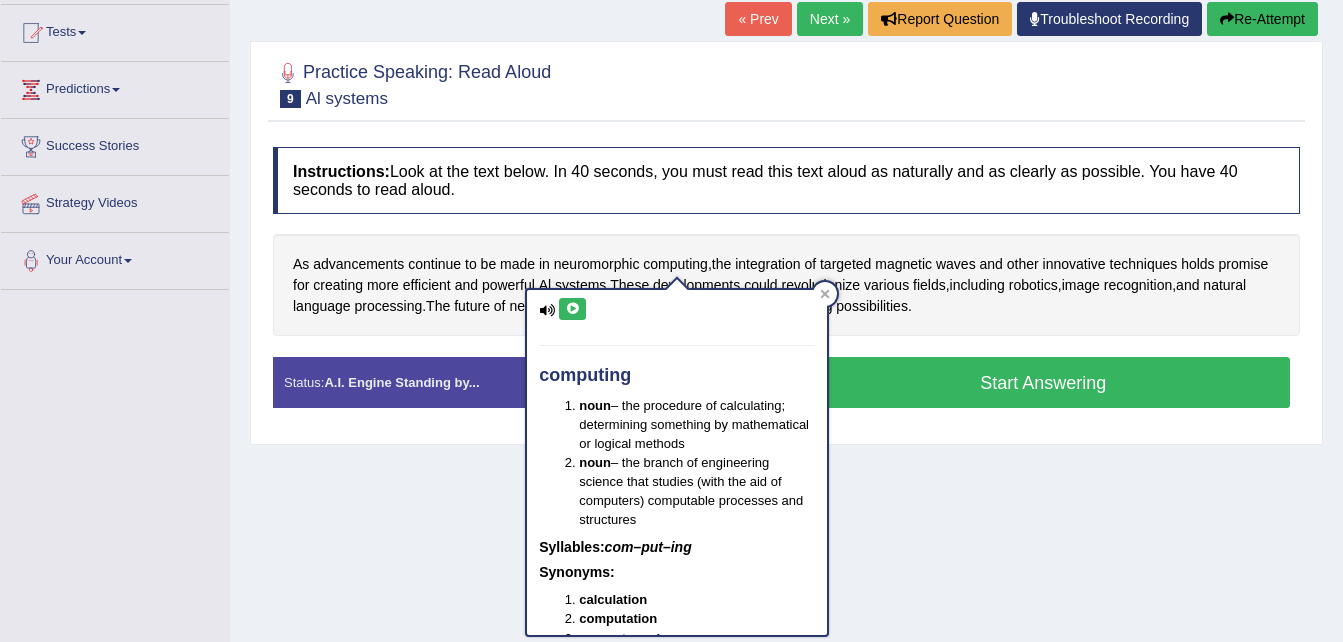 click at bounding box center (572, 309) 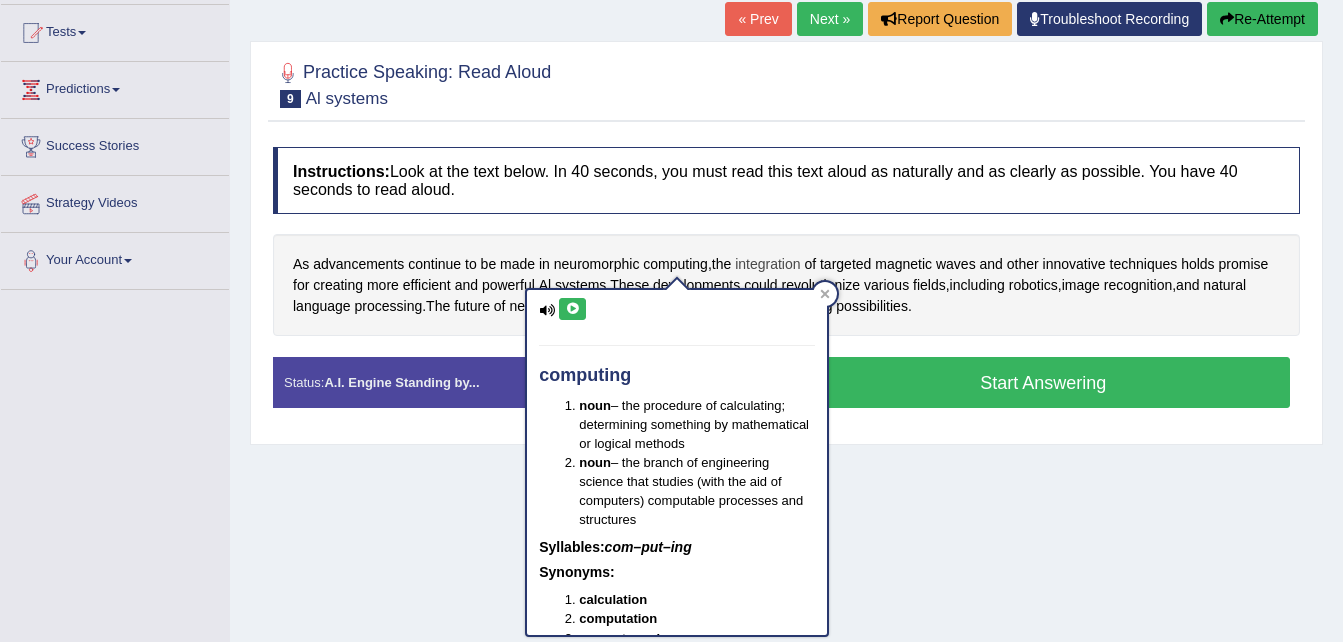 click on "integration" at bounding box center (767, 264) 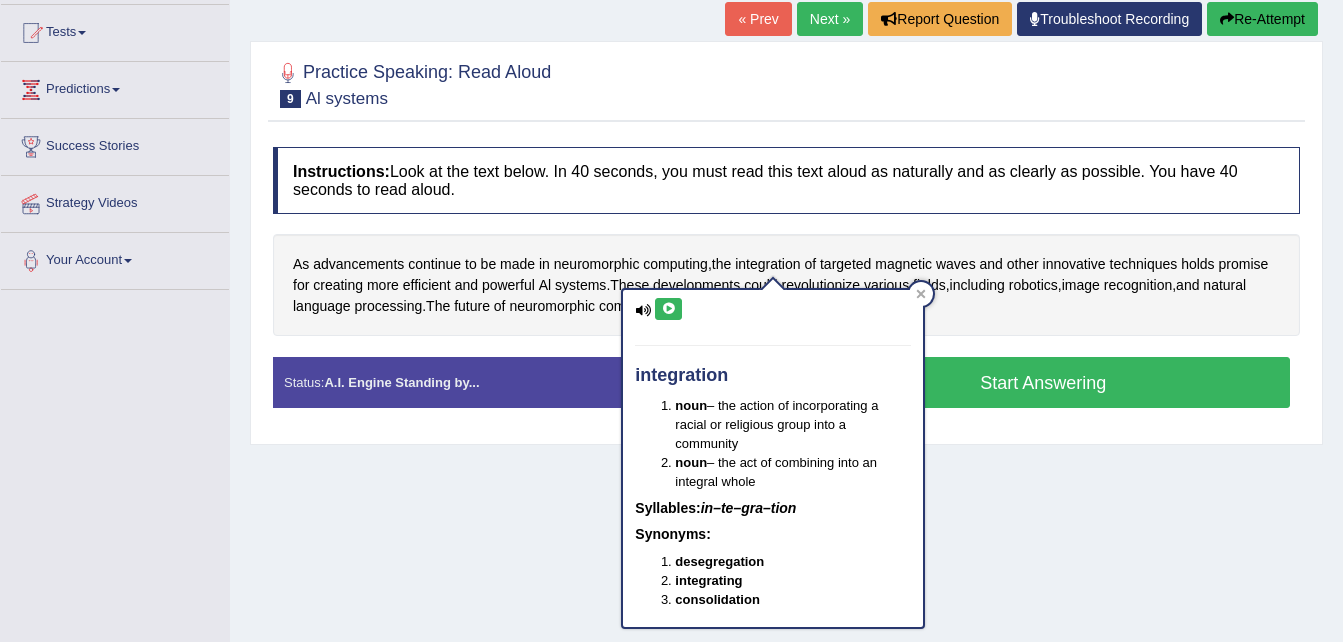 click at bounding box center [668, 309] 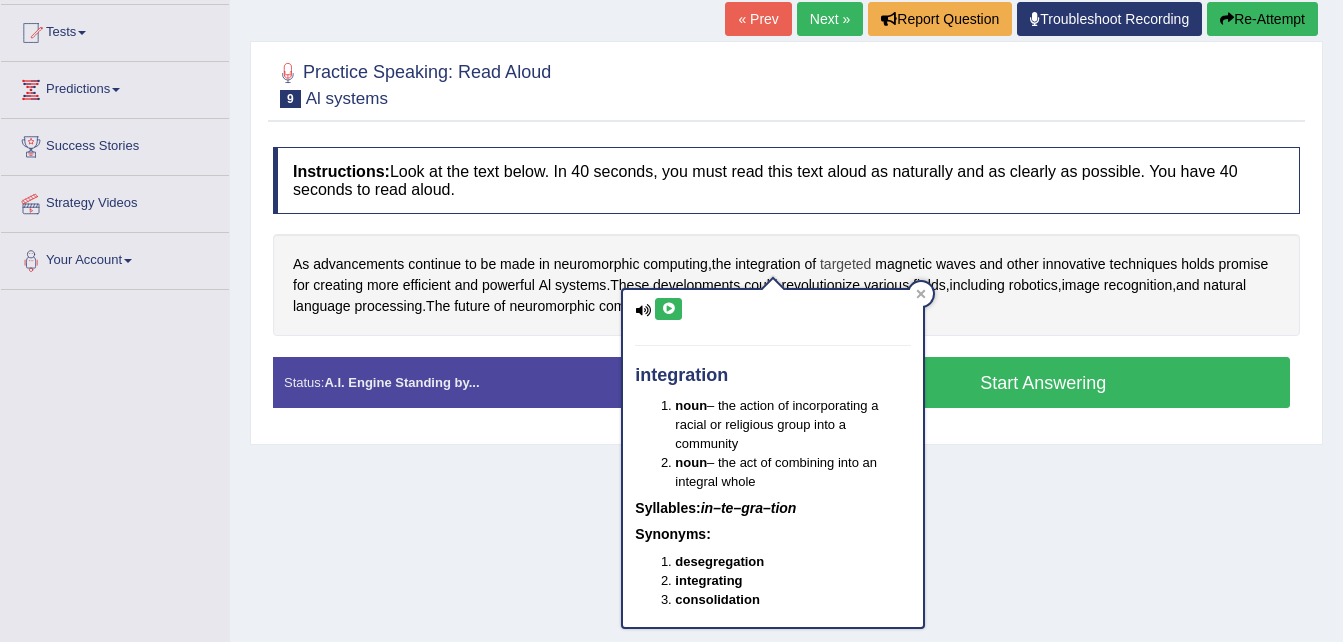 click on "targeted" at bounding box center [845, 264] 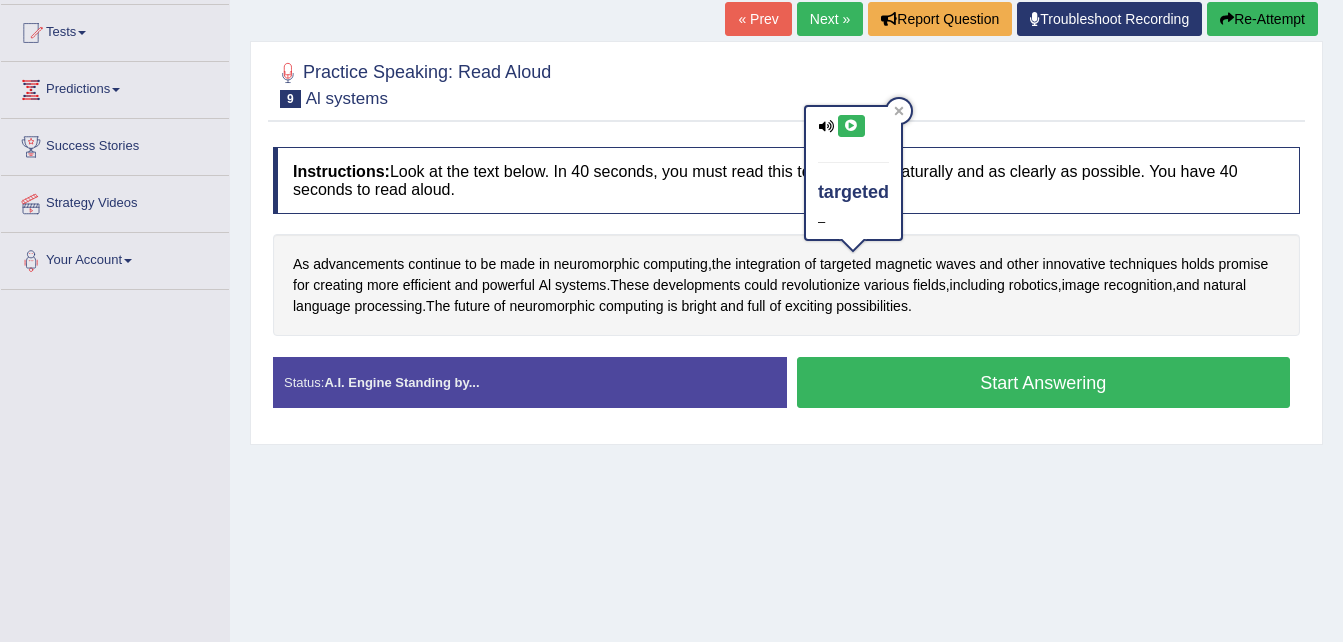 click at bounding box center (851, 126) 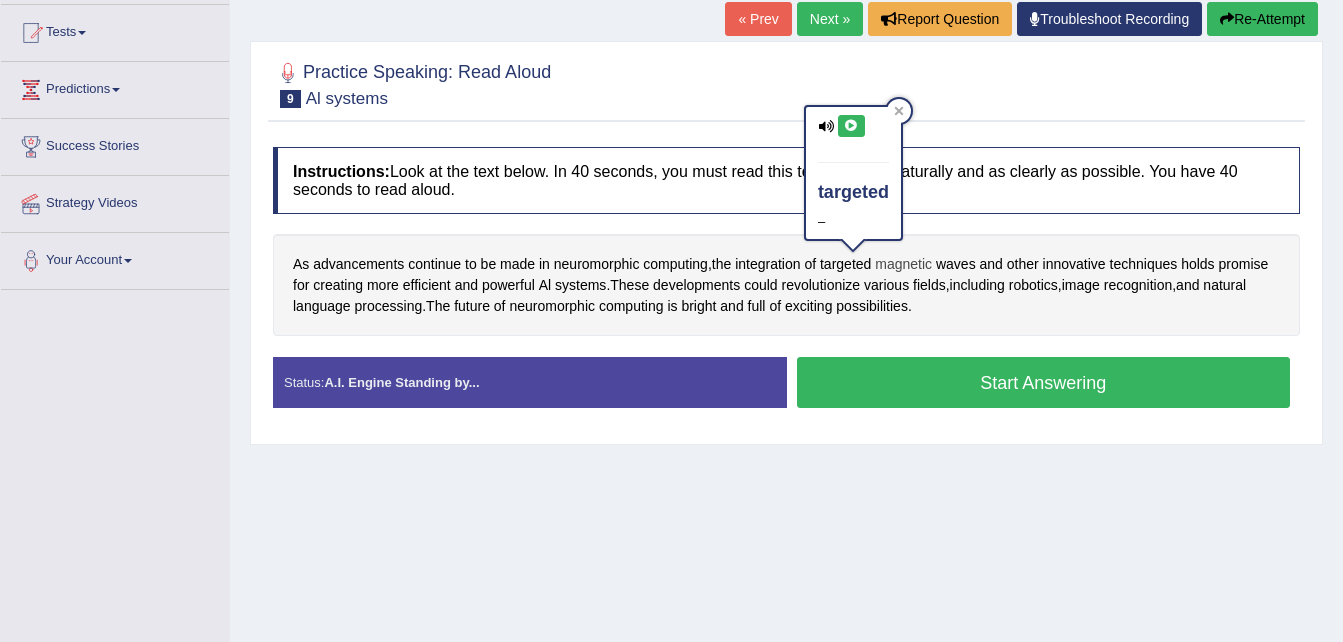click on "magnetic" at bounding box center [903, 264] 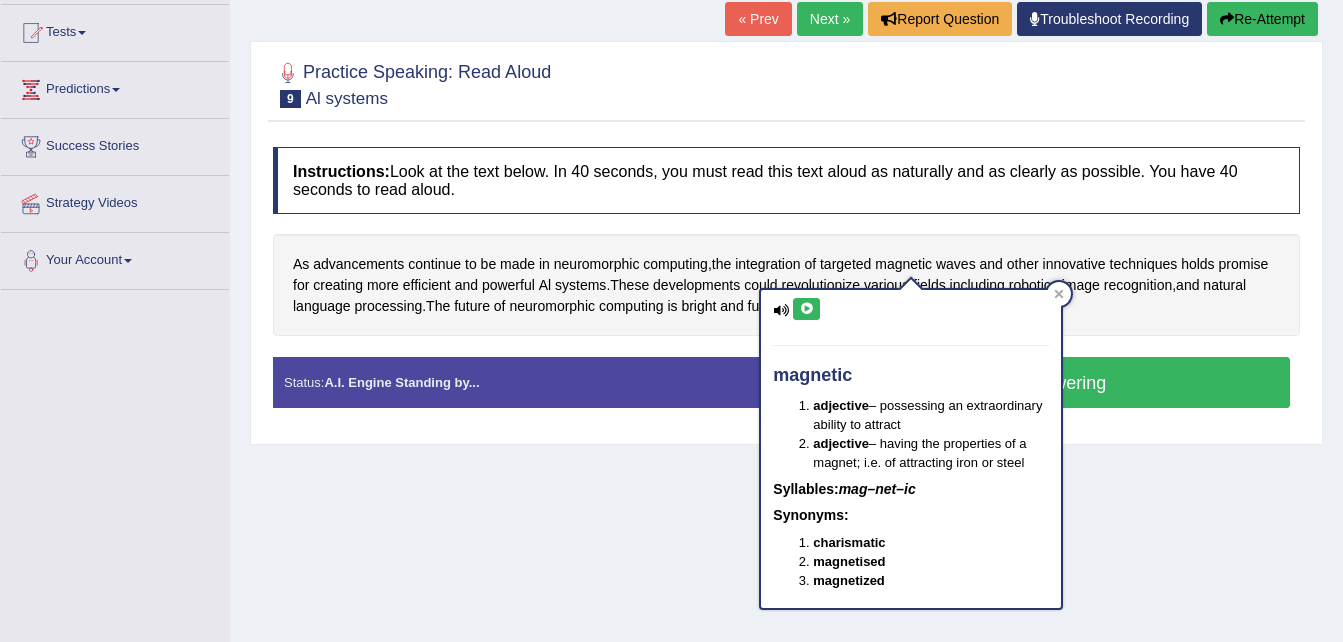 click at bounding box center [806, 309] 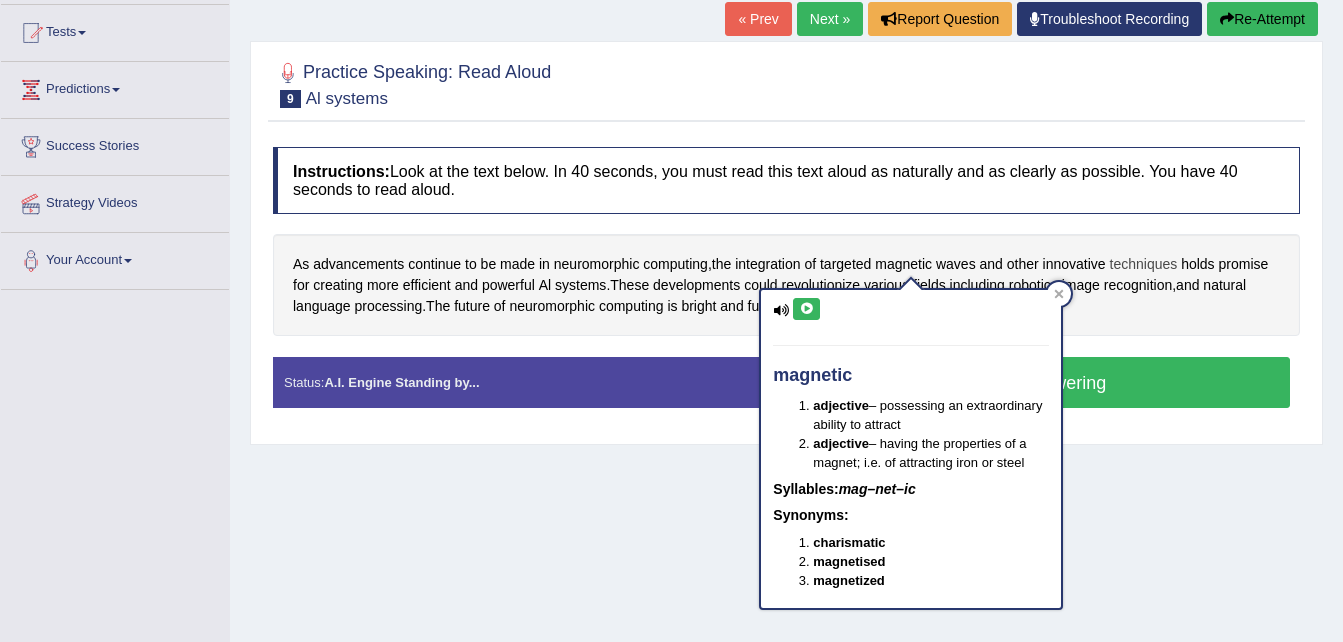click on "techniques" at bounding box center [1144, 264] 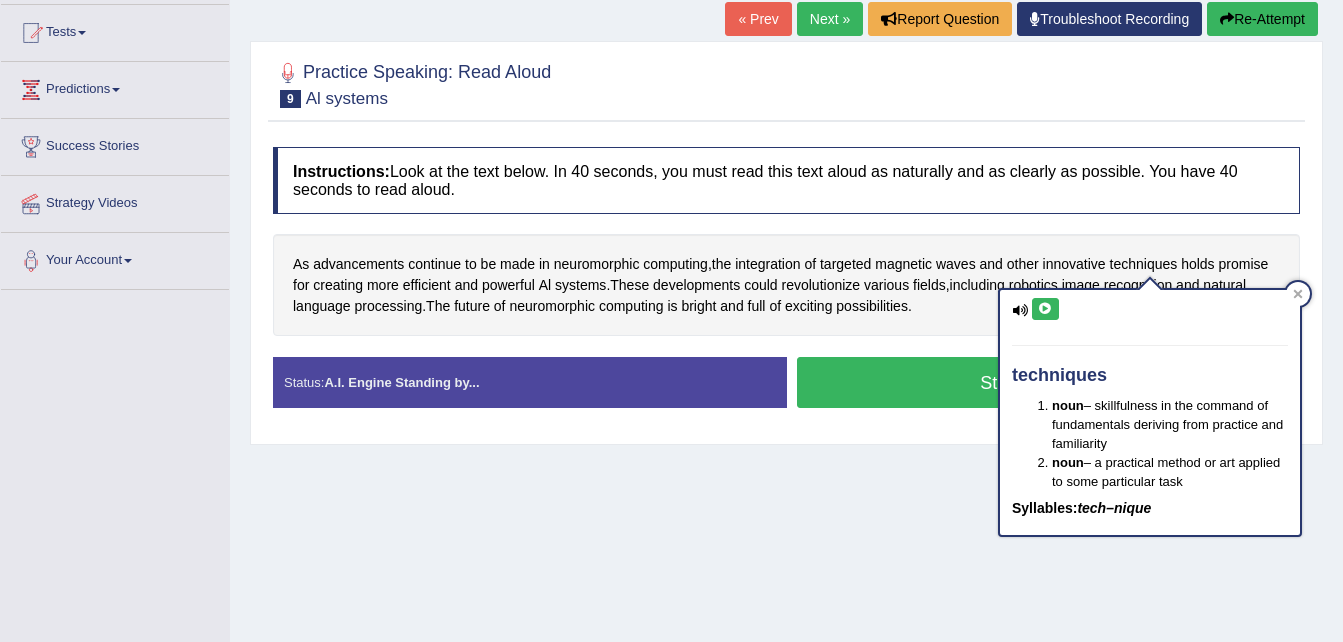 click at bounding box center [1045, 309] 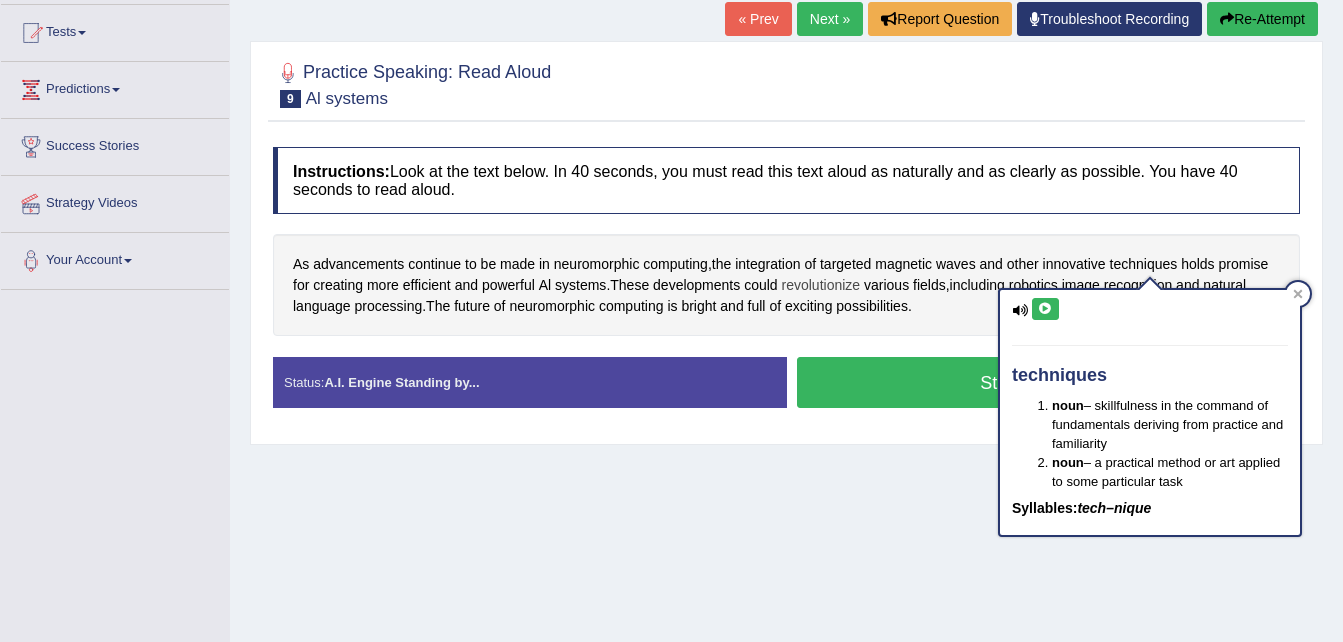 click on "revolutionize" at bounding box center [821, 285] 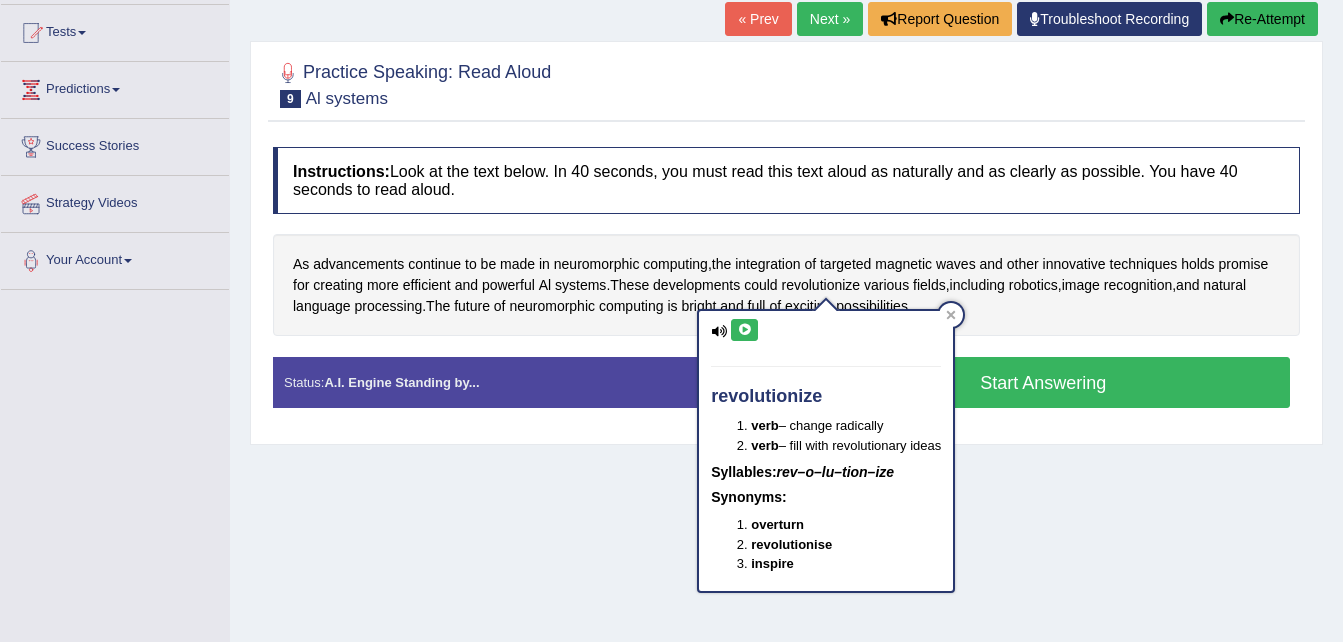 click at bounding box center [744, 330] 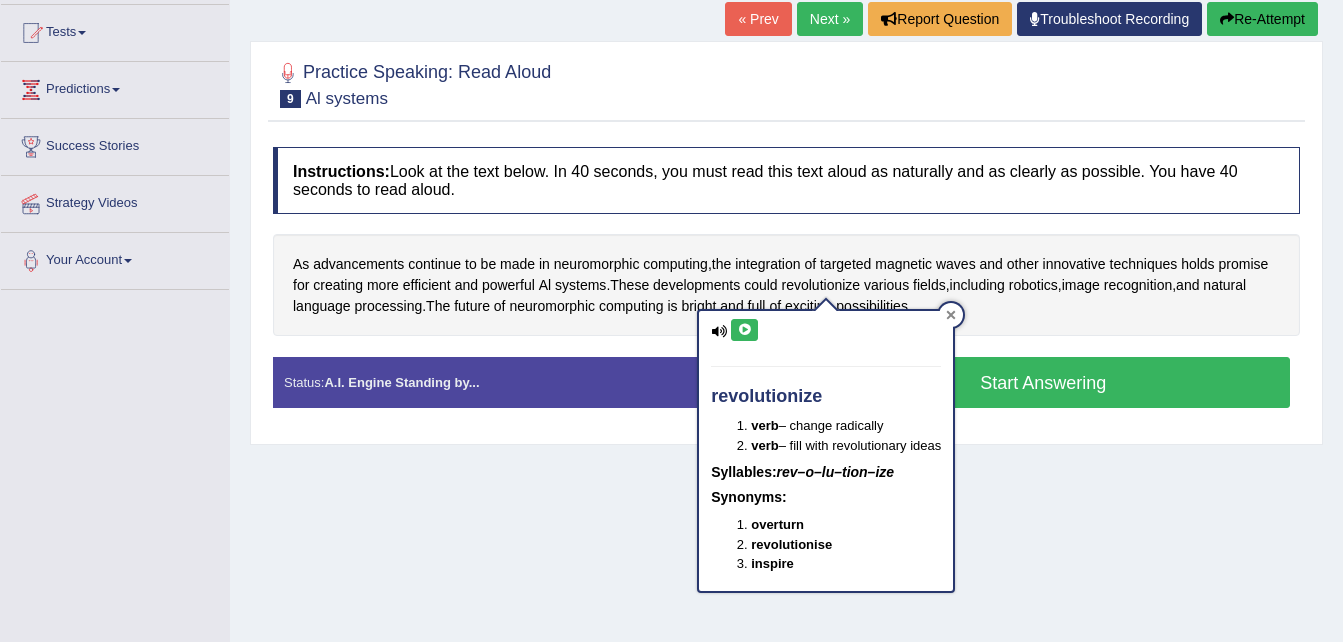 click 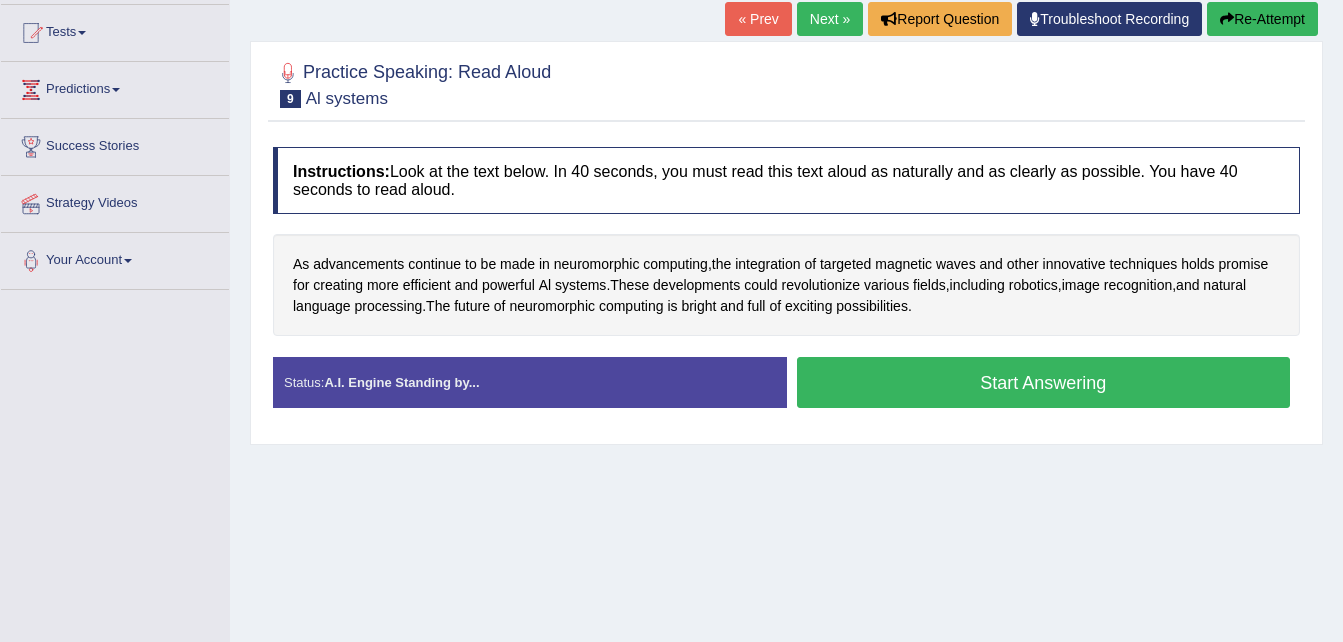 click on "Start Answering" at bounding box center (1044, 382) 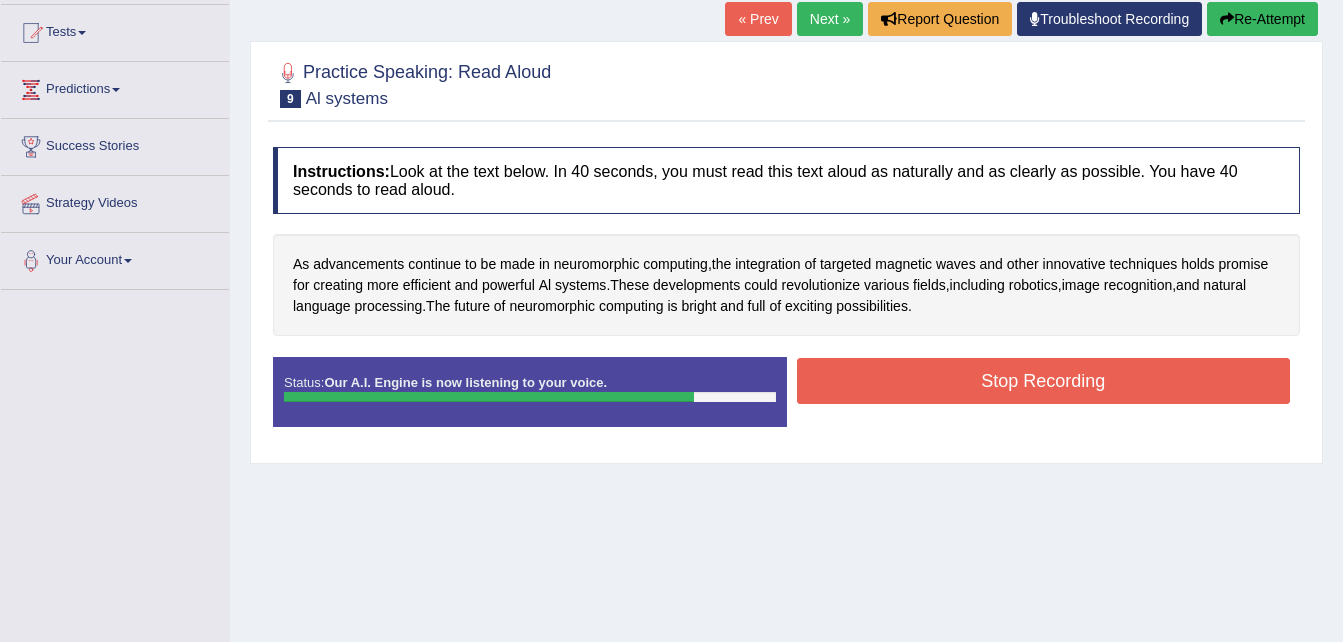 click on "Stop Recording" at bounding box center (1044, 381) 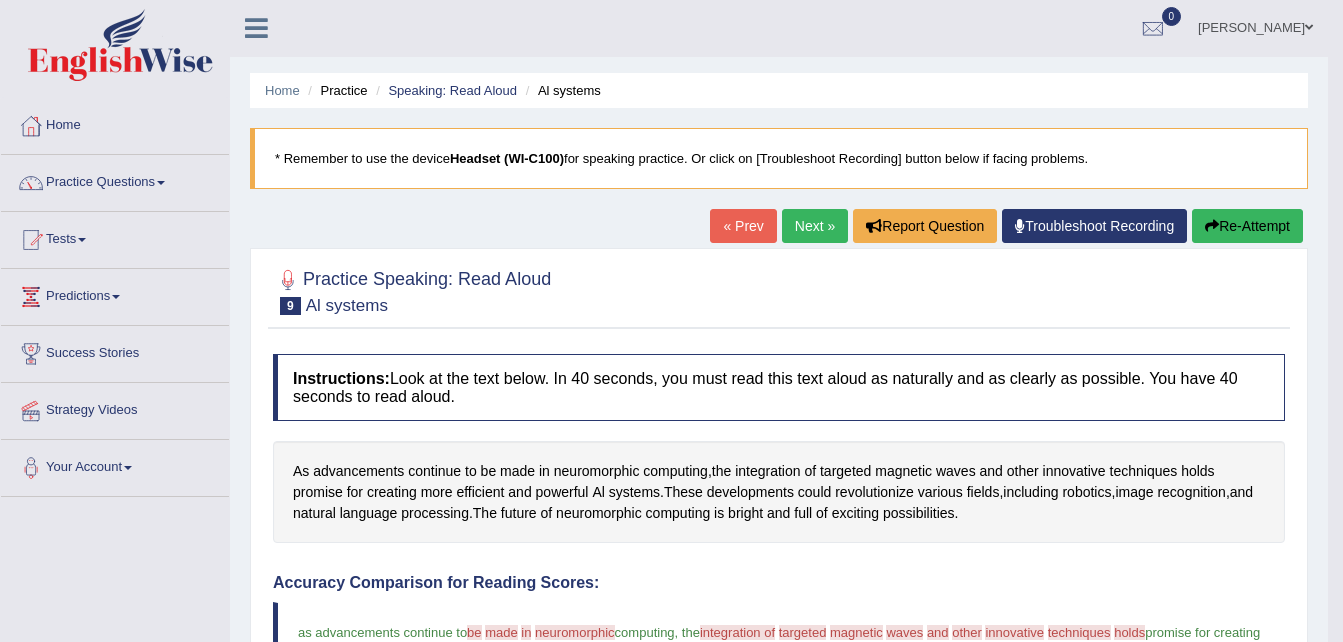 scroll, scrollTop: 0, scrollLeft: 0, axis: both 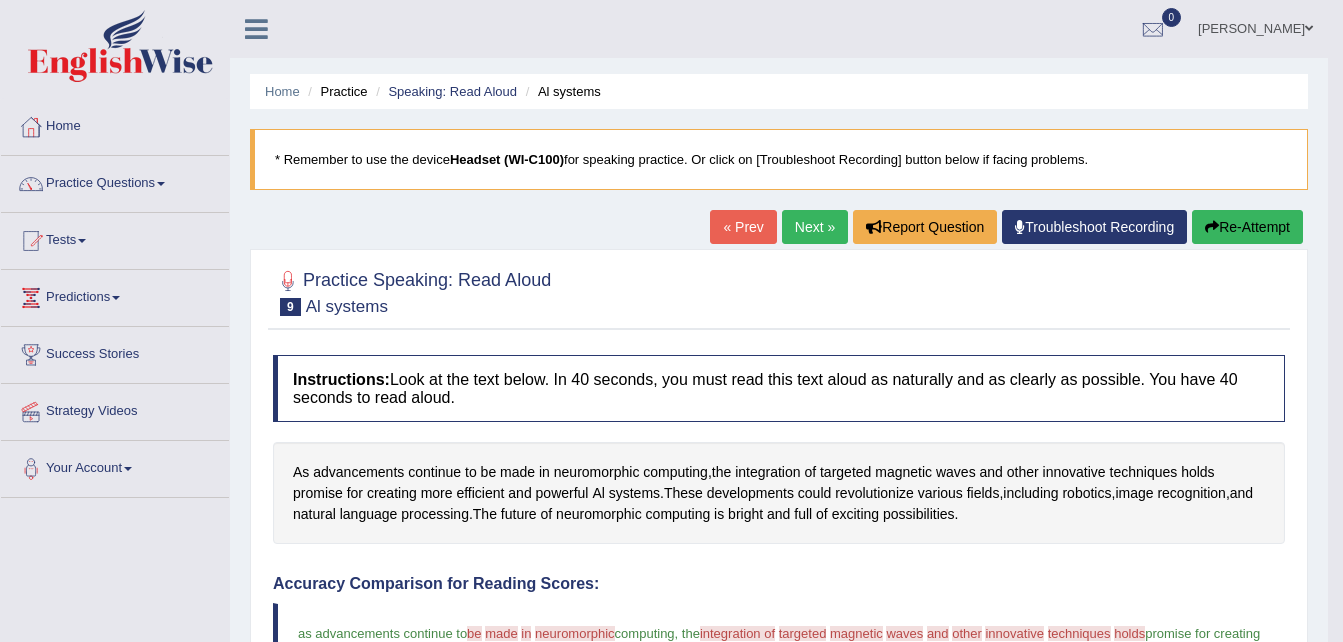 drag, startPoint x: 52, startPoint y: 408, endPoint x: 44, endPoint y: 415, distance: 10.630146 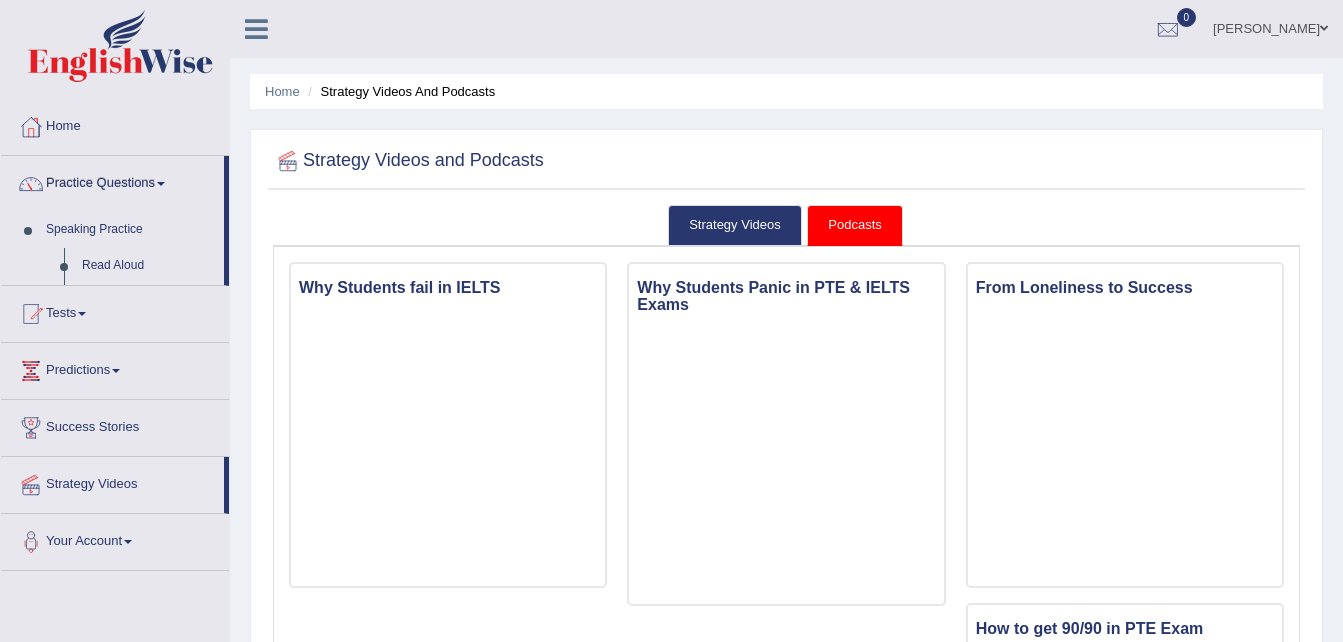 scroll, scrollTop: 0, scrollLeft: 0, axis: both 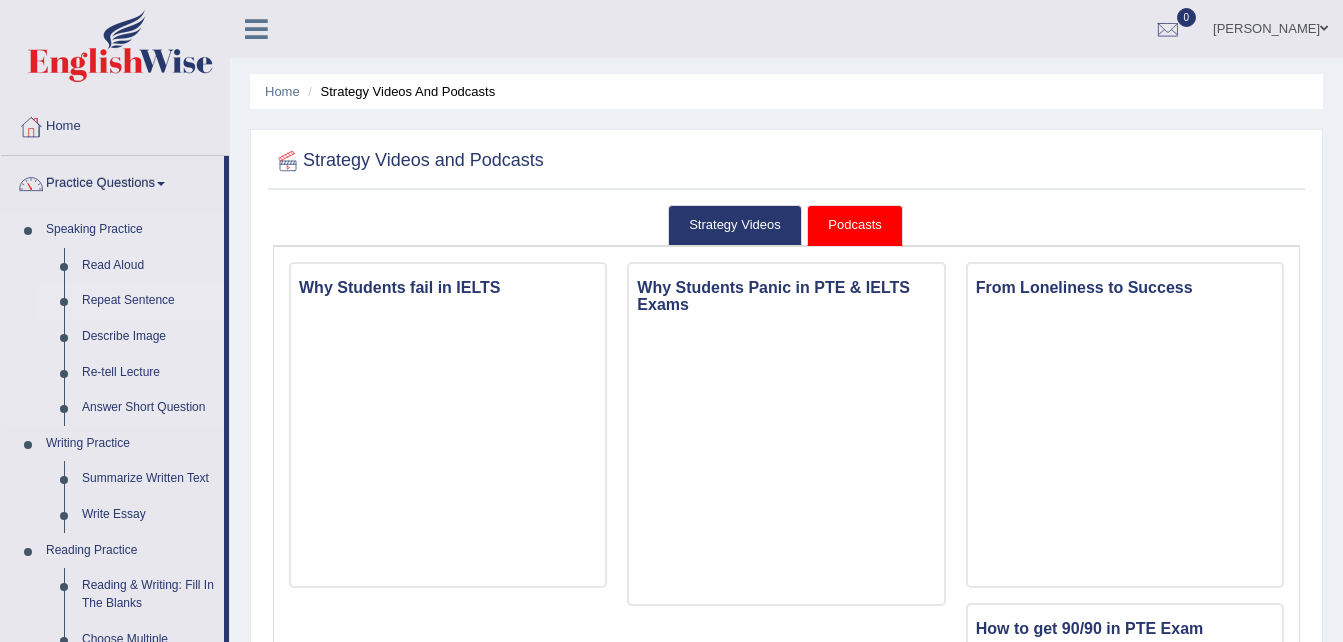 click on "Repeat Sentence" at bounding box center (148, 301) 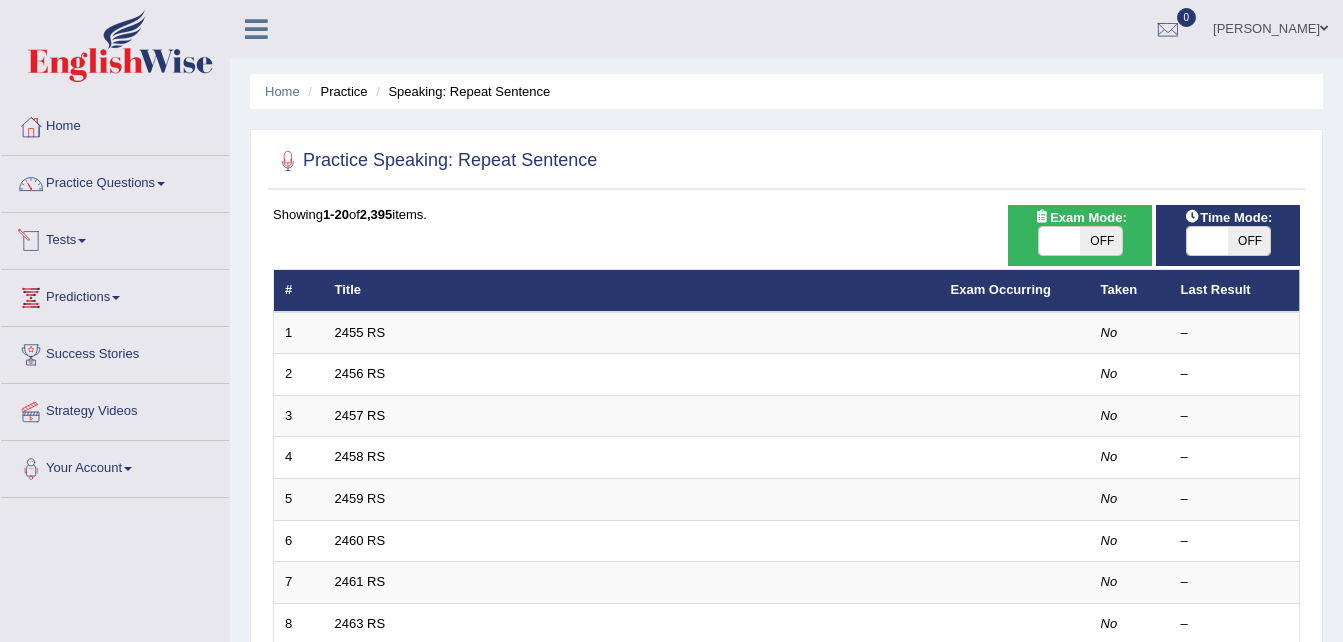 scroll, scrollTop: 0, scrollLeft: 0, axis: both 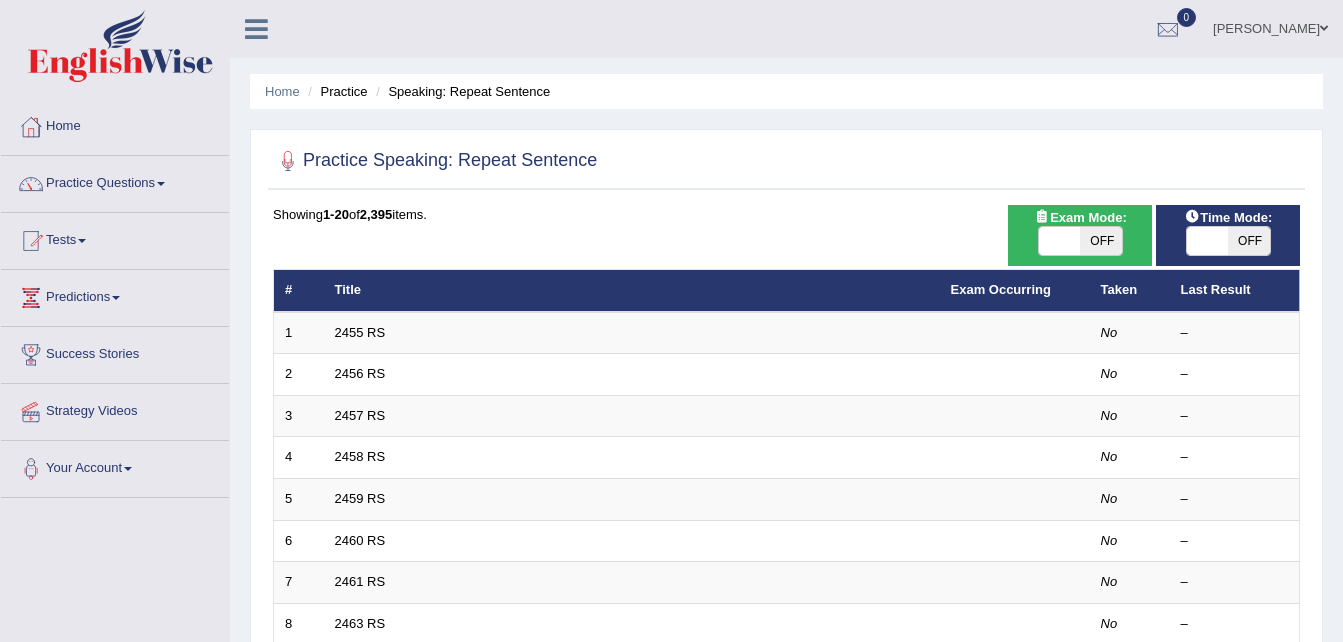 click on "OFF" at bounding box center (1101, 241) 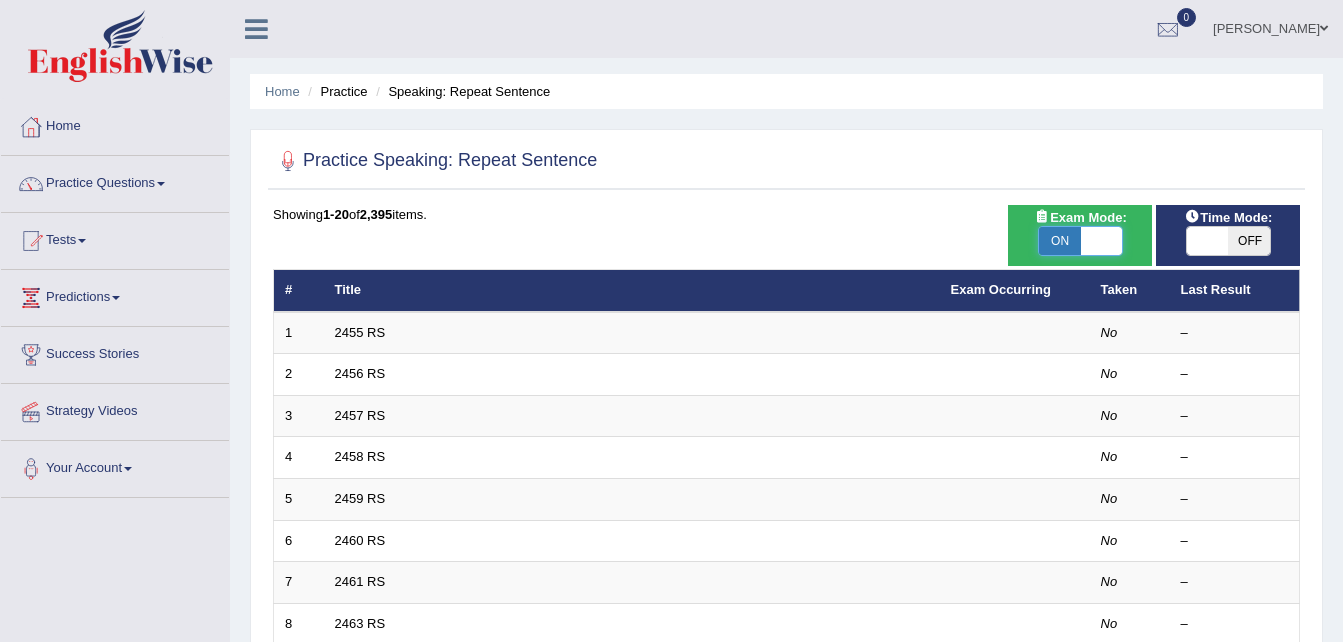 click on "ON" at bounding box center (1060, 241) 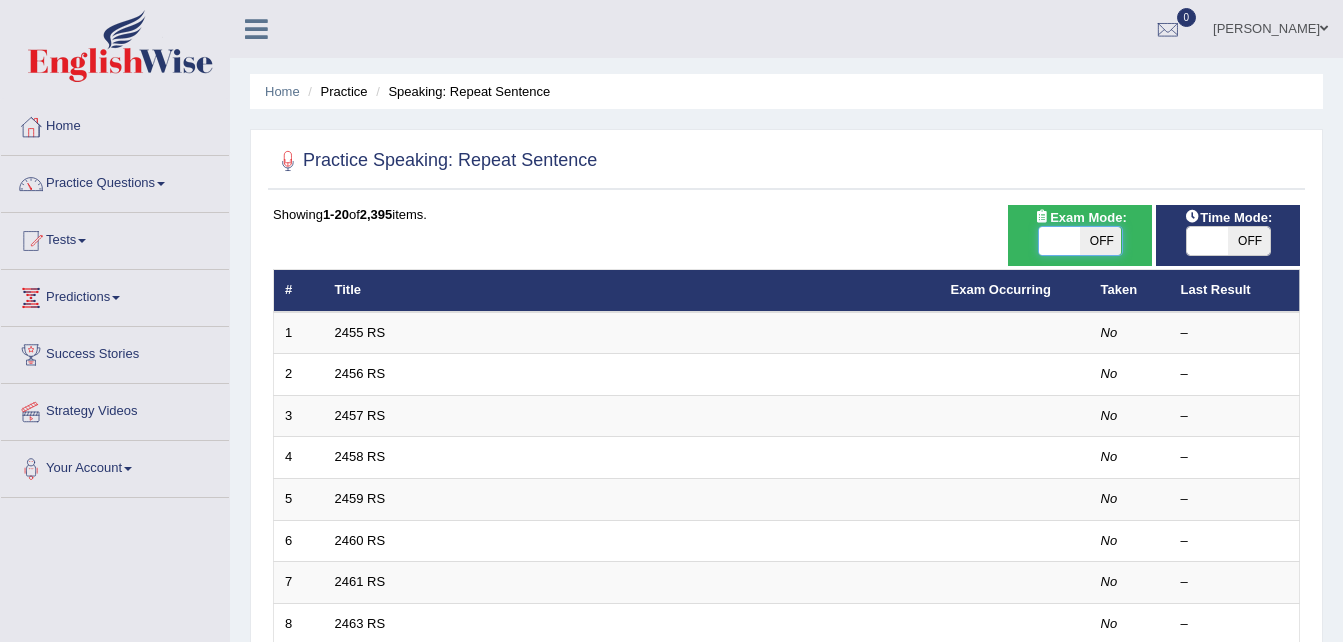 click on "OFF" at bounding box center [1249, 241] 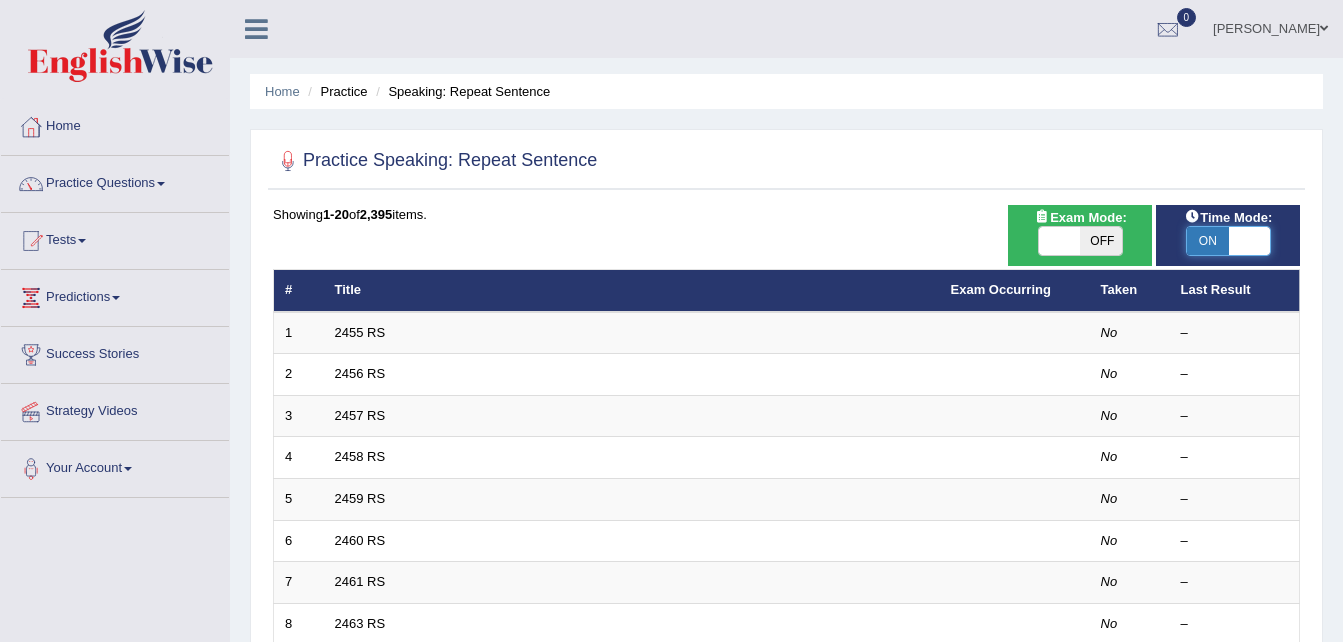 click on "ON" at bounding box center [1208, 241] 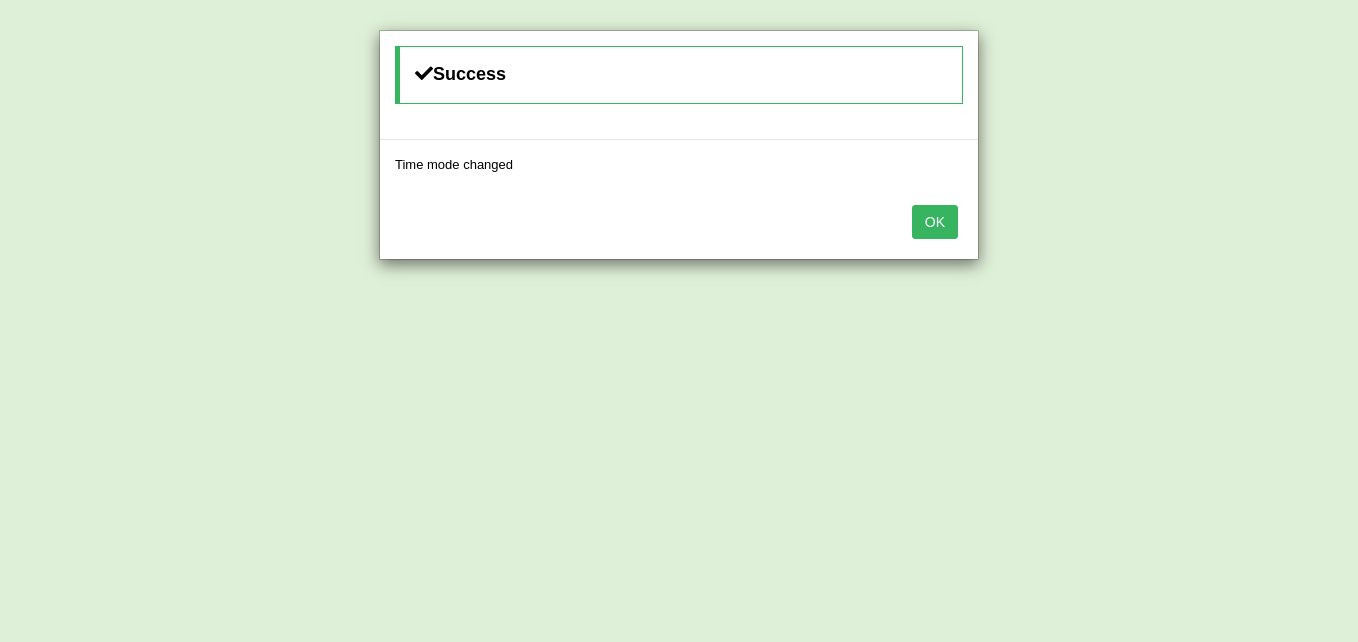 click on "OK" at bounding box center [935, 222] 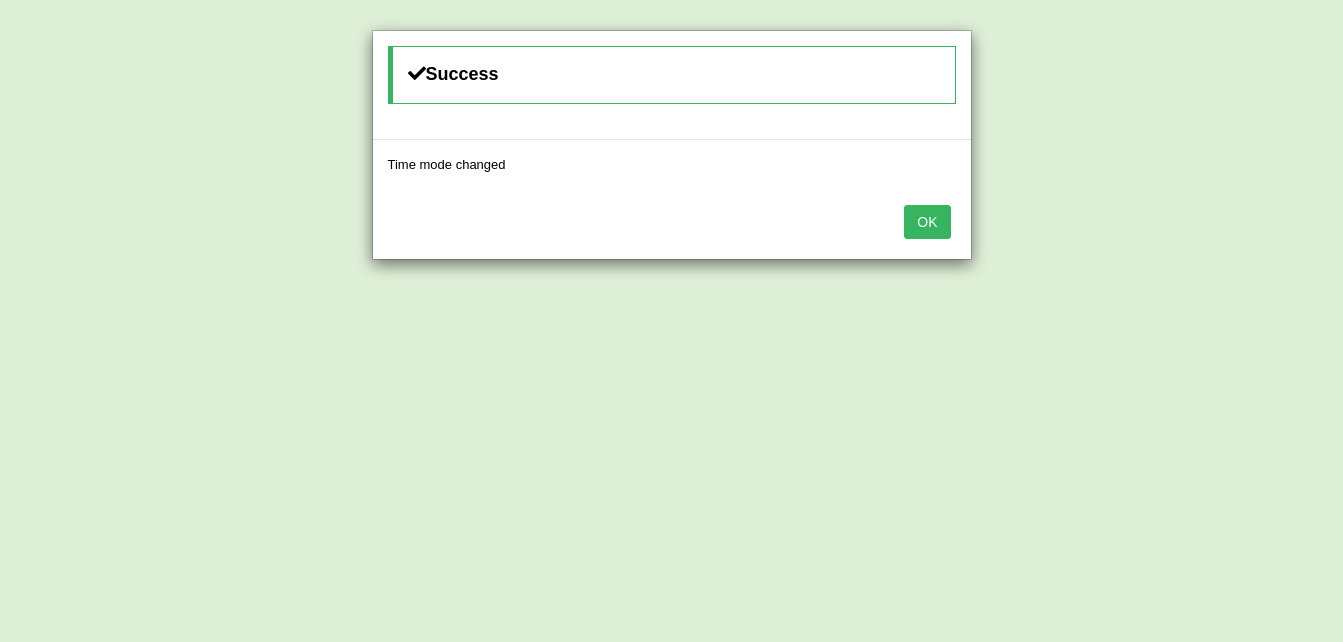click on "OK" at bounding box center [927, 222] 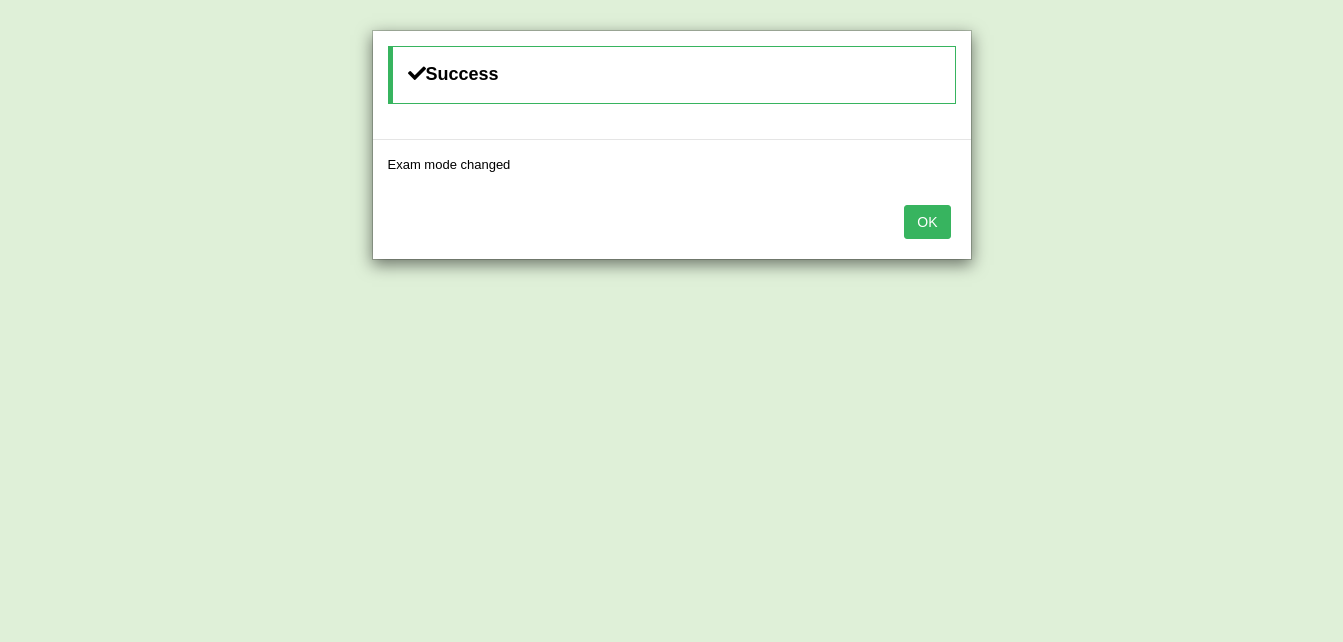 click on "OK" at bounding box center (927, 222) 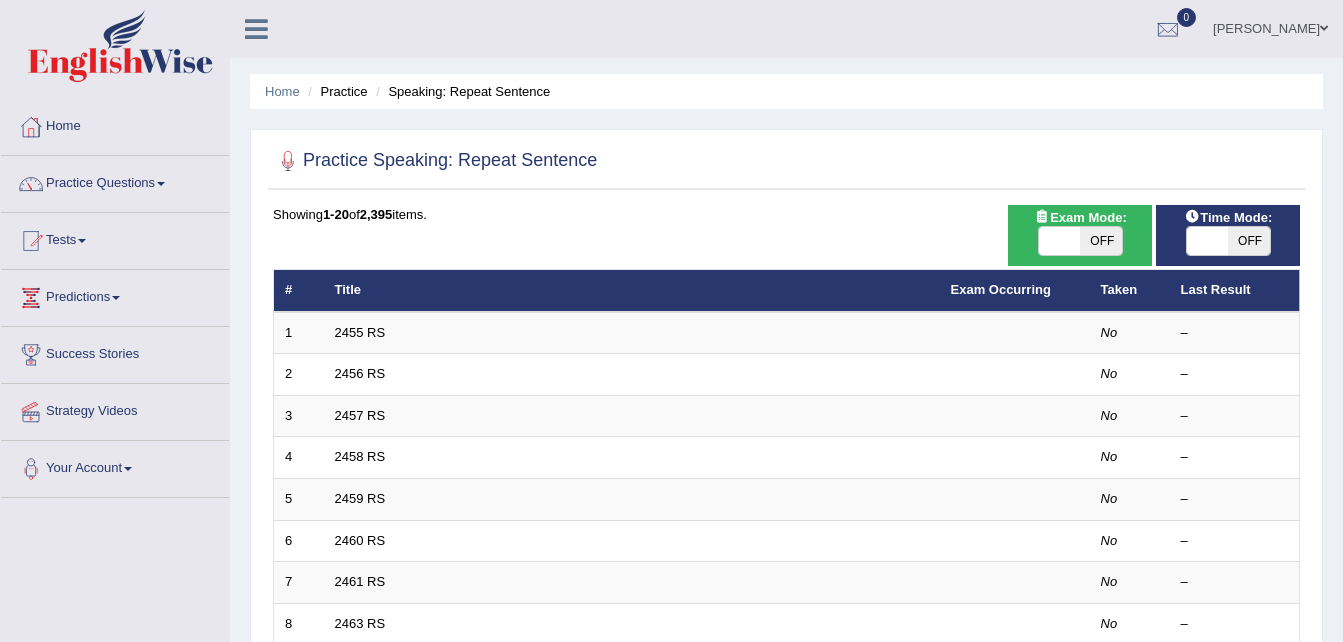 scroll, scrollTop: 0, scrollLeft: 0, axis: both 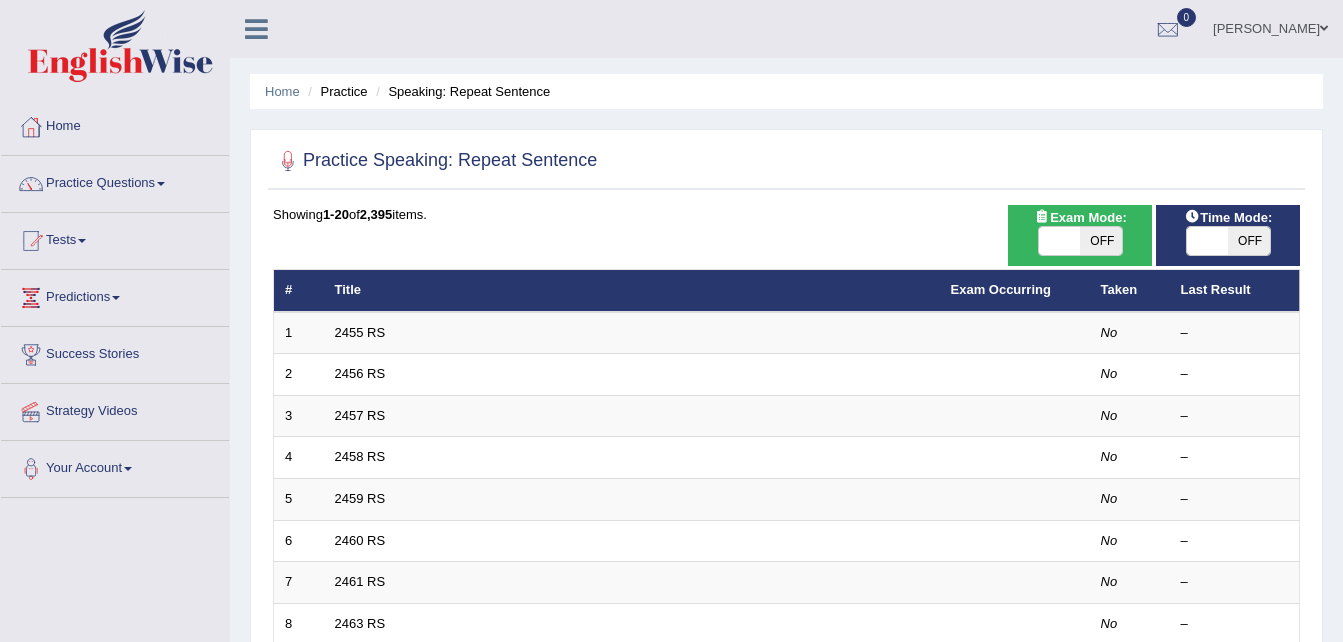 click on "OFF" at bounding box center (1249, 241) 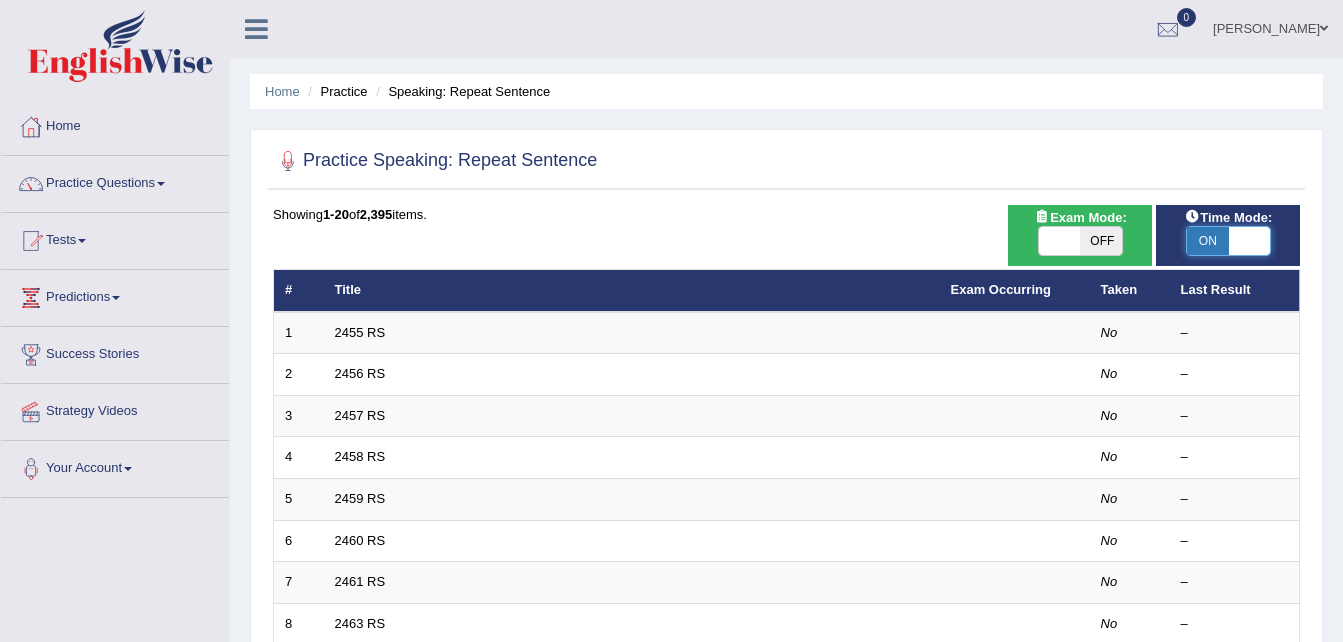 click on "ON" at bounding box center [1208, 241] 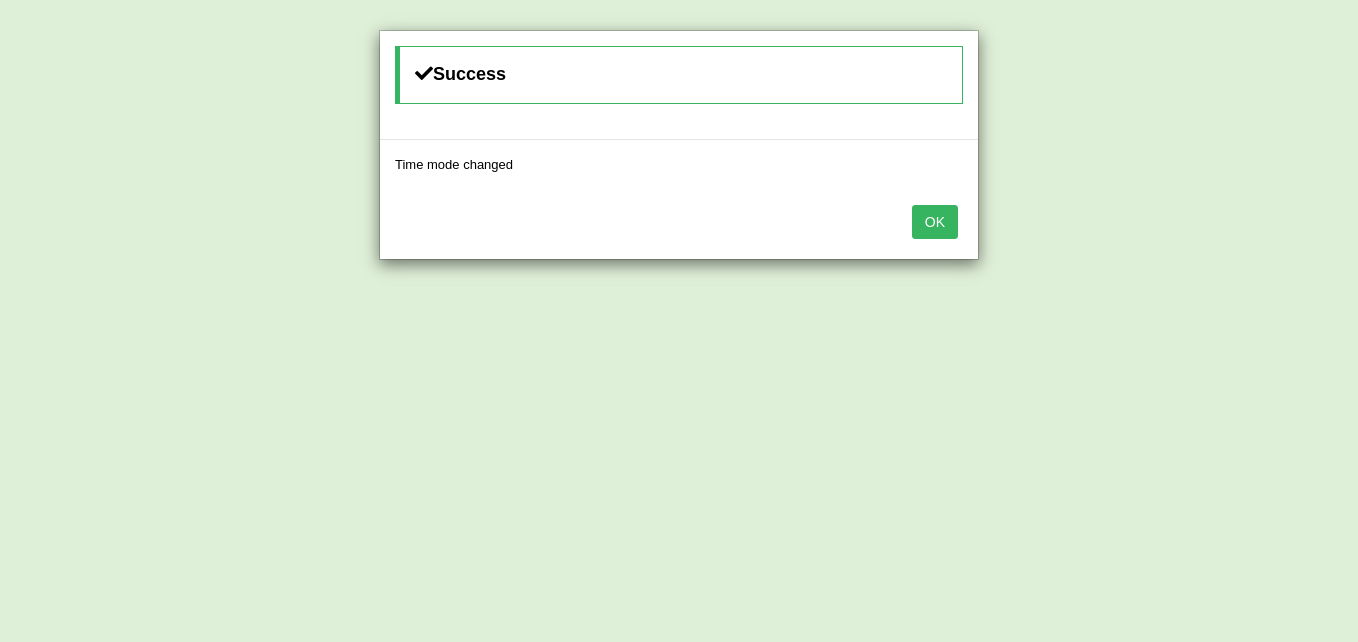 click on "OK" at bounding box center (935, 222) 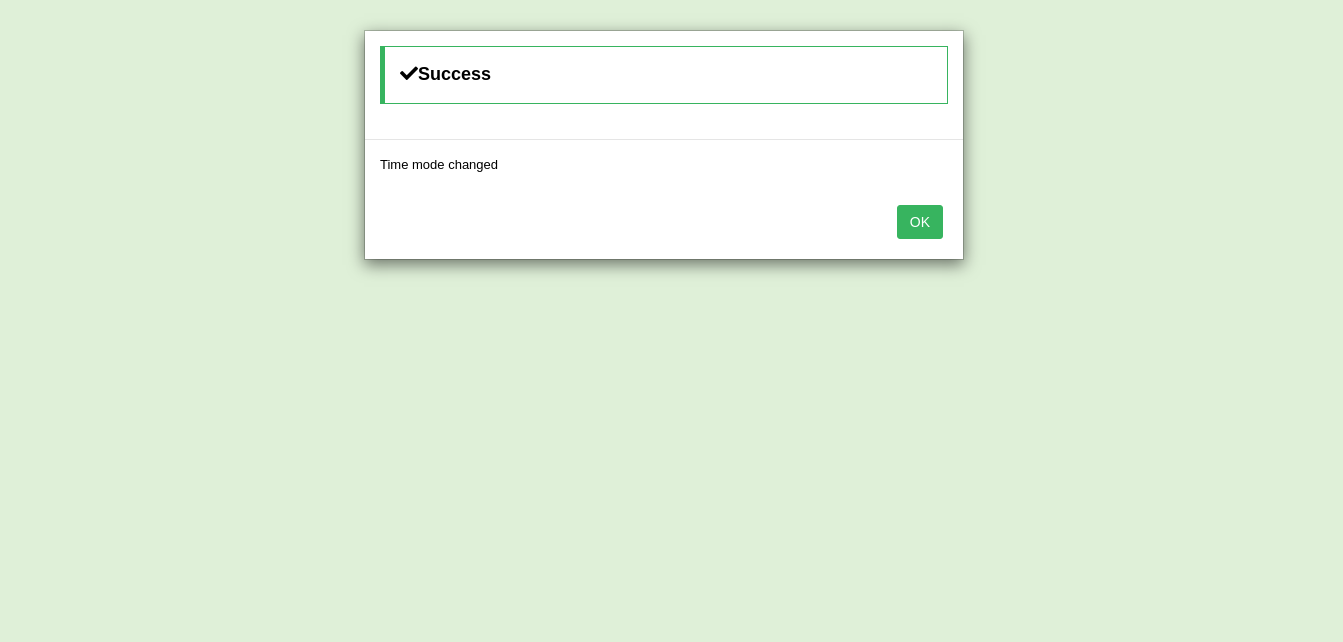 click on "OK" at bounding box center (920, 222) 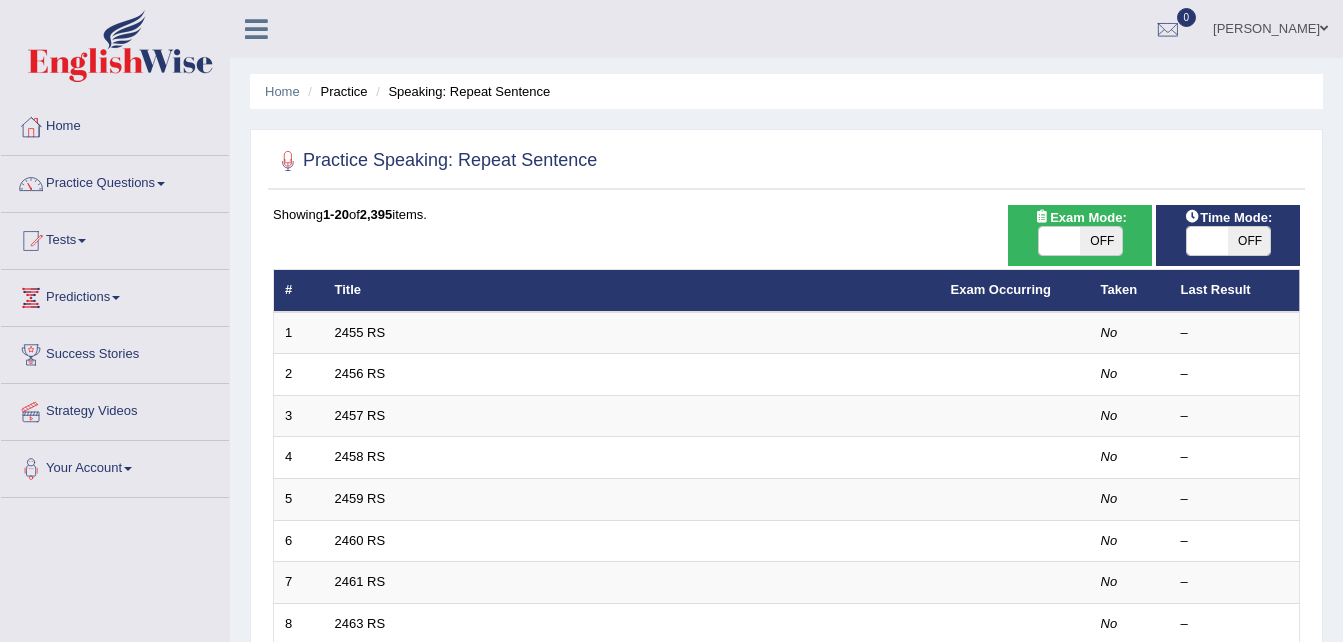 click on "OFF" at bounding box center (1101, 241) 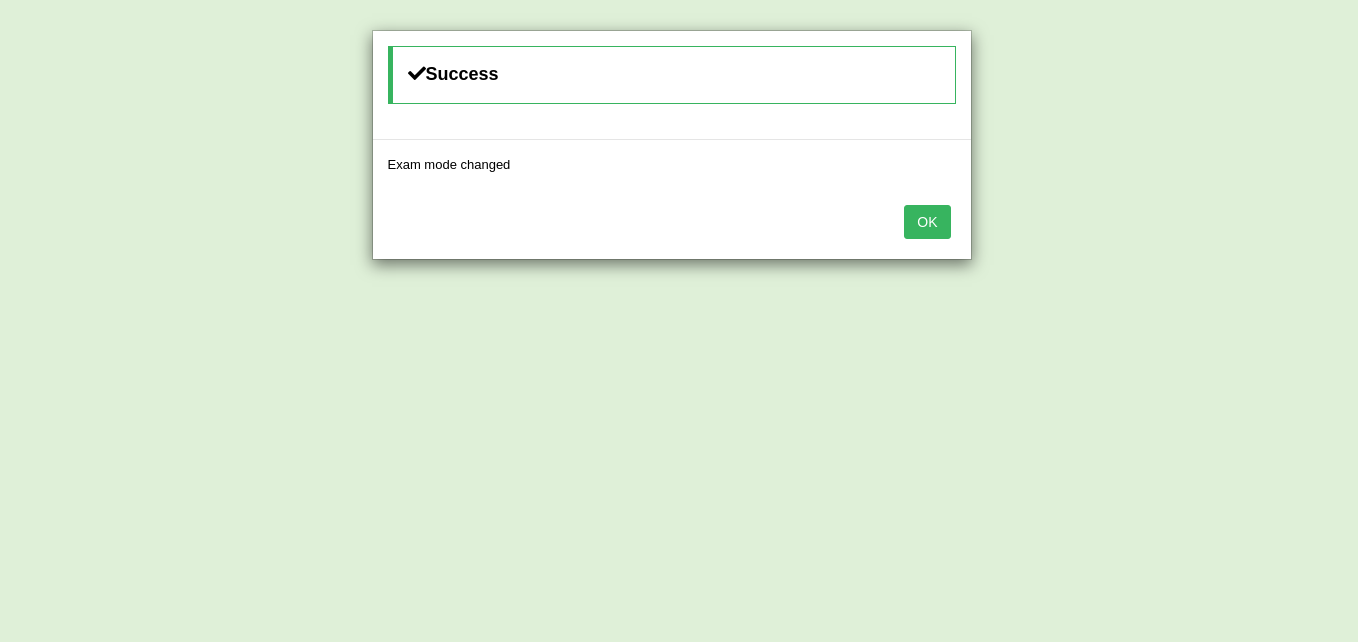 click on "Success Exam mode changed OK" at bounding box center (679, 321) 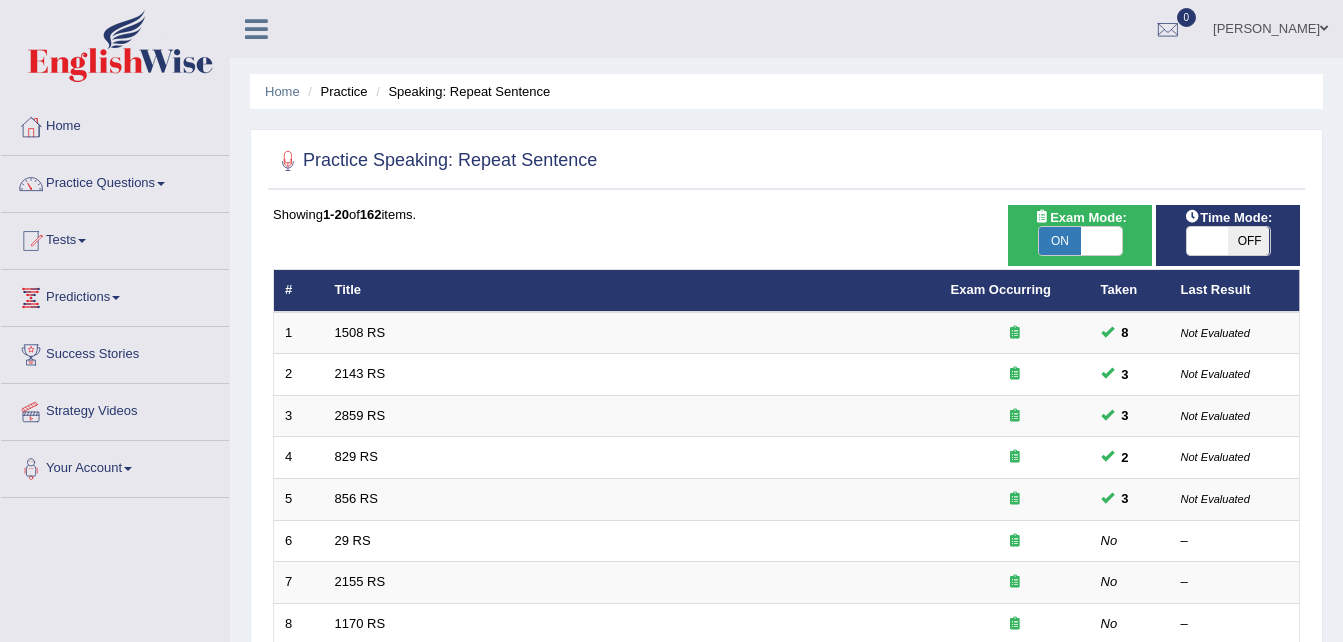 scroll, scrollTop: 0, scrollLeft: 0, axis: both 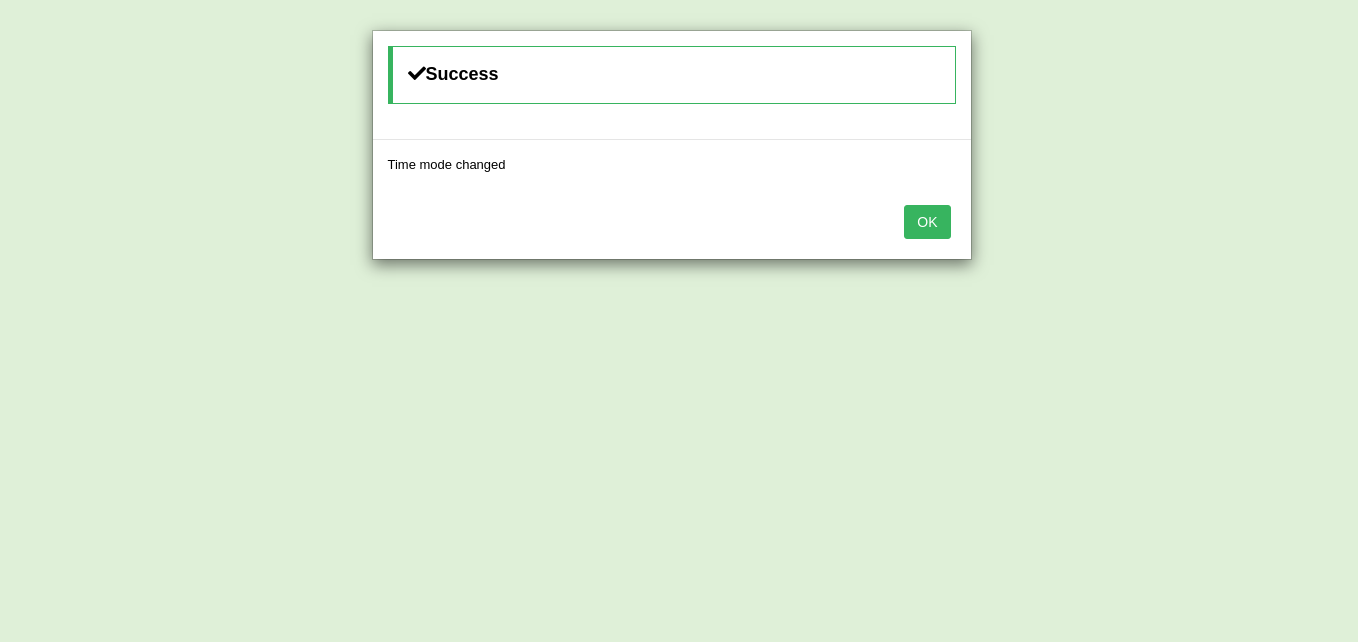 click on "OK" at bounding box center [927, 222] 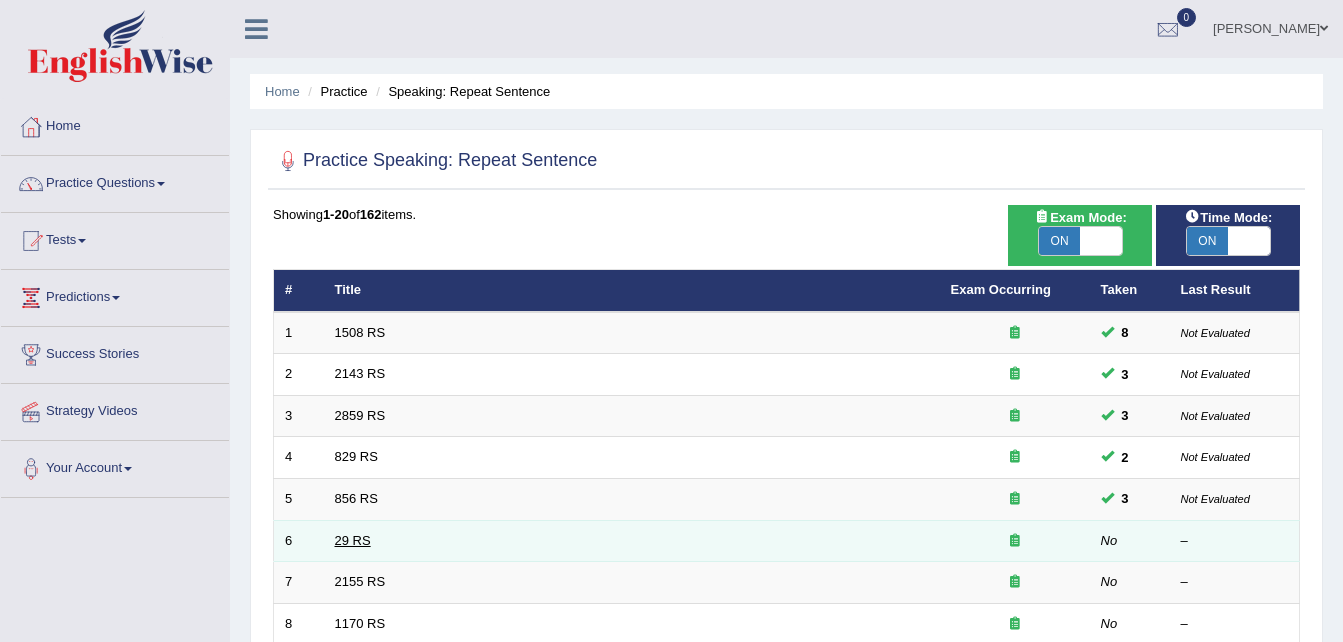 click on "29 RS" at bounding box center (353, 540) 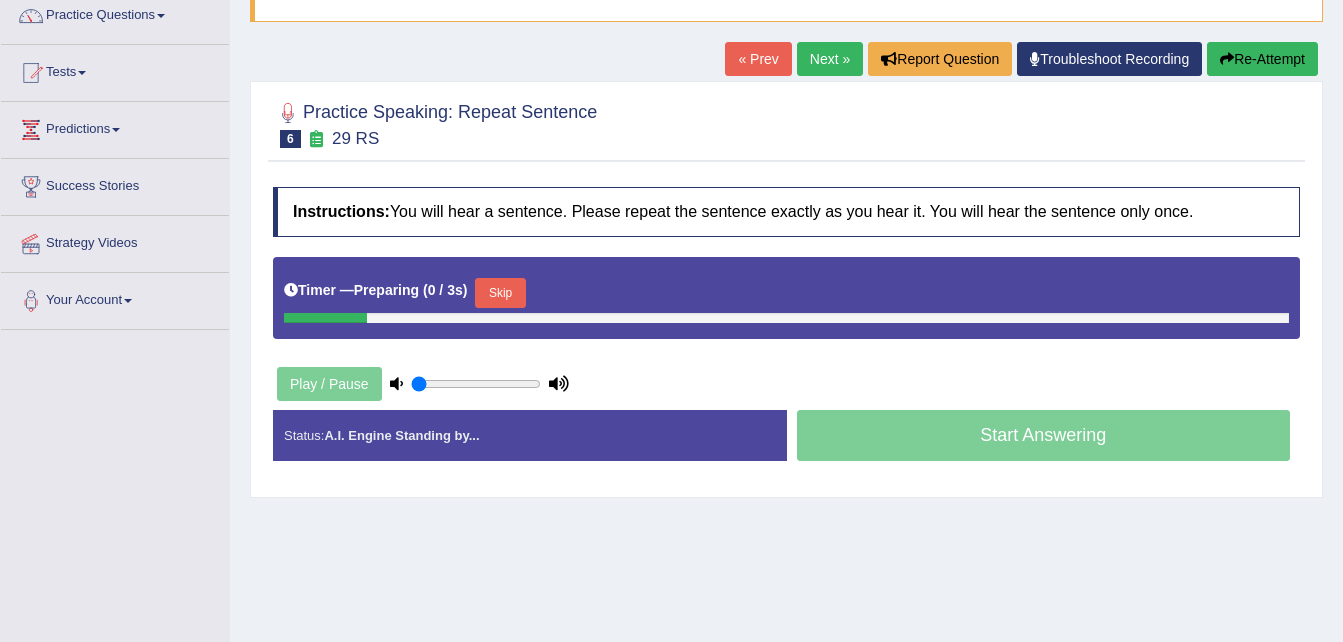 scroll, scrollTop: 400, scrollLeft: 0, axis: vertical 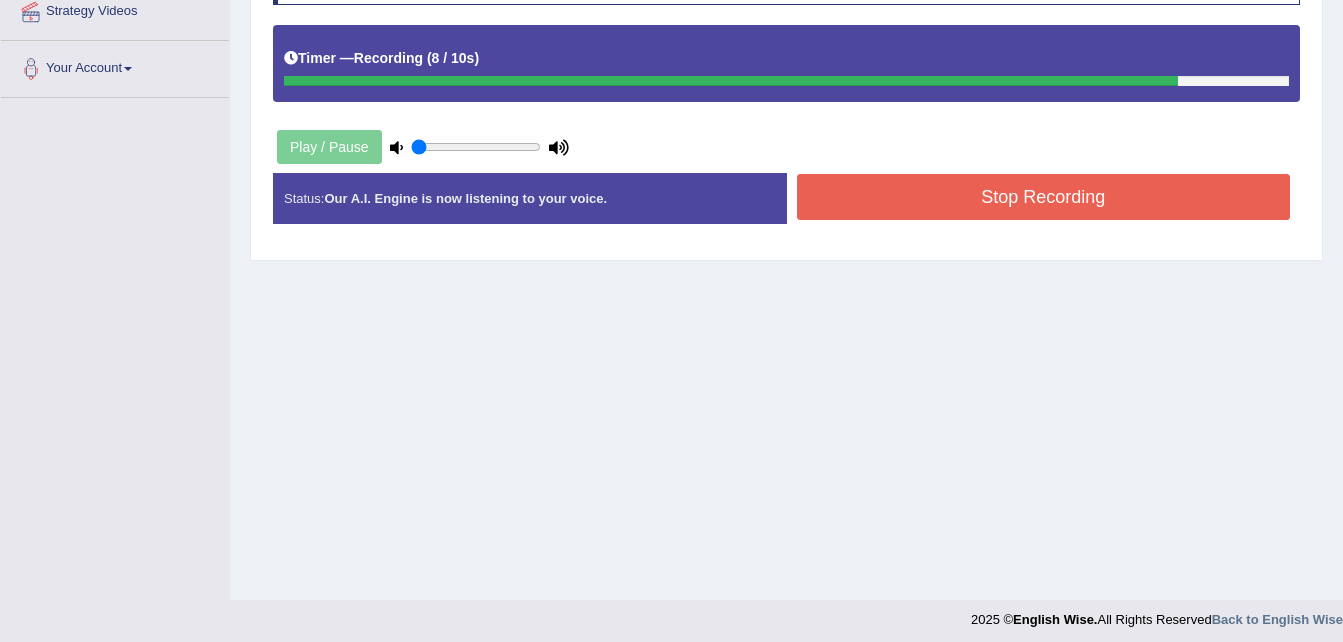 click on "Stop Recording" at bounding box center [1044, 197] 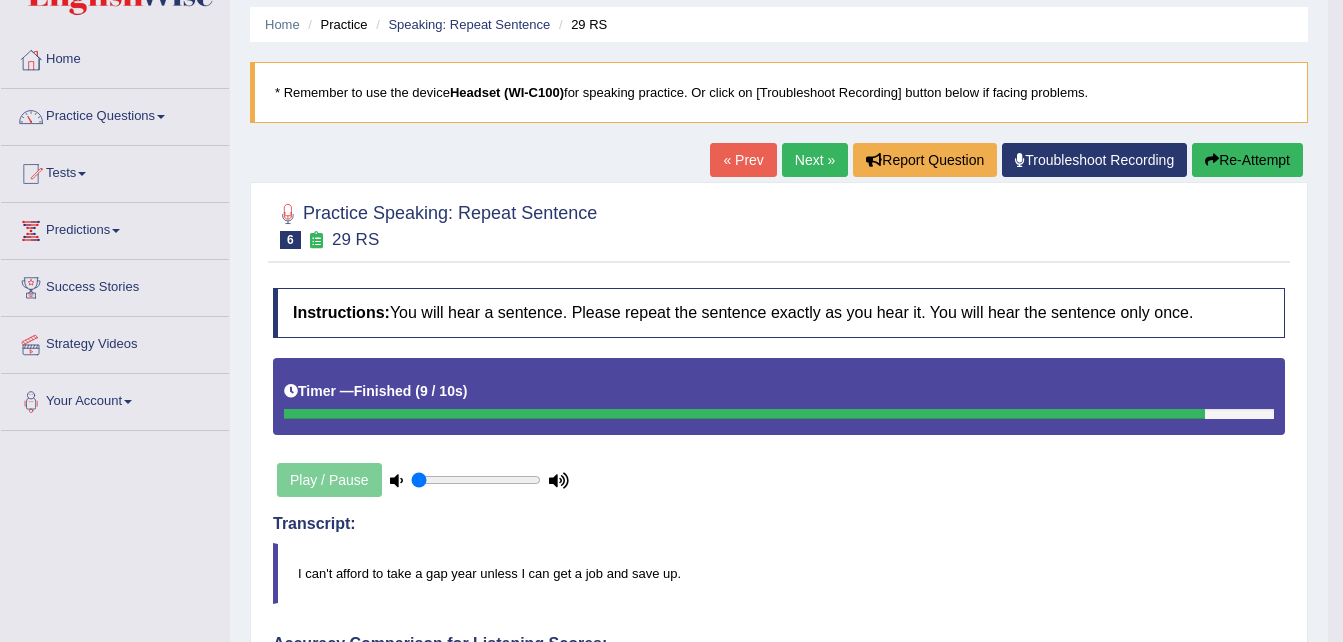scroll, scrollTop: 0, scrollLeft: 0, axis: both 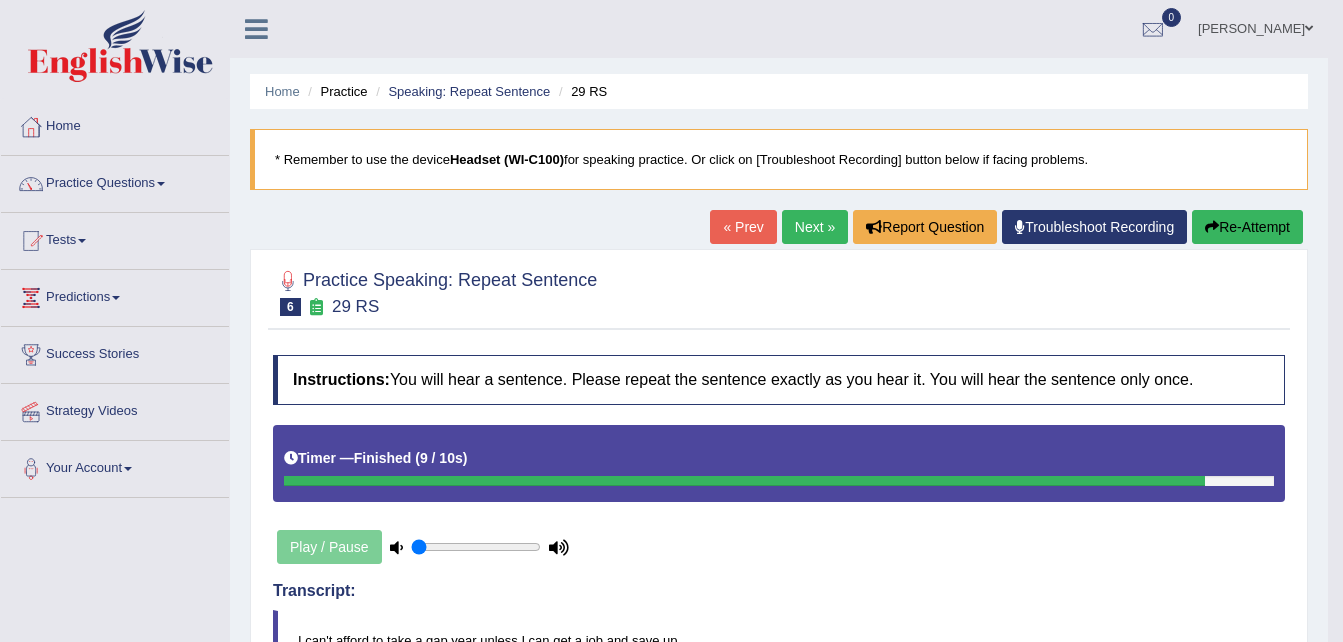 click on "Re-Attempt" at bounding box center [1247, 227] 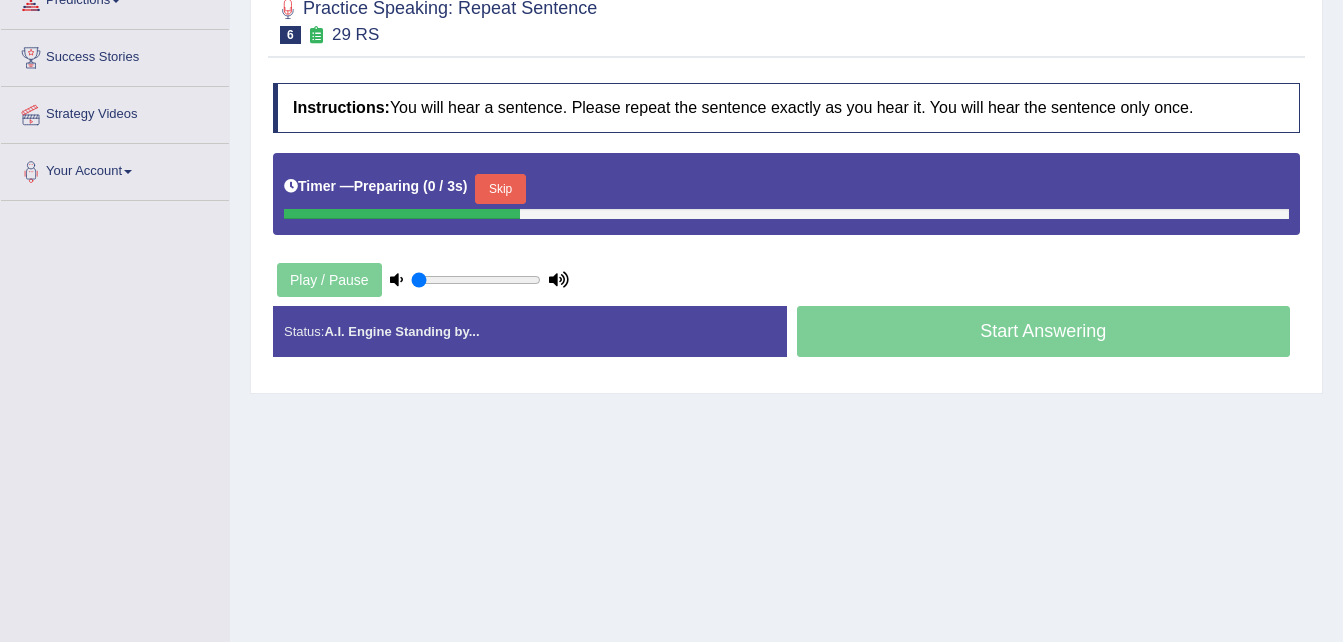 scroll, scrollTop: 0, scrollLeft: 0, axis: both 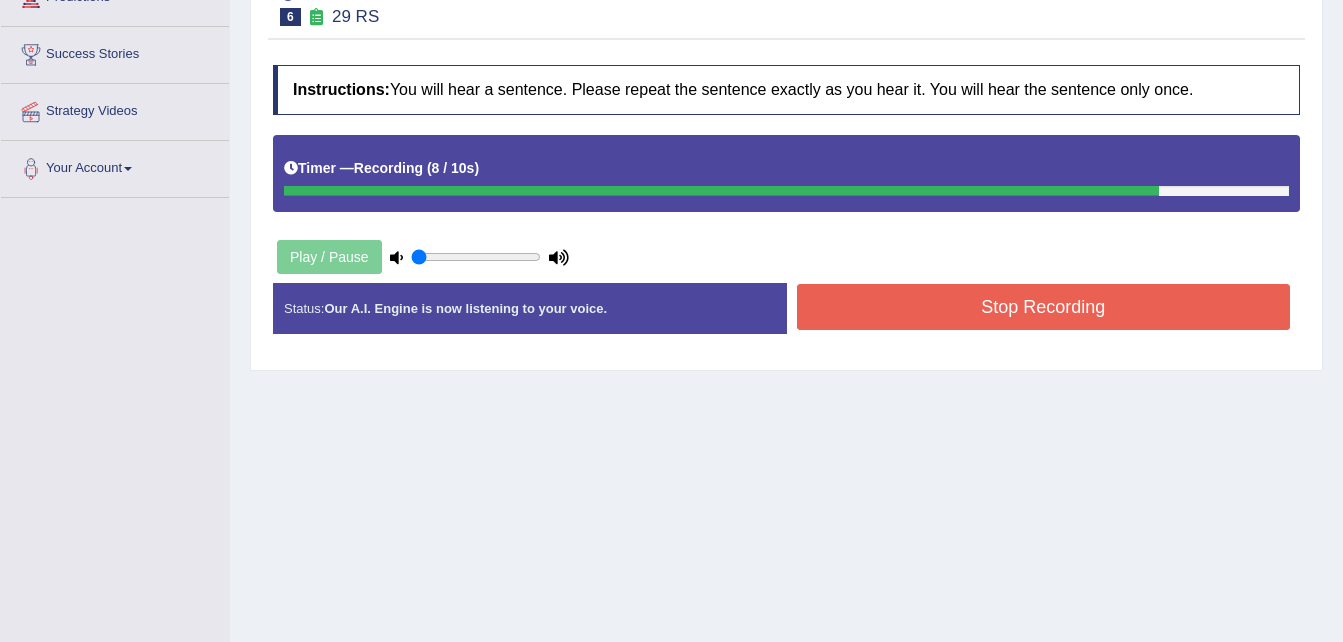 click on "Stop Recording" at bounding box center (1044, 307) 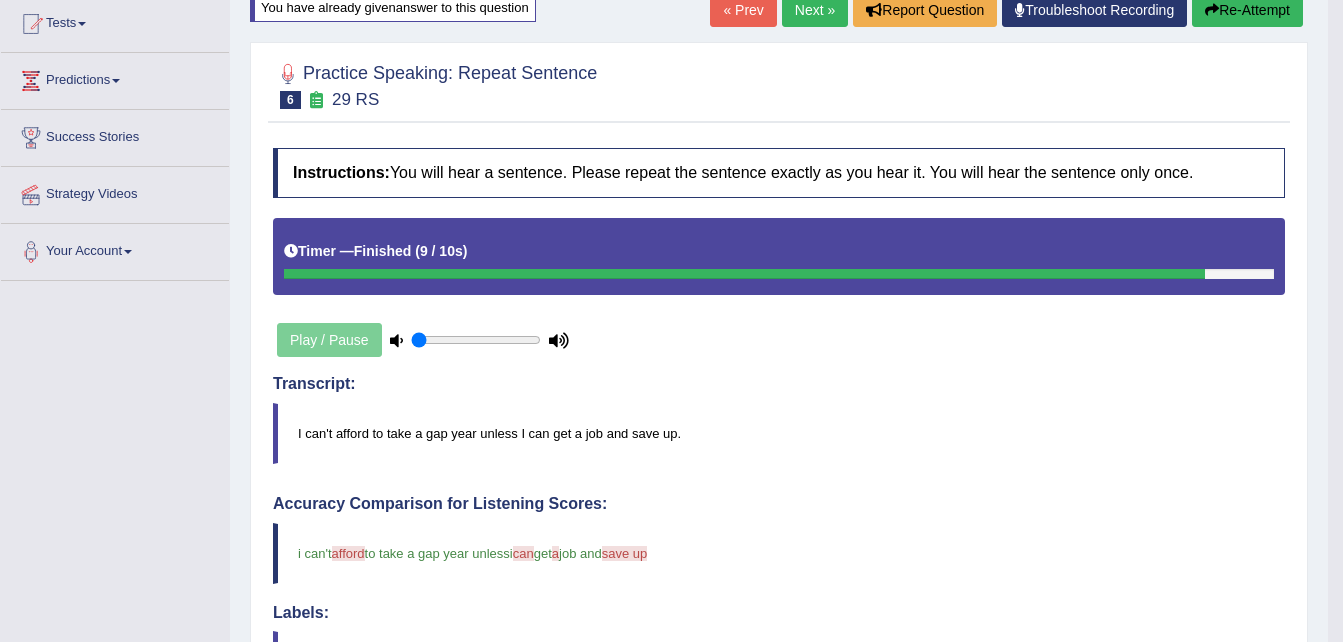 scroll, scrollTop: 100, scrollLeft: 0, axis: vertical 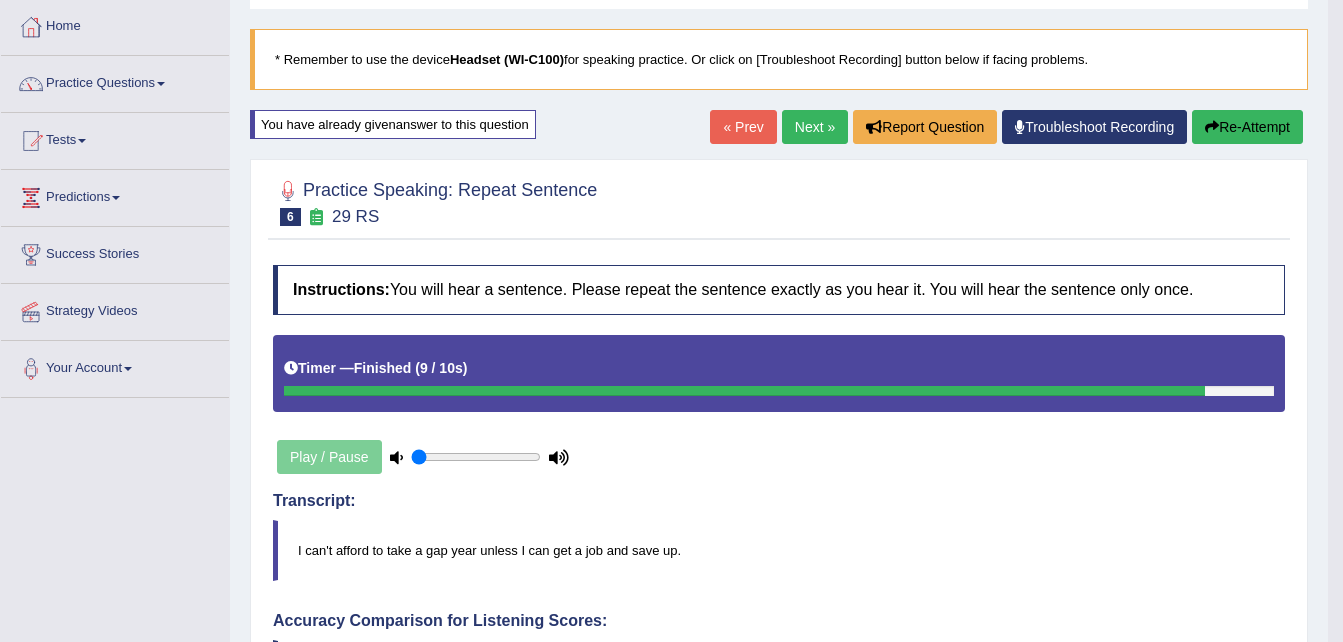 click on "Next »" at bounding box center [815, 127] 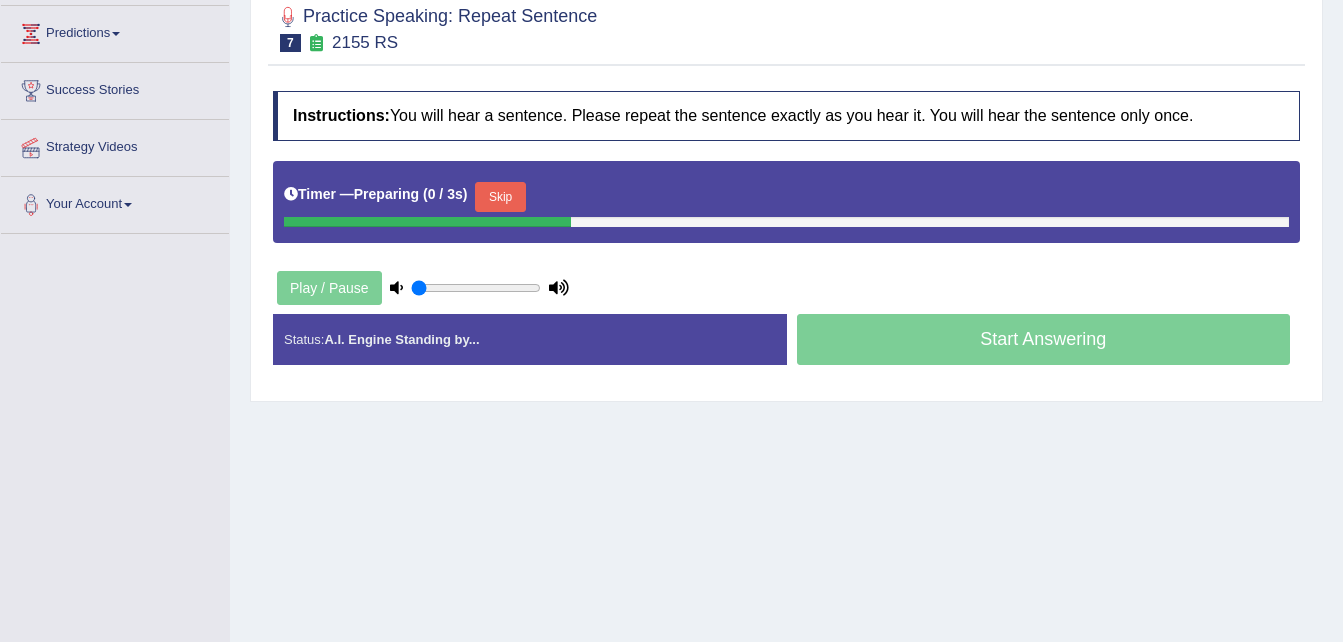 scroll, scrollTop: 300, scrollLeft: 0, axis: vertical 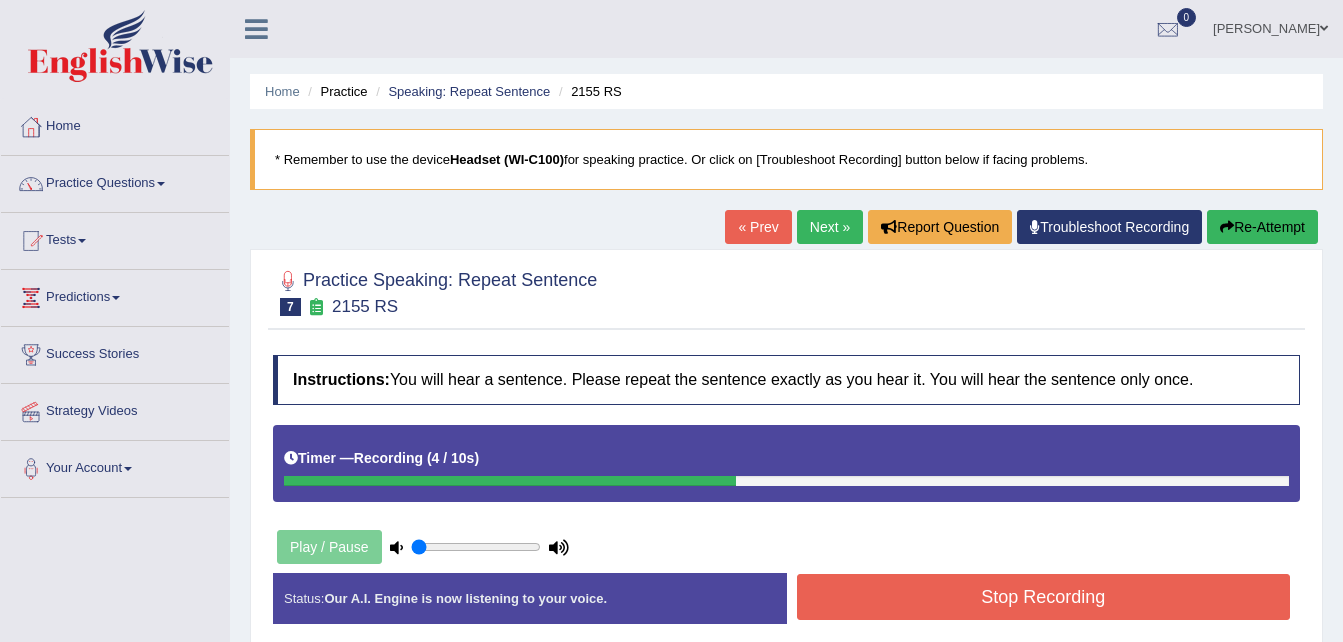 click on "Re-Attempt" at bounding box center (1262, 227) 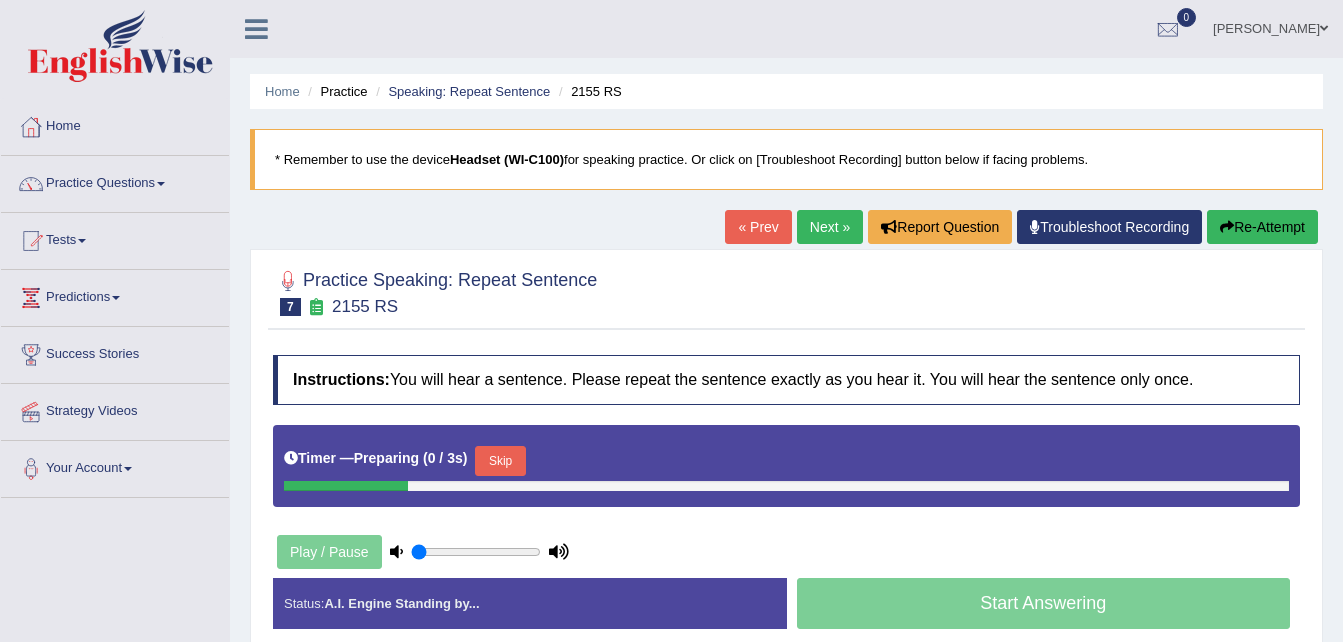 scroll, scrollTop: 0, scrollLeft: 0, axis: both 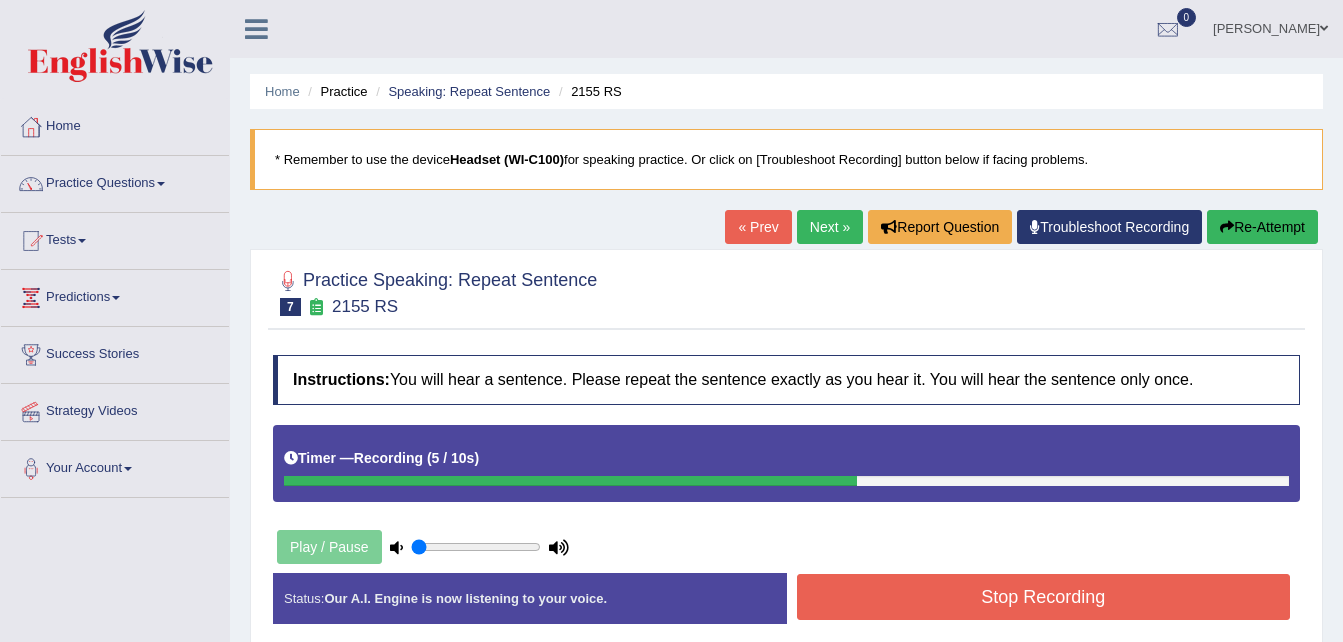 click on "Re-Attempt" at bounding box center (1262, 227) 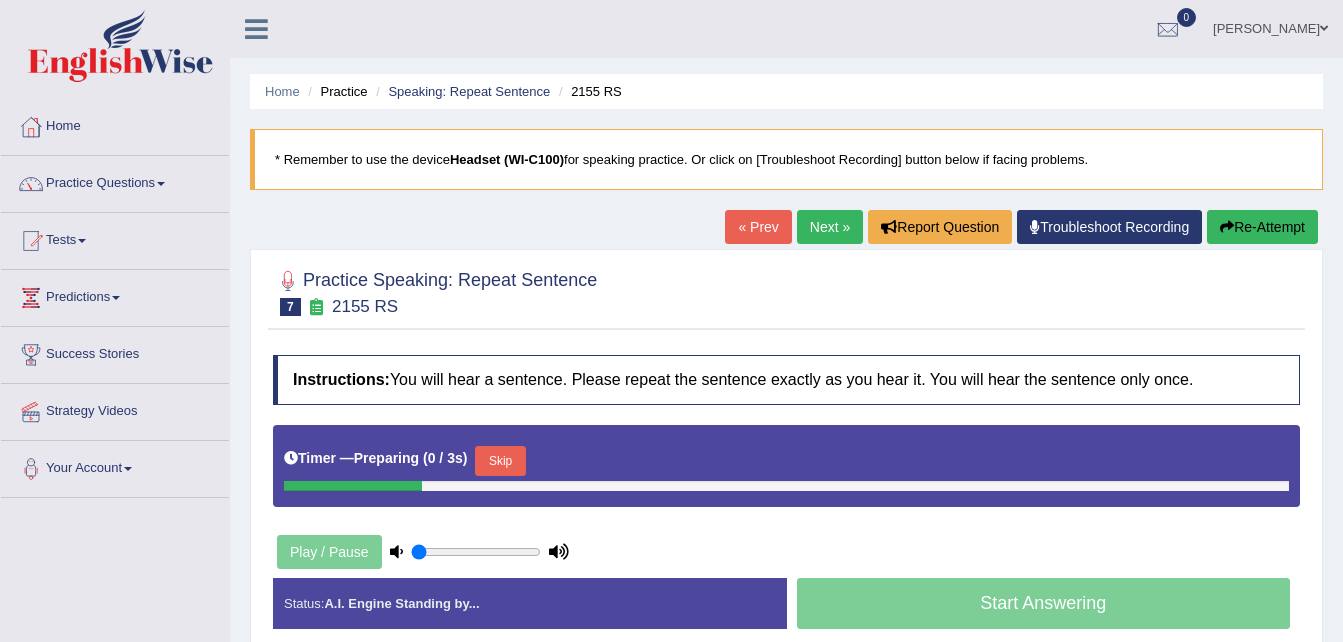 scroll, scrollTop: 0, scrollLeft: 0, axis: both 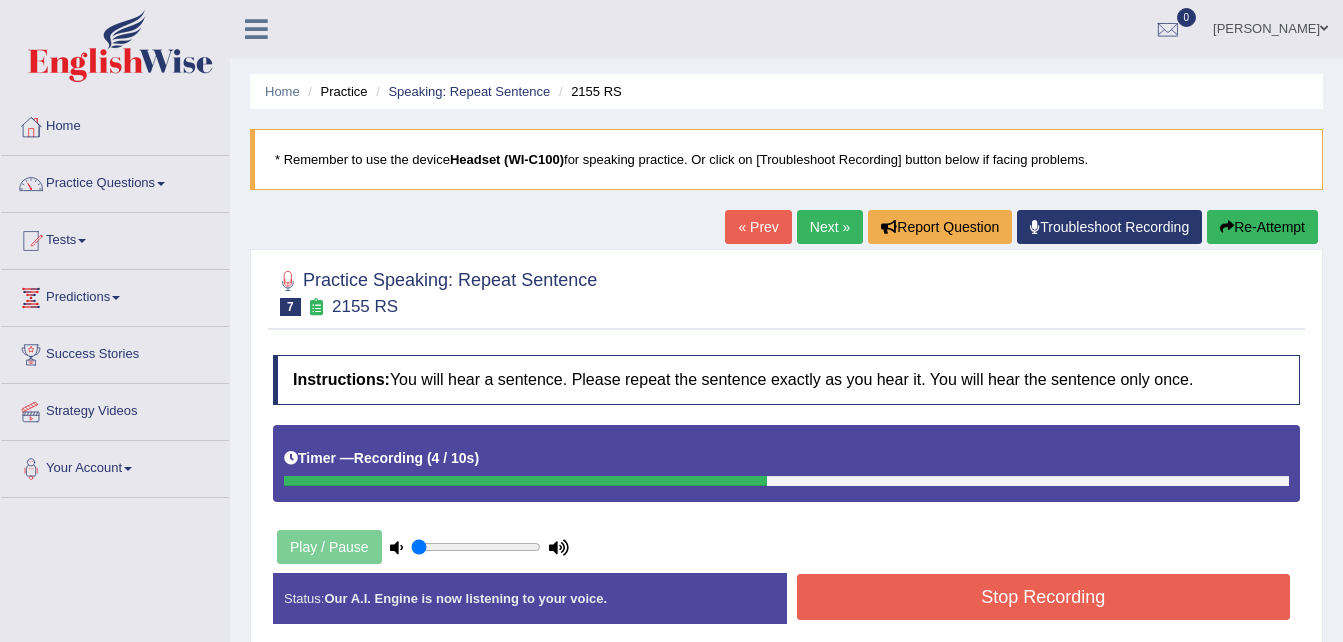click on "Re-Attempt" at bounding box center [1262, 227] 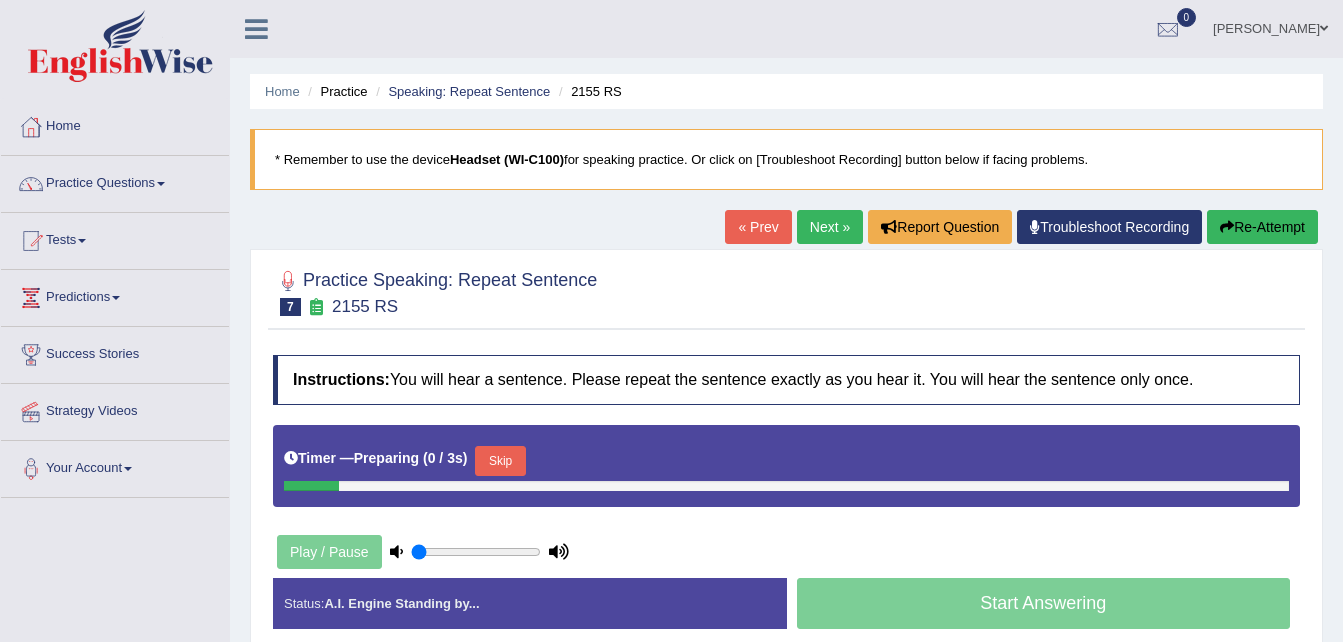 scroll, scrollTop: 0, scrollLeft: 0, axis: both 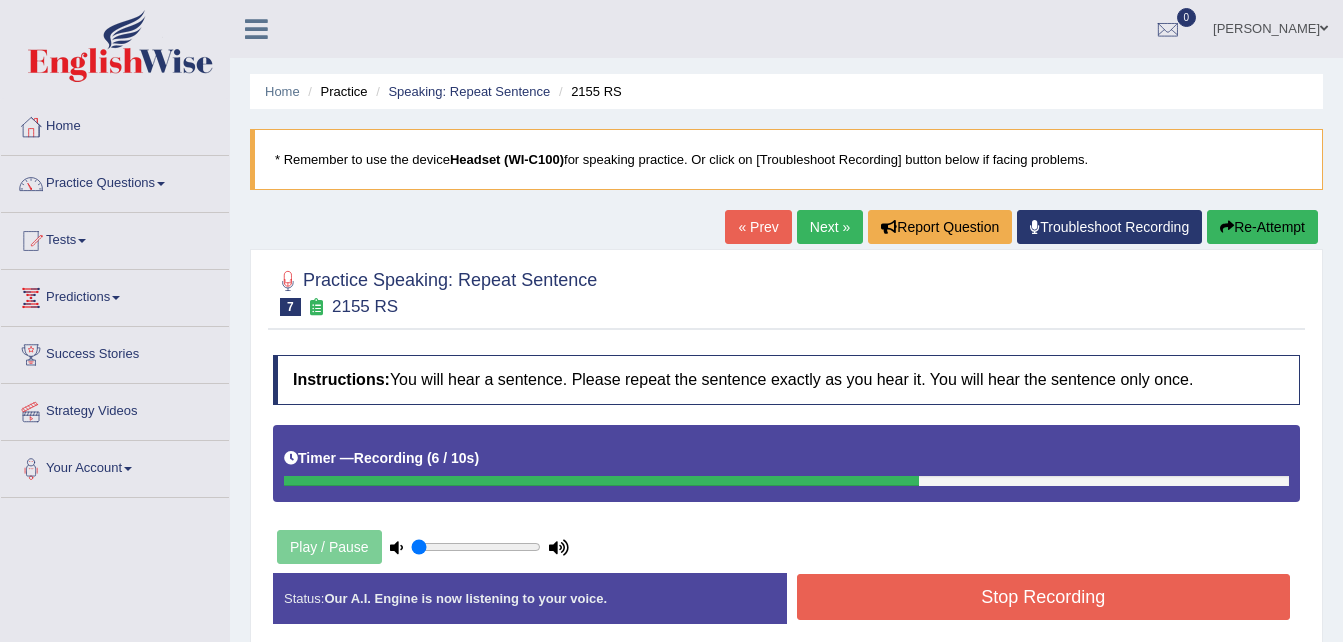 click on "Stop Recording" at bounding box center (1044, 597) 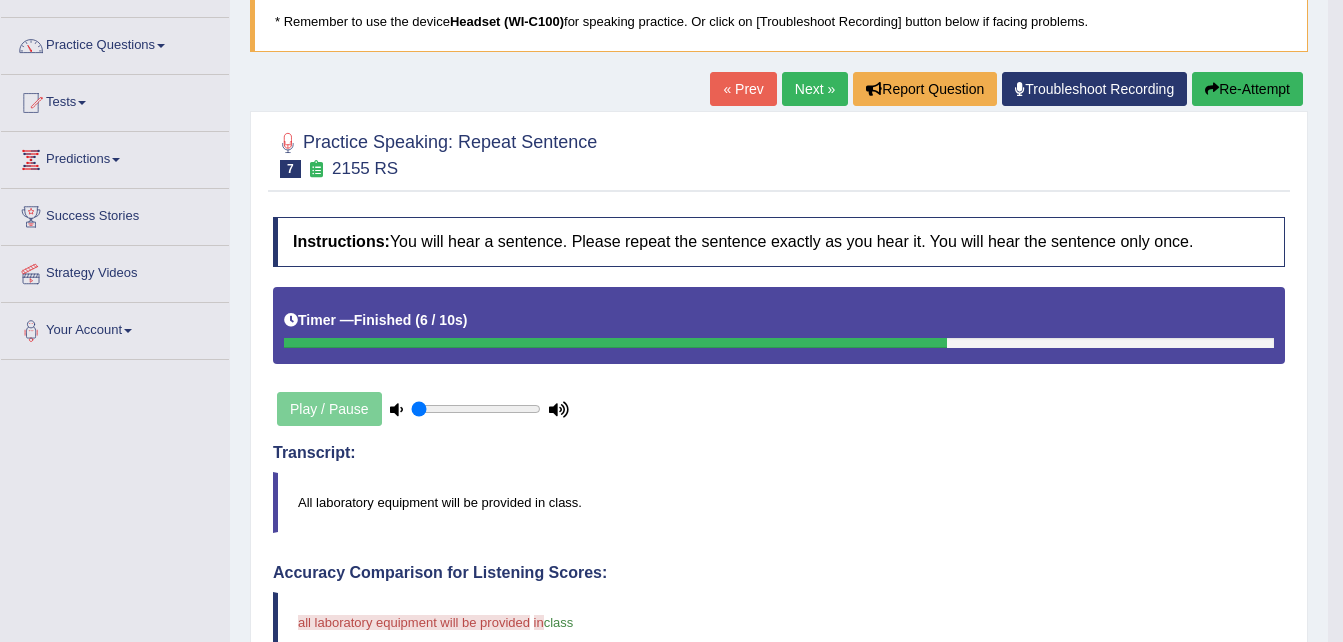scroll, scrollTop: 0, scrollLeft: 0, axis: both 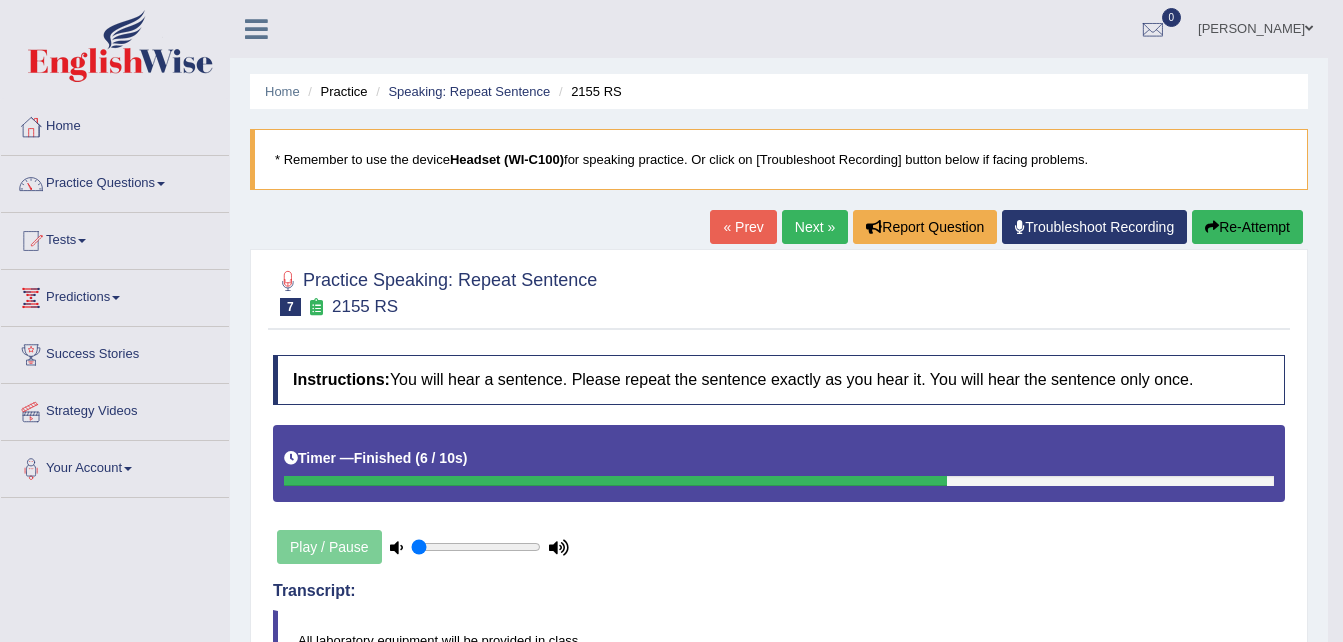 click on "Re-Attempt" at bounding box center [1247, 227] 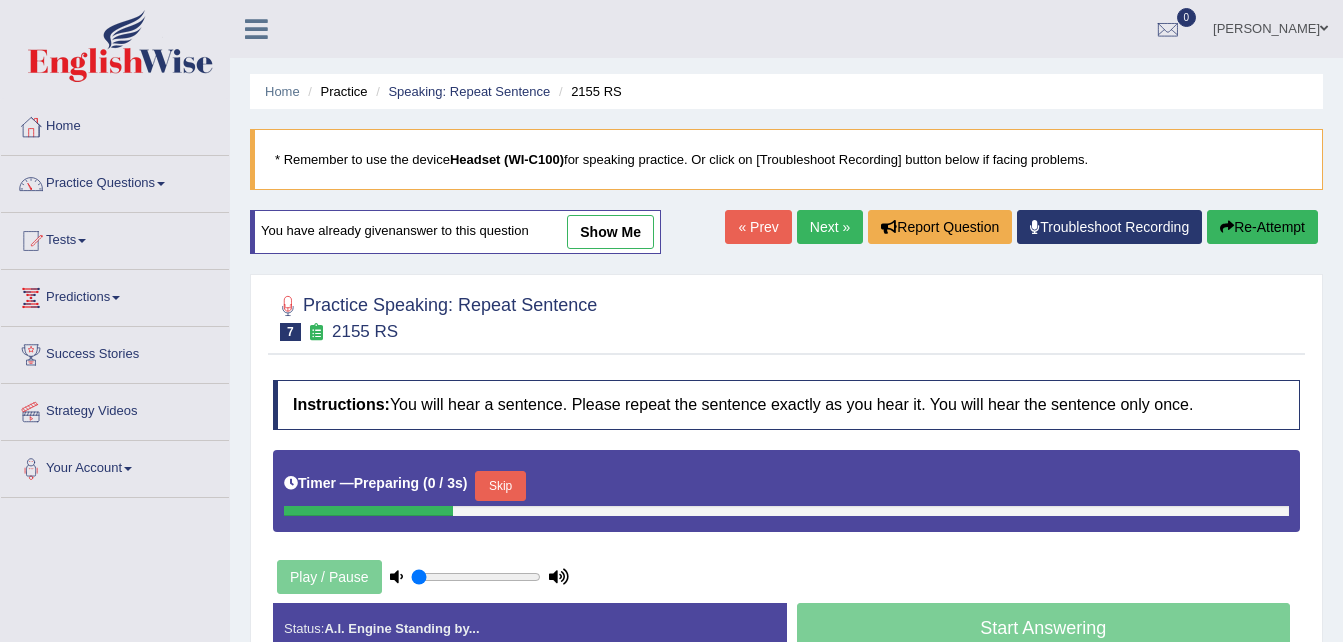 scroll, scrollTop: 0, scrollLeft: 0, axis: both 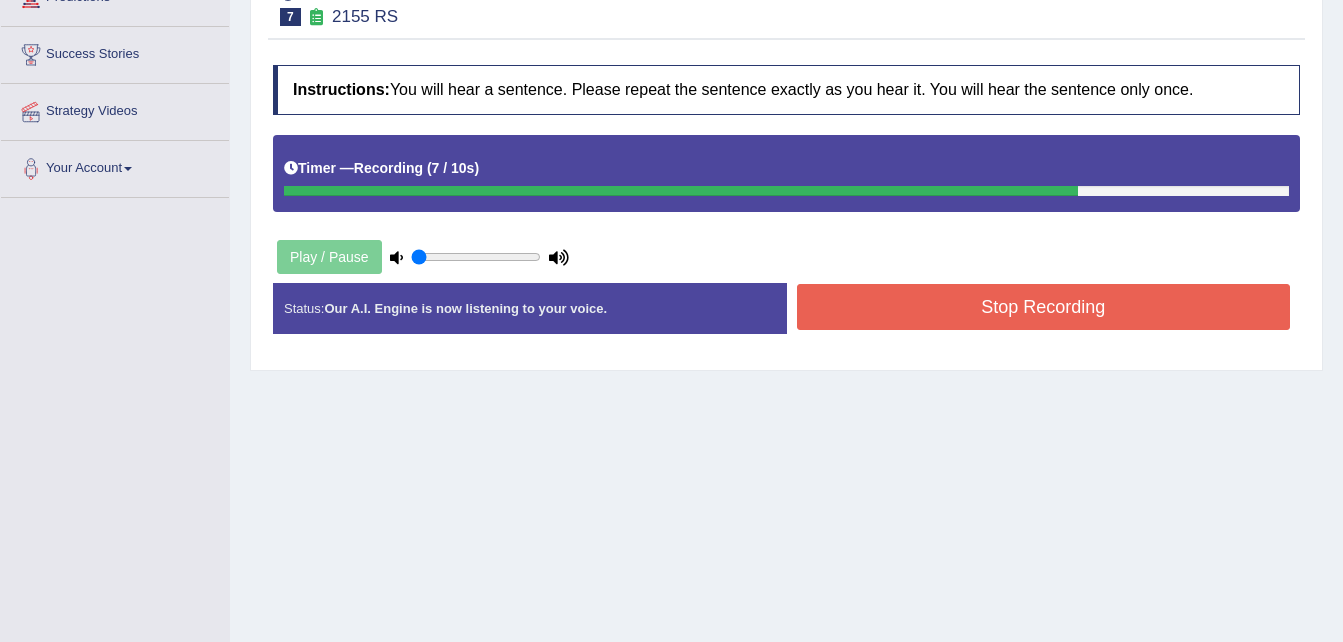 click on "Stop Recording" at bounding box center [1044, 307] 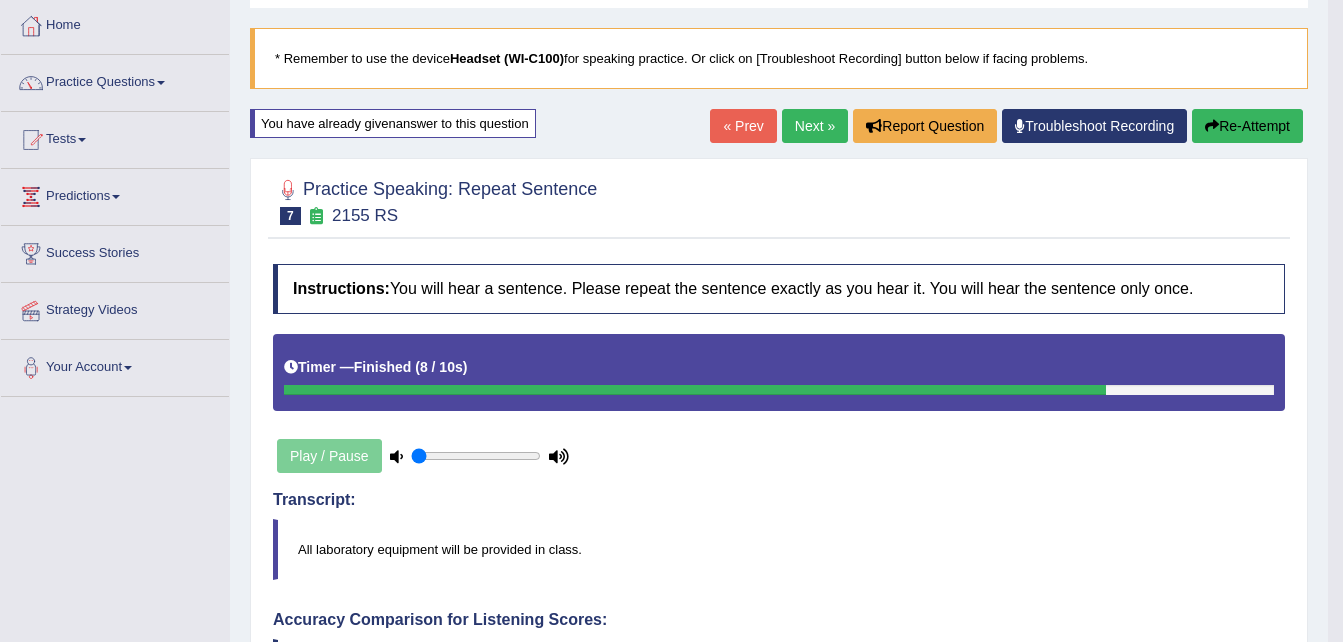 scroll, scrollTop: 100, scrollLeft: 0, axis: vertical 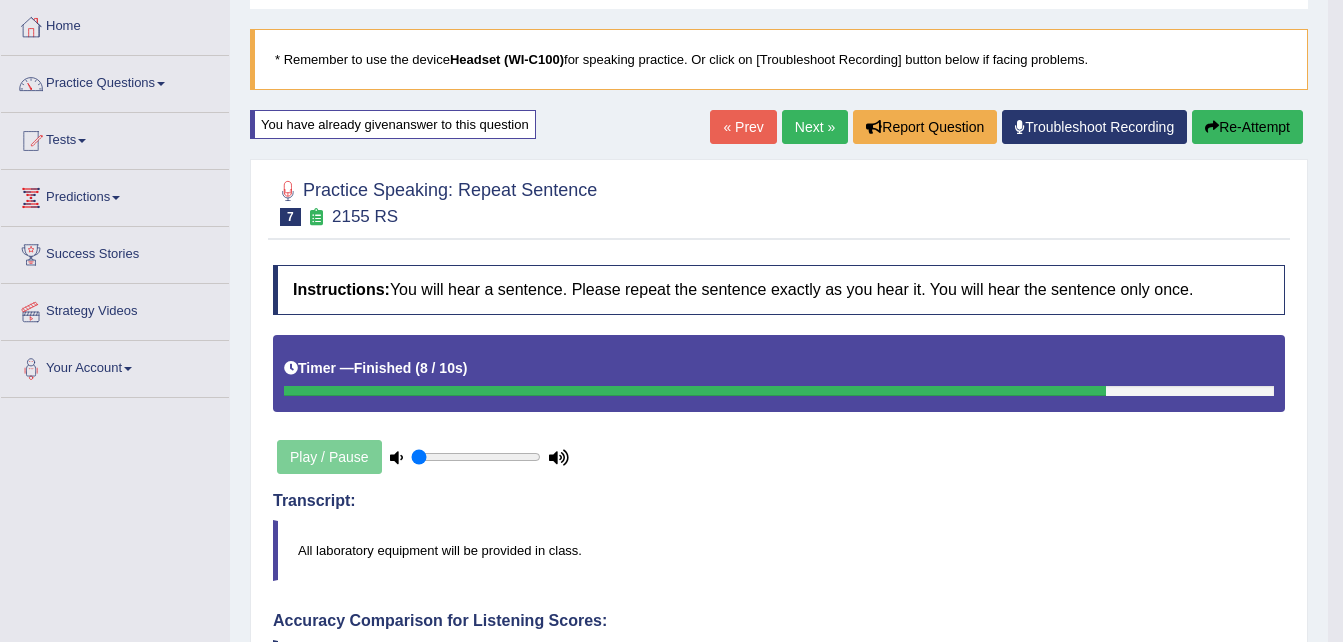 click on "Re-Attempt" at bounding box center [1247, 127] 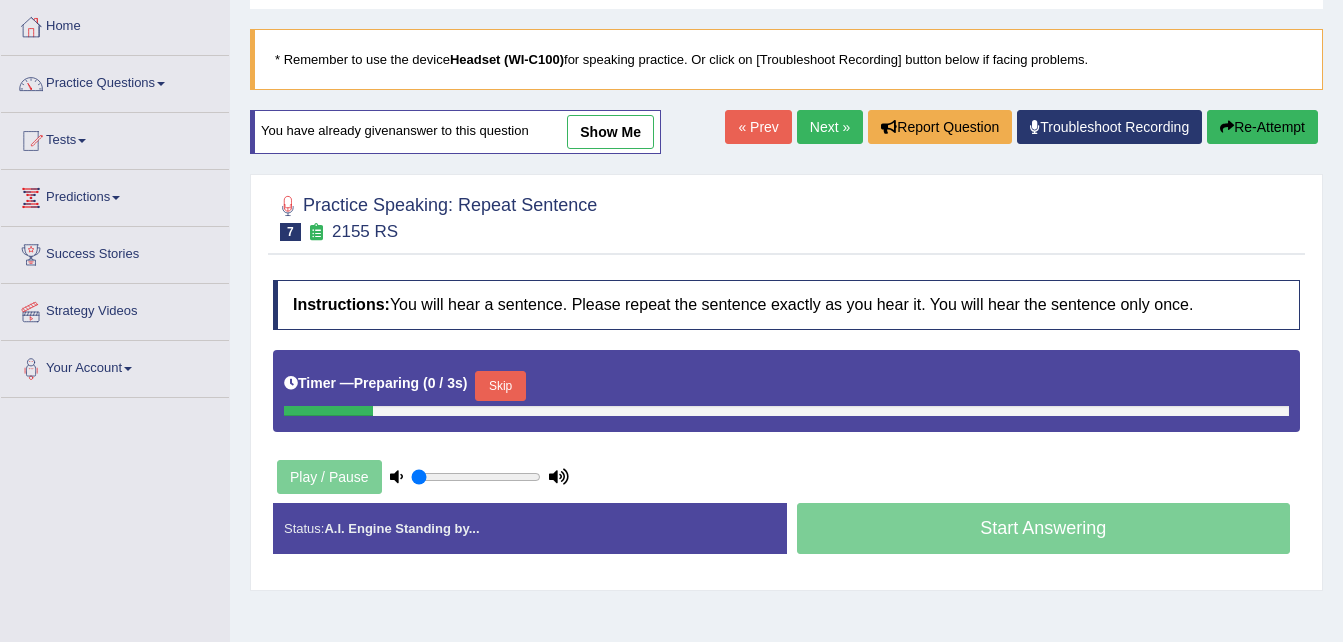 scroll, scrollTop: 0, scrollLeft: 0, axis: both 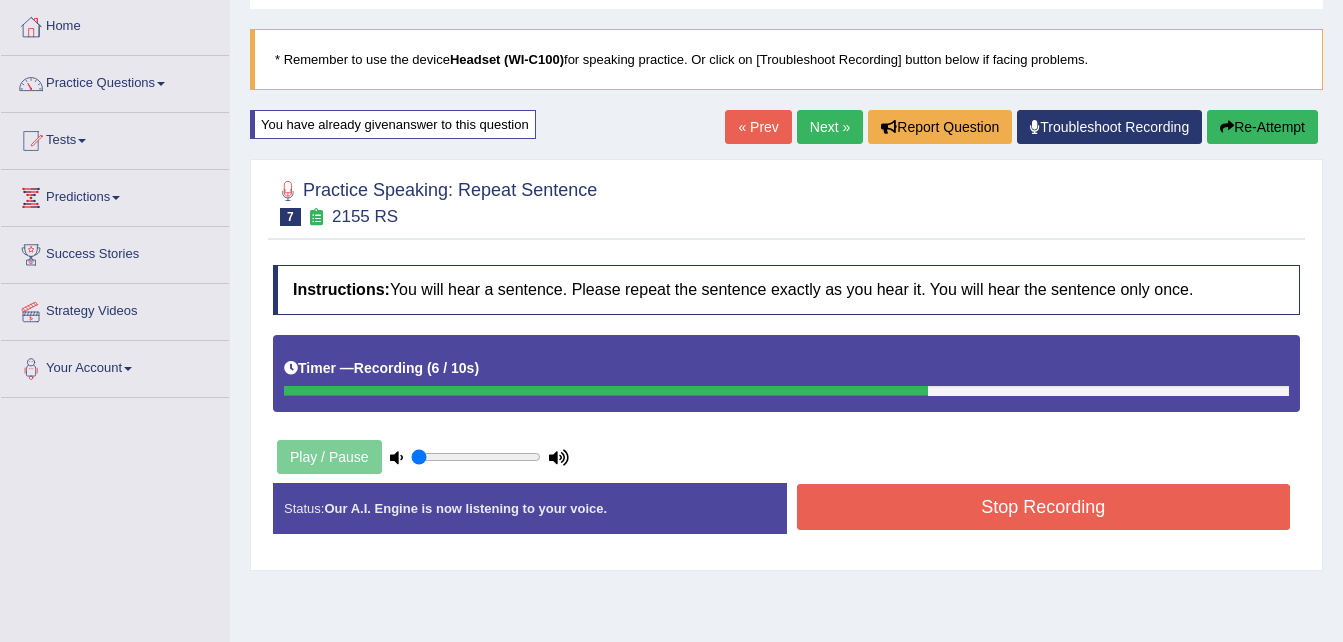 click on "Stop Recording" at bounding box center [1044, 507] 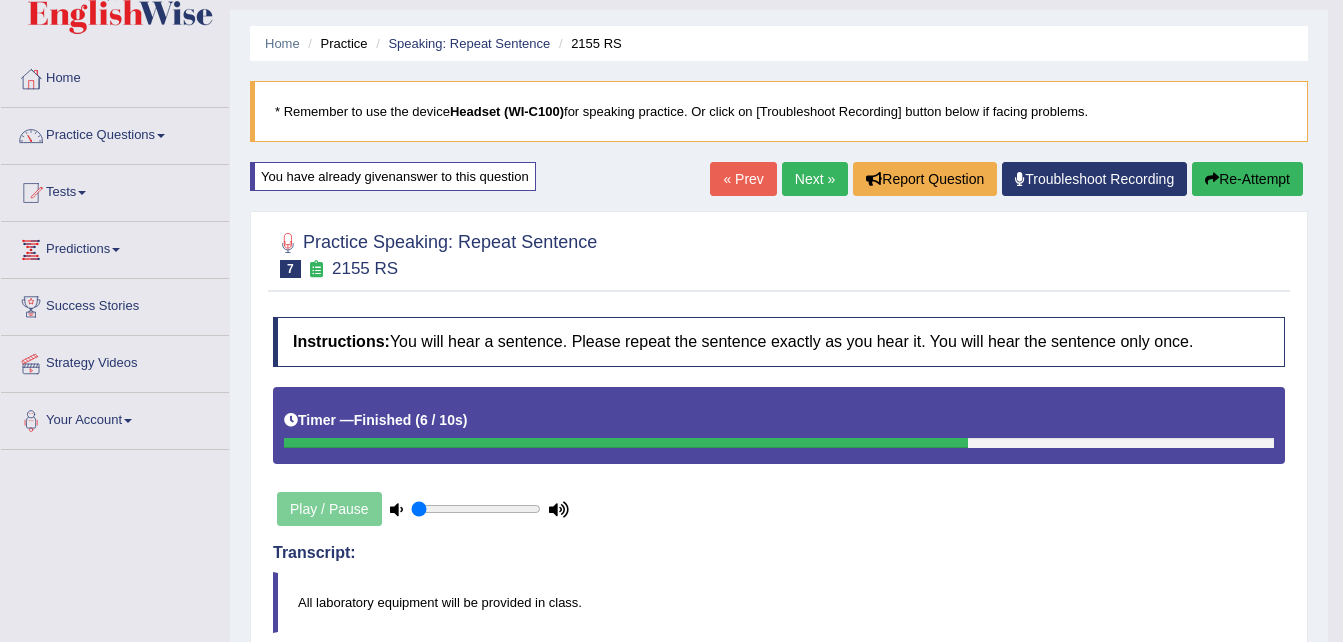 scroll, scrollTop: 0, scrollLeft: 0, axis: both 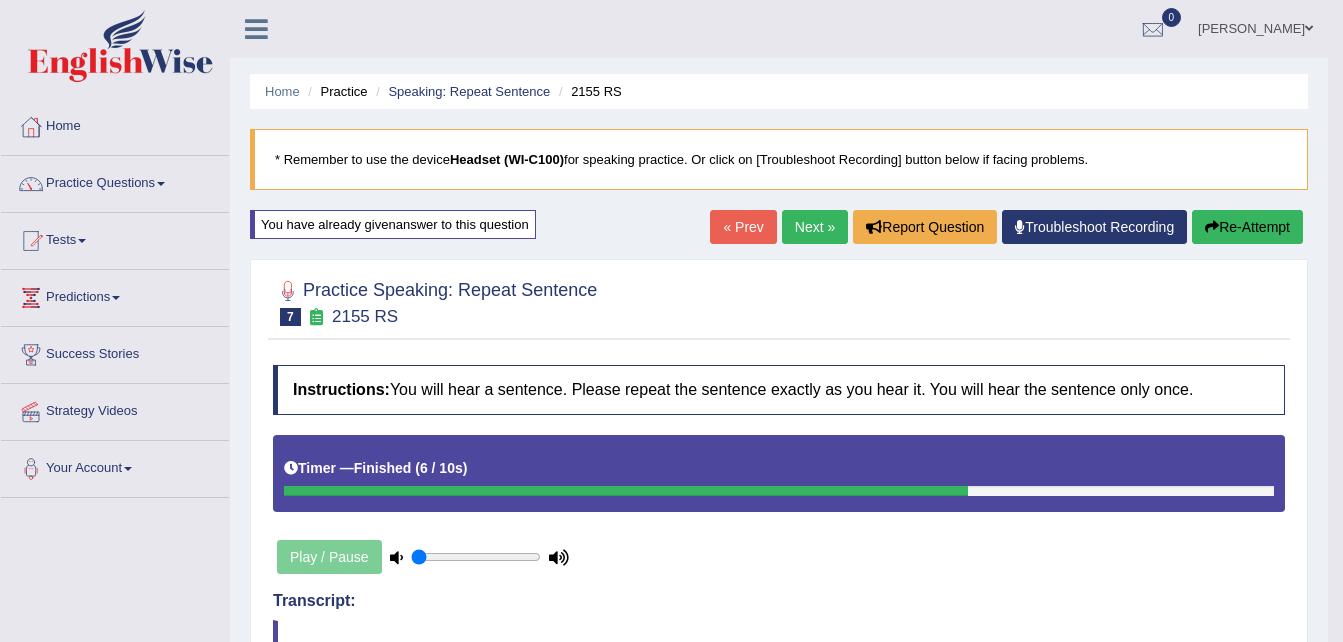 click on "Next »" at bounding box center [815, 227] 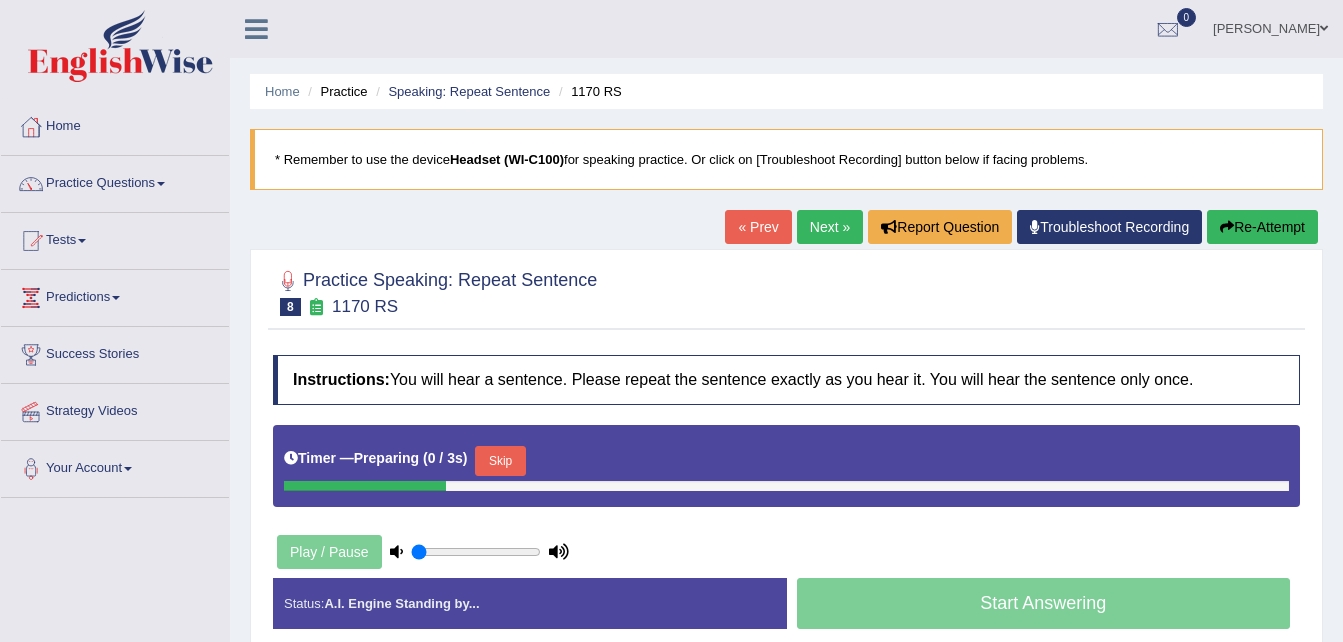 scroll, scrollTop: 0, scrollLeft: 0, axis: both 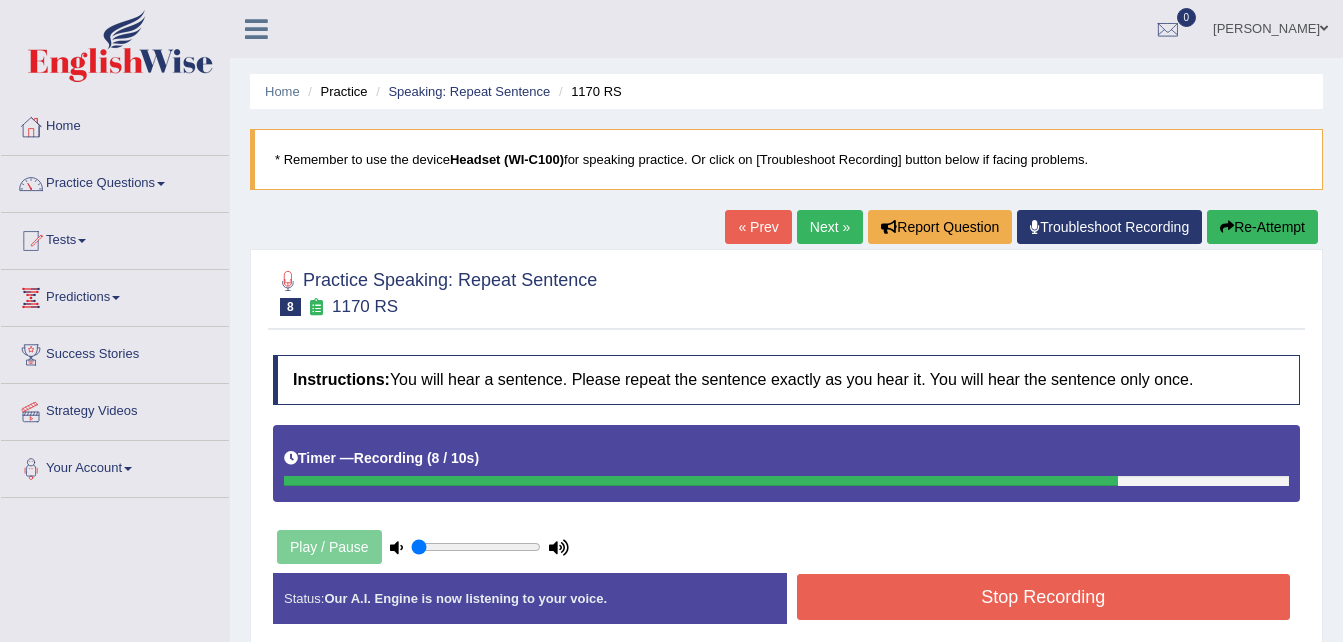 click on "Stop Recording" at bounding box center (1044, 597) 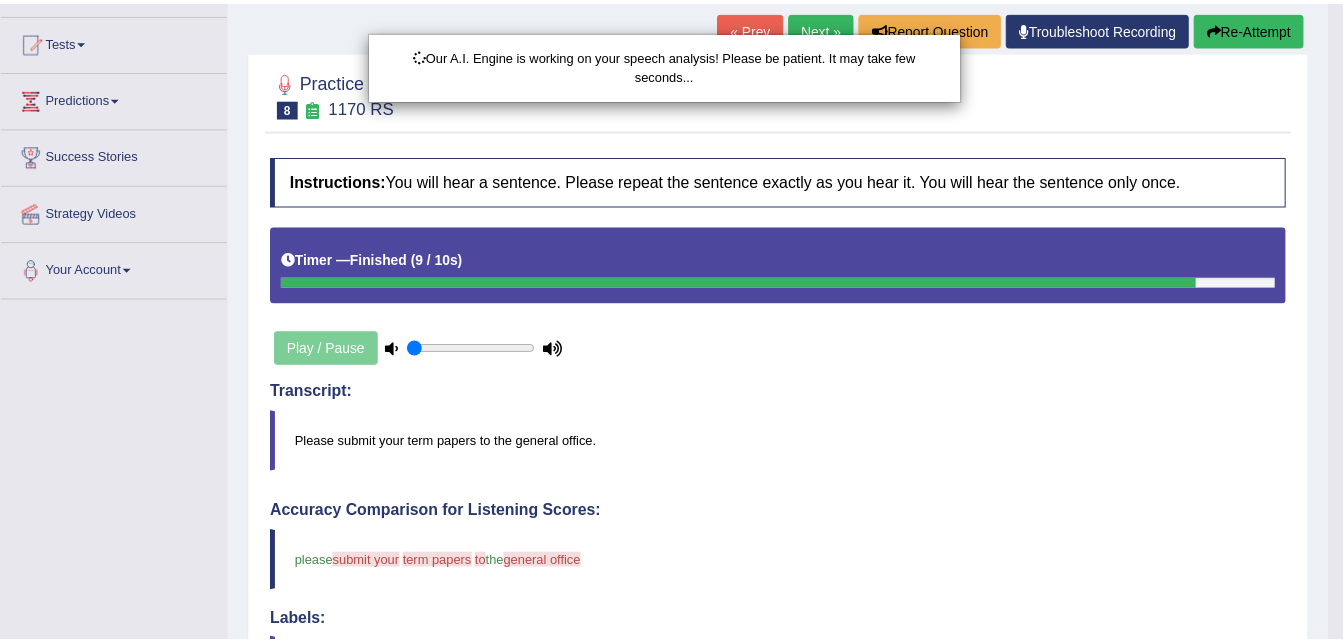 scroll, scrollTop: 200, scrollLeft: 0, axis: vertical 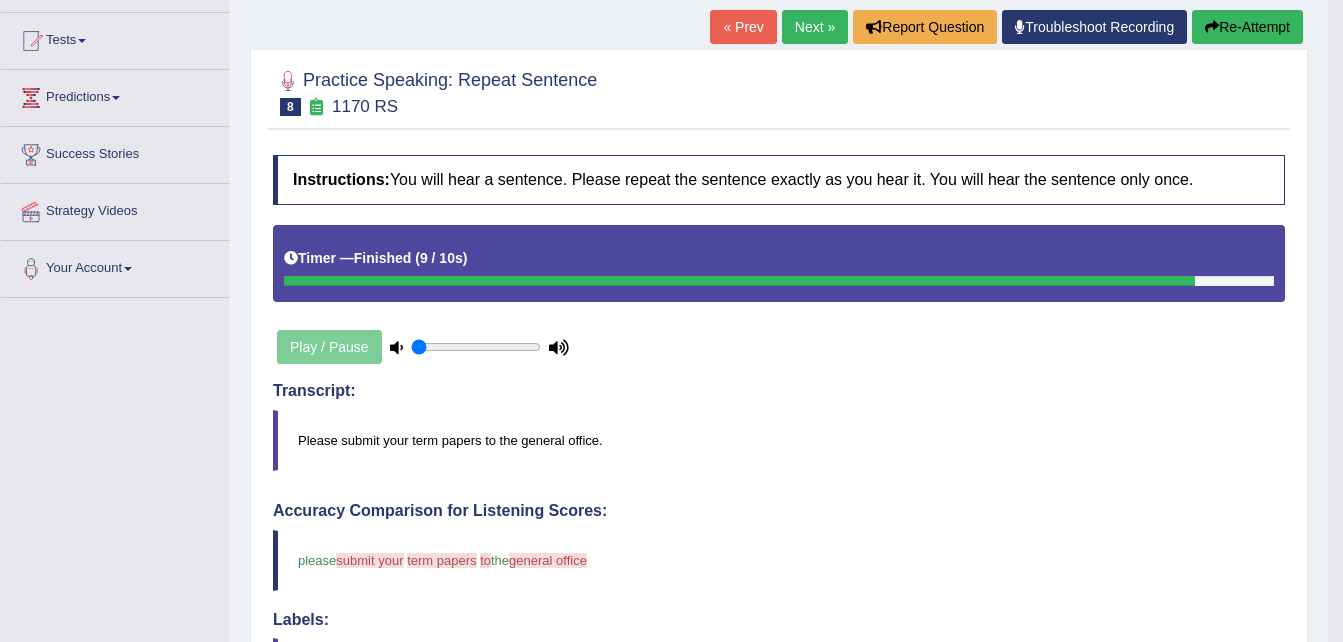 click on "Re-Attempt" at bounding box center (1247, 27) 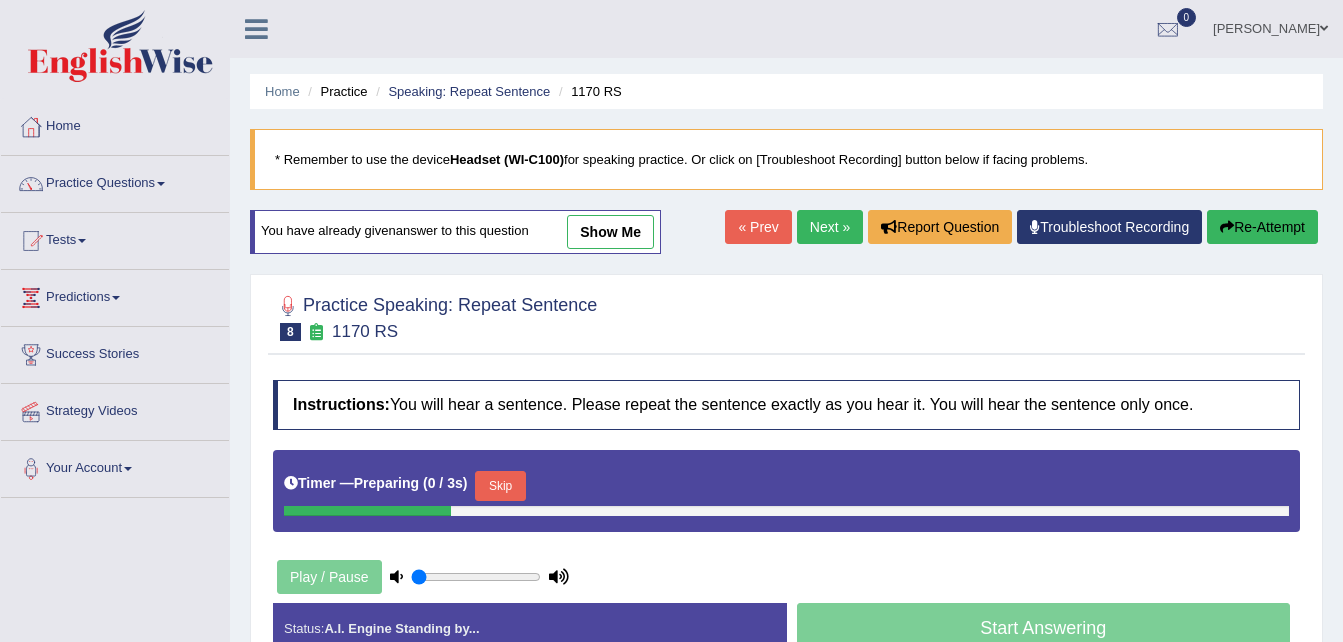 scroll, scrollTop: 200, scrollLeft: 0, axis: vertical 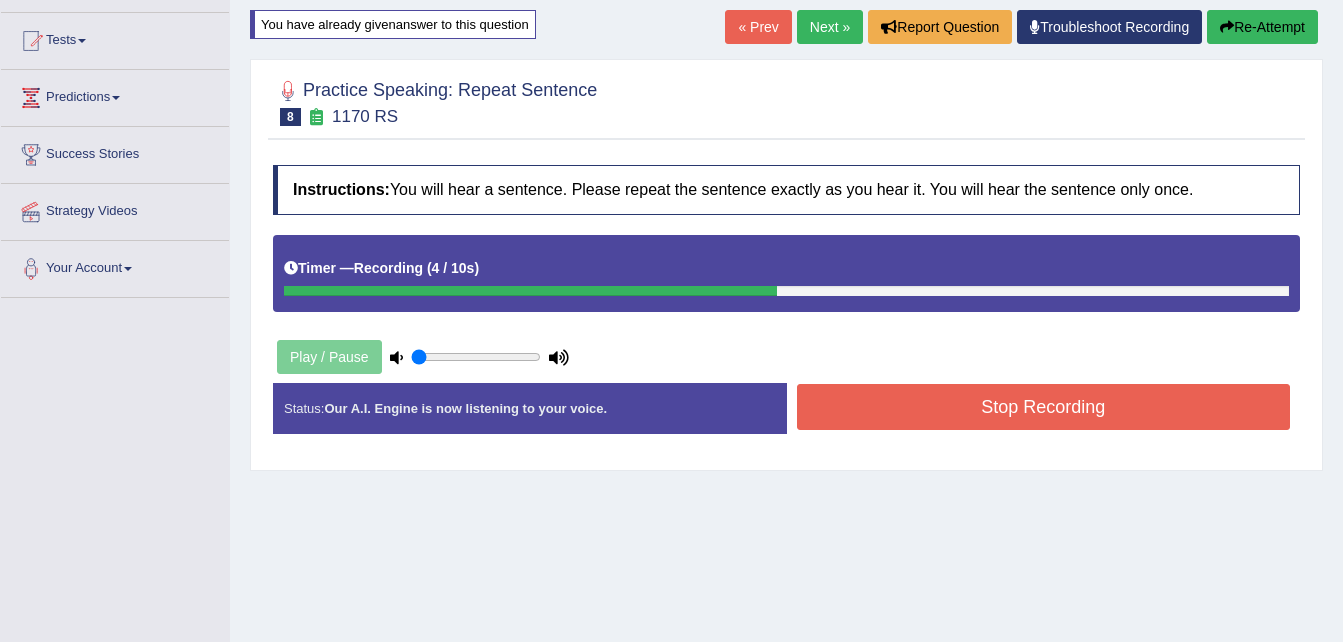 click on "Stop Recording" at bounding box center (1044, 407) 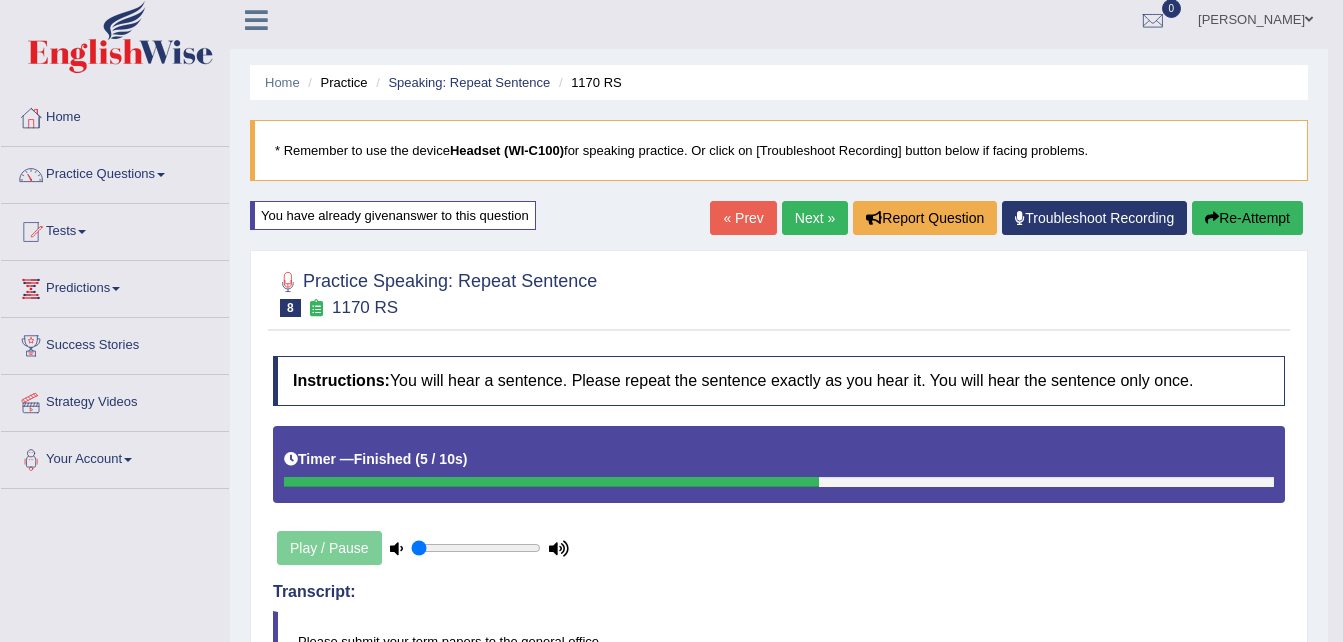 scroll, scrollTop: 0, scrollLeft: 0, axis: both 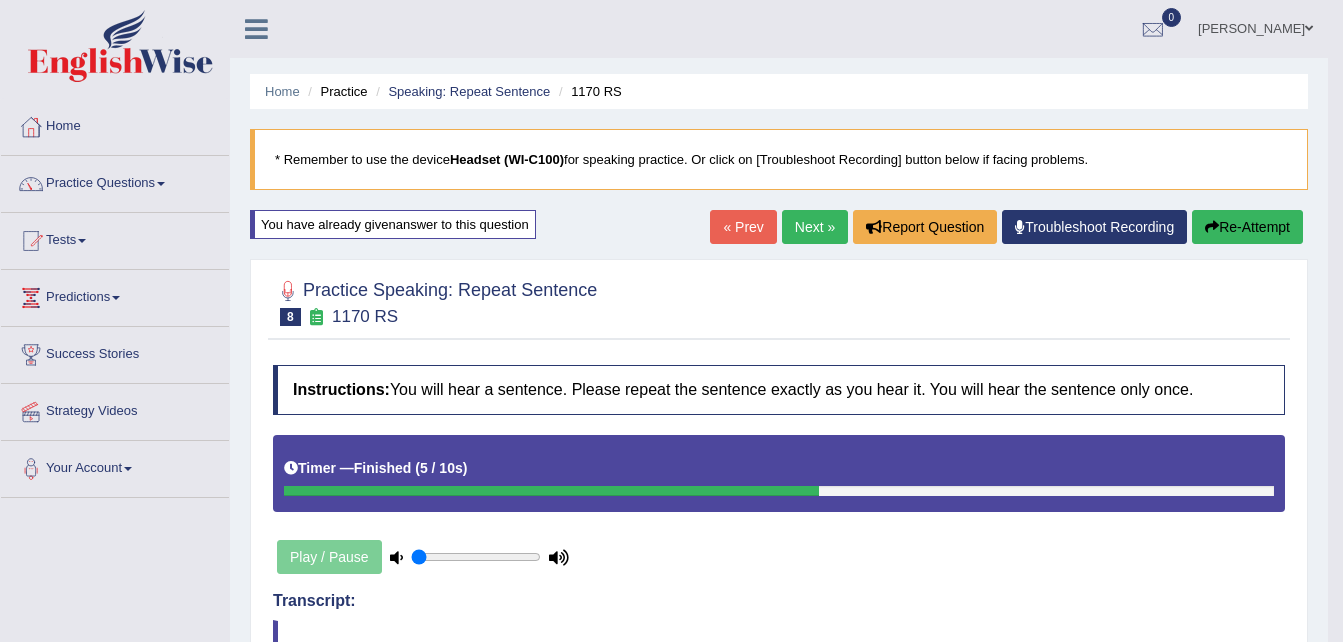 click on "Re-Attempt" at bounding box center [1247, 227] 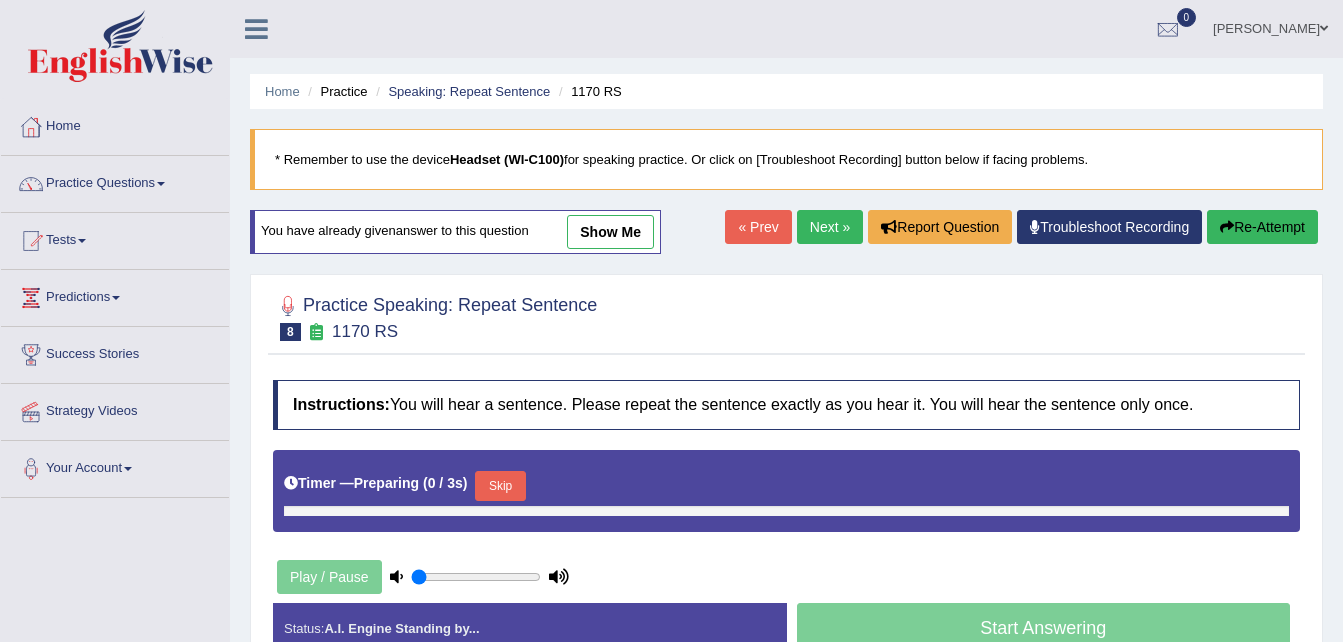 scroll, scrollTop: 0, scrollLeft: 0, axis: both 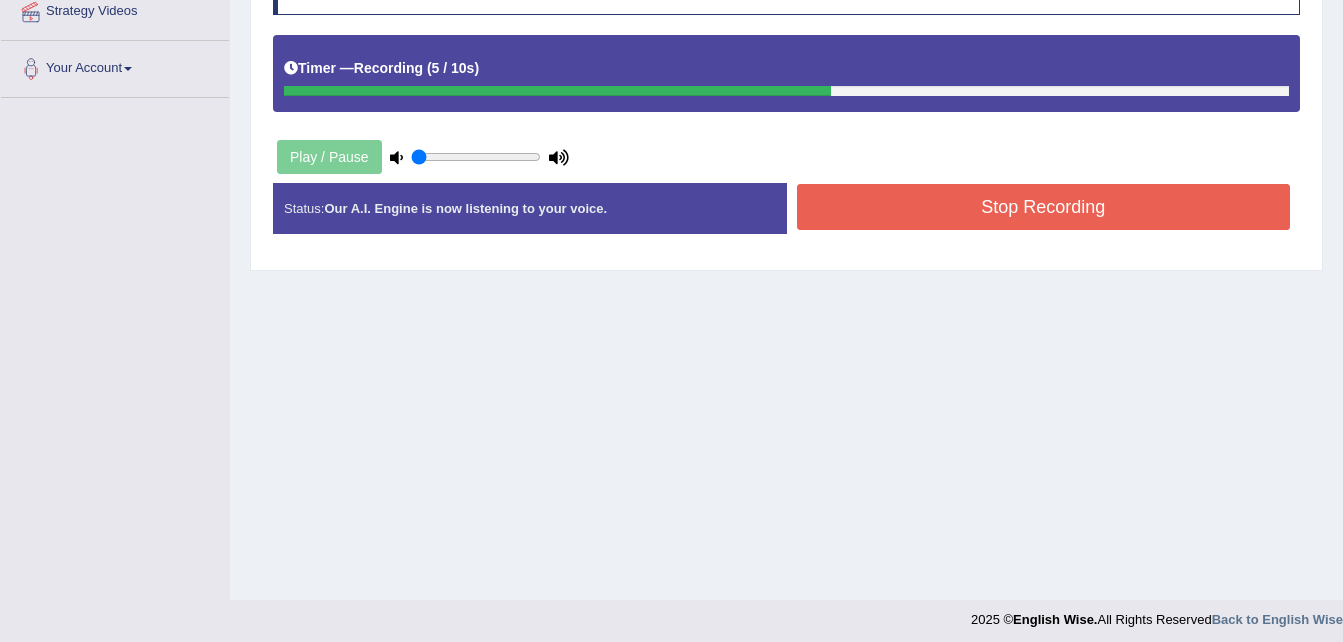 click on "Stop Recording" at bounding box center [1044, 207] 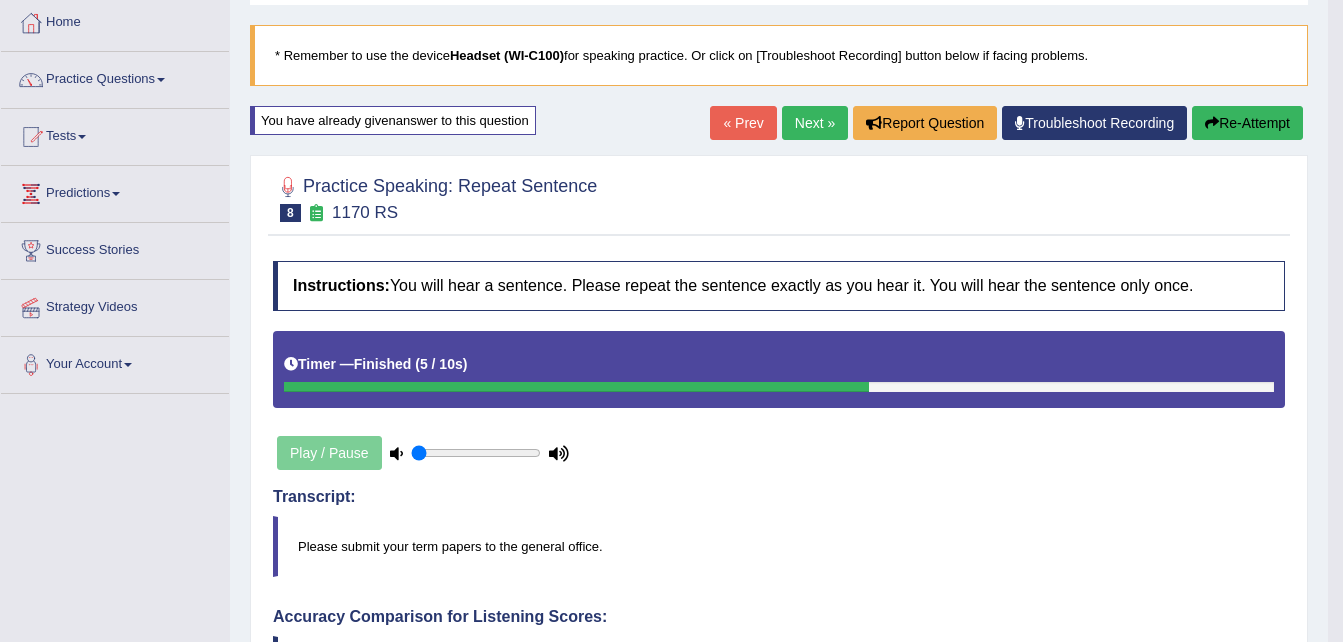 scroll, scrollTop: 103, scrollLeft: 0, axis: vertical 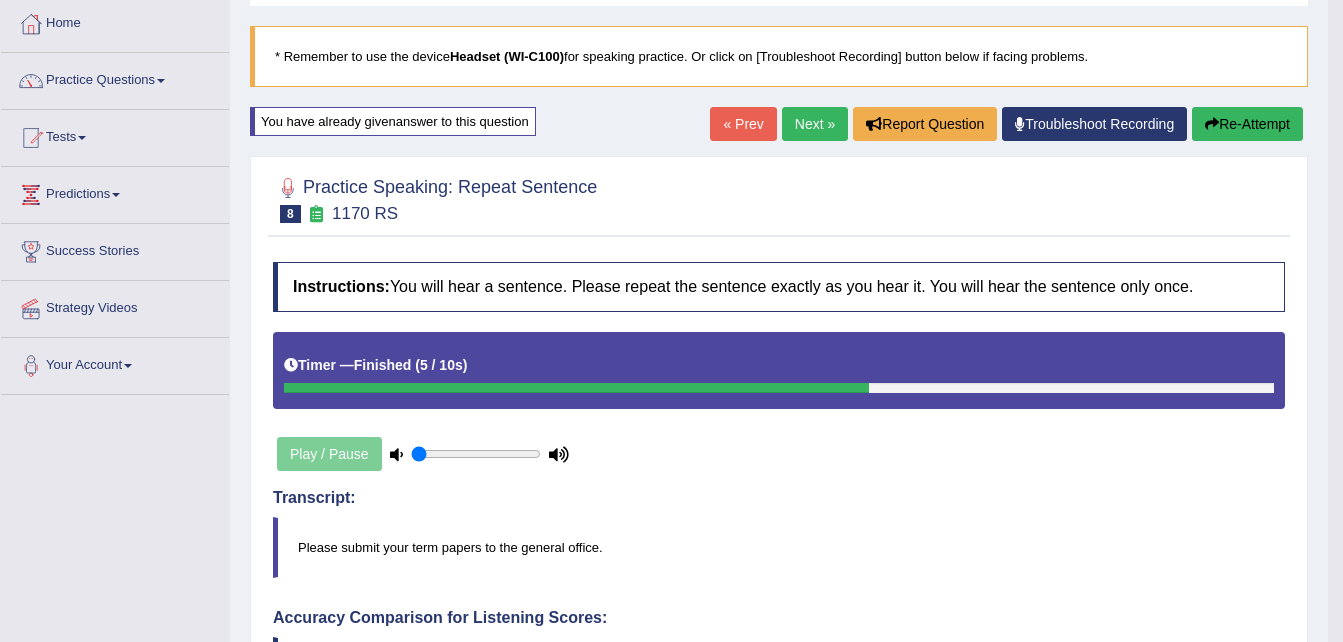 click on "Next »" at bounding box center [815, 124] 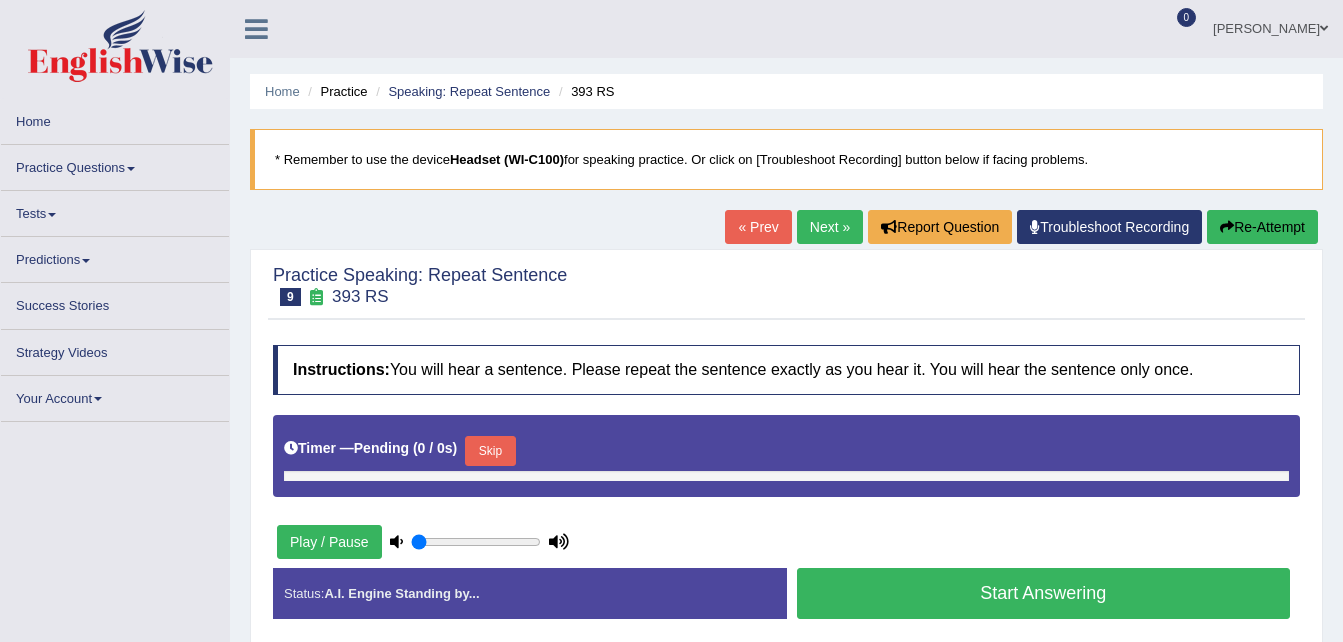 scroll, scrollTop: 0, scrollLeft: 0, axis: both 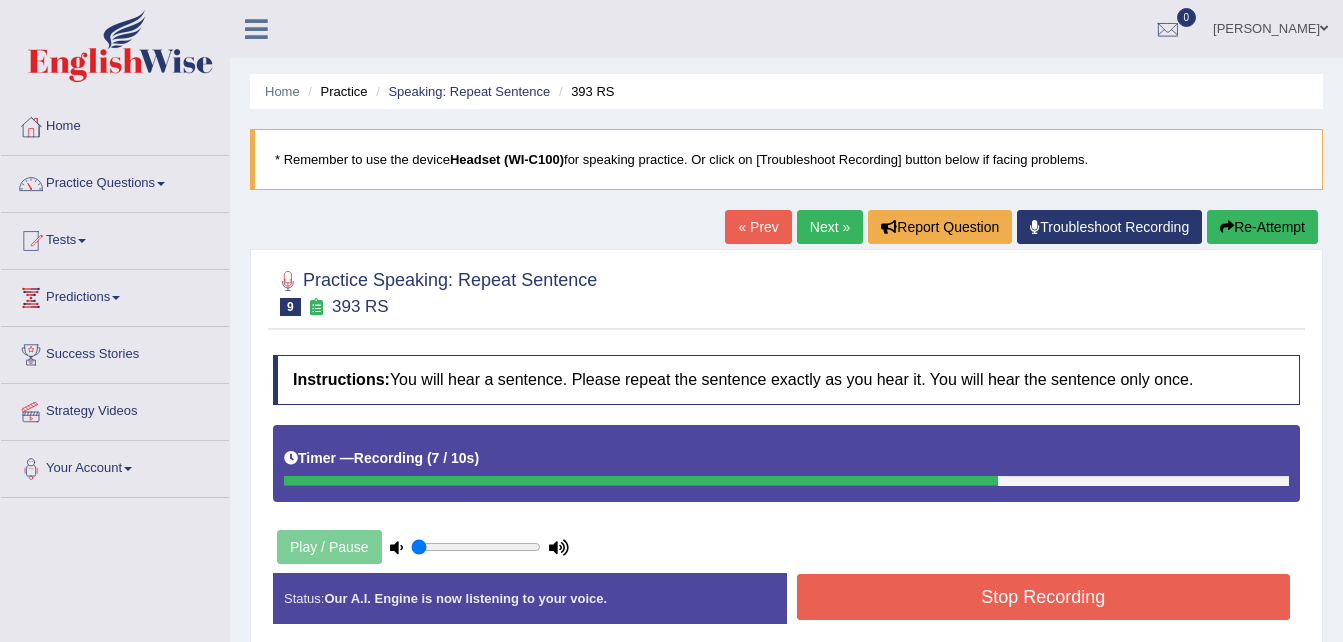 click on "Stop Recording" at bounding box center (1044, 597) 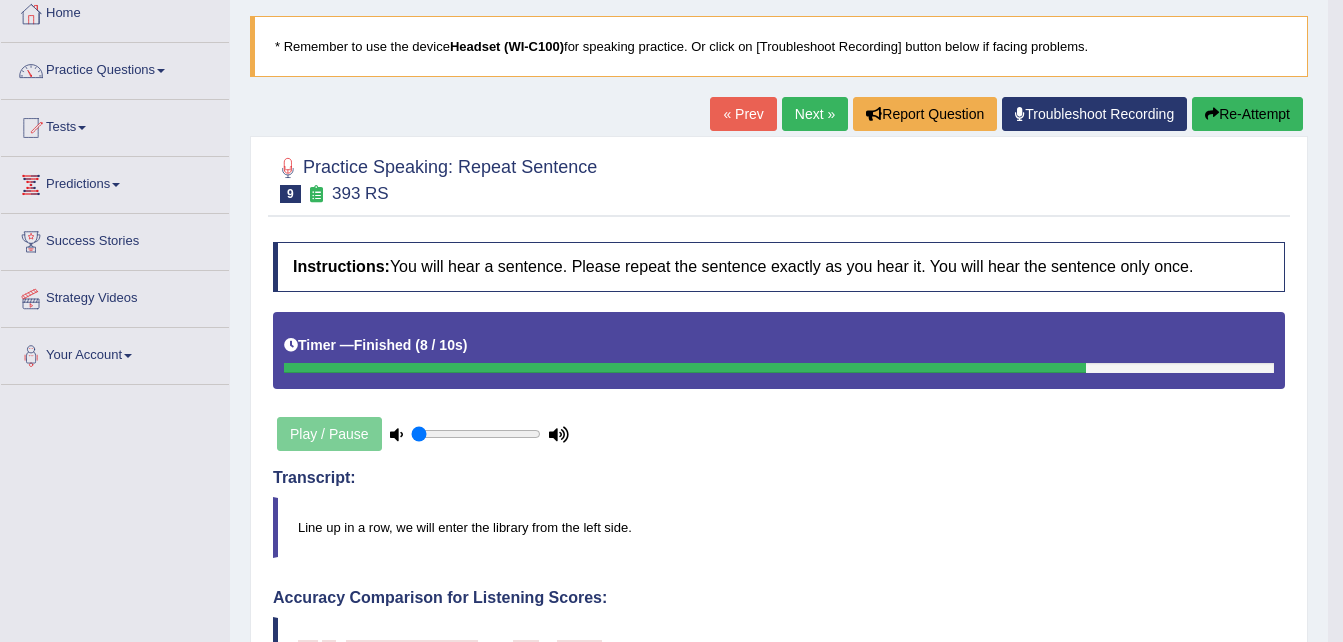 scroll, scrollTop: 100, scrollLeft: 0, axis: vertical 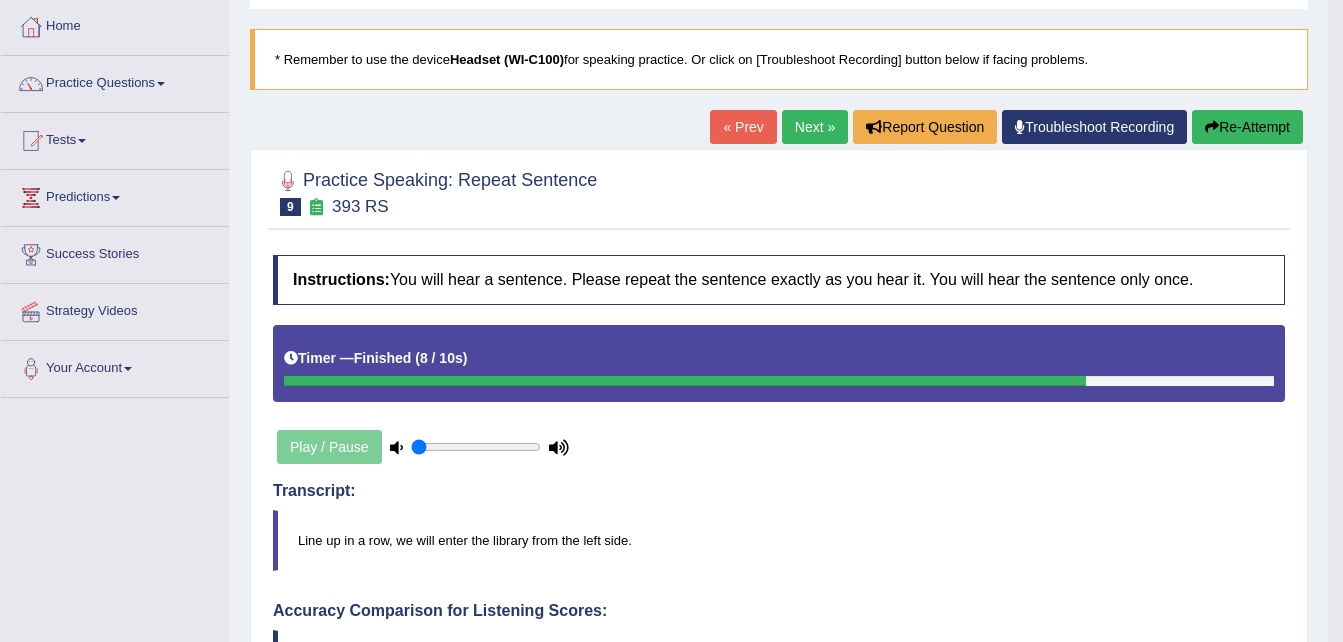 click on "Re-Attempt" at bounding box center (1247, 127) 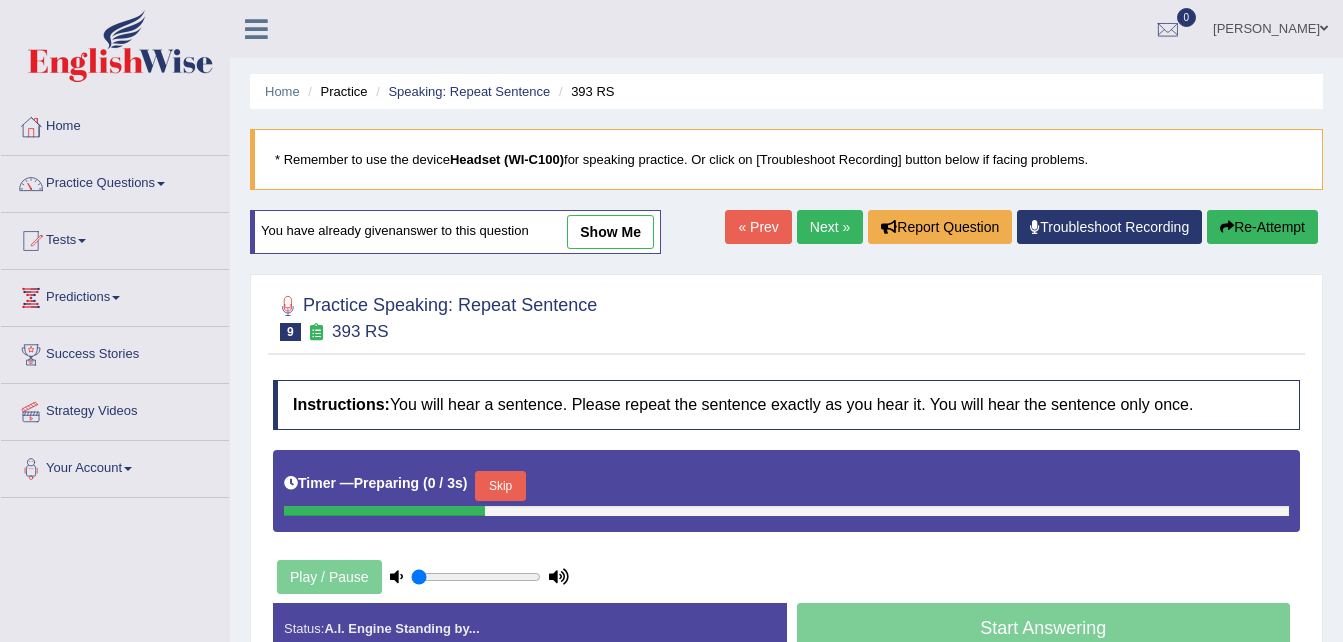 scroll, scrollTop: 100, scrollLeft: 0, axis: vertical 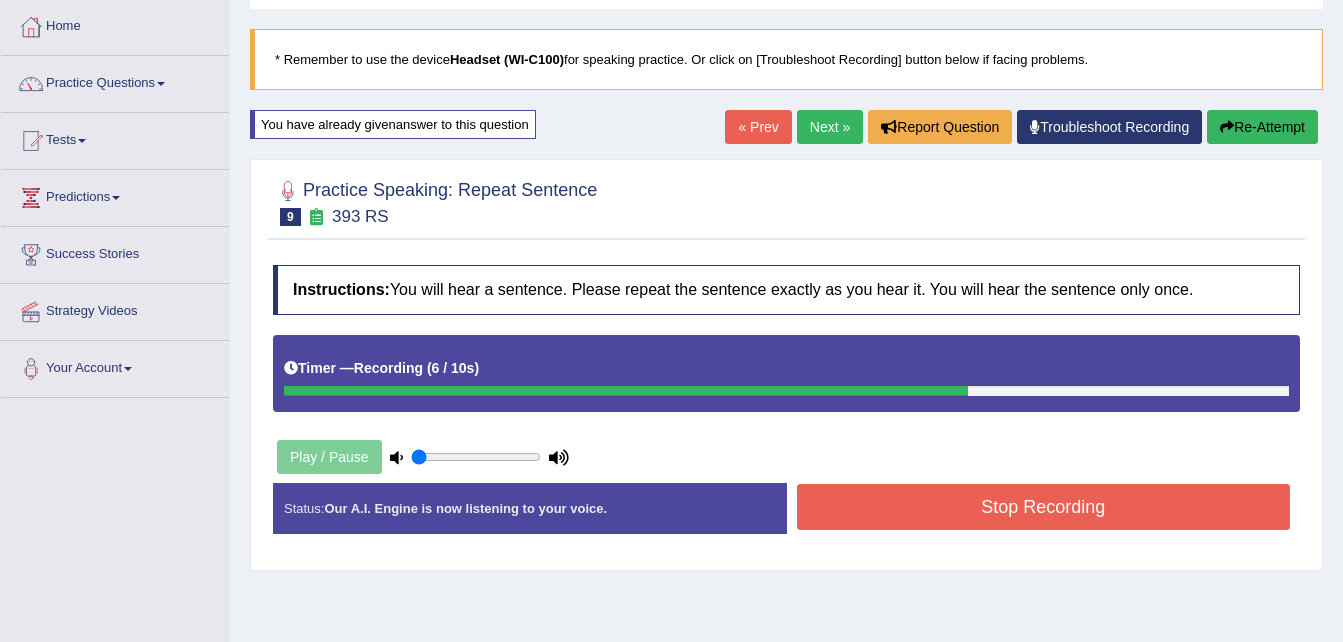 click on "Stop Recording" at bounding box center [1044, 507] 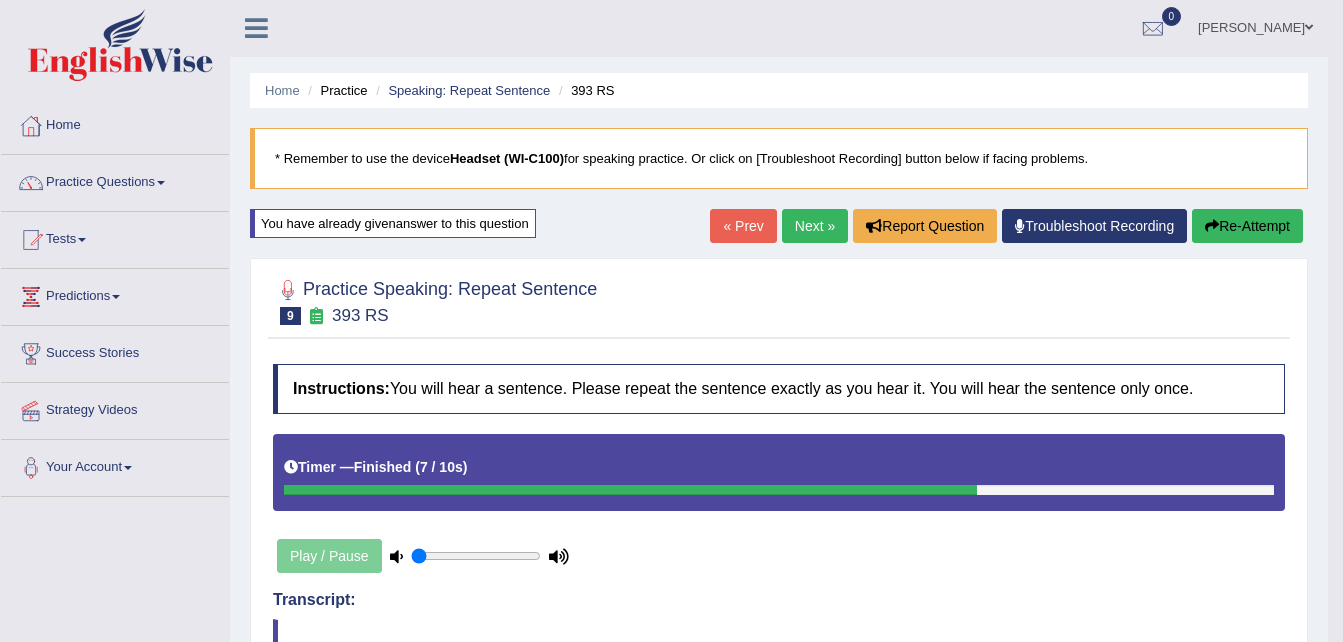 scroll, scrollTop: 0, scrollLeft: 0, axis: both 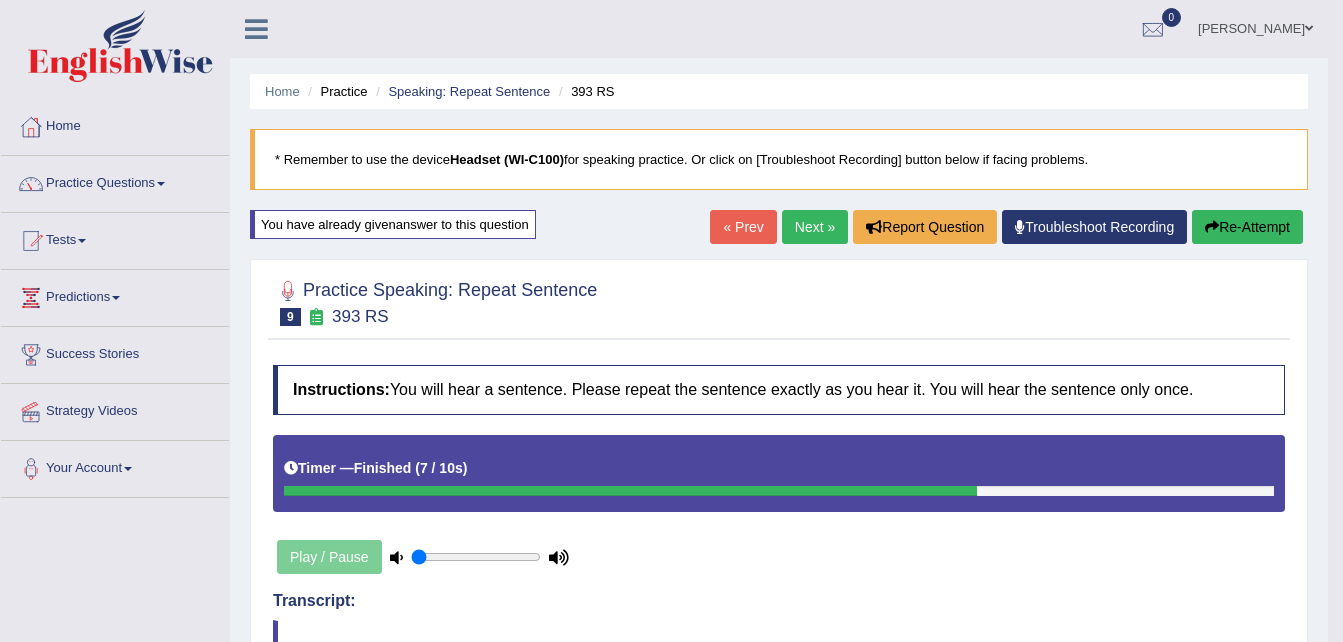 click on "Next »" at bounding box center (815, 227) 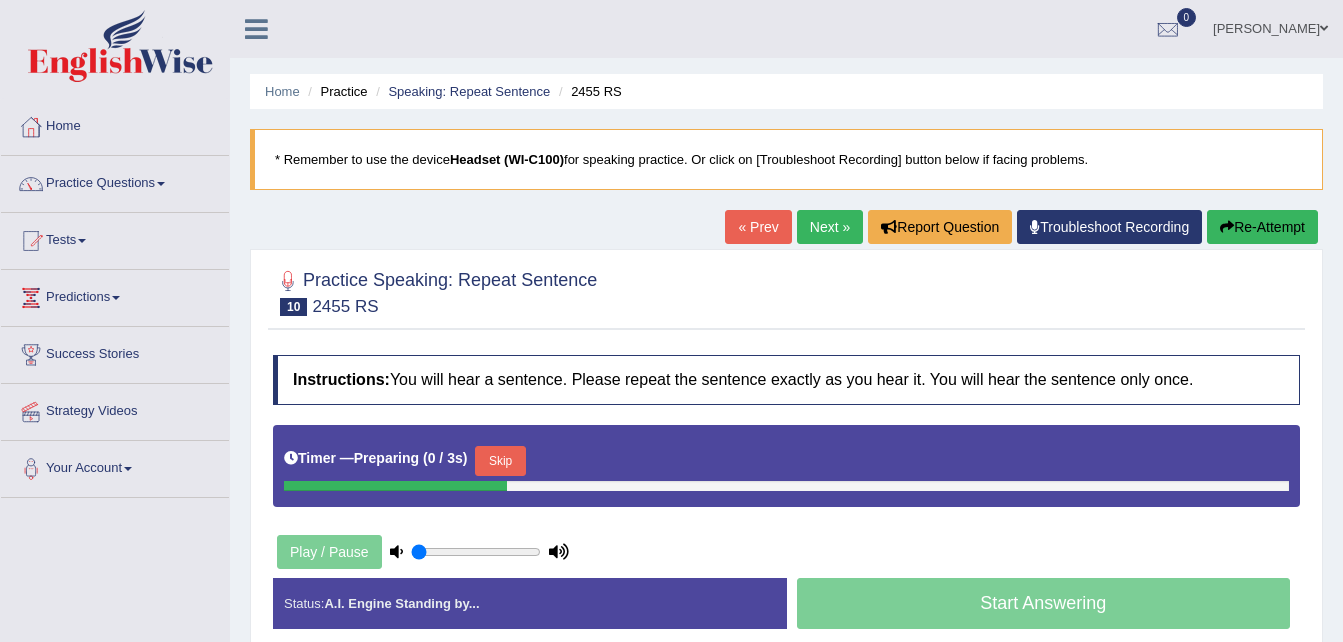 scroll, scrollTop: 0, scrollLeft: 0, axis: both 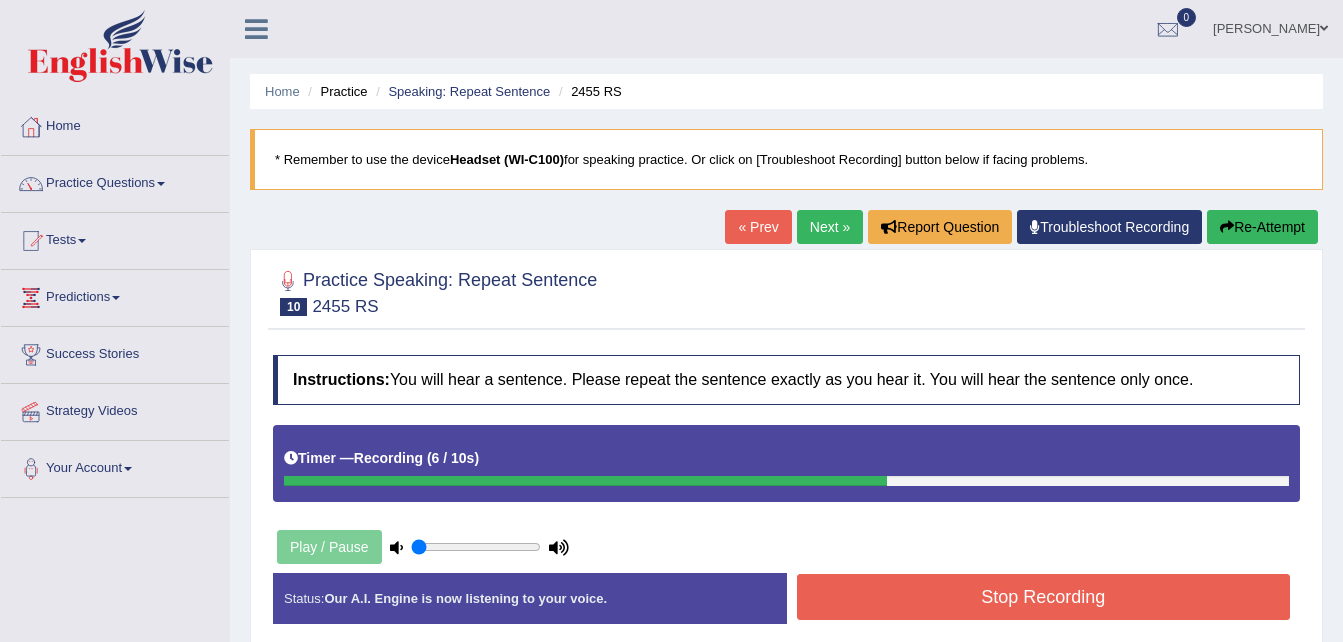 drag, startPoint x: 1012, startPoint y: 584, endPoint x: 998, endPoint y: 591, distance: 15.652476 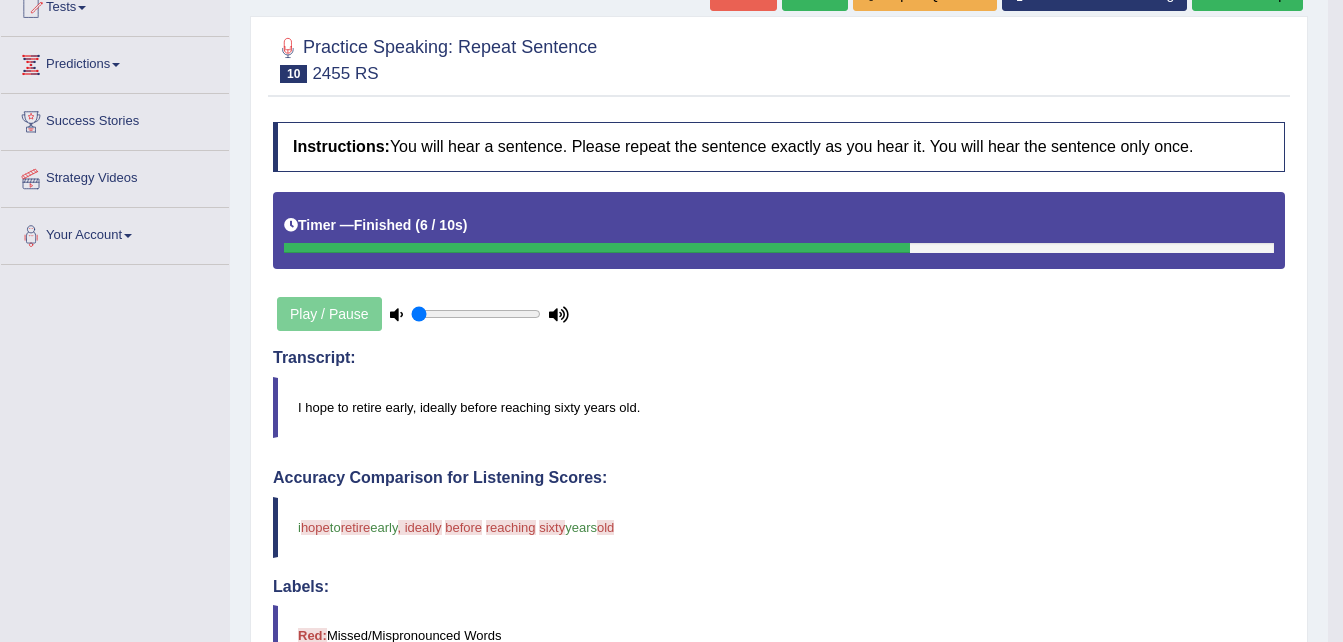 scroll, scrollTop: 0, scrollLeft: 0, axis: both 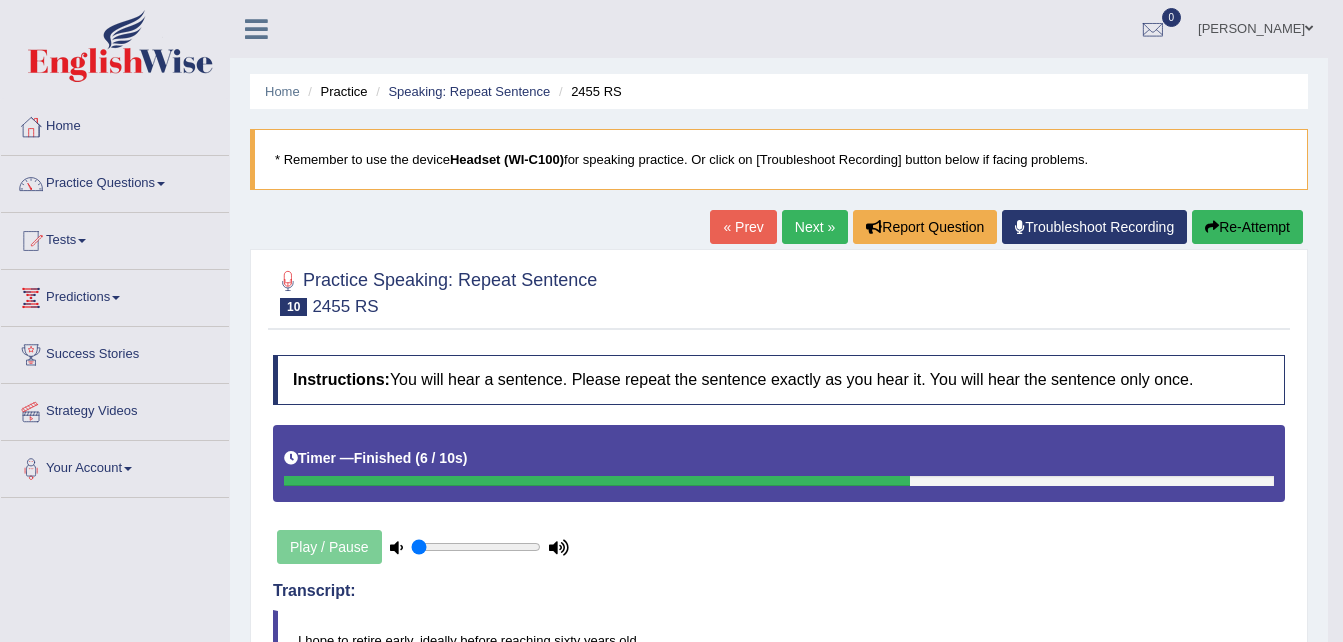click on "Re-Attempt" at bounding box center [1247, 227] 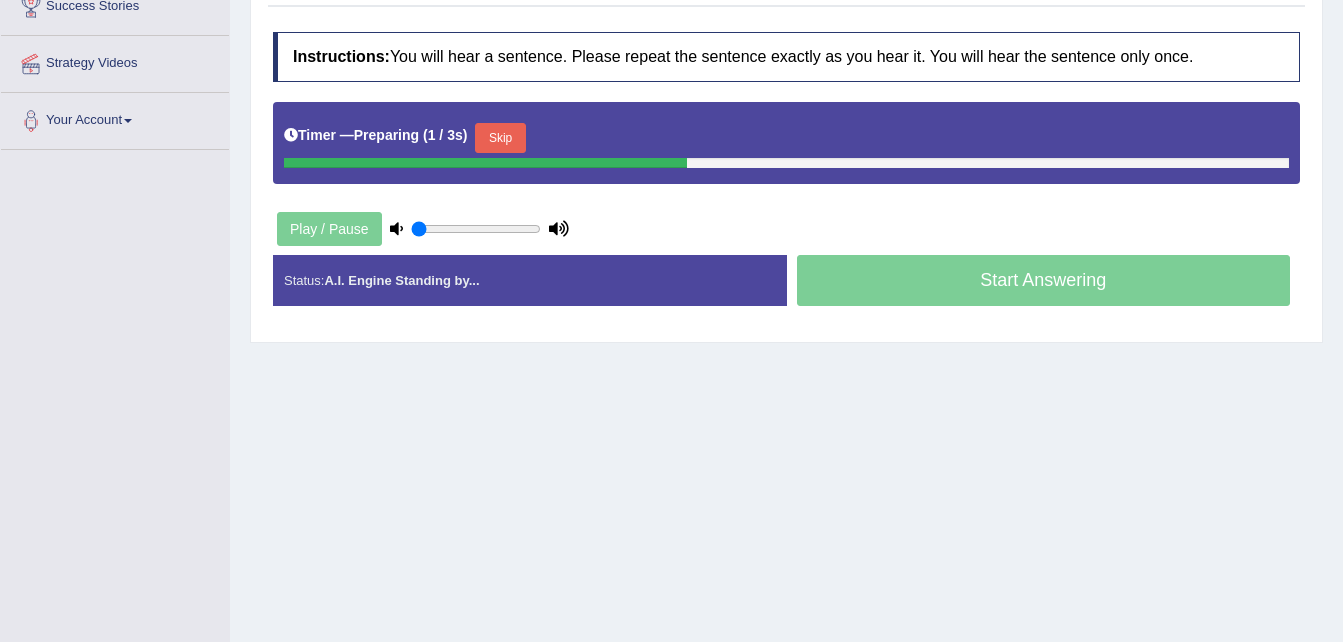 scroll, scrollTop: 348, scrollLeft: 0, axis: vertical 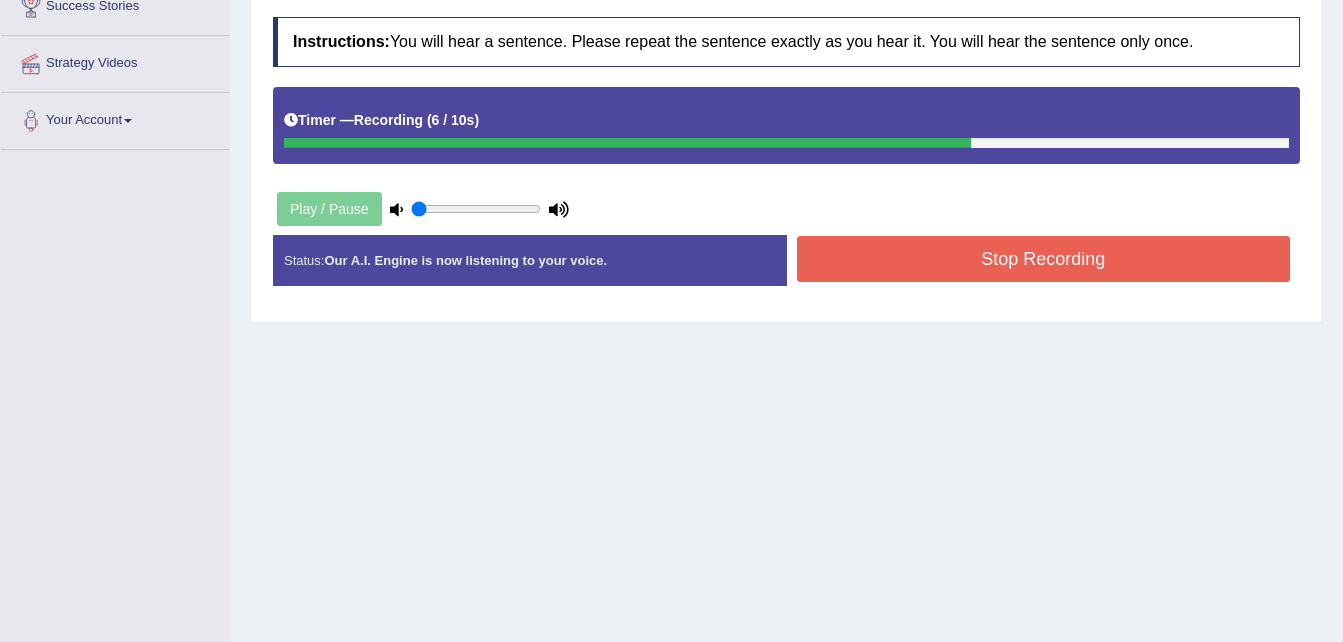 click on "Stop Recording" at bounding box center (1044, 259) 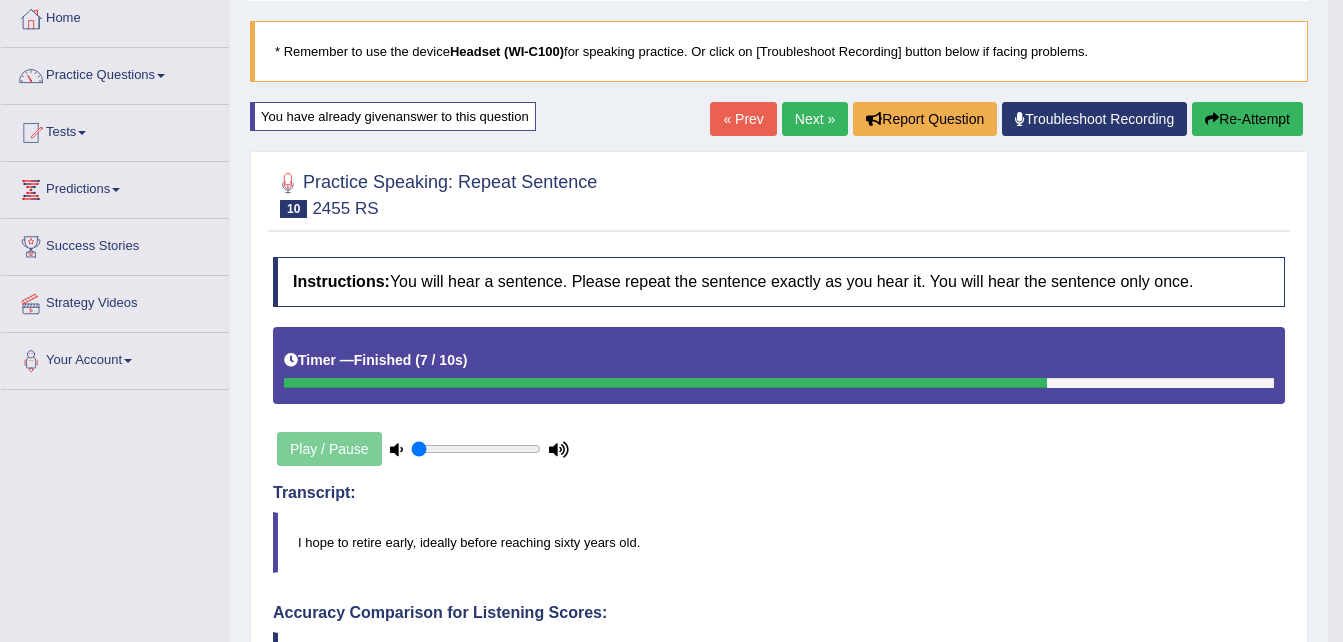 scroll, scrollTop: 0, scrollLeft: 0, axis: both 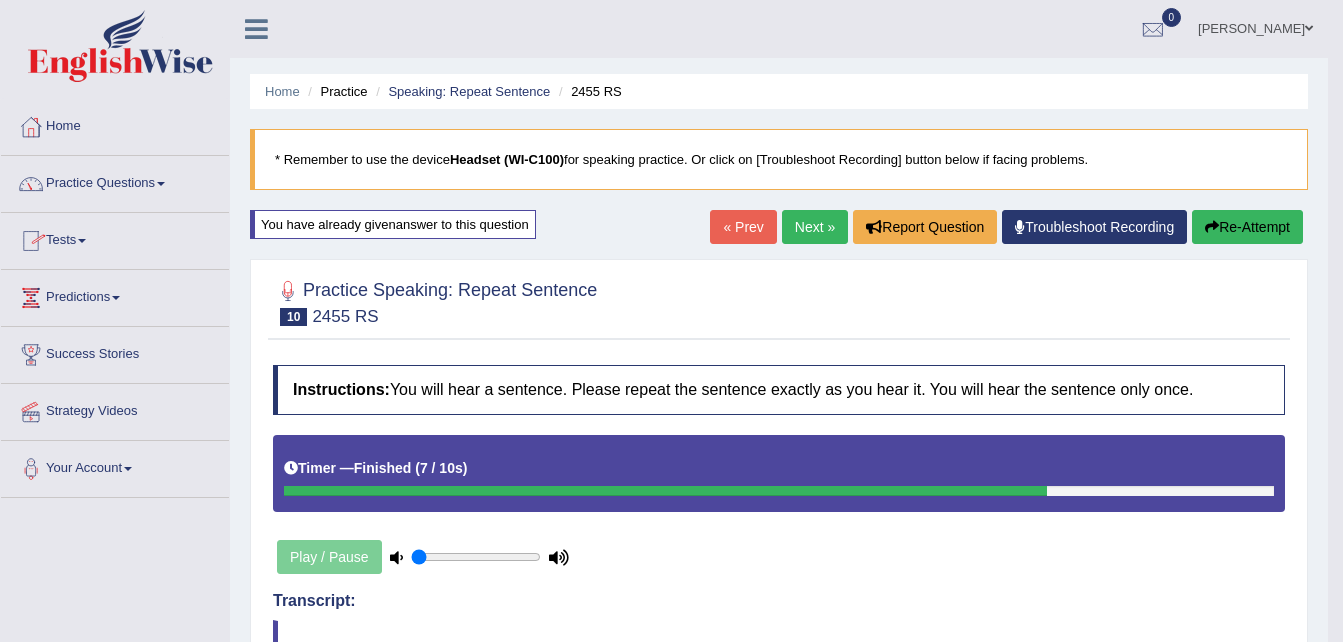 click at bounding box center (161, 184) 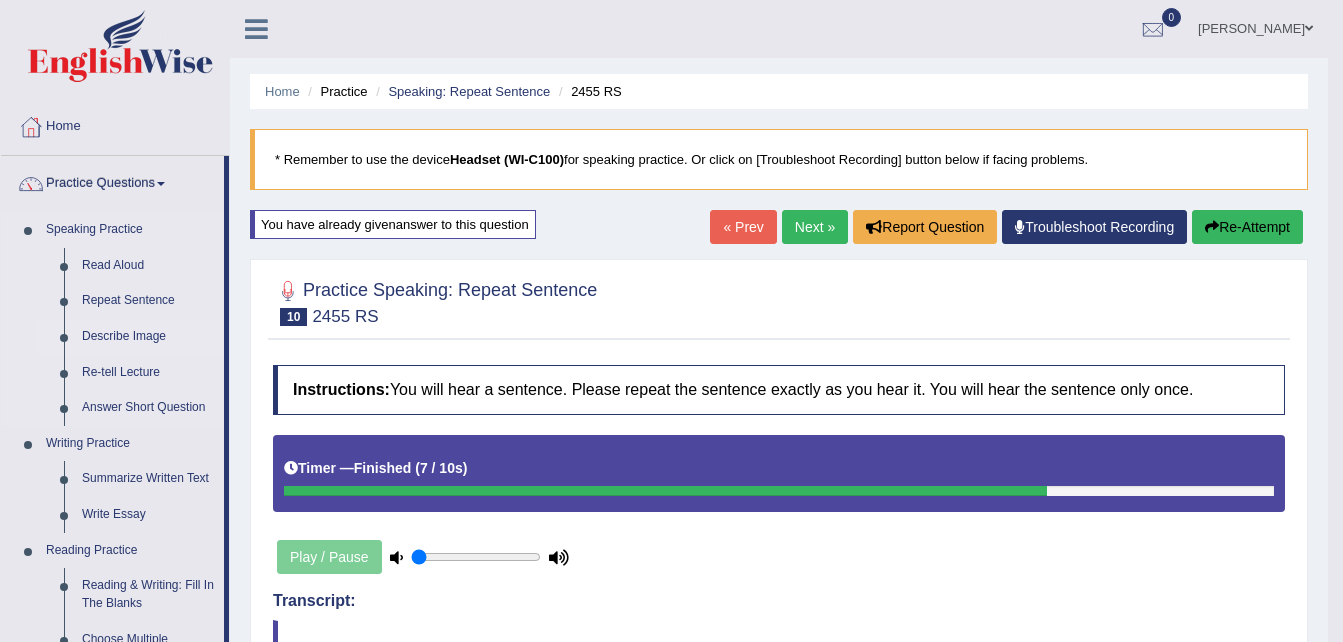 click on "Describe Image" at bounding box center [148, 337] 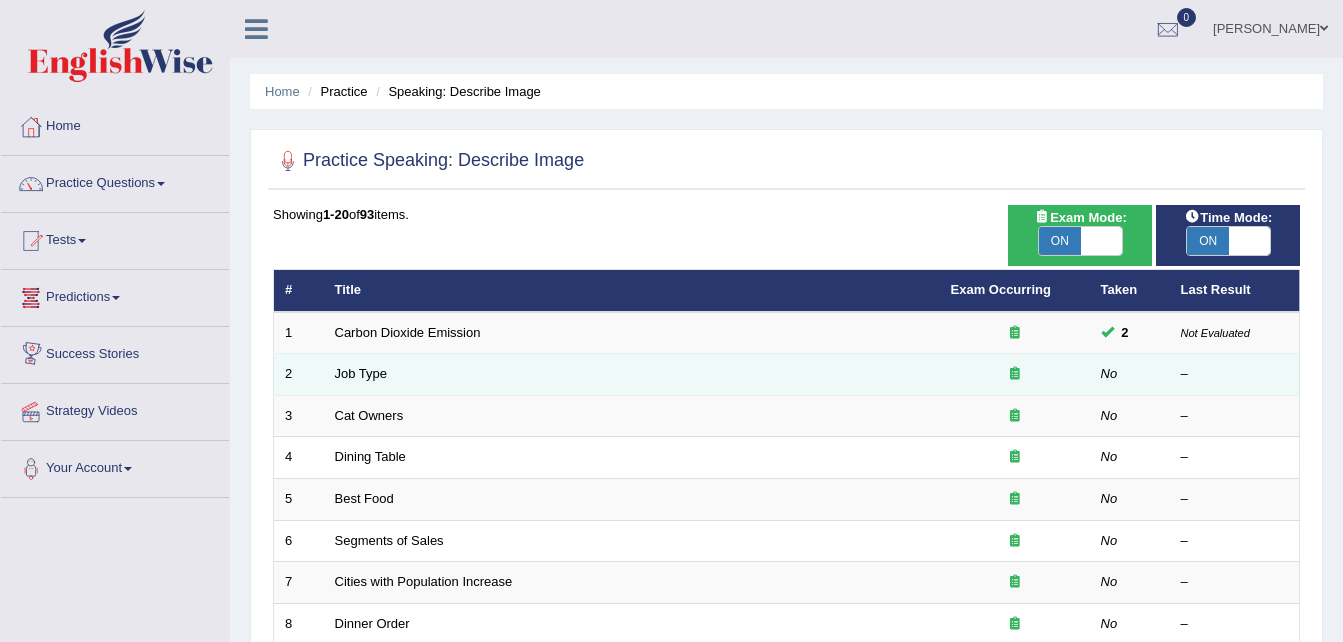 scroll, scrollTop: 0, scrollLeft: 0, axis: both 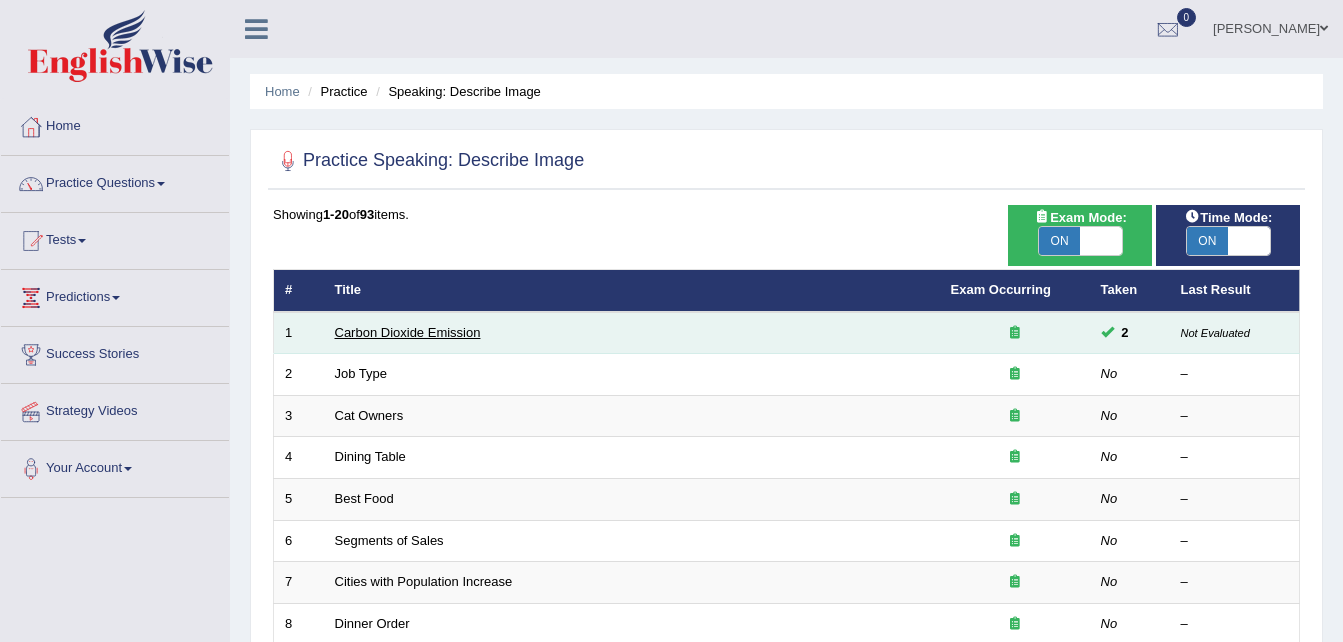 click on "Carbon Dioxide Emission" at bounding box center [408, 332] 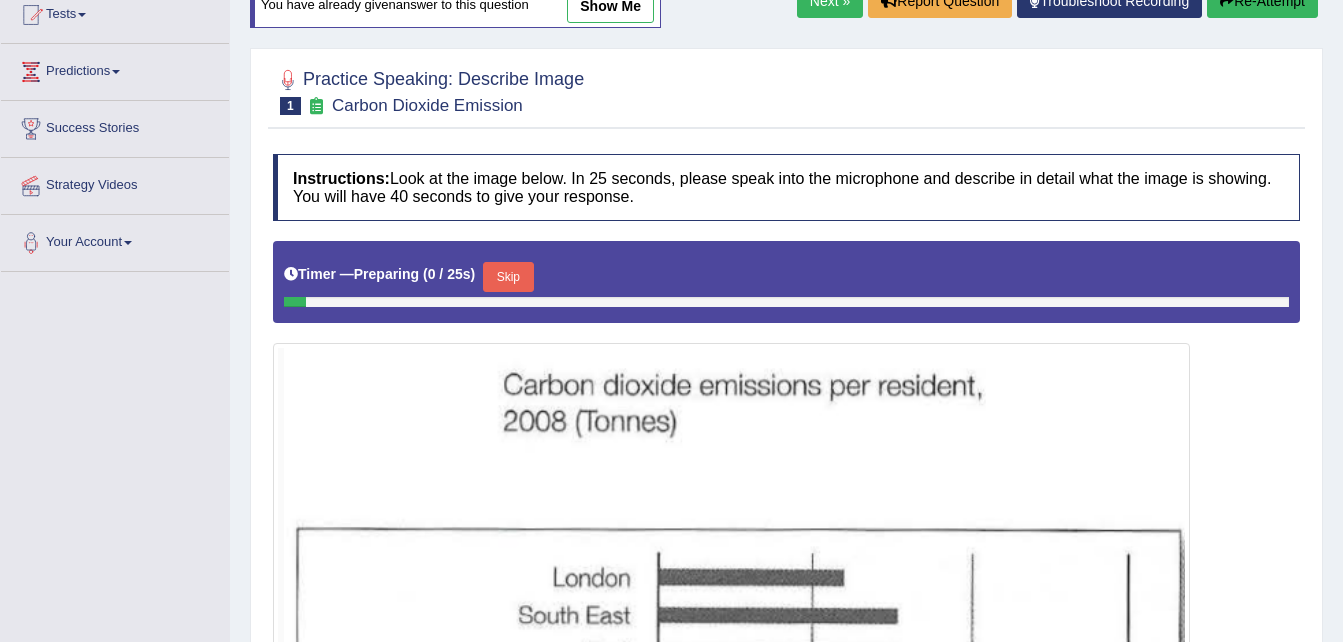 scroll, scrollTop: 226, scrollLeft: 0, axis: vertical 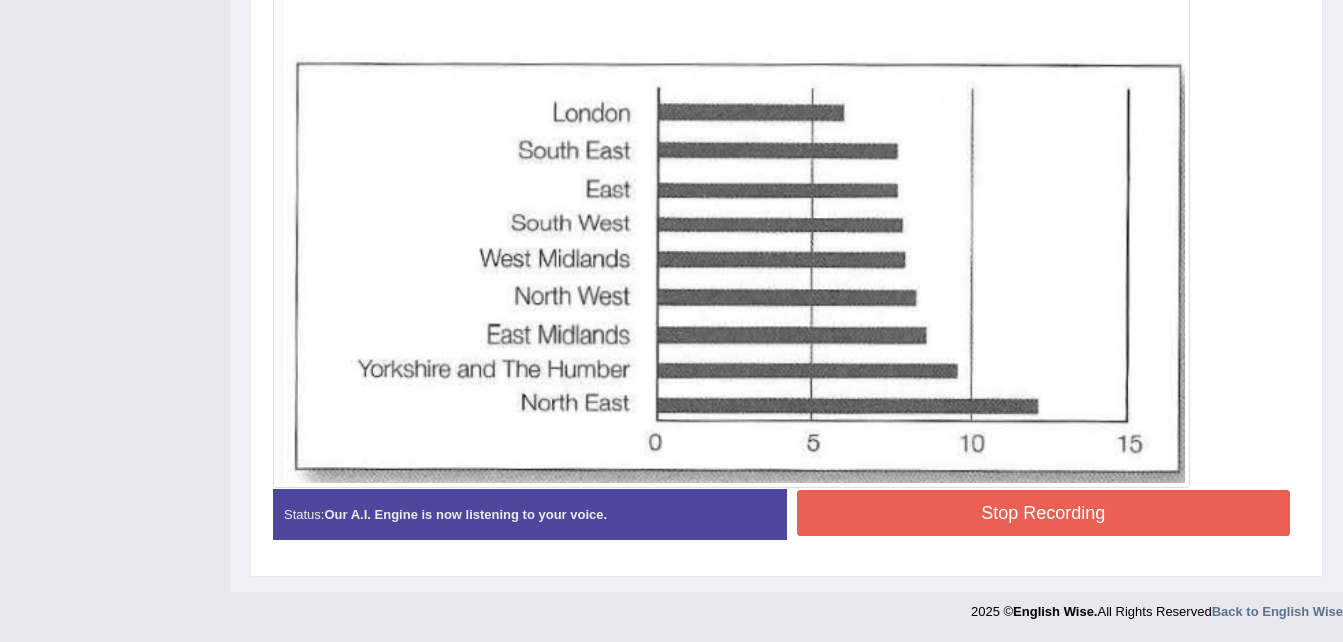 click on "Stop Recording" at bounding box center (1044, 513) 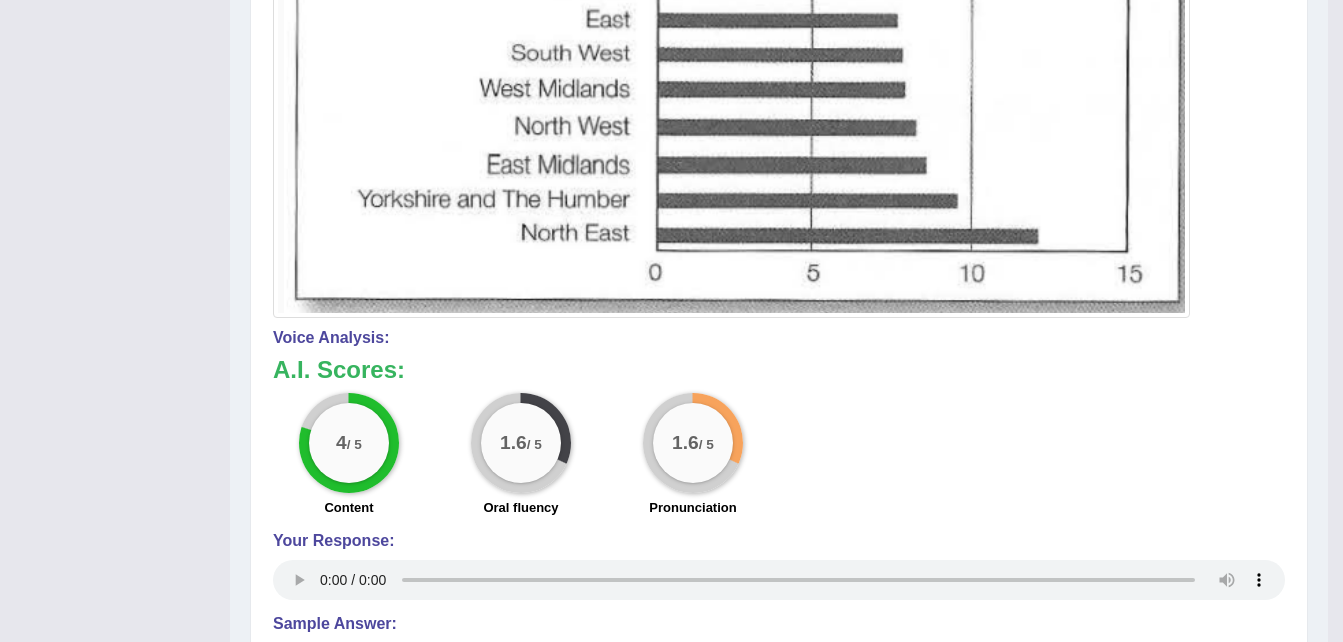 scroll, scrollTop: 1072, scrollLeft: 0, axis: vertical 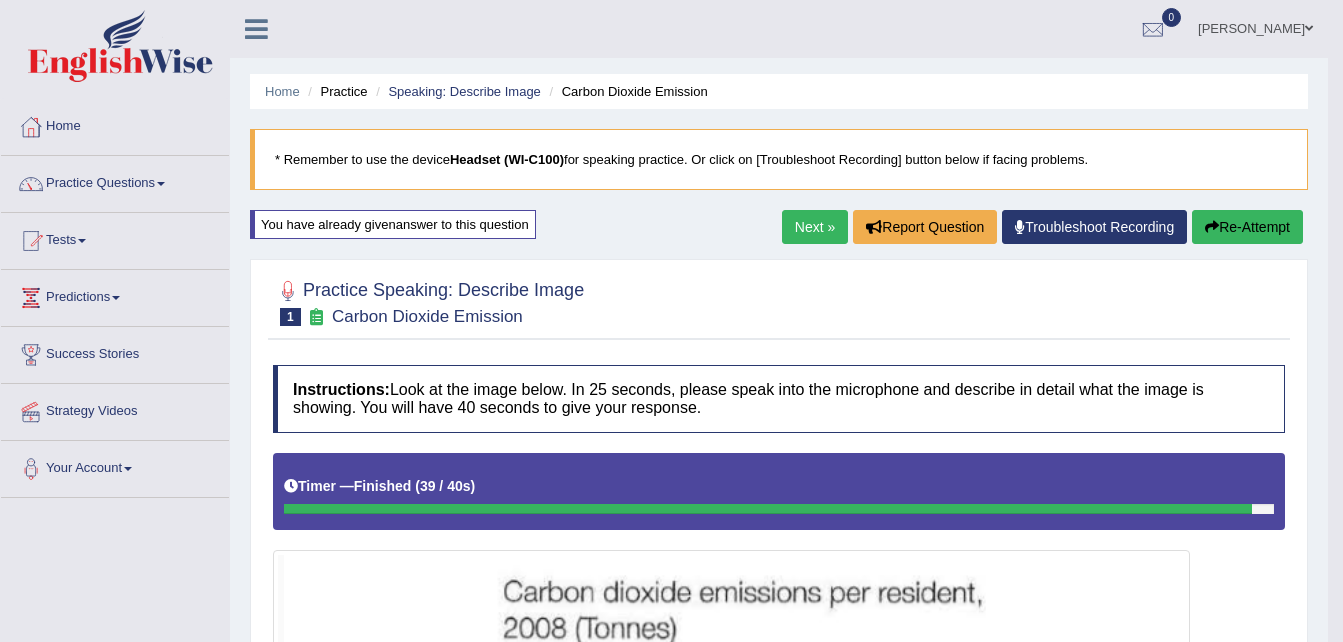 click on "Next »" at bounding box center [815, 227] 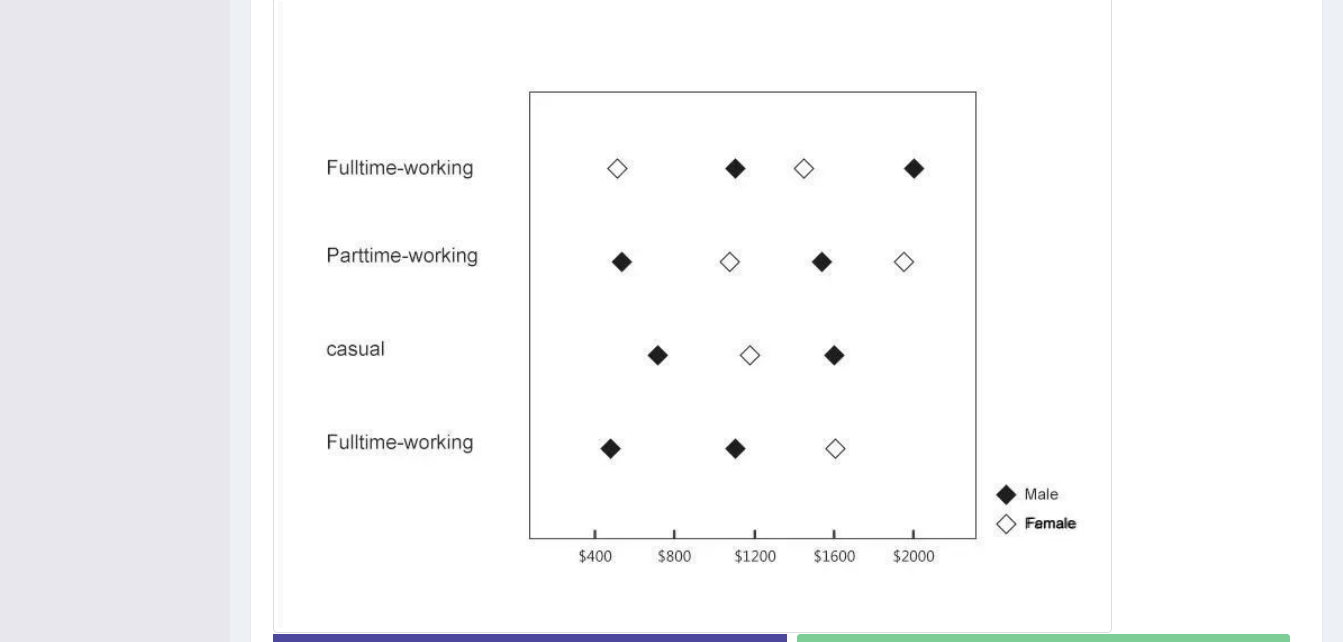 scroll, scrollTop: 348, scrollLeft: 0, axis: vertical 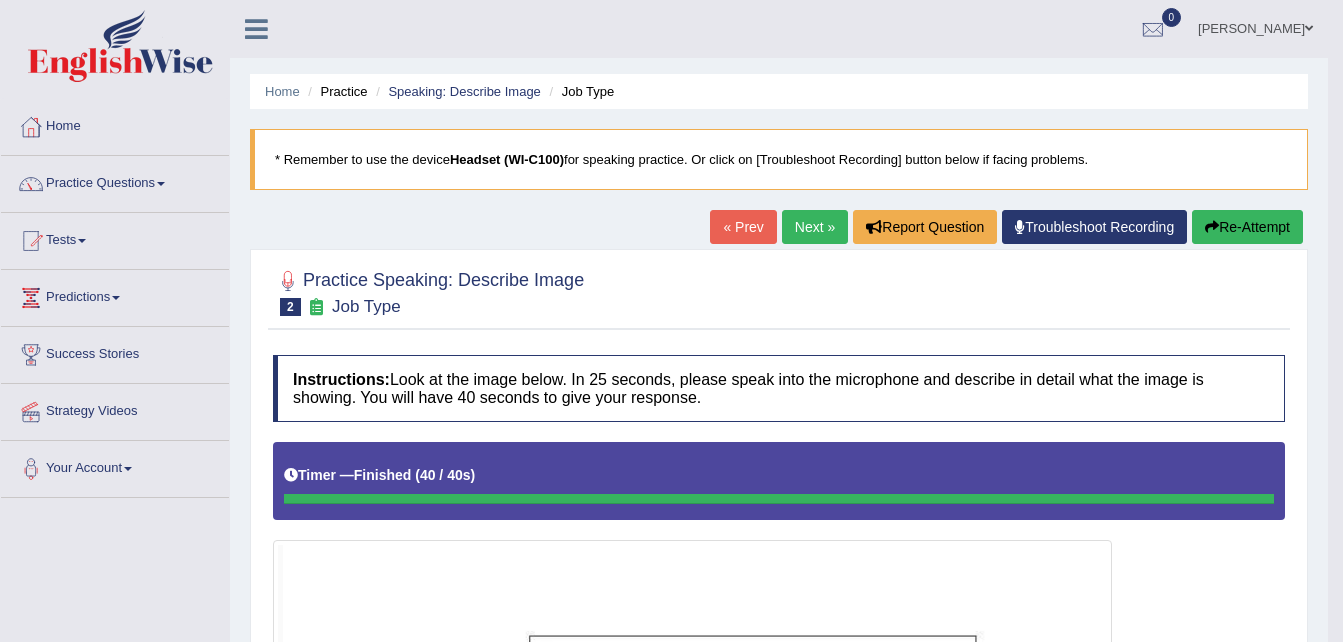 click on "Re-Attempt" at bounding box center (1247, 227) 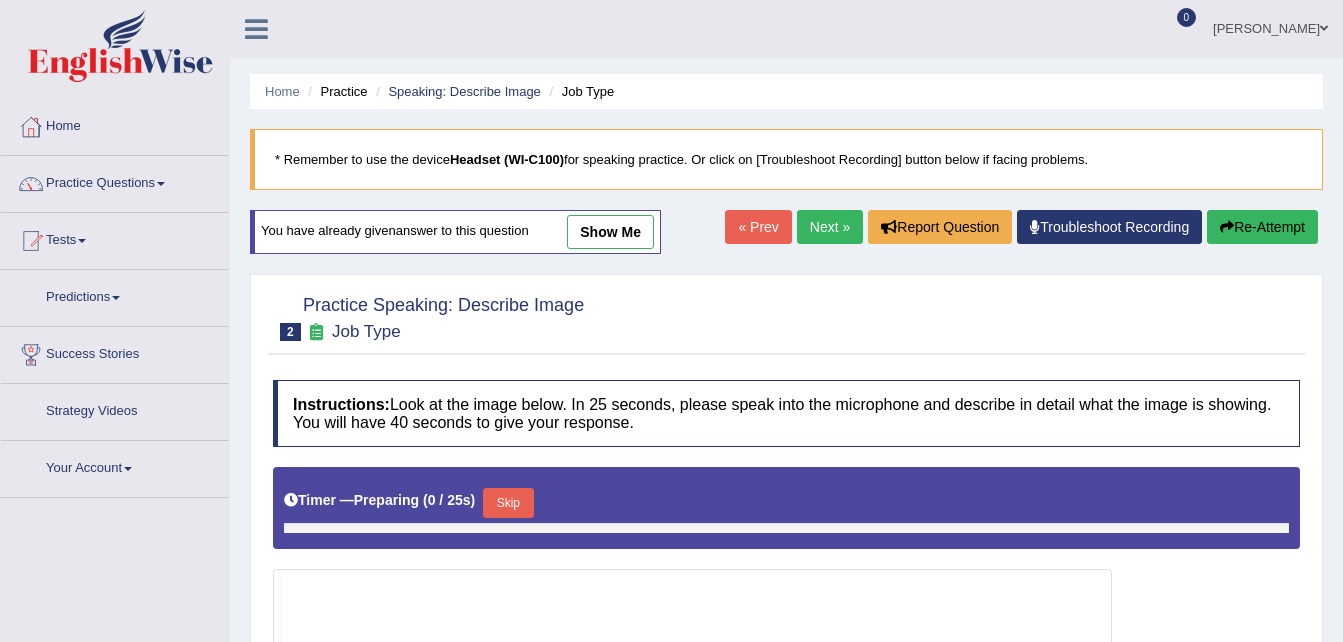 scroll, scrollTop: 300, scrollLeft: 0, axis: vertical 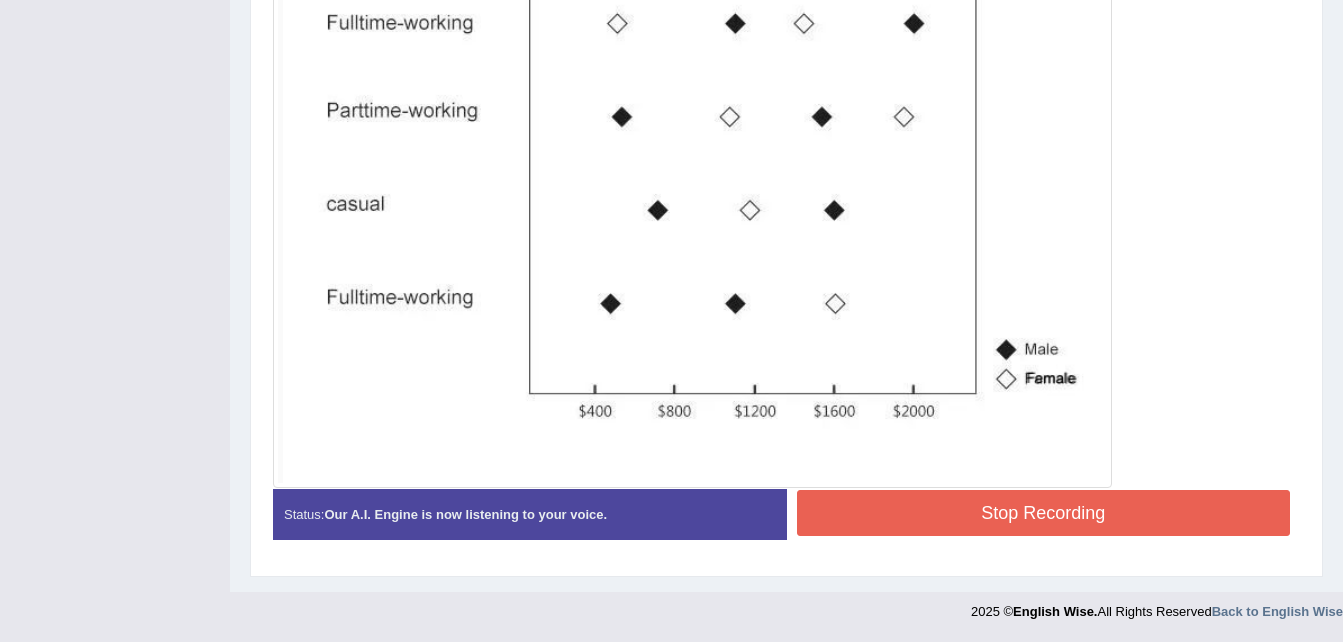 click on "Stop Recording" at bounding box center [1044, 513] 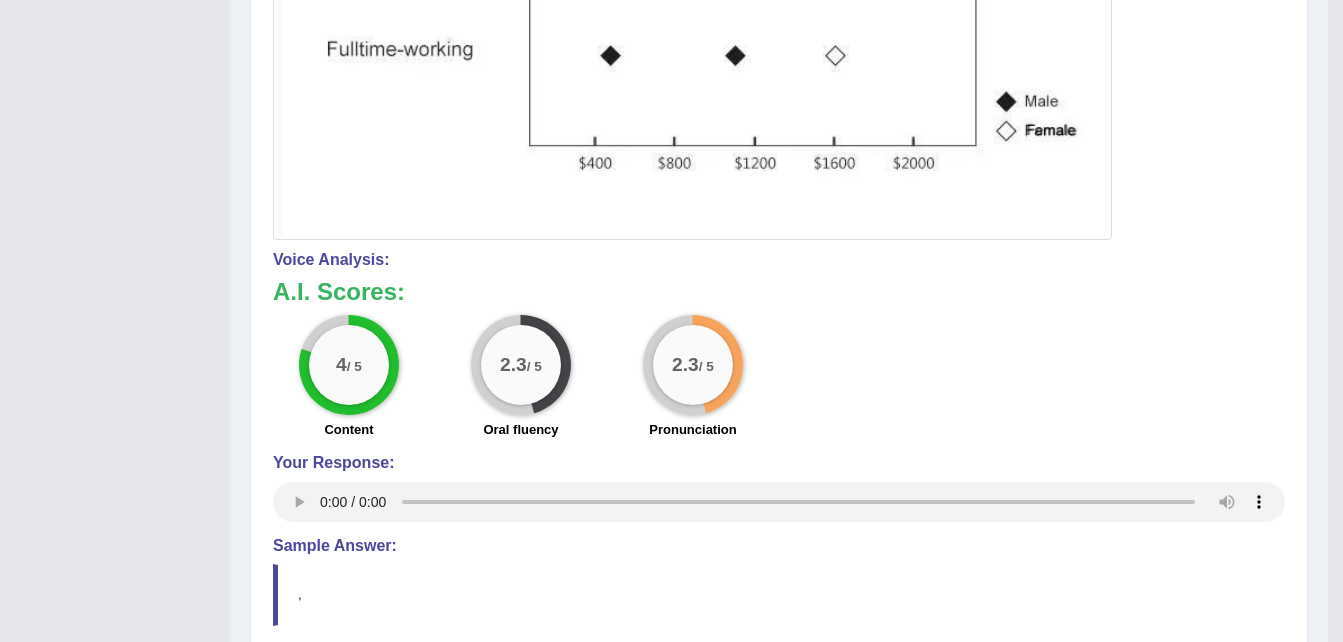scroll, scrollTop: 999, scrollLeft: 0, axis: vertical 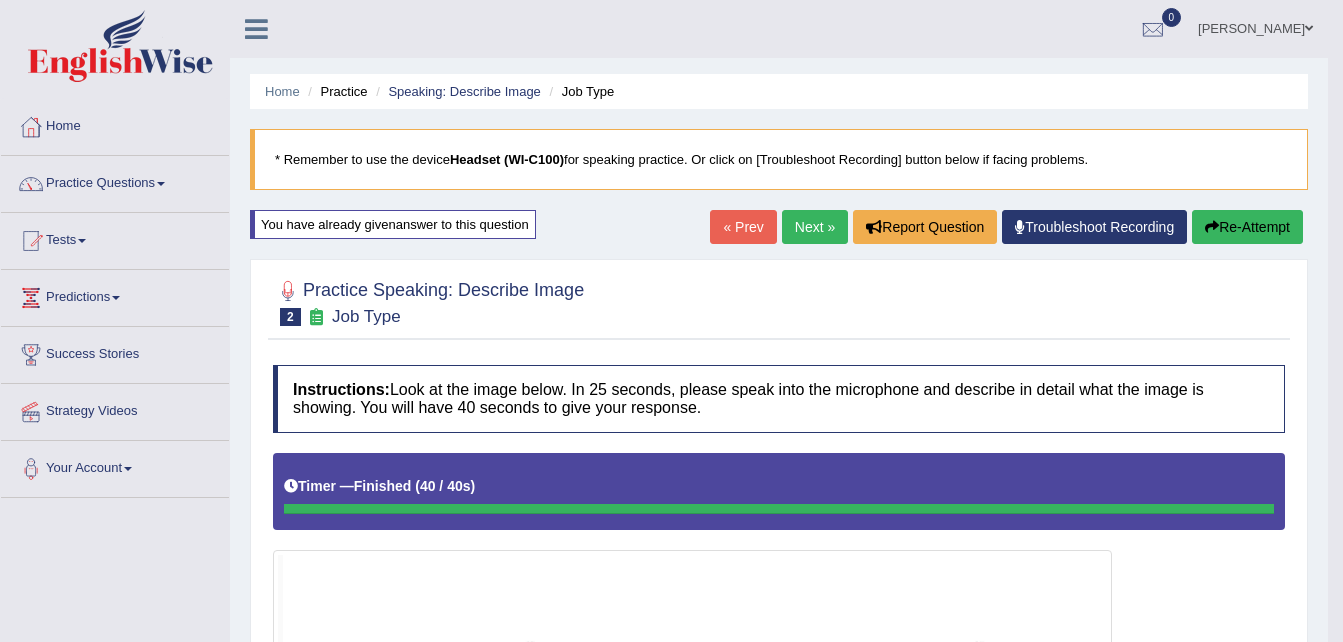 click on "Next »" at bounding box center [815, 227] 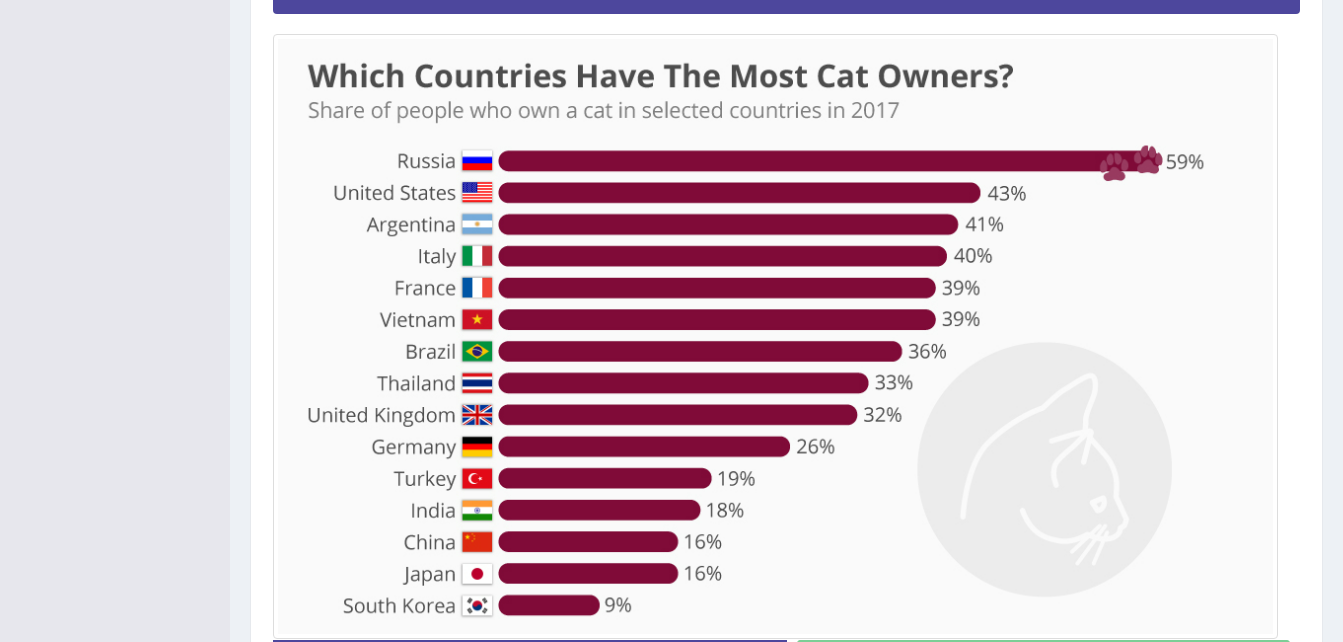 scroll, scrollTop: 0, scrollLeft: 0, axis: both 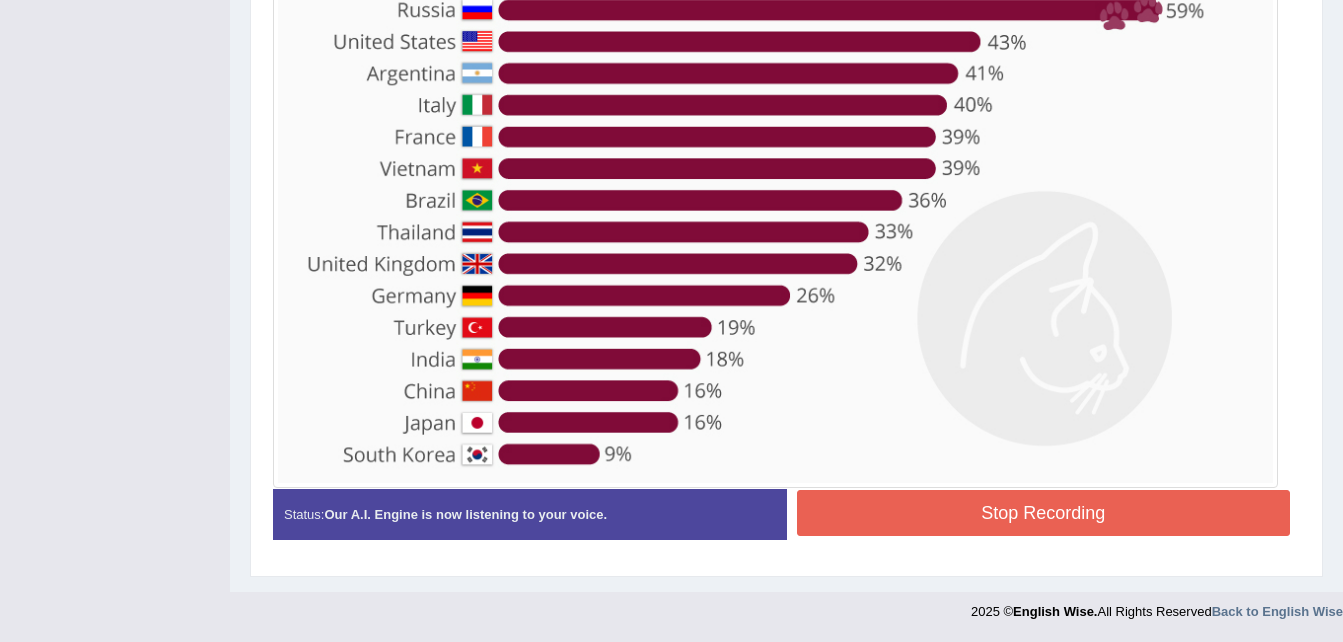 click on "Stop Recording" at bounding box center [1044, 513] 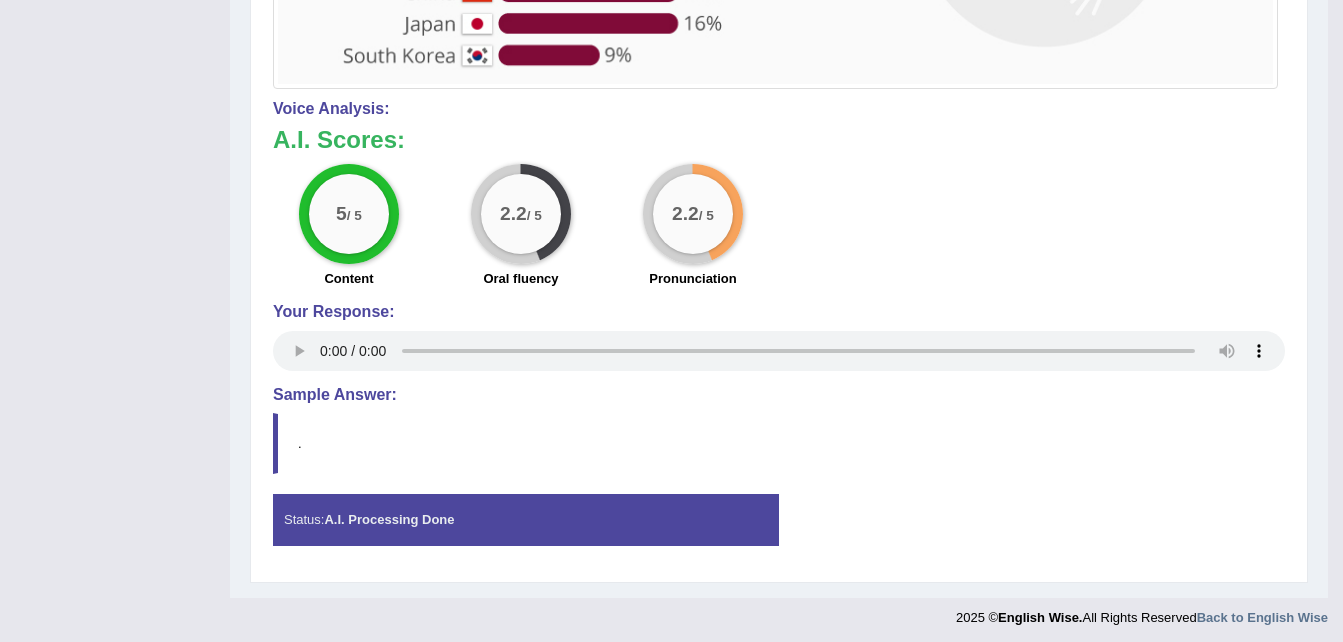 scroll, scrollTop: 1057, scrollLeft: 0, axis: vertical 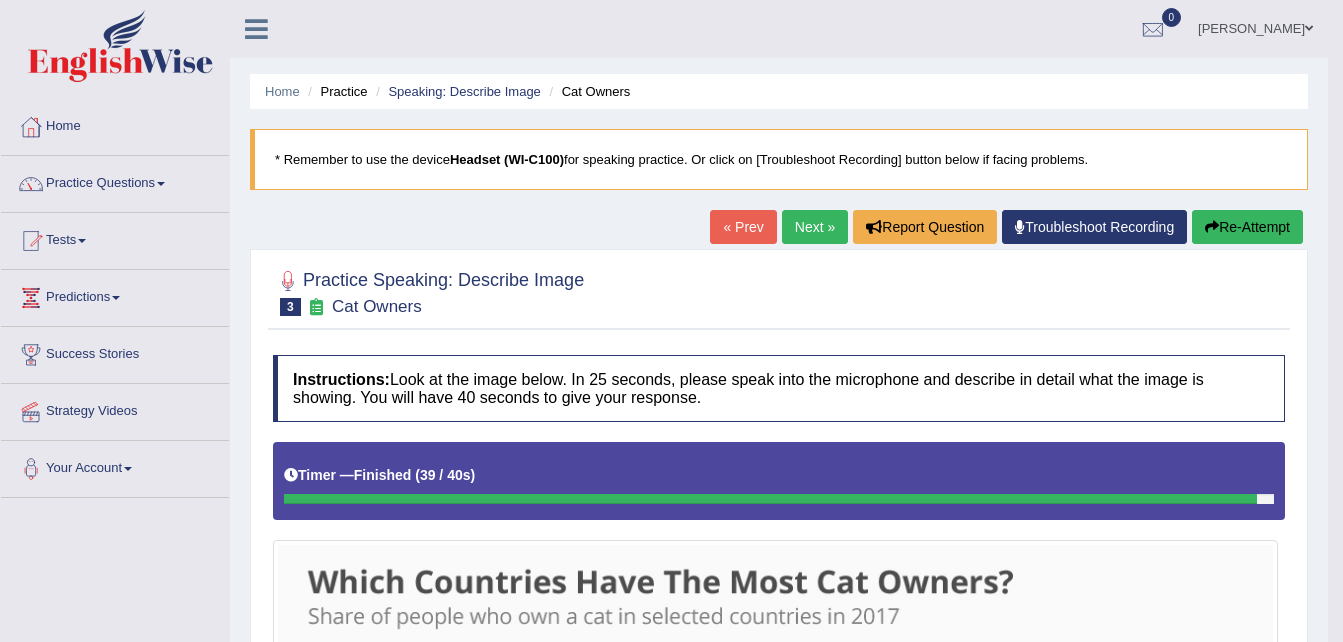 click at bounding box center [161, 184] 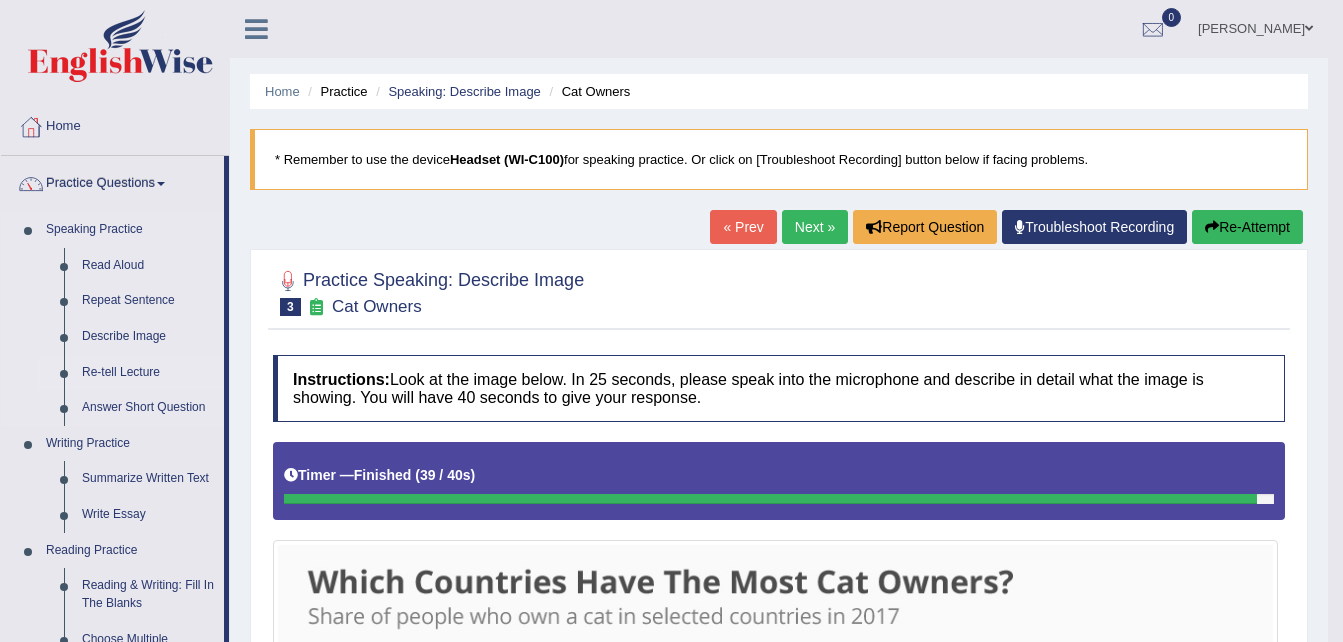 click on "Re-tell Lecture" at bounding box center [148, 373] 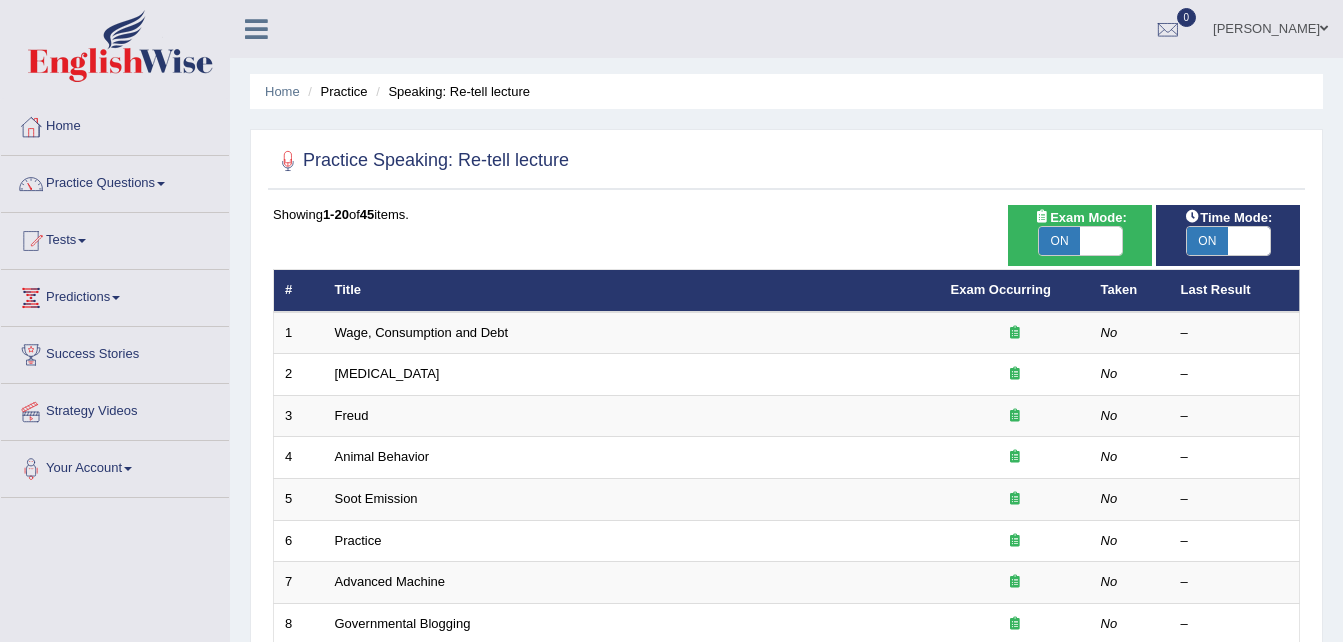 scroll, scrollTop: 0, scrollLeft: 0, axis: both 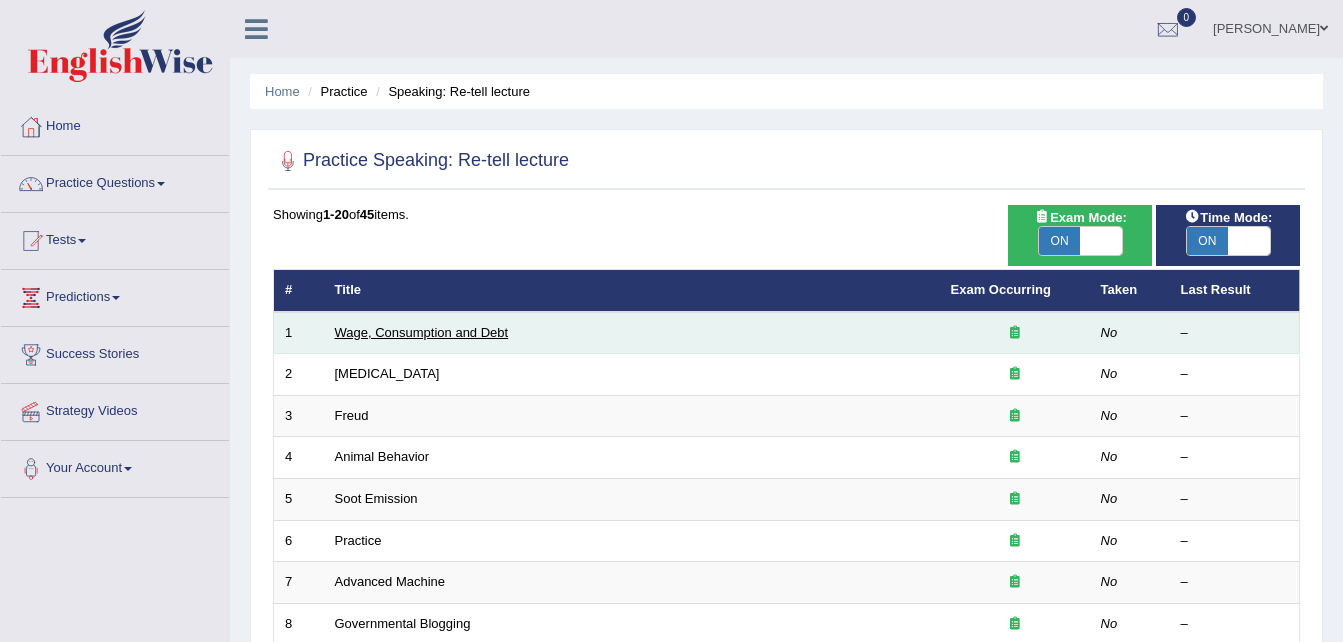 click on "Wage, Consumption and Debt" at bounding box center [422, 332] 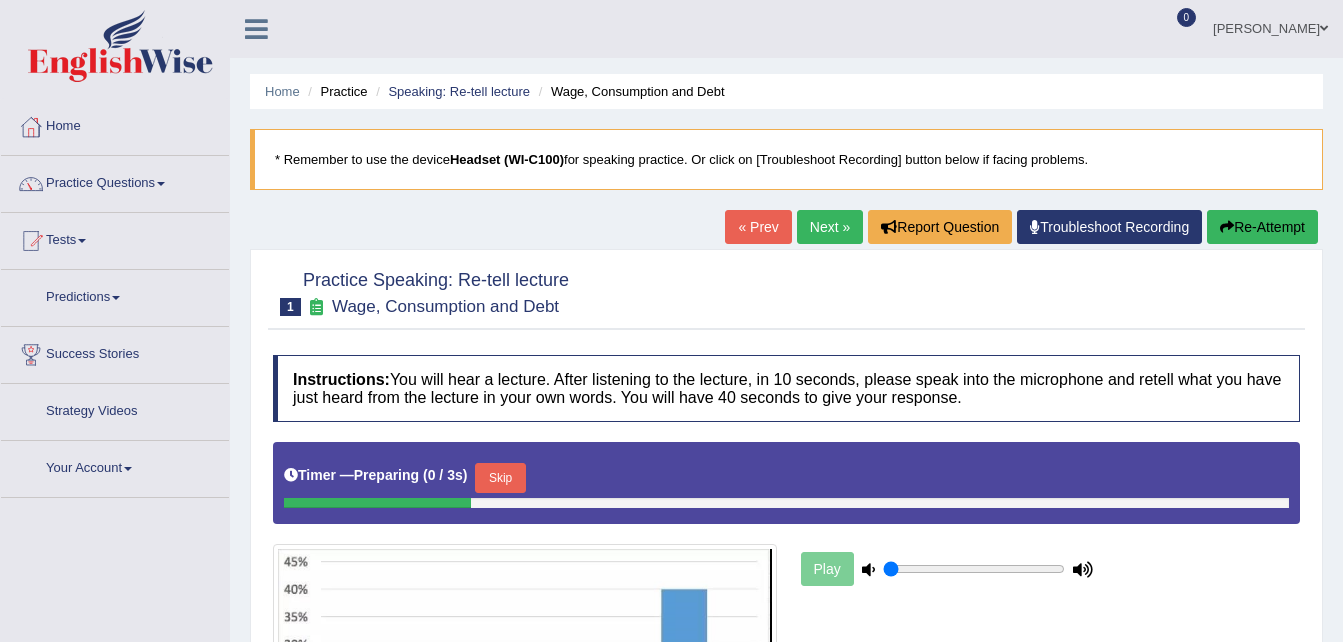 scroll, scrollTop: 0, scrollLeft: 0, axis: both 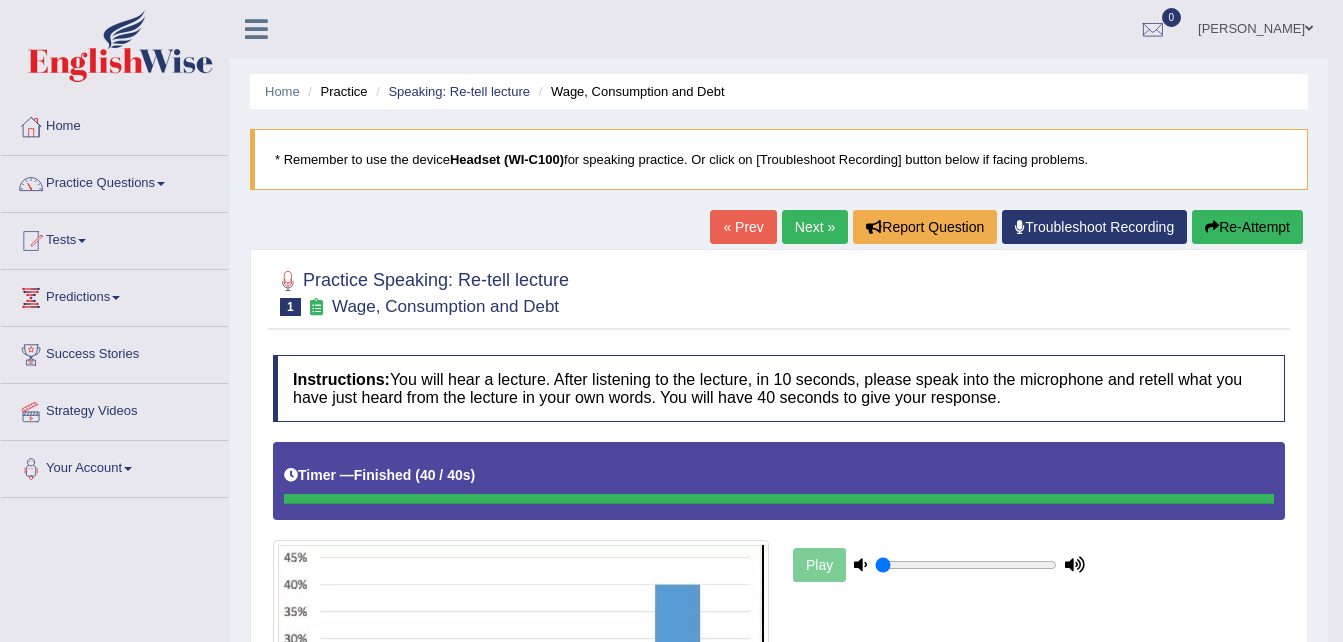 click at bounding box center [161, 184] 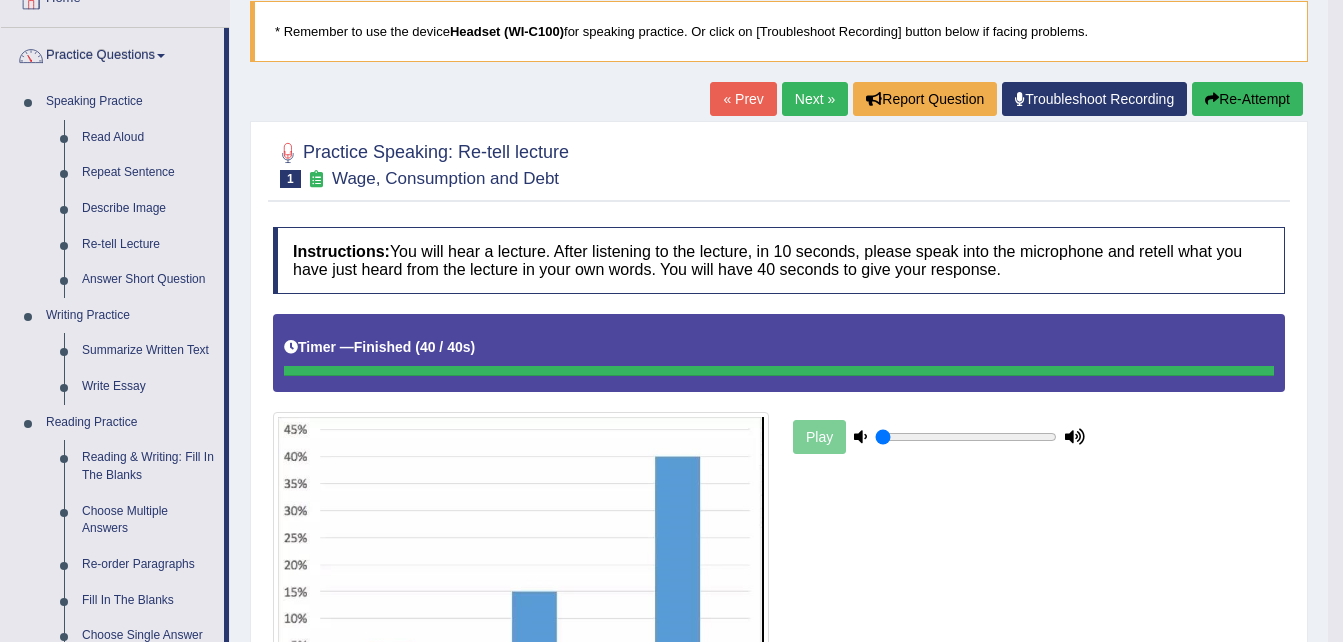 scroll, scrollTop: 0, scrollLeft: 0, axis: both 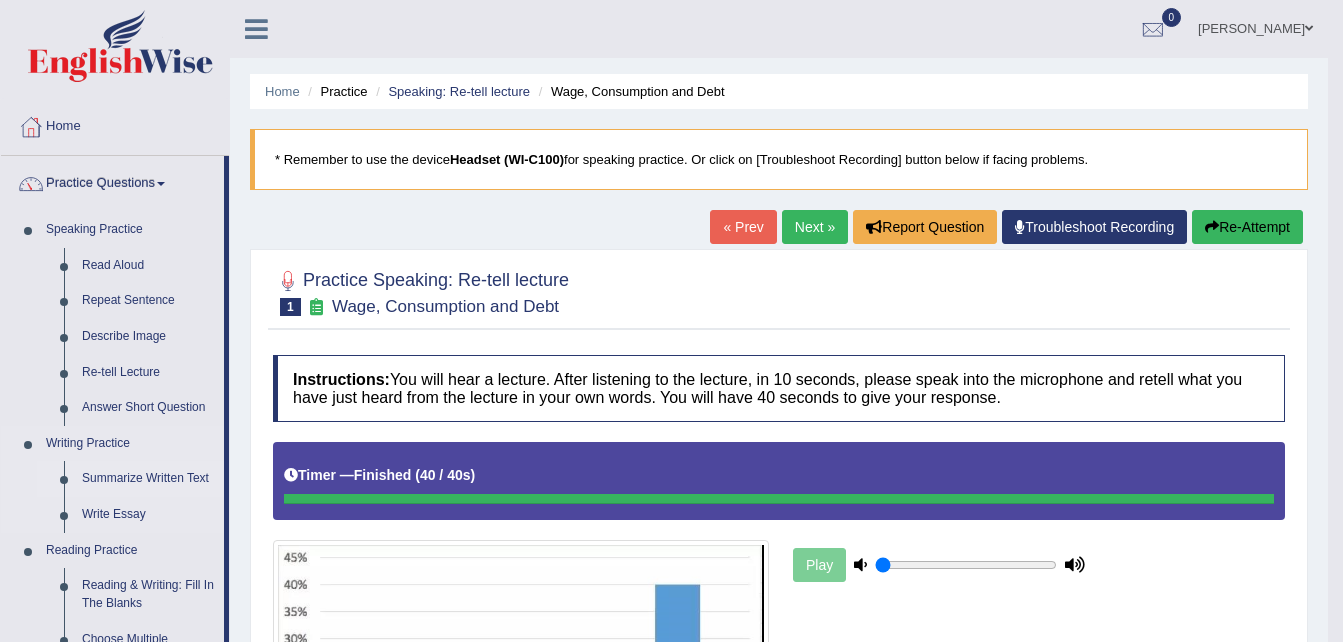 click on "Summarize Written Text" at bounding box center [148, 479] 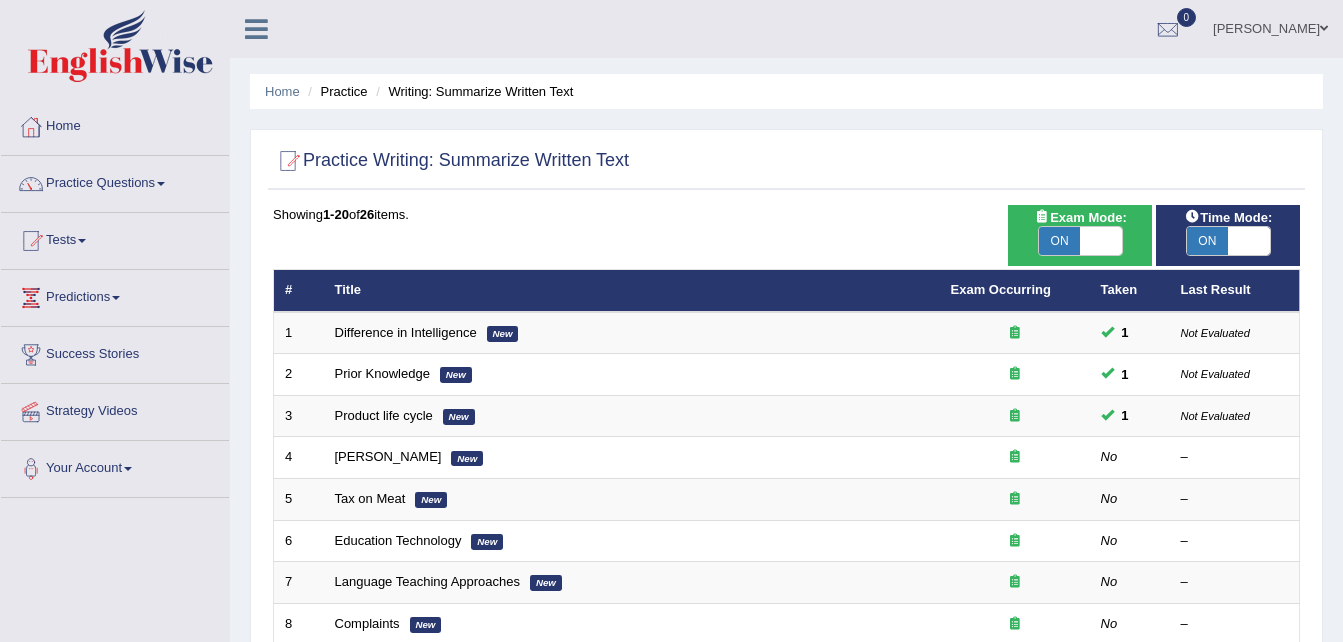 scroll, scrollTop: 0, scrollLeft: 0, axis: both 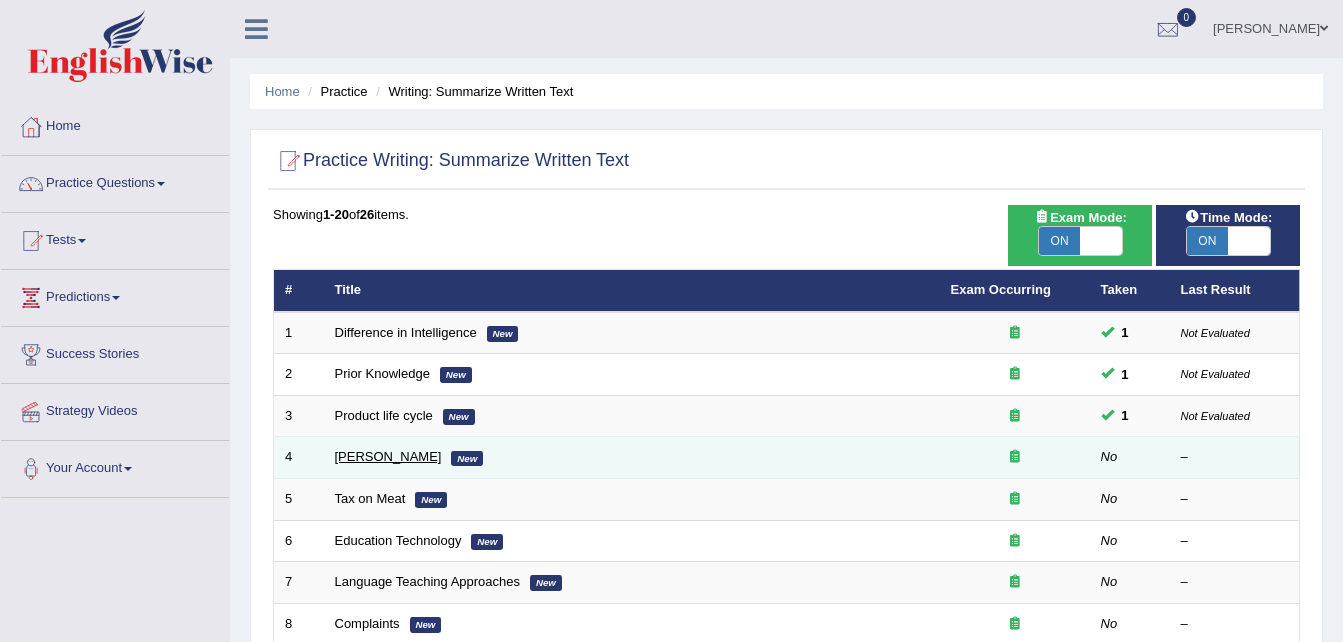 click on "Bertrand Russell" at bounding box center [388, 456] 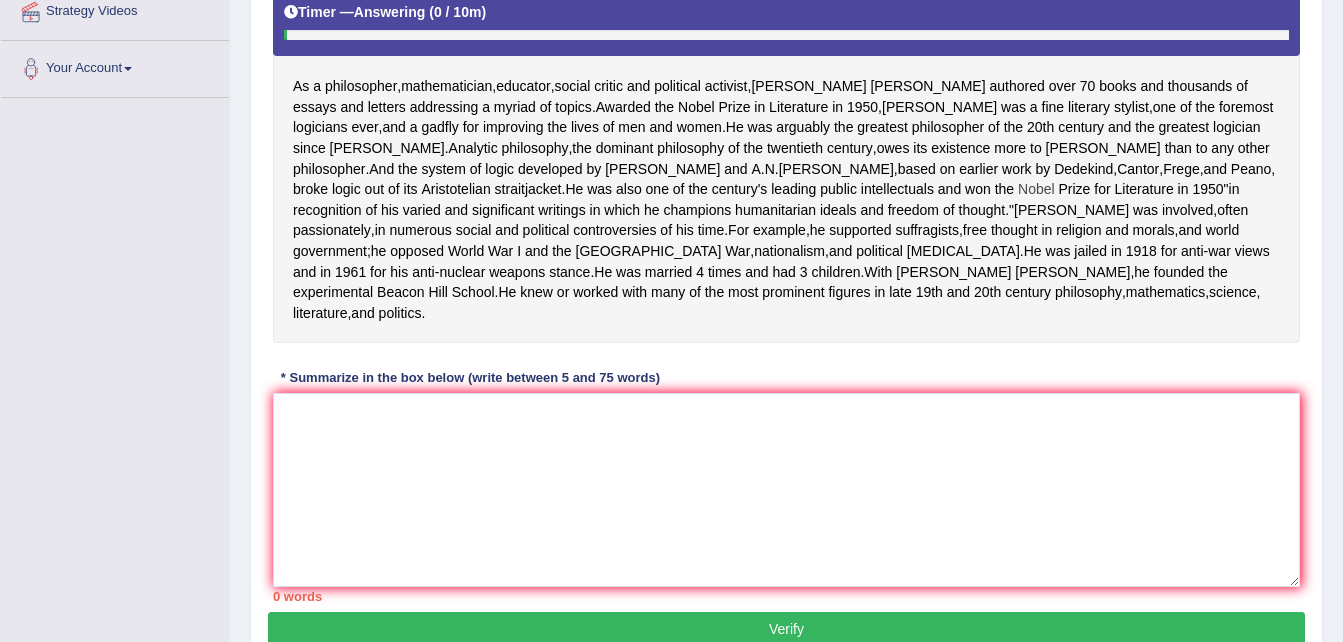 scroll, scrollTop: 400, scrollLeft: 0, axis: vertical 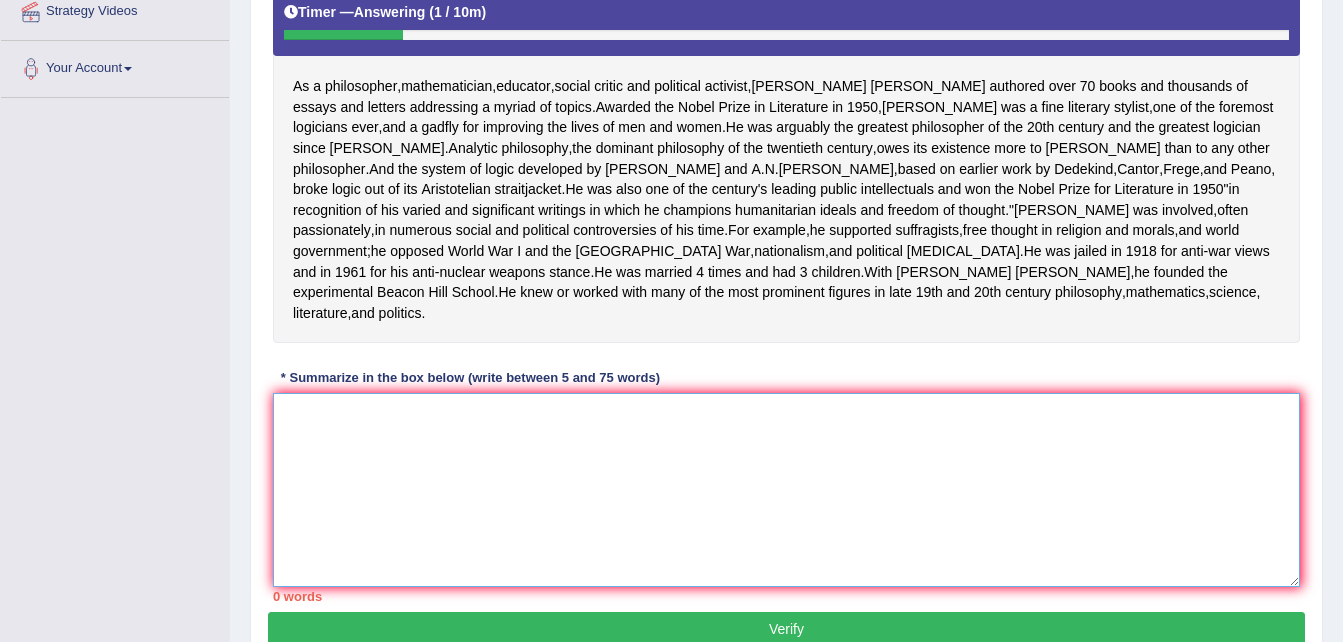 click at bounding box center [786, 490] 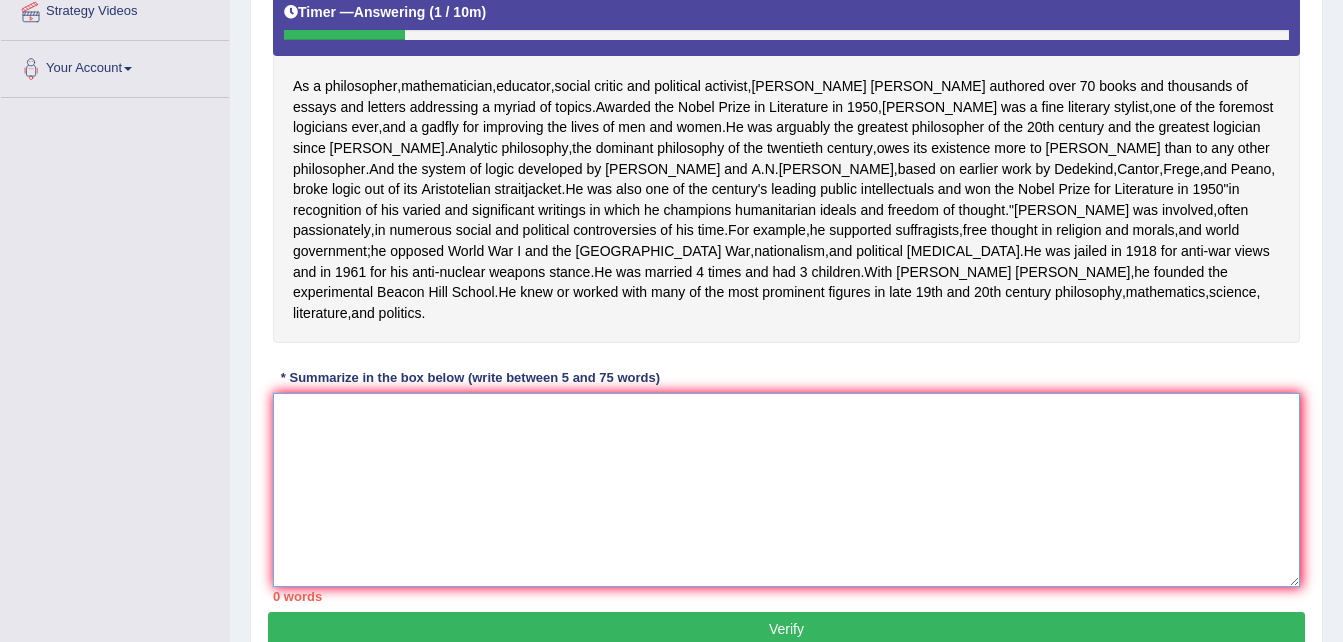 type on "z" 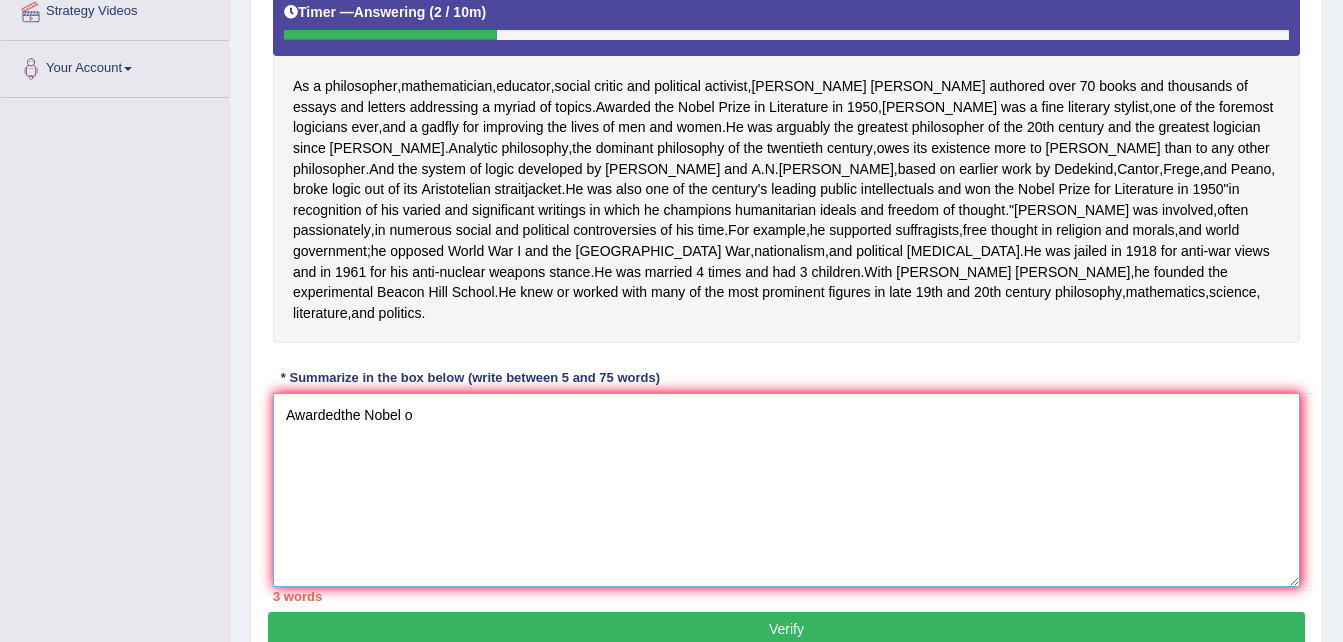 click on "Awardedthe Nobel o" at bounding box center (786, 490) 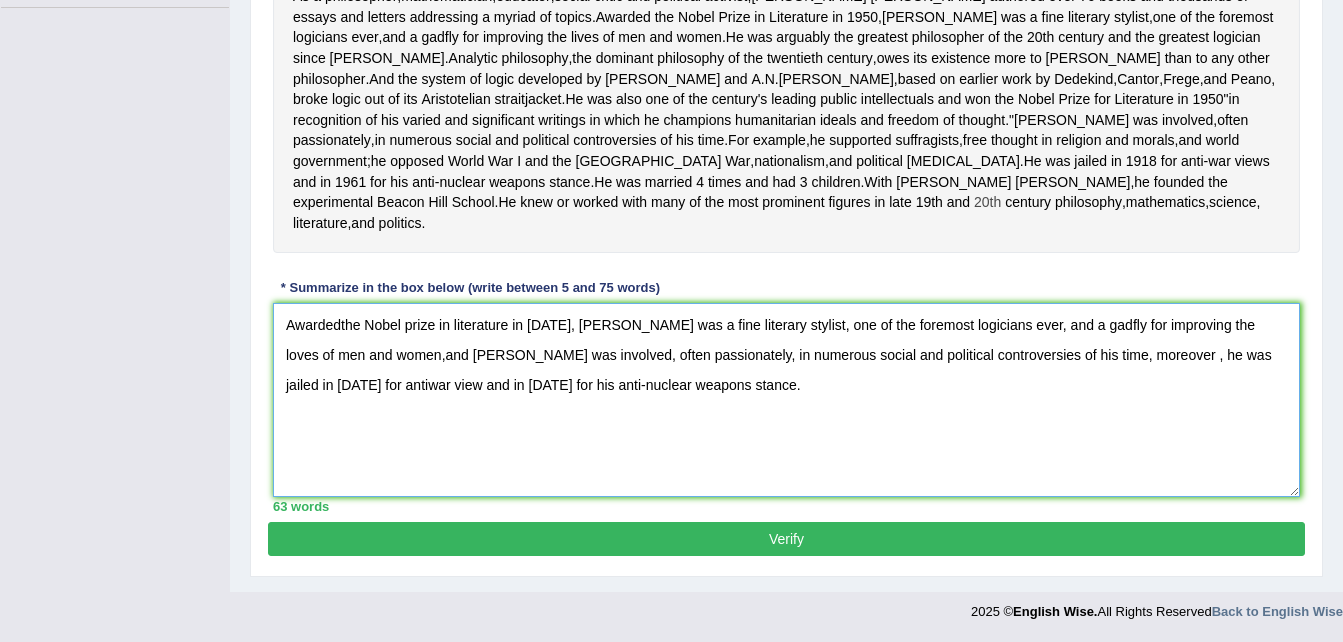 scroll, scrollTop: 572, scrollLeft: 0, axis: vertical 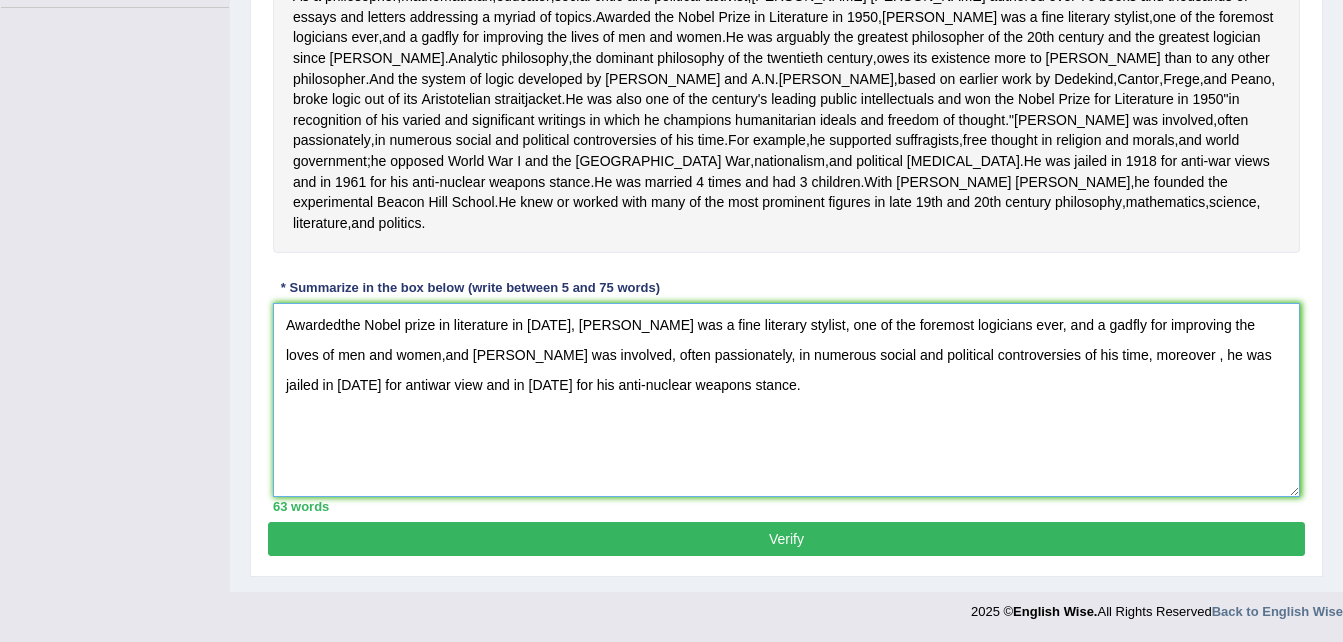type on "Awardedthe Nobel prize in literature in 1950, Rassell was a fine literary stylist, one of the foremost logicians ever, and a gadfly for improving the loves of men and women,and russell was involved, often passionately, in numerous social and political controversies of his time, moreover , he was jailed in 1918 for antiwar view and in 1961 for his anti-nuclear weapons stance." 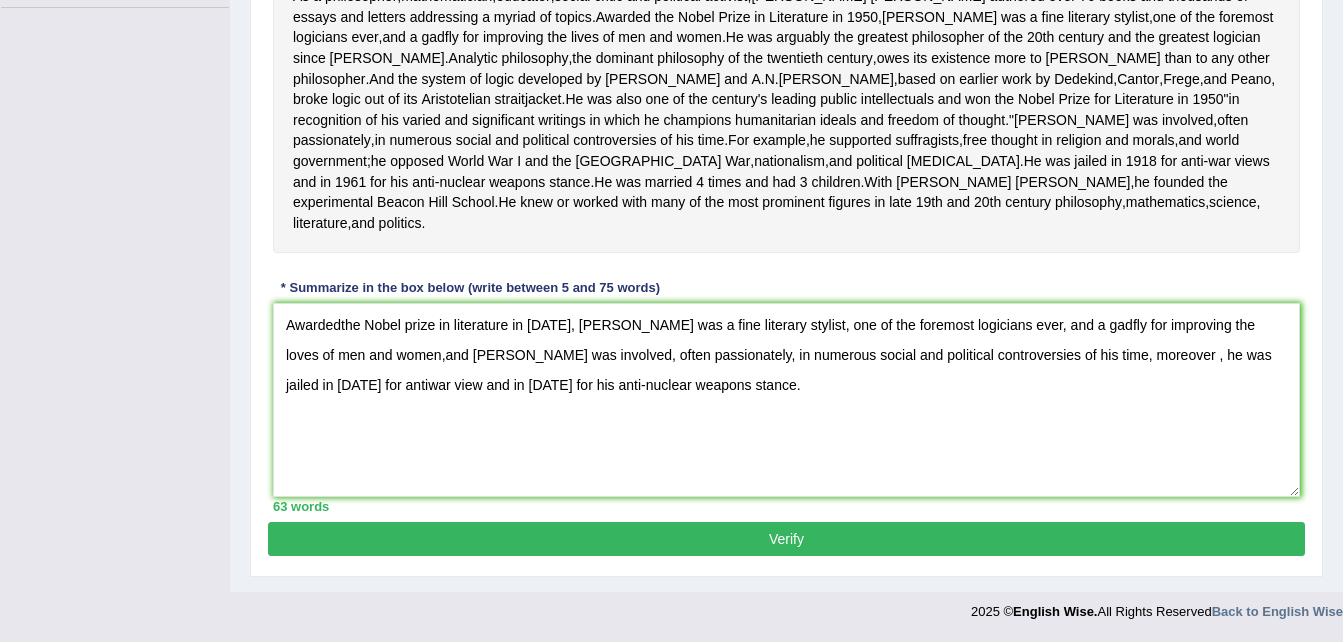 click on "Verify" at bounding box center (786, 539) 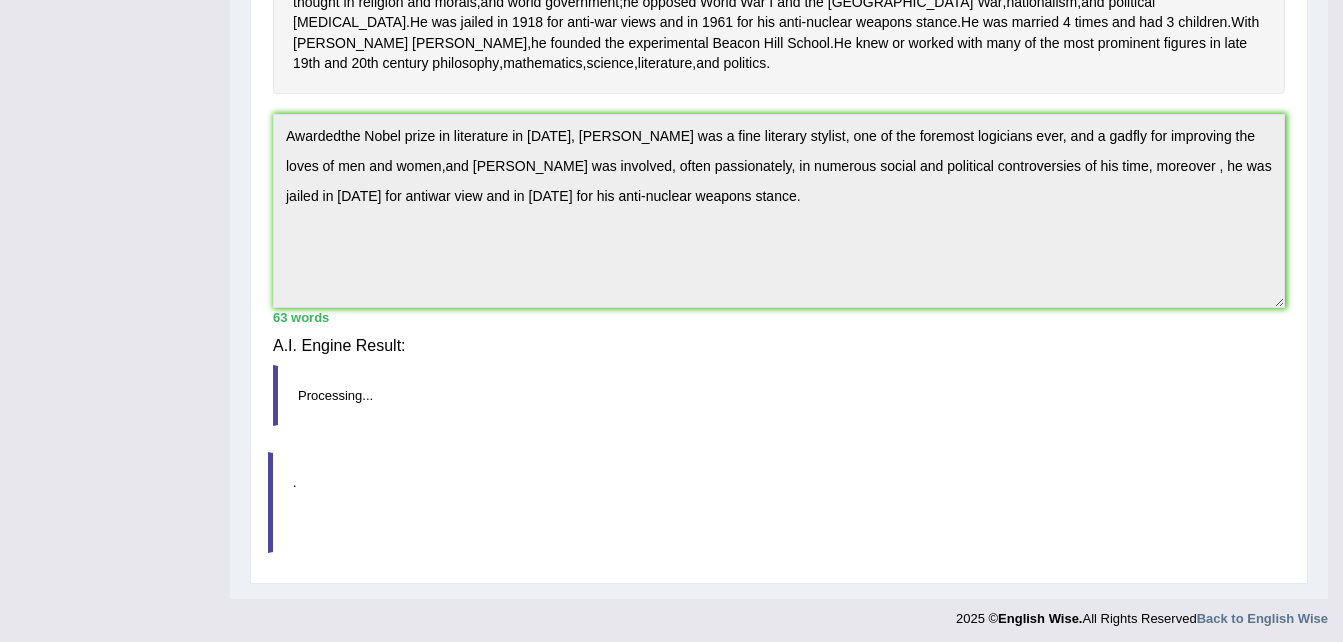 scroll, scrollTop: 484, scrollLeft: 0, axis: vertical 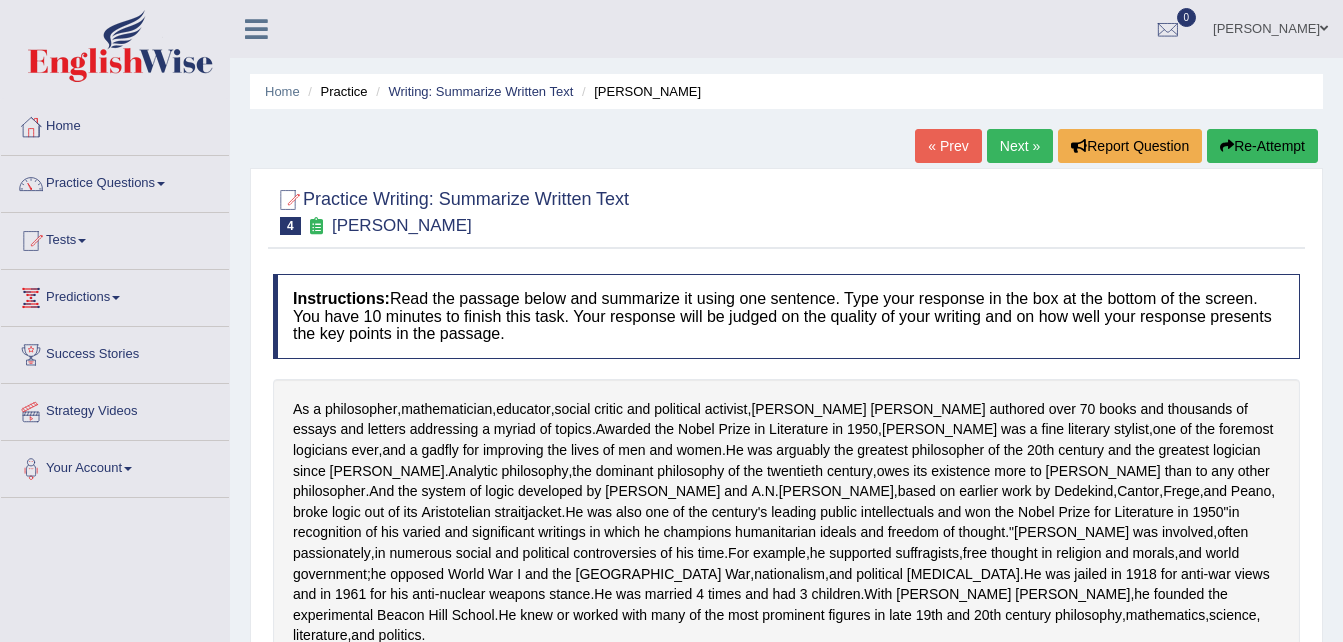 click at bounding box center [161, 184] 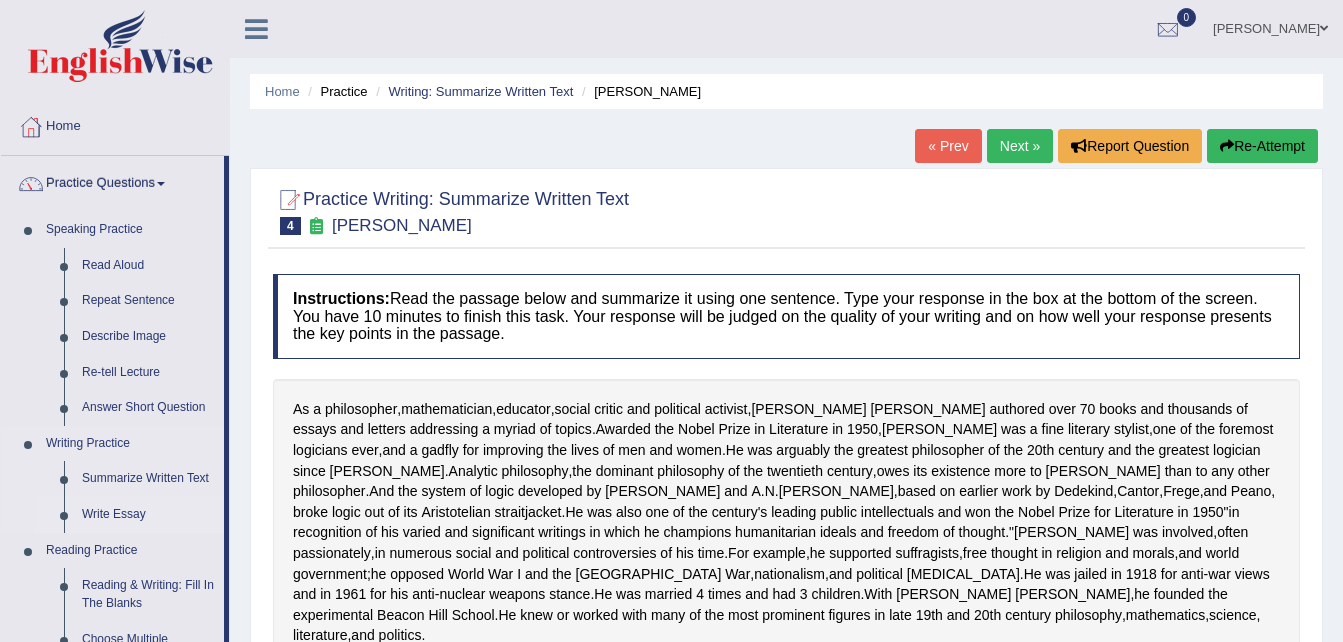 click on "Write Essay" at bounding box center [148, 515] 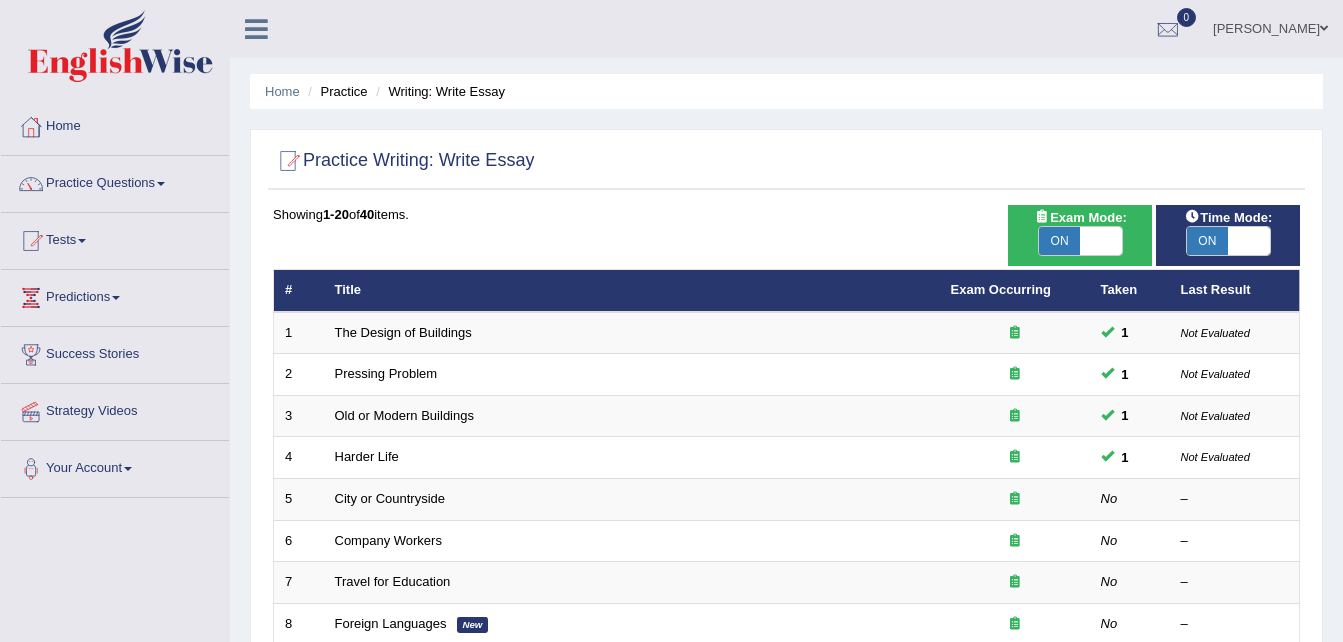 scroll, scrollTop: 182, scrollLeft: 0, axis: vertical 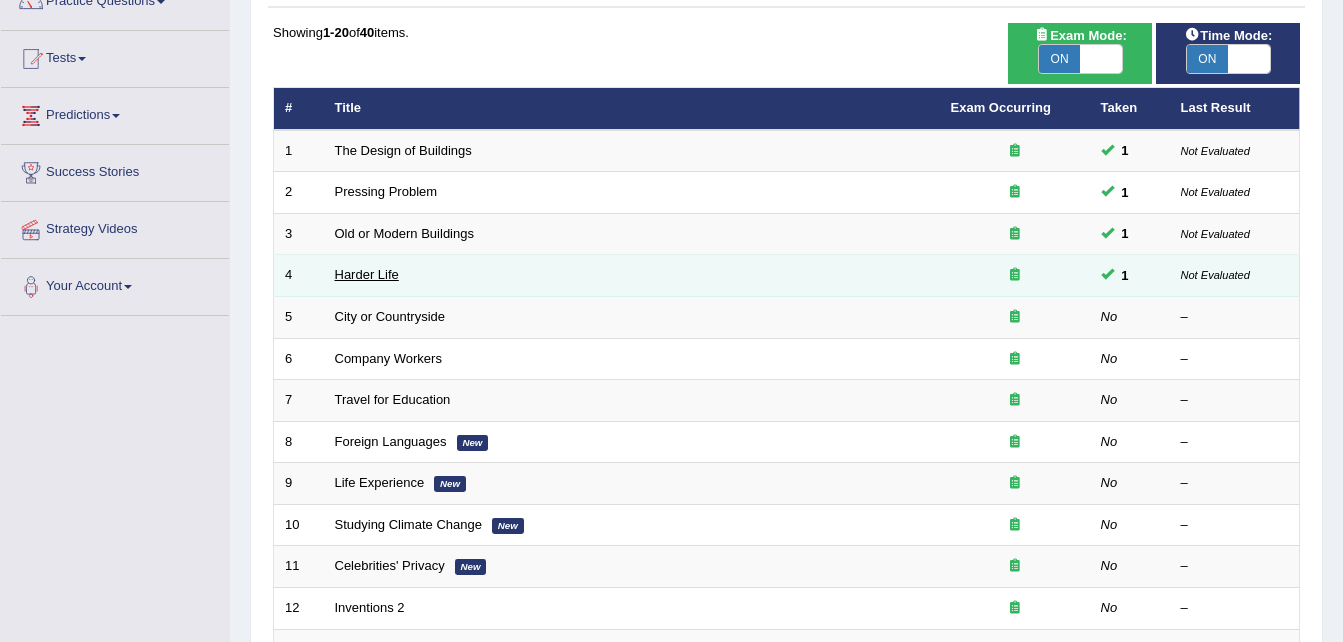 click on "Harder Life" at bounding box center [367, 274] 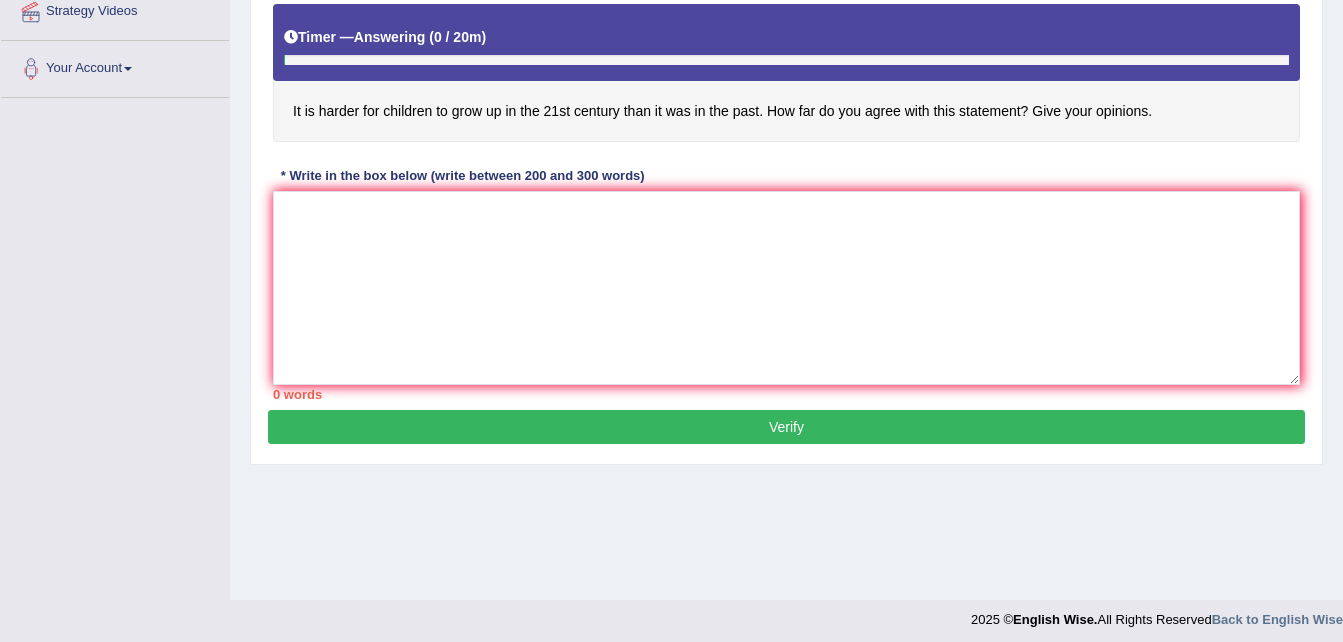 scroll, scrollTop: 400, scrollLeft: 0, axis: vertical 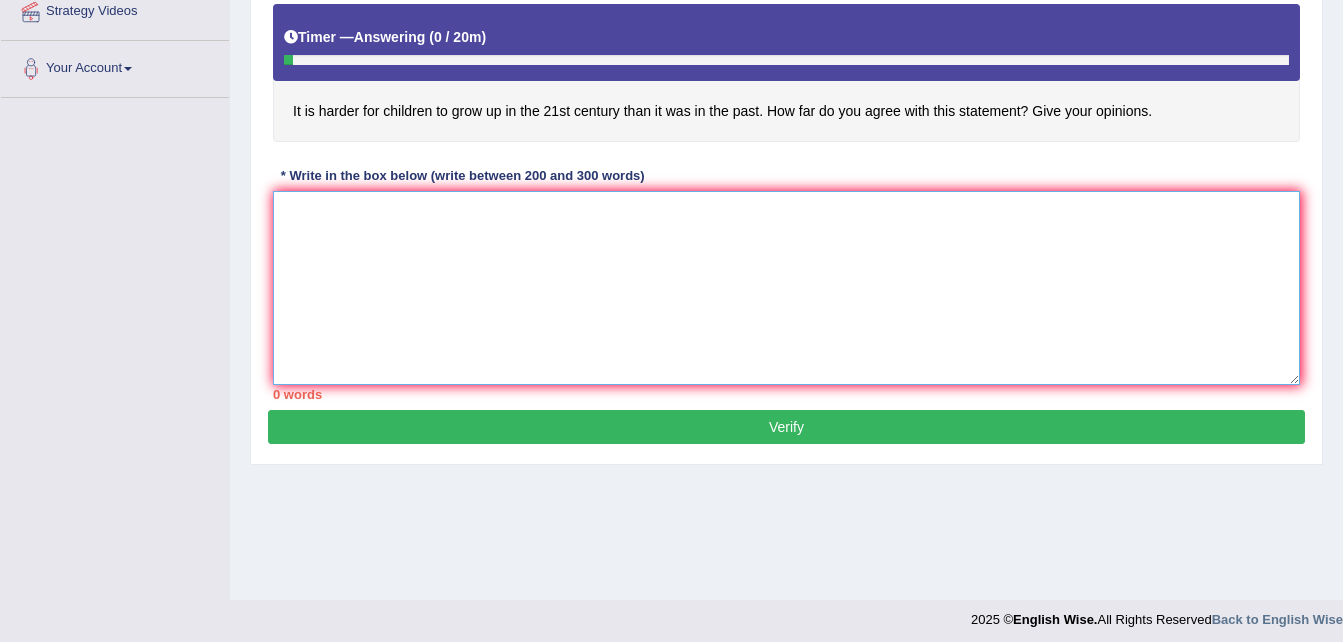 click at bounding box center [786, 288] 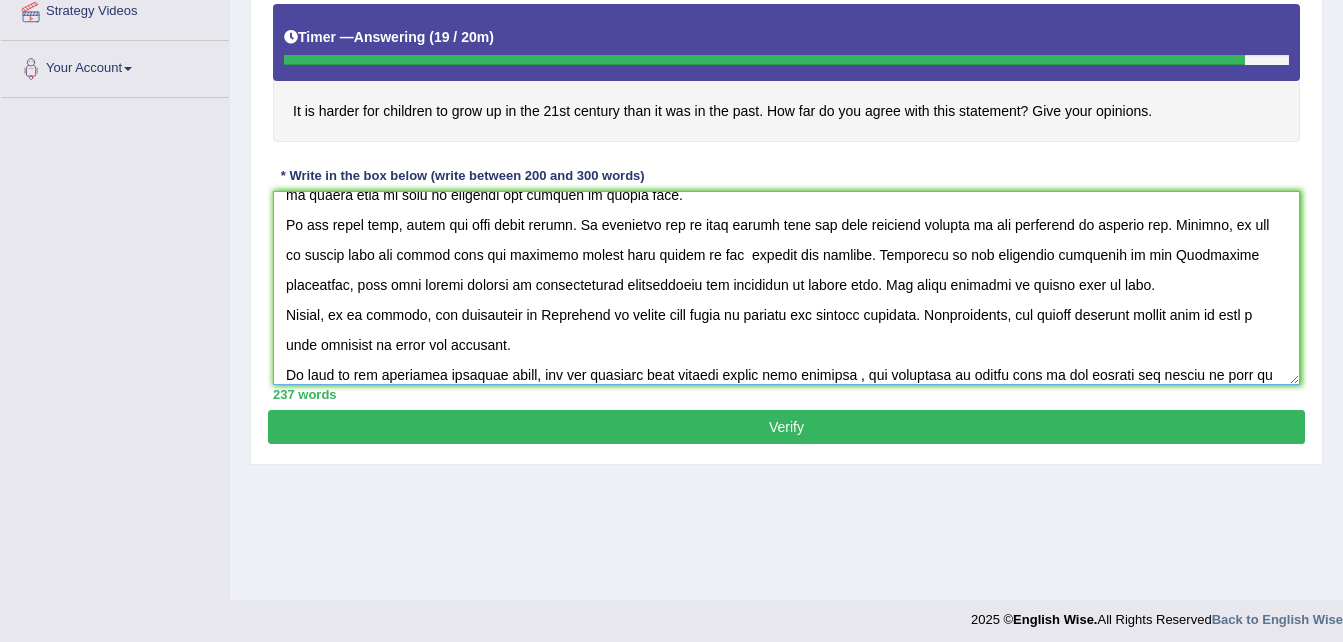 scroll, scrollTop: 168, scrollLeft: 0, axis: vertical 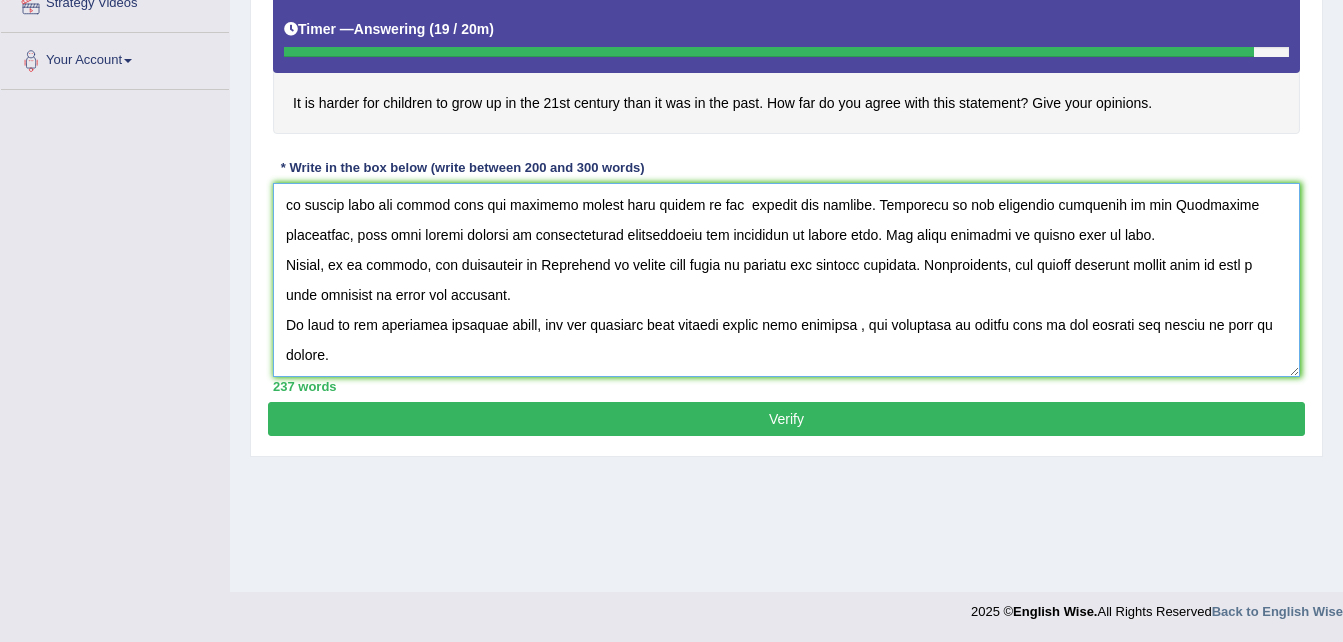 type on "One of the most important trends of today's world is the increase in how it is harder for children to grow up in the 21 st century than it was in the past. Many people are worried that this will lead to many problems in society. This essay will discuss both advantages and disadvantages of harder life and lead to a logical conclusion.
On the one hand , one of the most important benefits of harder life is that parsonally growth. Therefore, many people are in favor of this. Another benefit of harder life is that it enhances the quality of helthy life.
On the other hand, there are some other points. An important one is that harder life has some negative impacts on the community in various way. Firstly, it can be argued that the harder life can negative impact many sectos of the  economy and finance. According to the reasearch conducted by the Australian government, more then thirty percent of participannts acknowledged the drawbacks of harder life. One other negative of harder life is that.
Lastly, in my opini..." 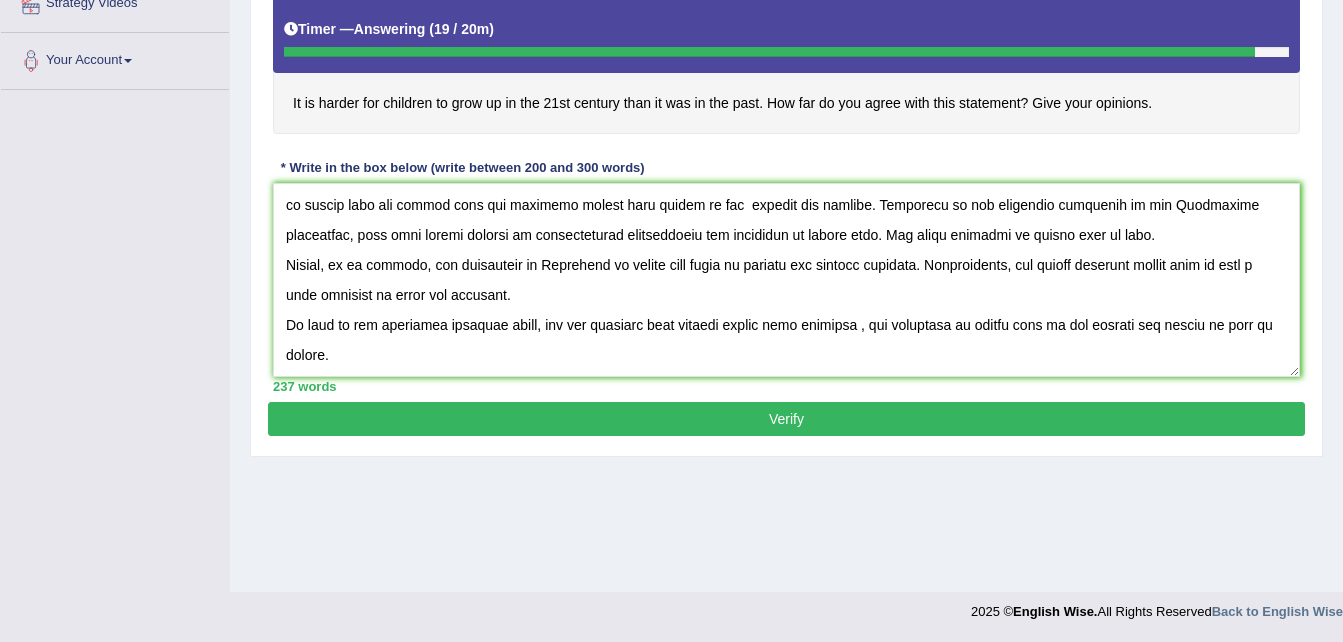 click on "Verify" at bounding box center (786, 419) 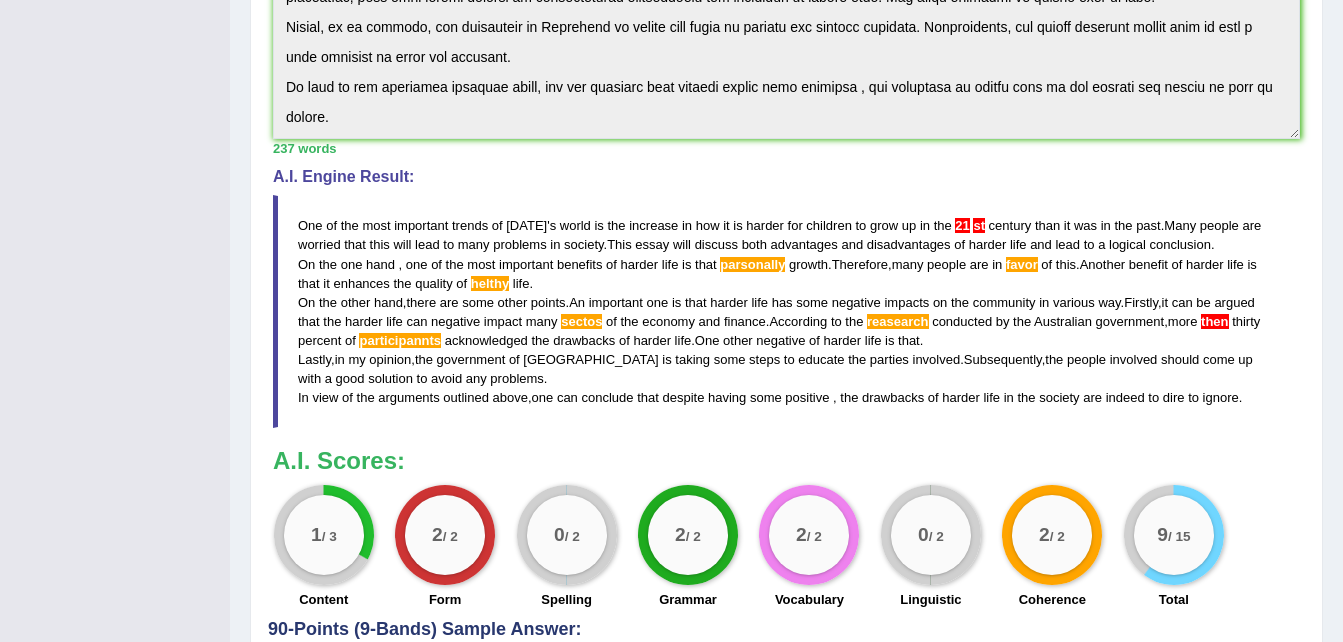 scroll, scrollTop: 690, scrollLeft: 0, axis: vertical 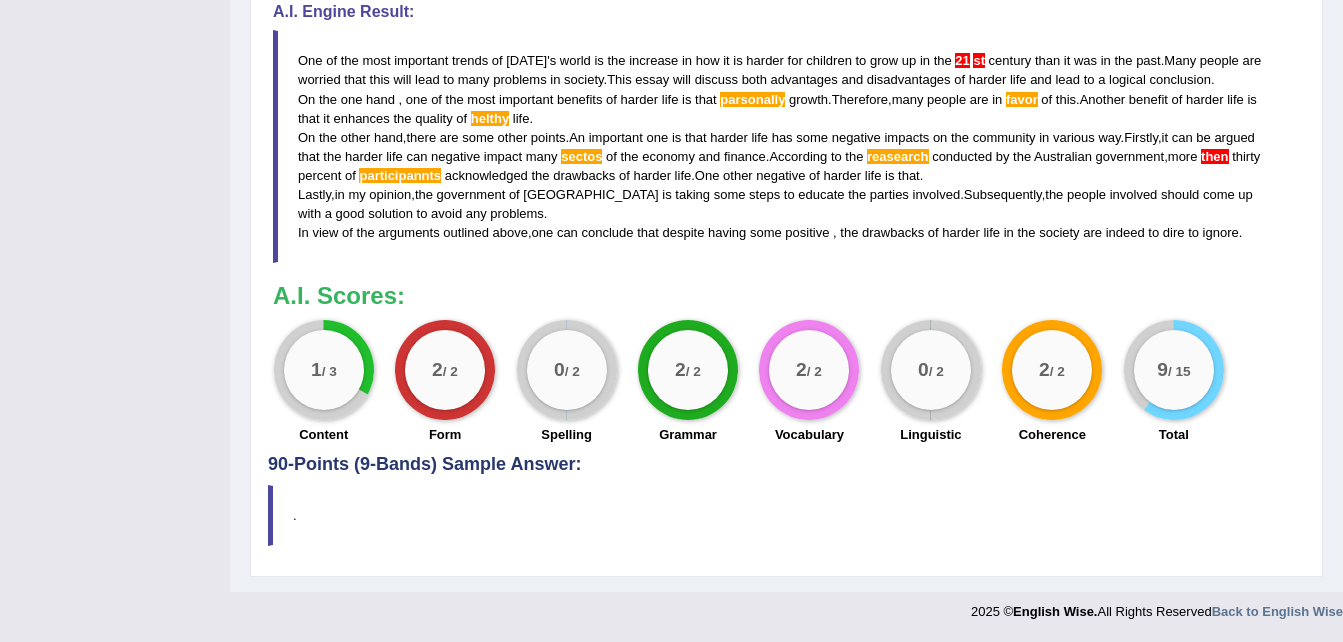 click on "favor" at bounding box center (1022, 99) 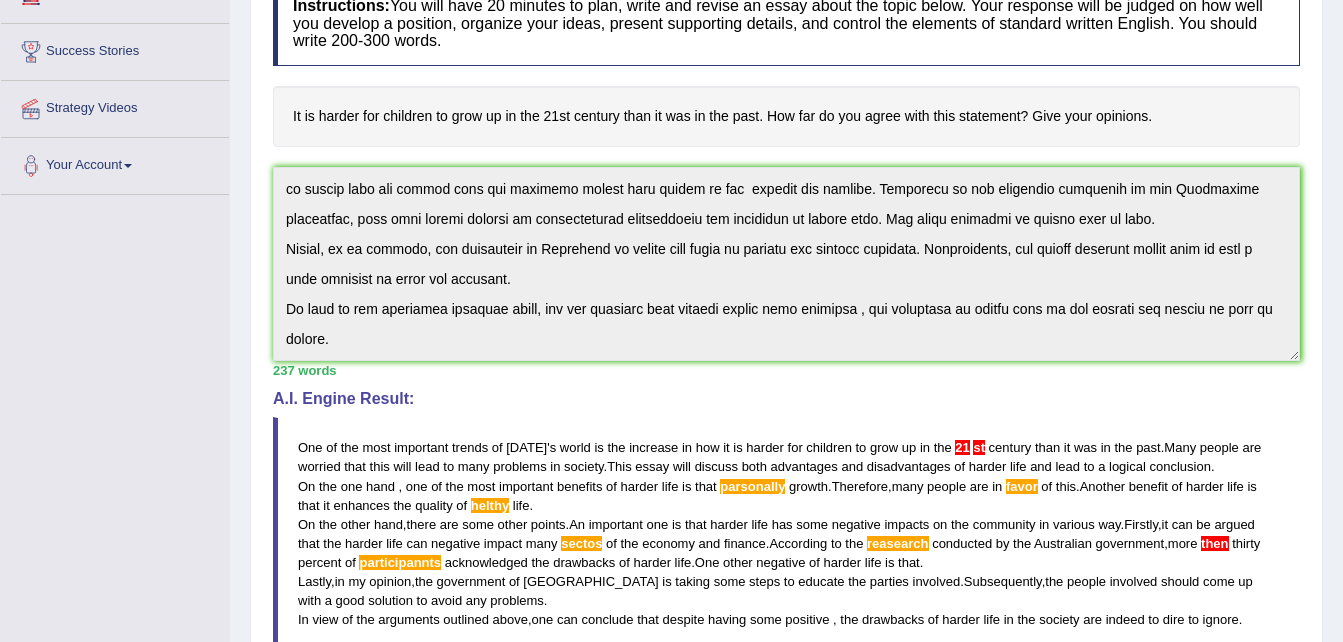 scroll, scrollTop: 0, scrollLeft: 0, axis: both 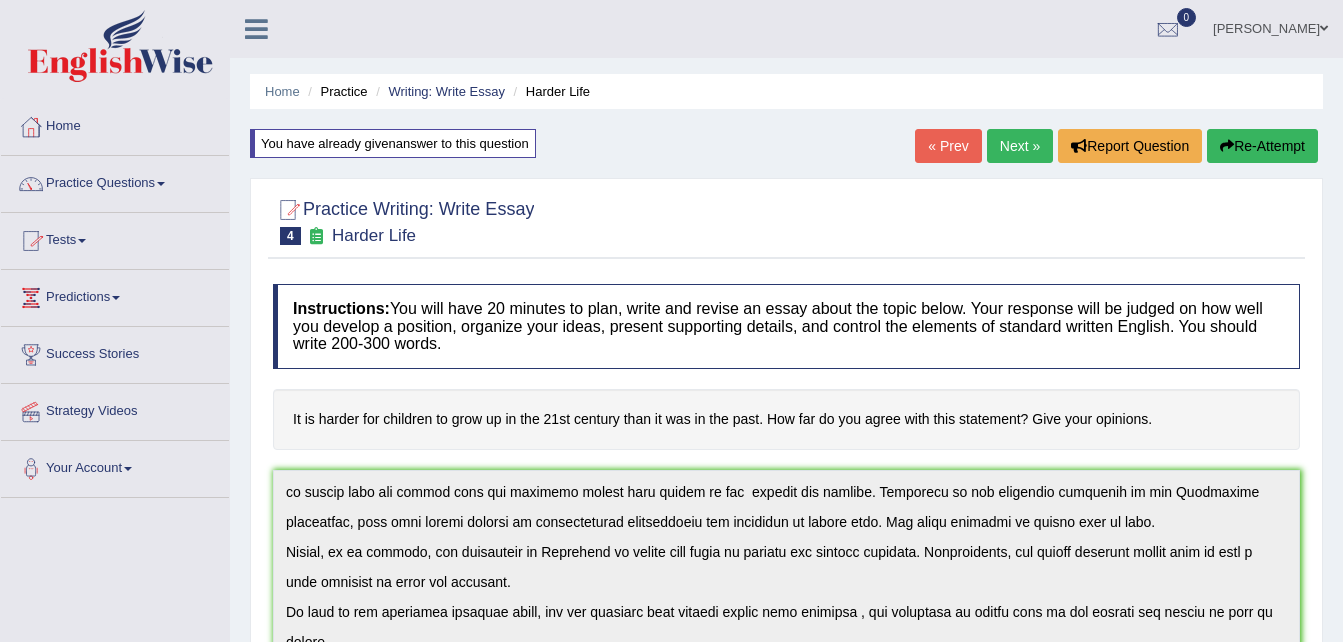 click on "Practice Questions" at bounding box center [115, 181] 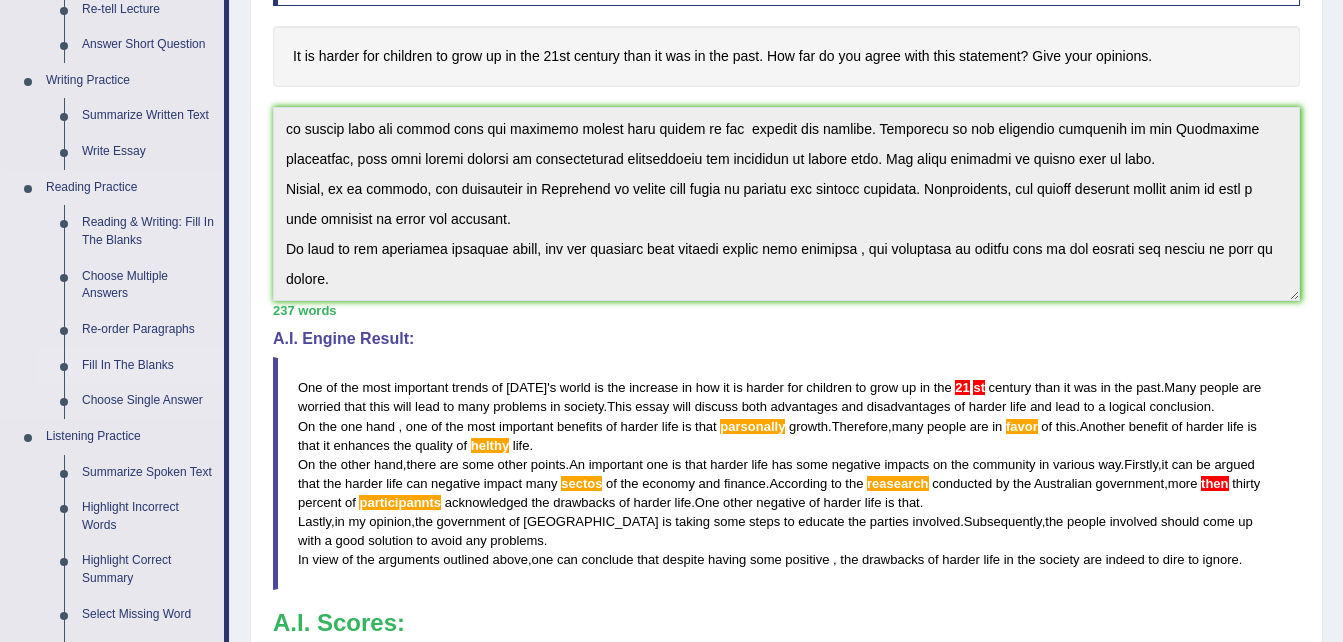 scroll, scrollTop: 300, scrollLeft: 0, axis: vertical 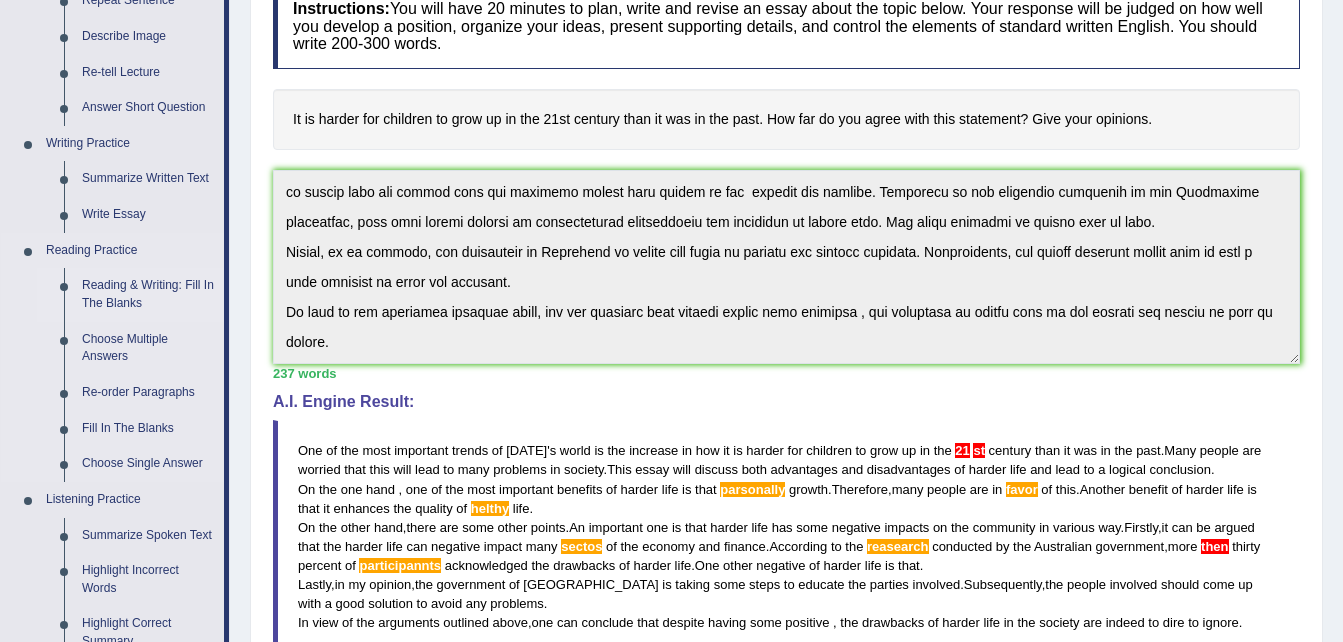 click on "Reading & Writing: Fill In The Blanks" at bounding box center (130, 294) 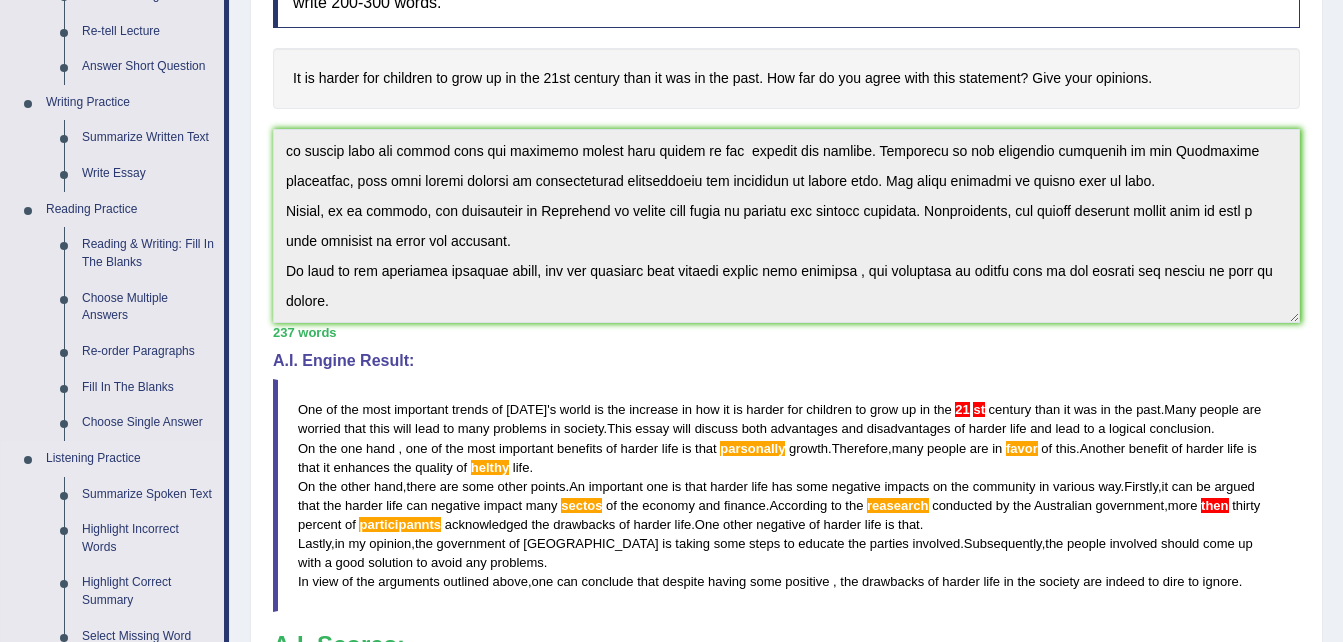 scroll, scrollTop: 336, scrollLeft: 0, axis: vertical 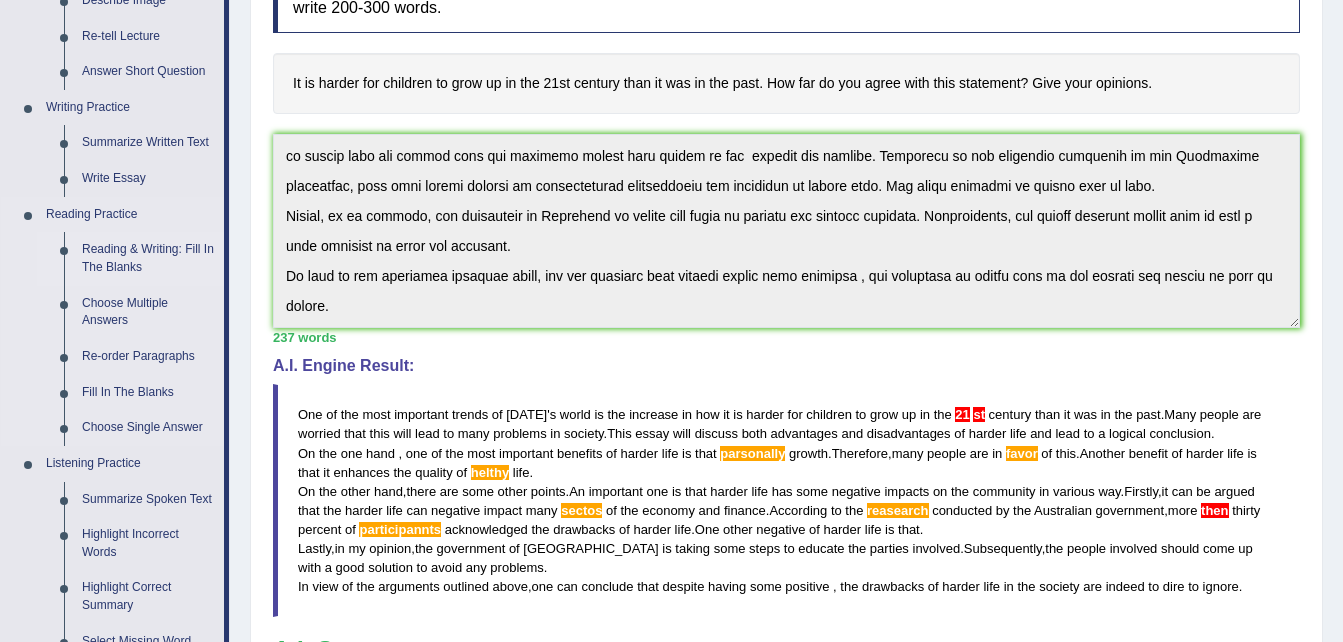 click on "Reading & Writing: Fill In The Blanks" at bounding box center (130, 258) 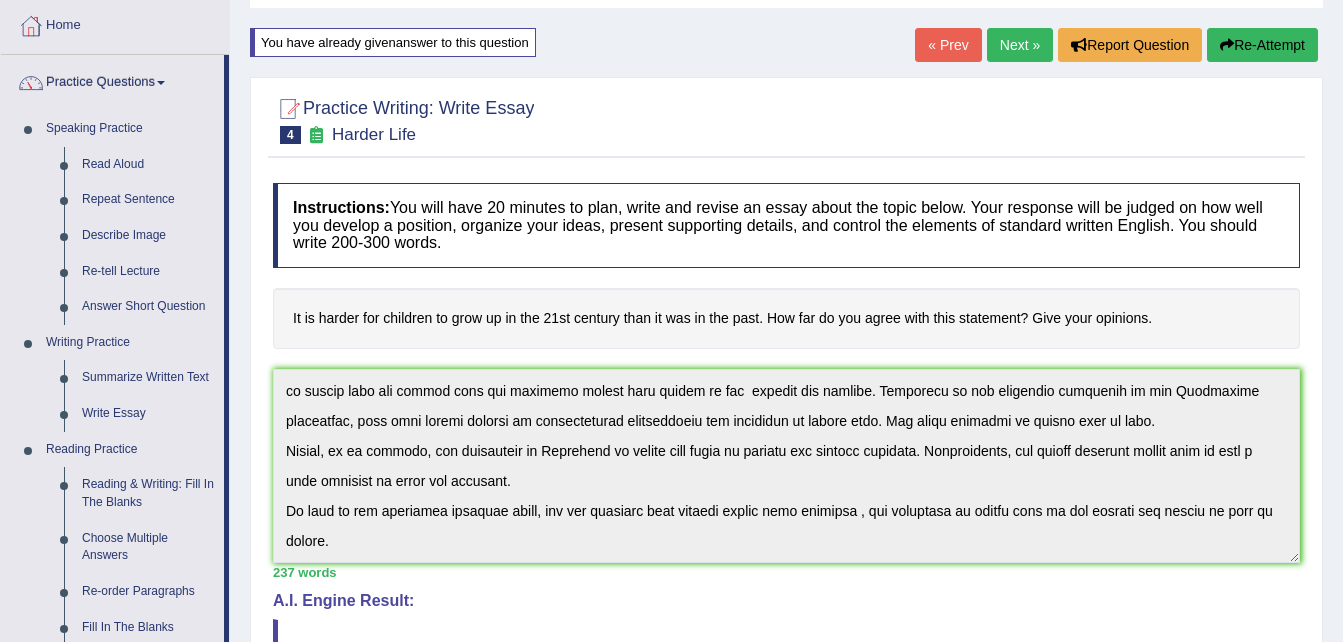 scroll, scrollTop: 0, scrollLeft: 0, axis: both 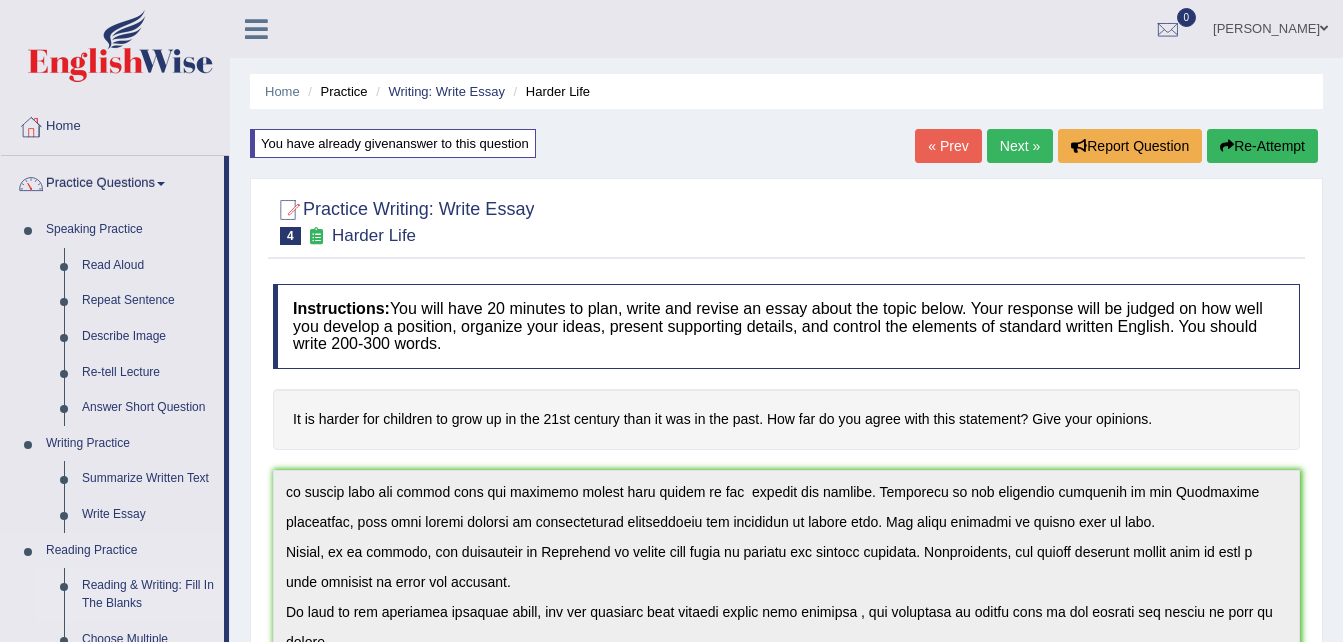 click on "Reading & Writing: Fill In The Blanks" at bounding box center (148, 594) 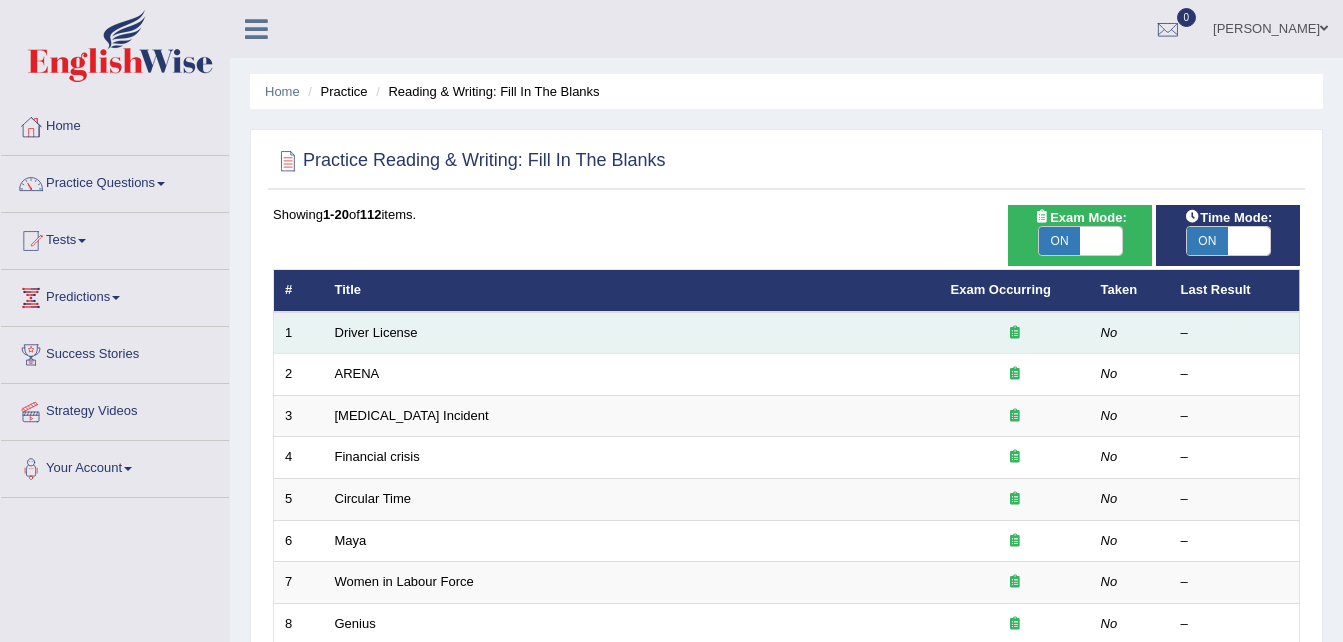 scroll, scrollTop: 0, scrollLeft: 0, axis: both 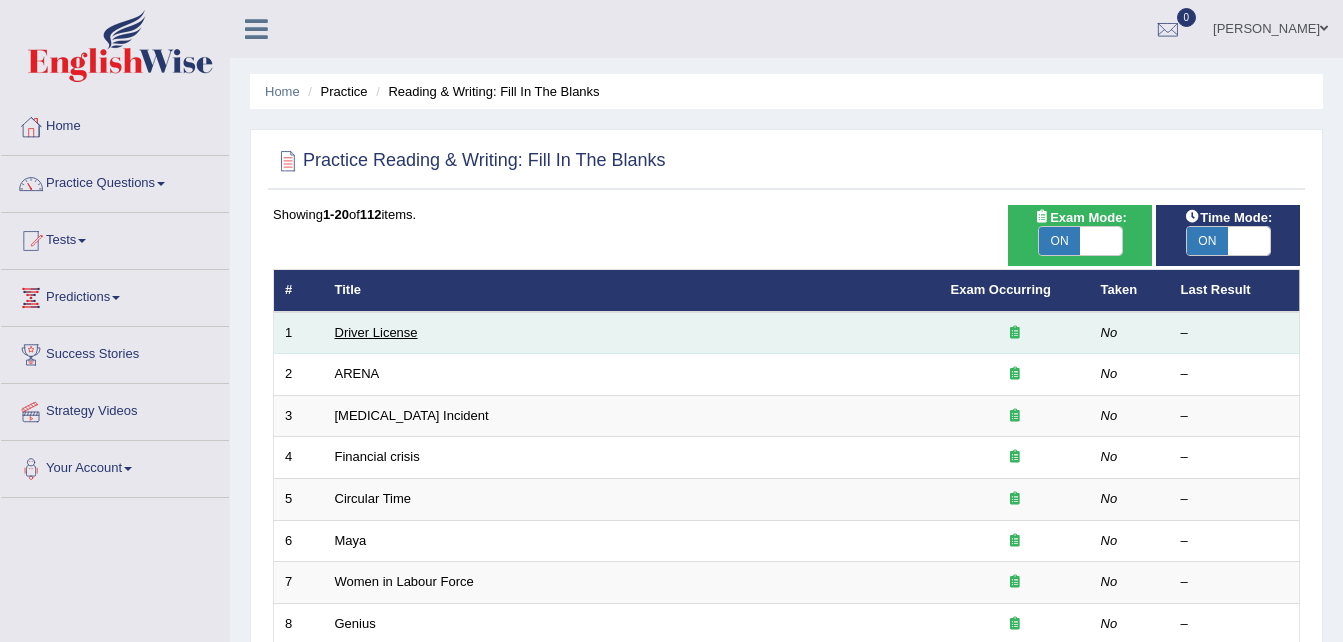 click on "Driver License" at bounding box center [376, 332] 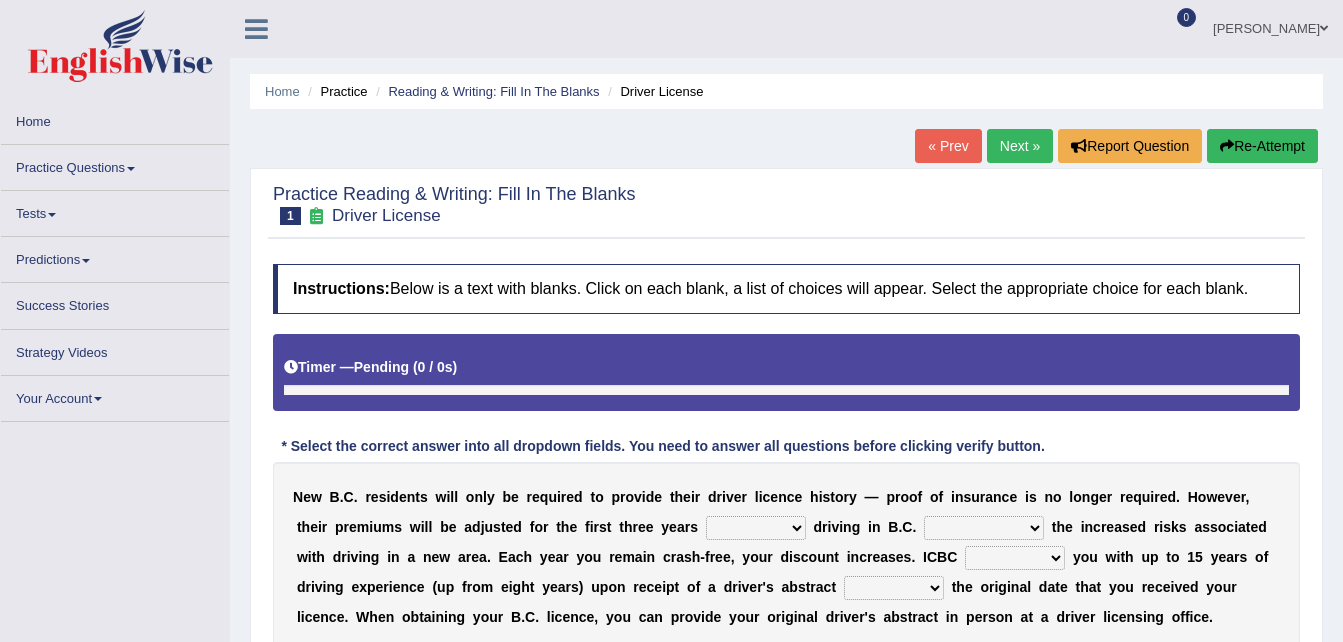 scroll, scrollTop: 0, scrollLeft: 0, axis: both 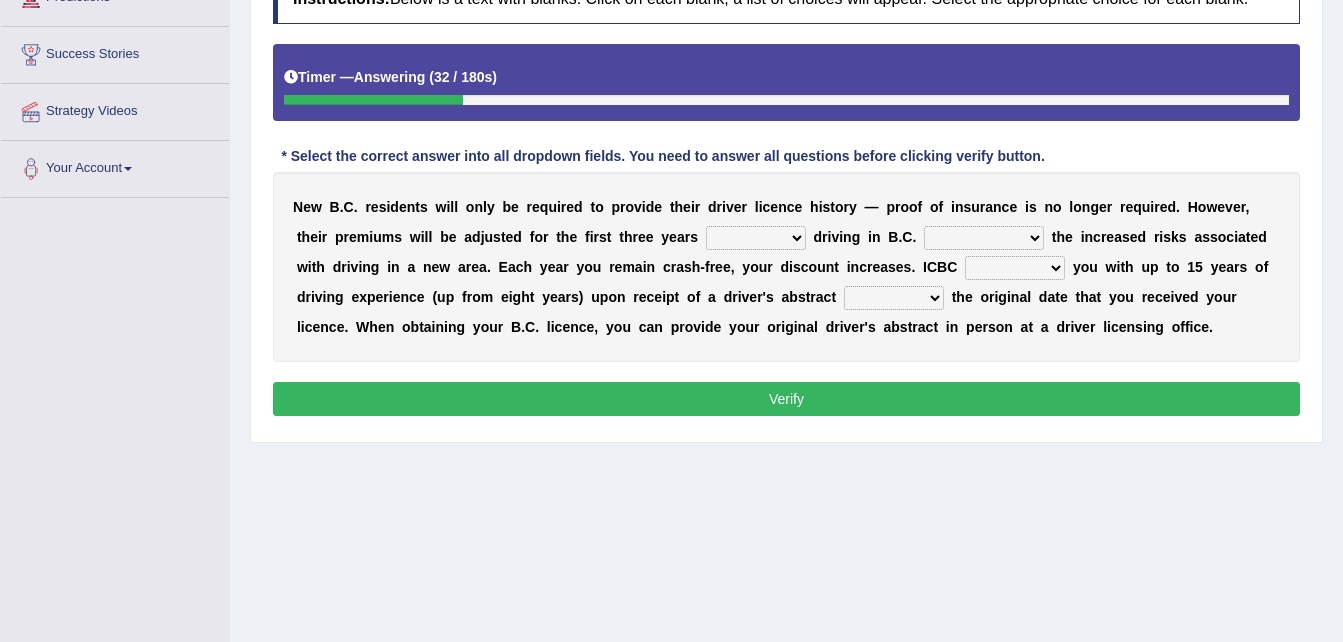 click on "within among against of" at bounding box center [756, 238] 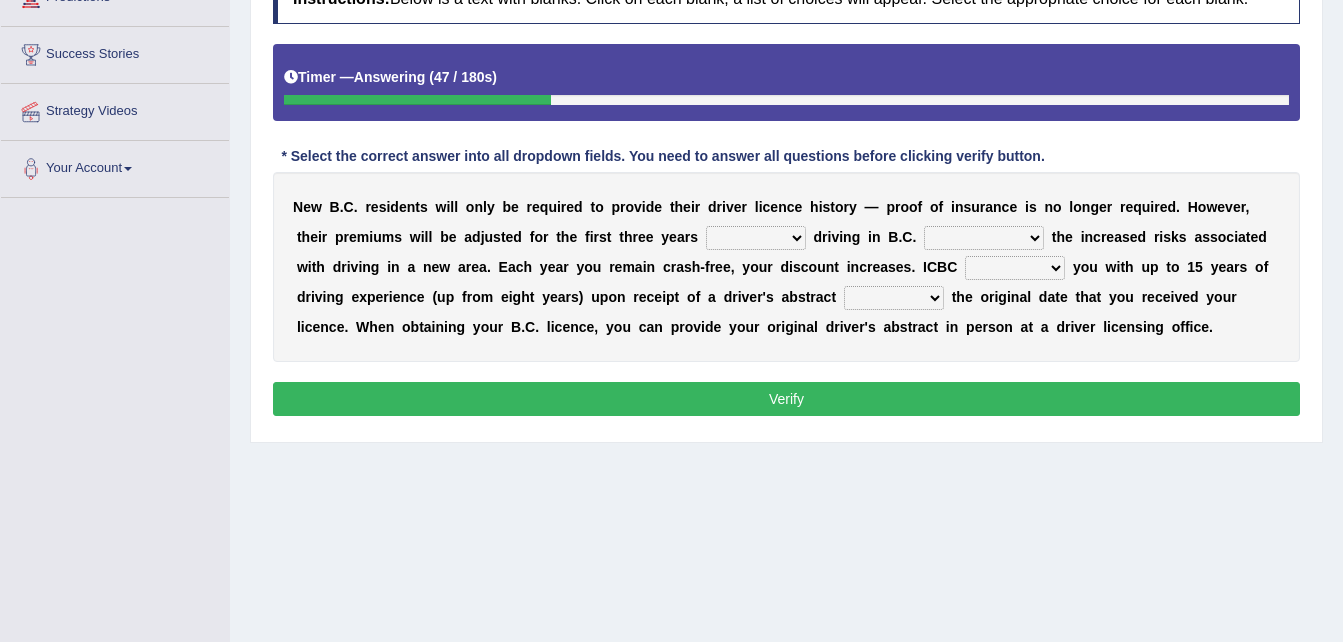 select on "within" 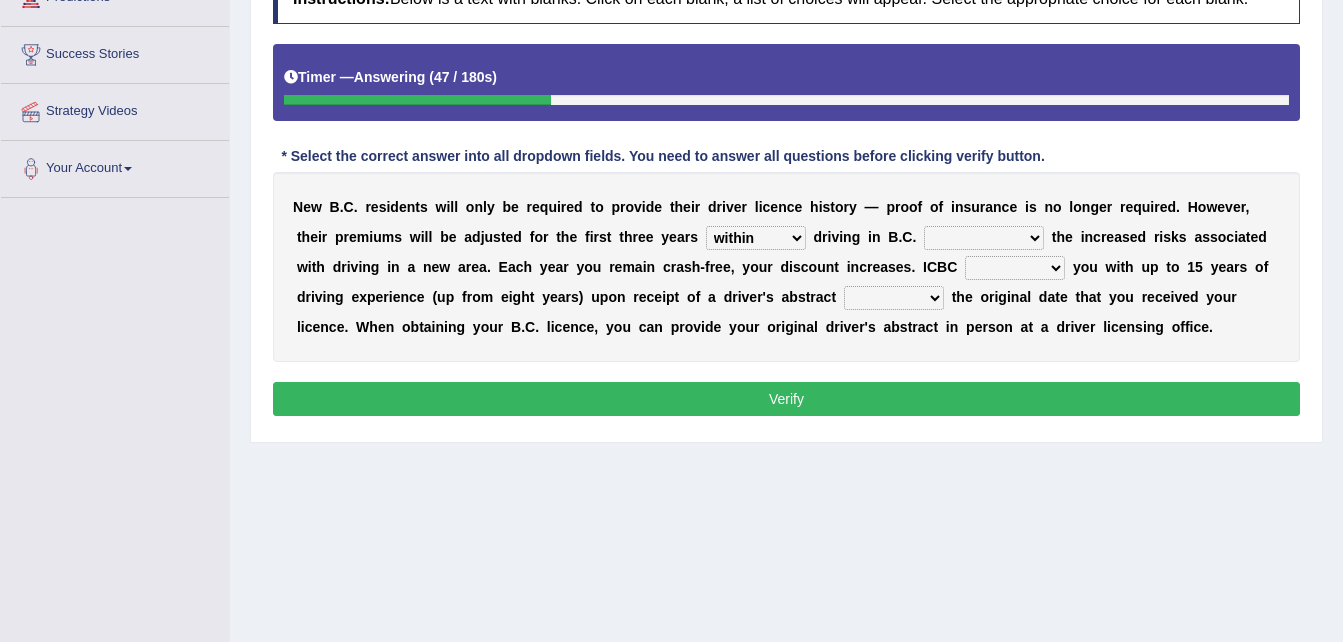 click on "within among against of" at bounding box center [756, 238] 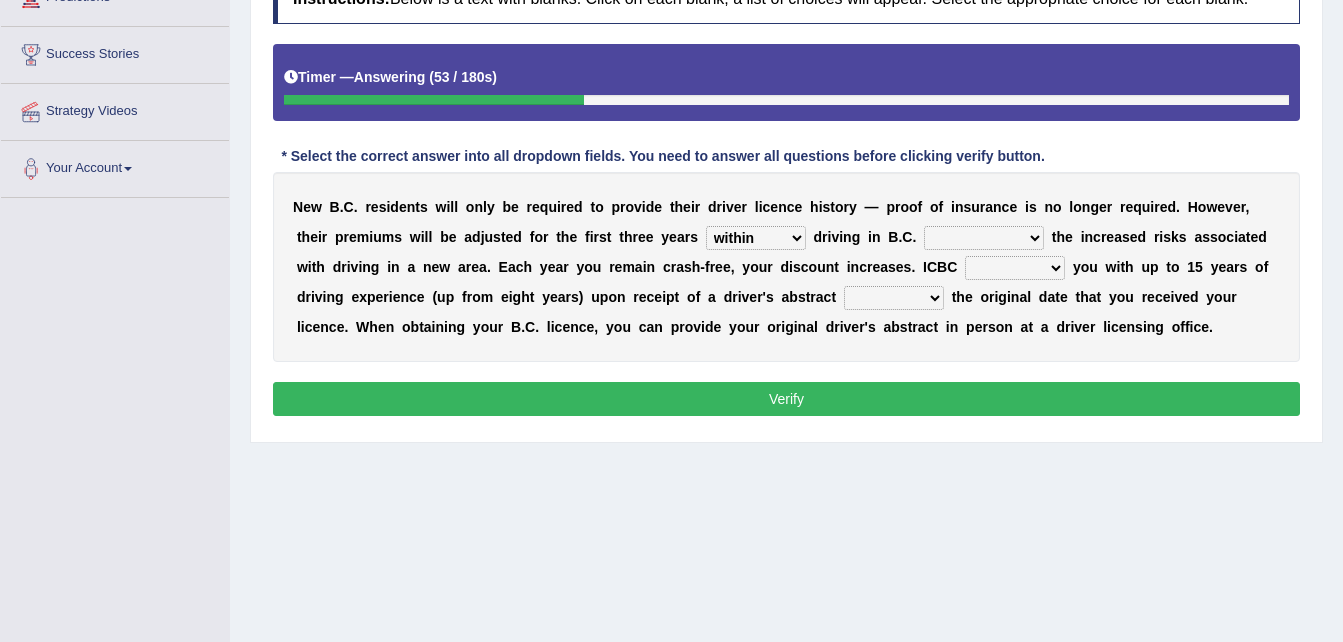 click on "depending on as for due to thanks to" at bounding box center [984, 238] 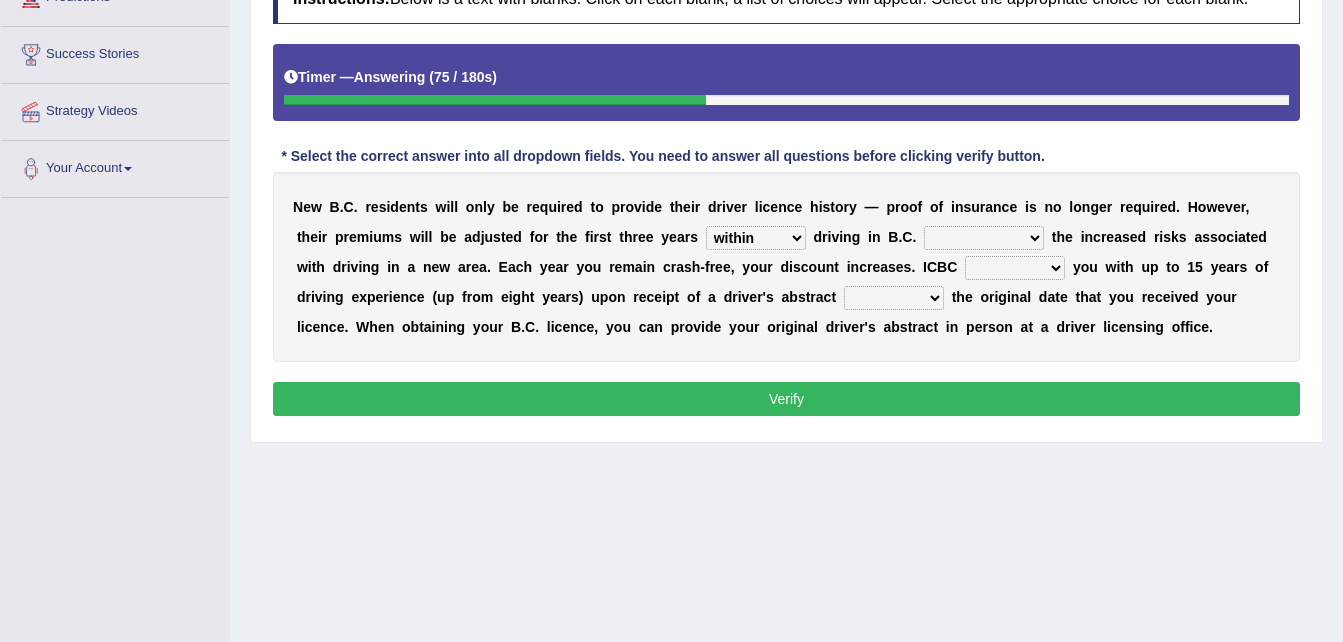 select on "depending on" 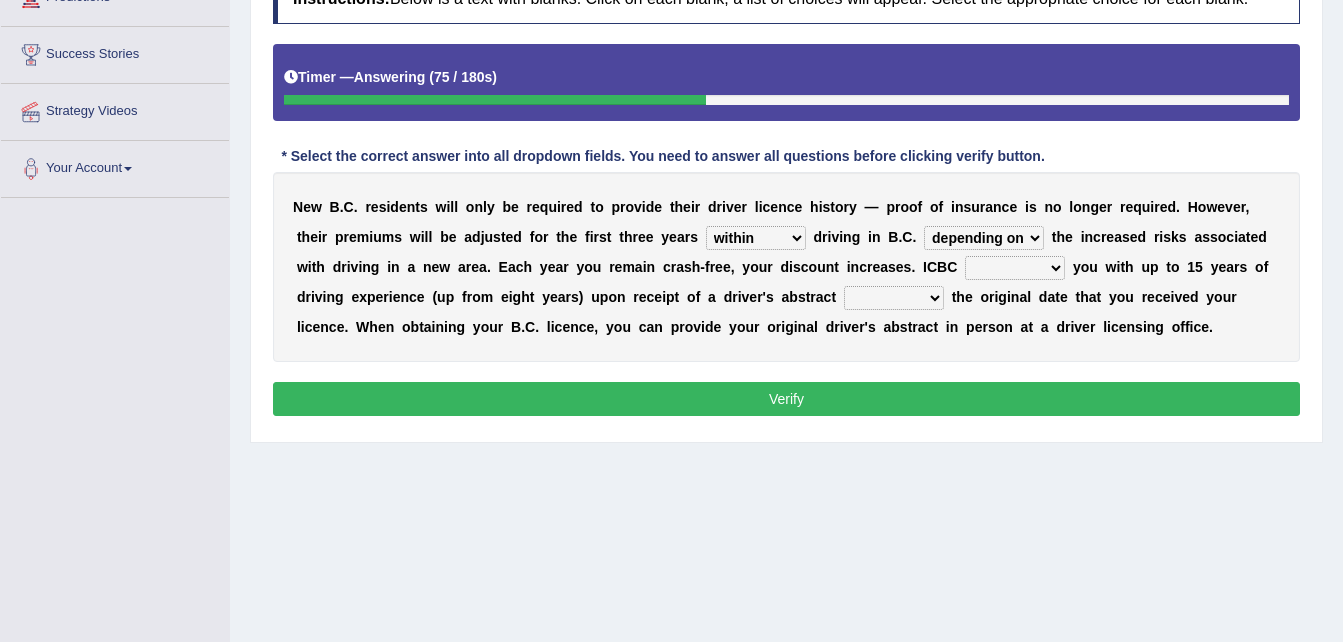 click on "depending on as for due to thanks to" at bounding box center [984, 238] 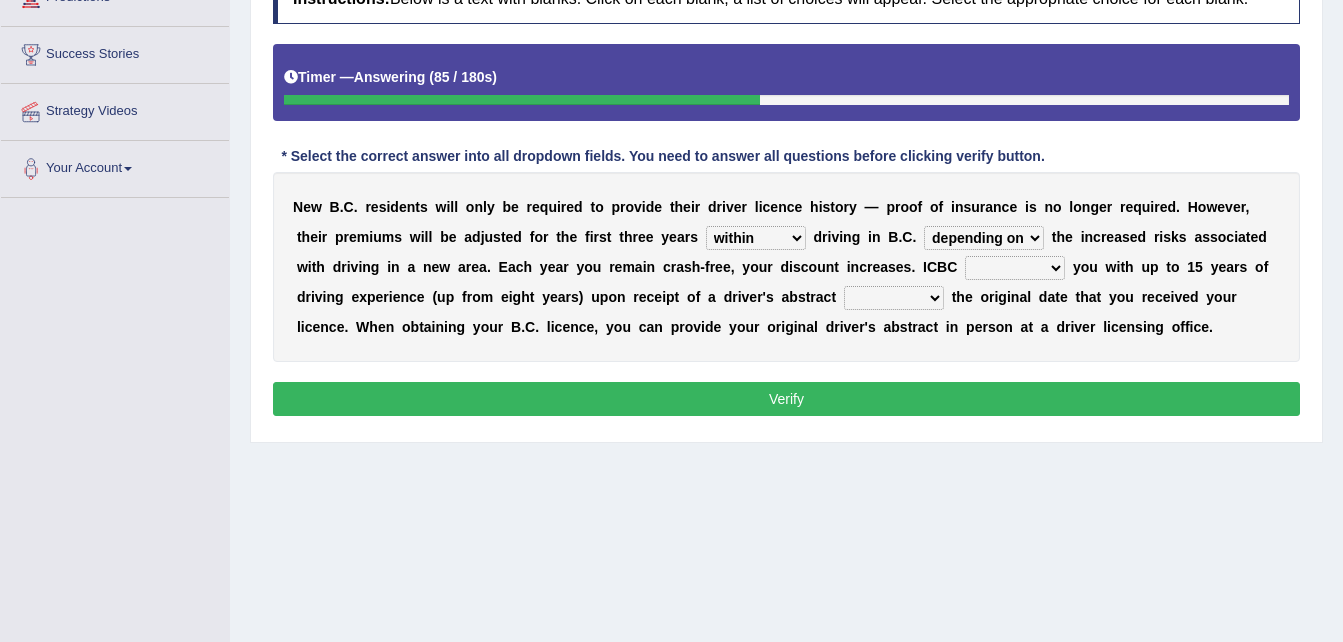 click on "credited crediting credit will credit" at bounding box center [1015, 268] 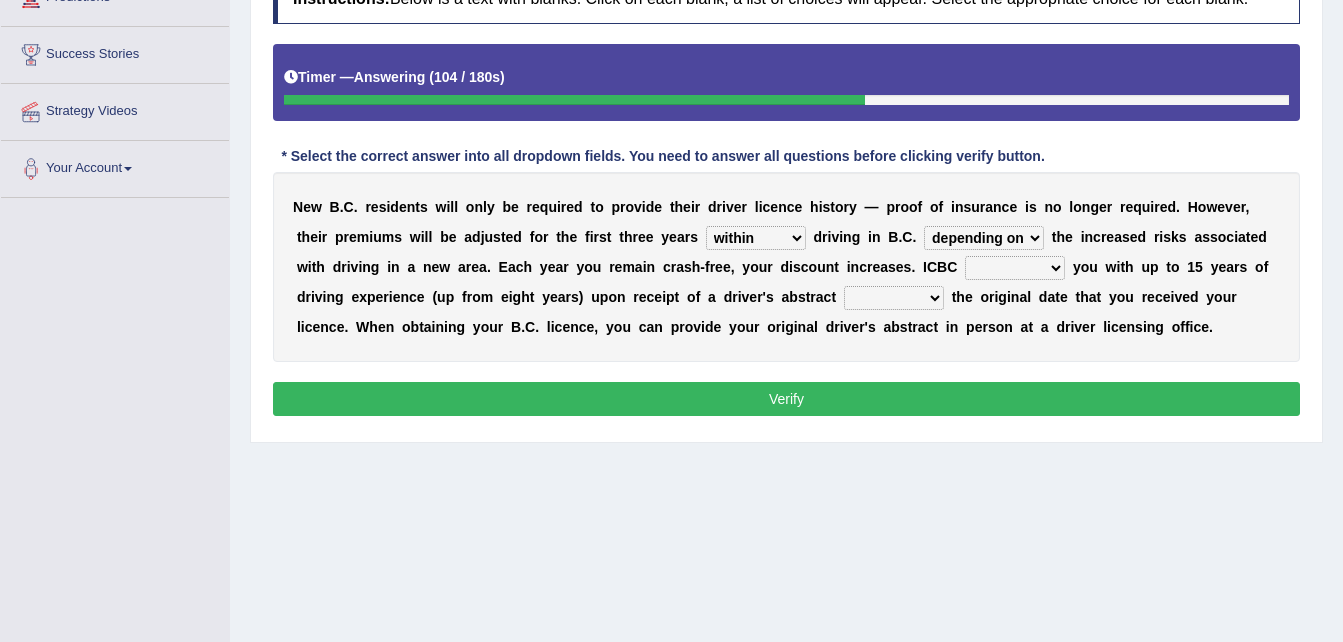 select on "will credit" 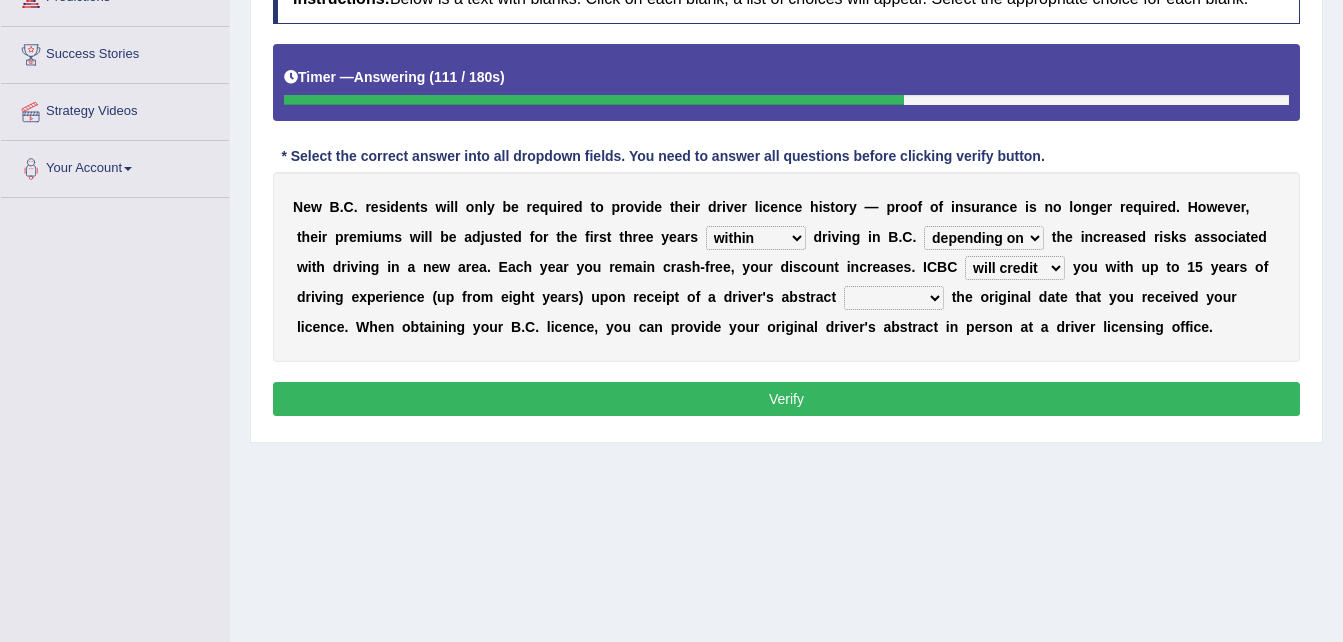 click on "showing show shows shown" at bounding box center (894, 298) 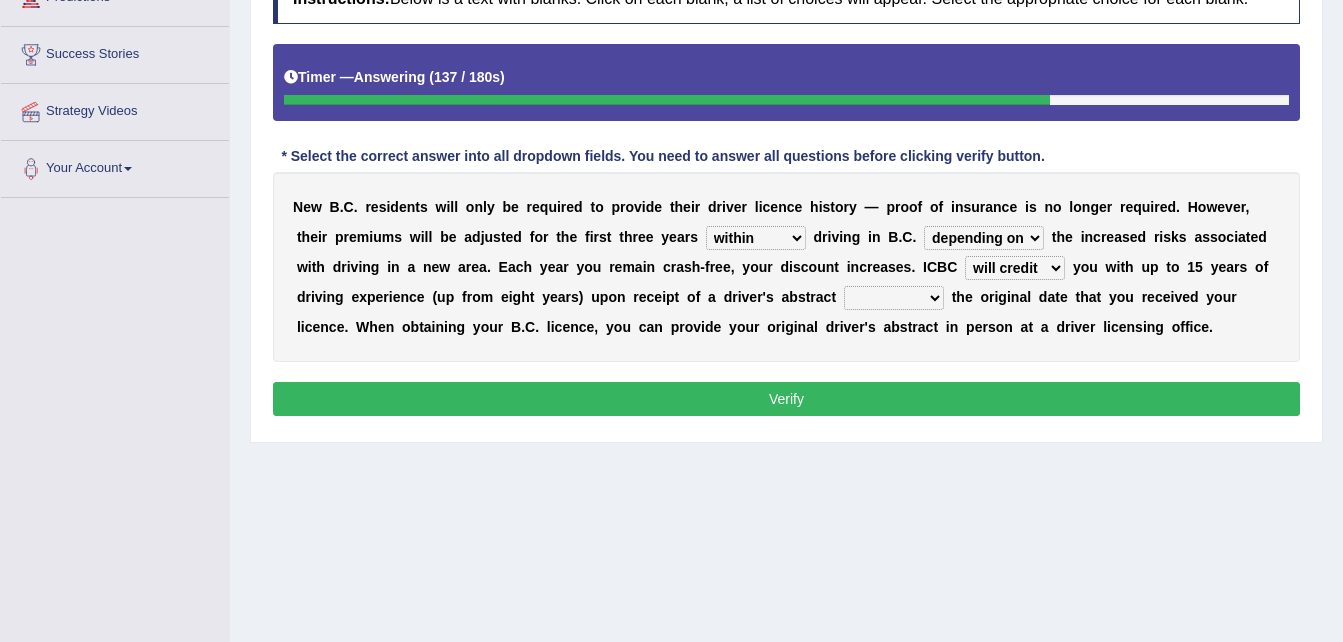 select on "shown" 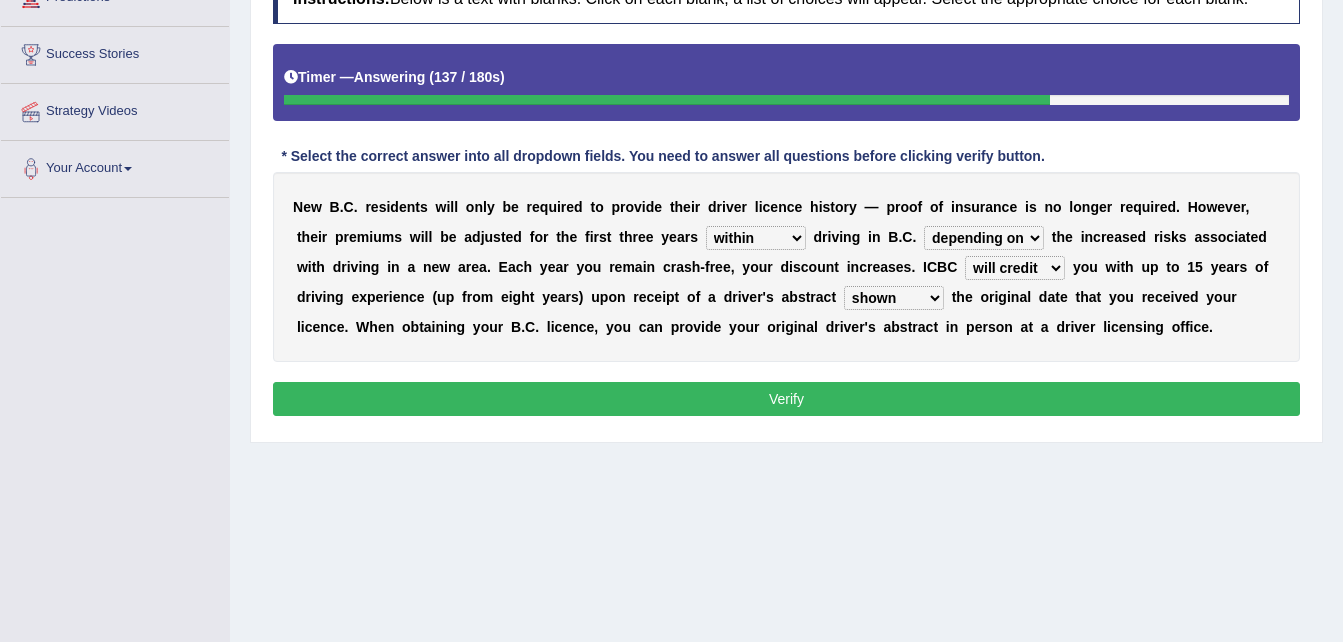 click on "showing show shows shown" at bounding box center (894, 298) 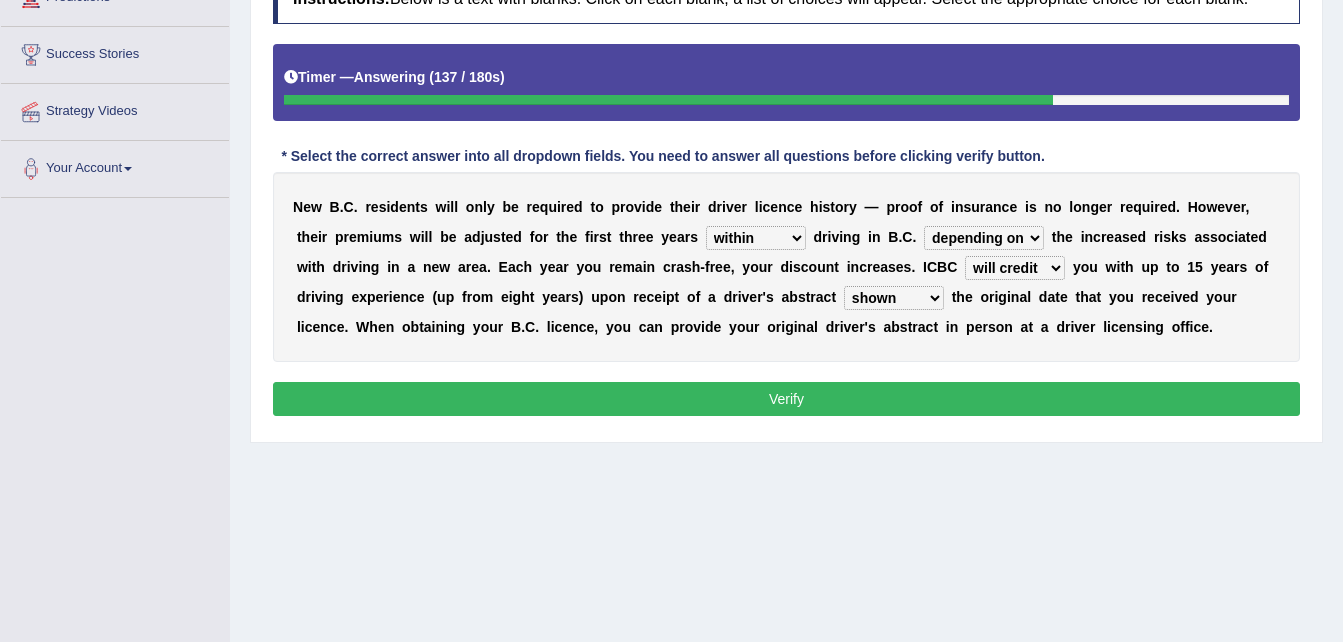 click on "Verify" at bounding box center (786, 399) 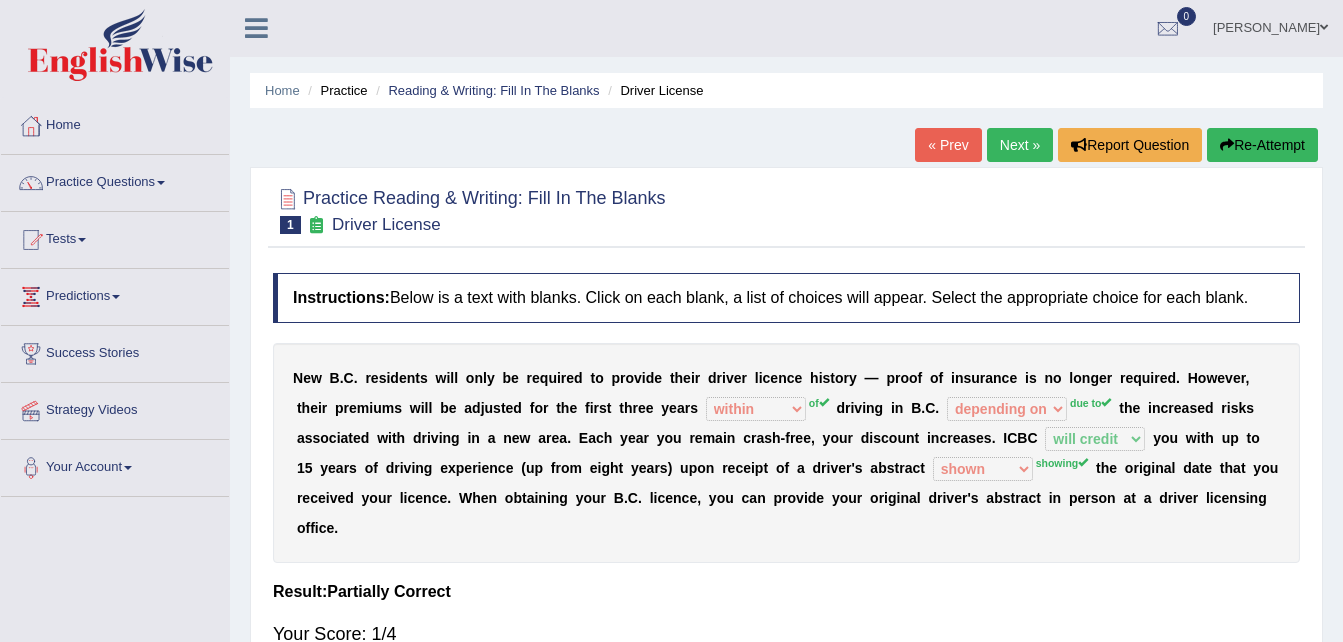 scroll, scrollTop: 0, scrollLeft: 0, axis: both 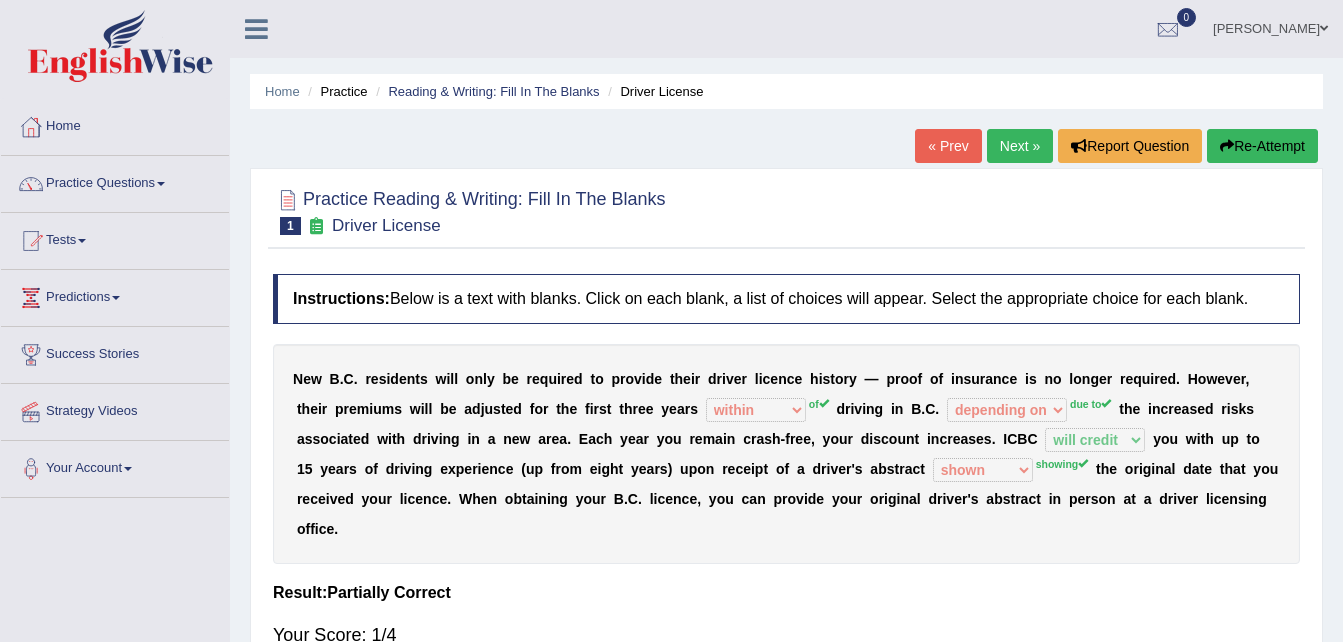 click on "Next »" at bounding box center (1020, 146) 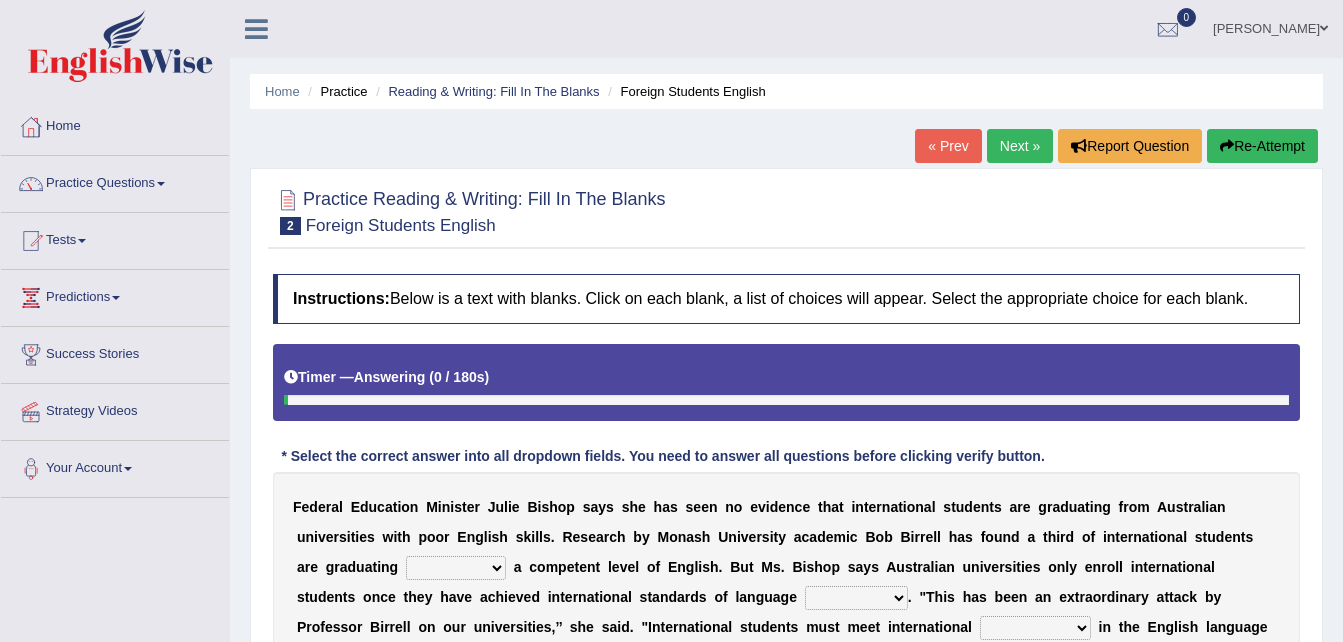 scroll, scrollTop: 0, scrollLeft: 0, axis: both 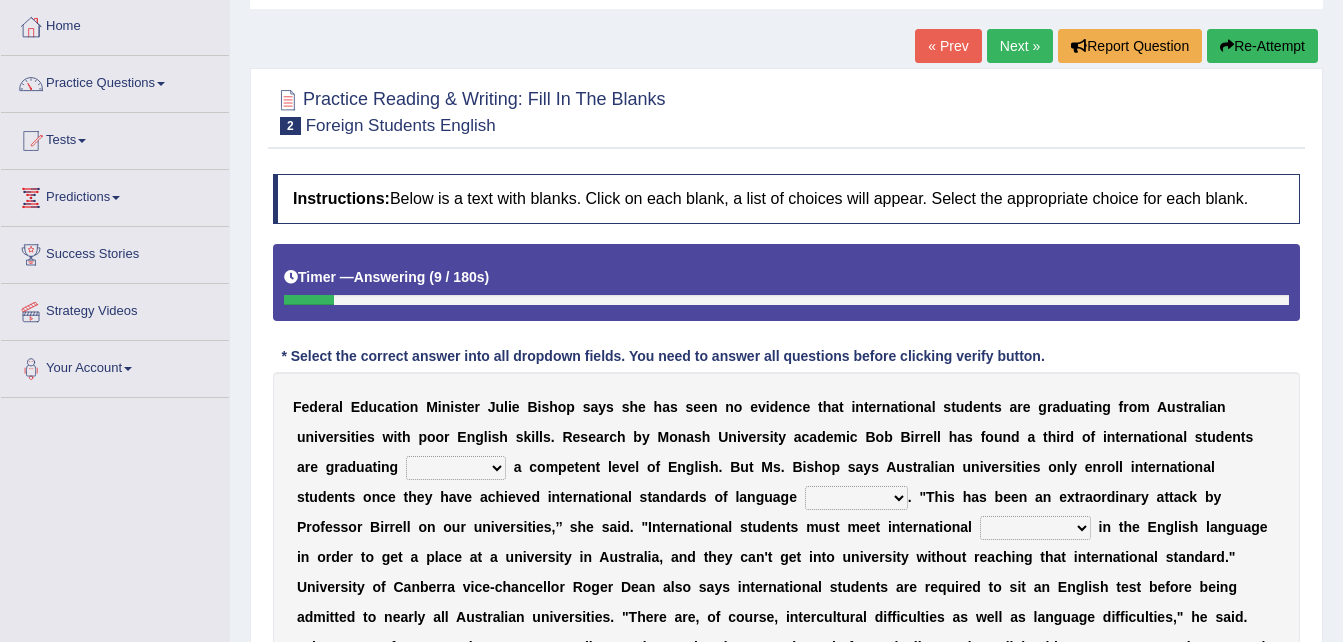 click on "without for into by" at bounding box center [456, 468] 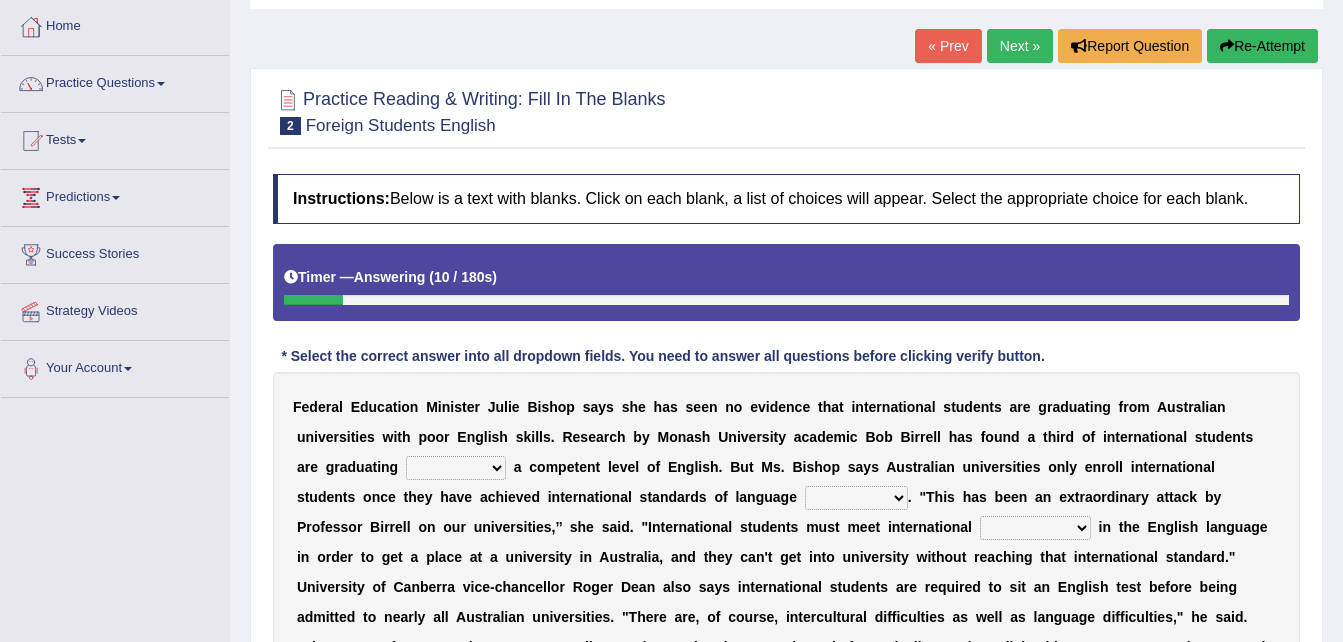 select on "for" 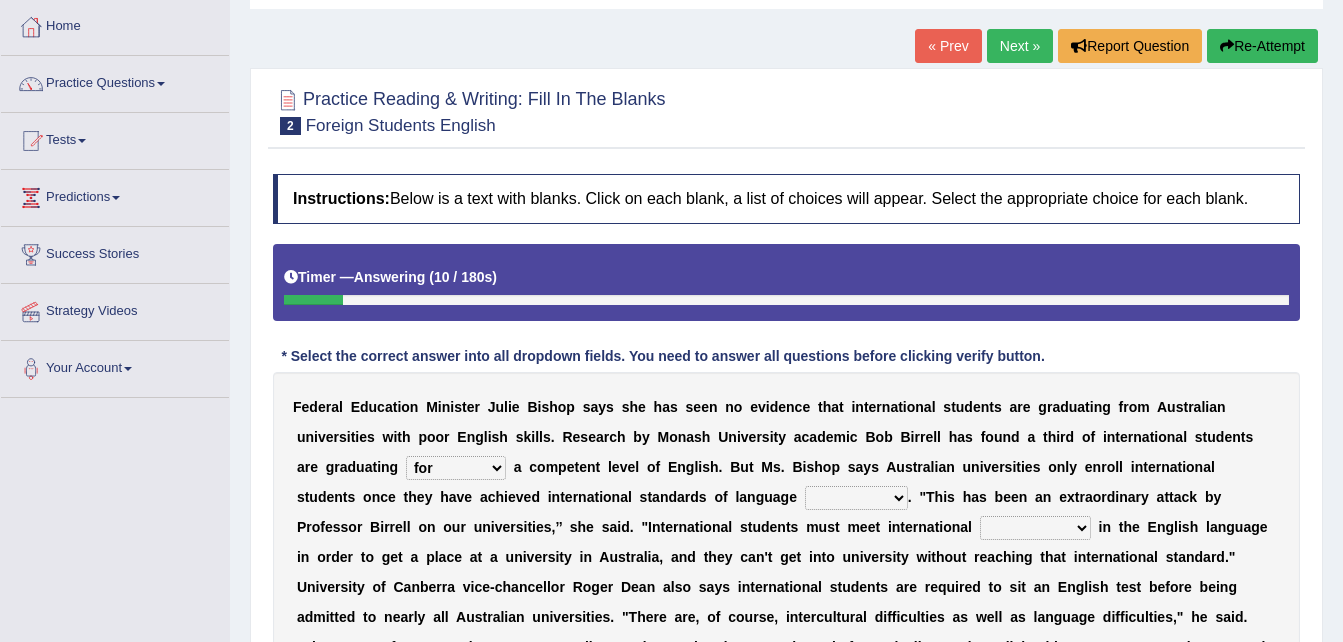 click on "without for into by" at bounding box center (456, 468) 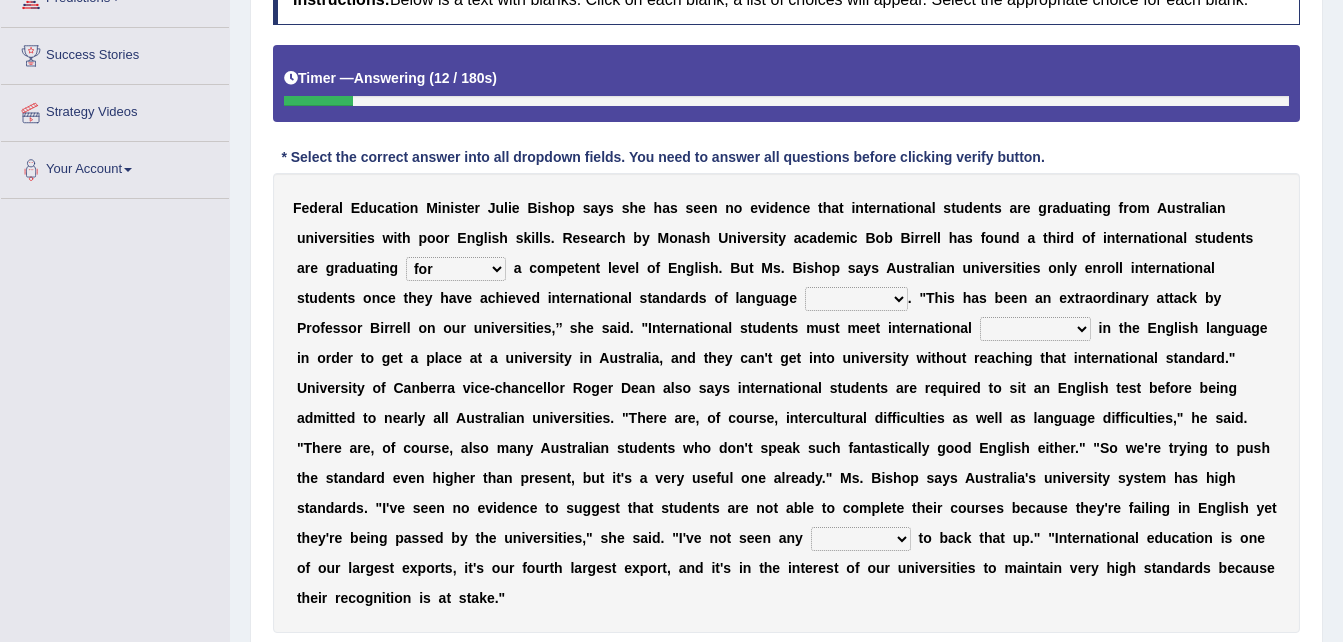 scroll, scrollTop: 300, scrollLeft: 0, axis: vertical 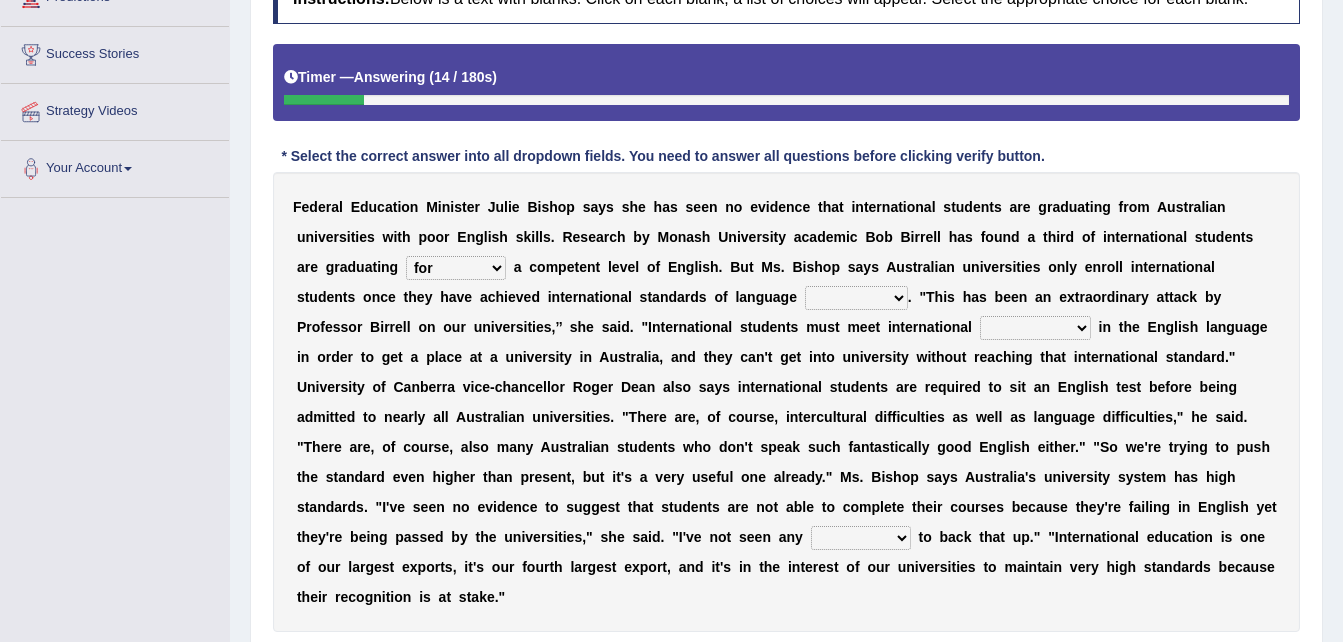 click on "proficiency test affinity results" at bounding box center [856, 298] 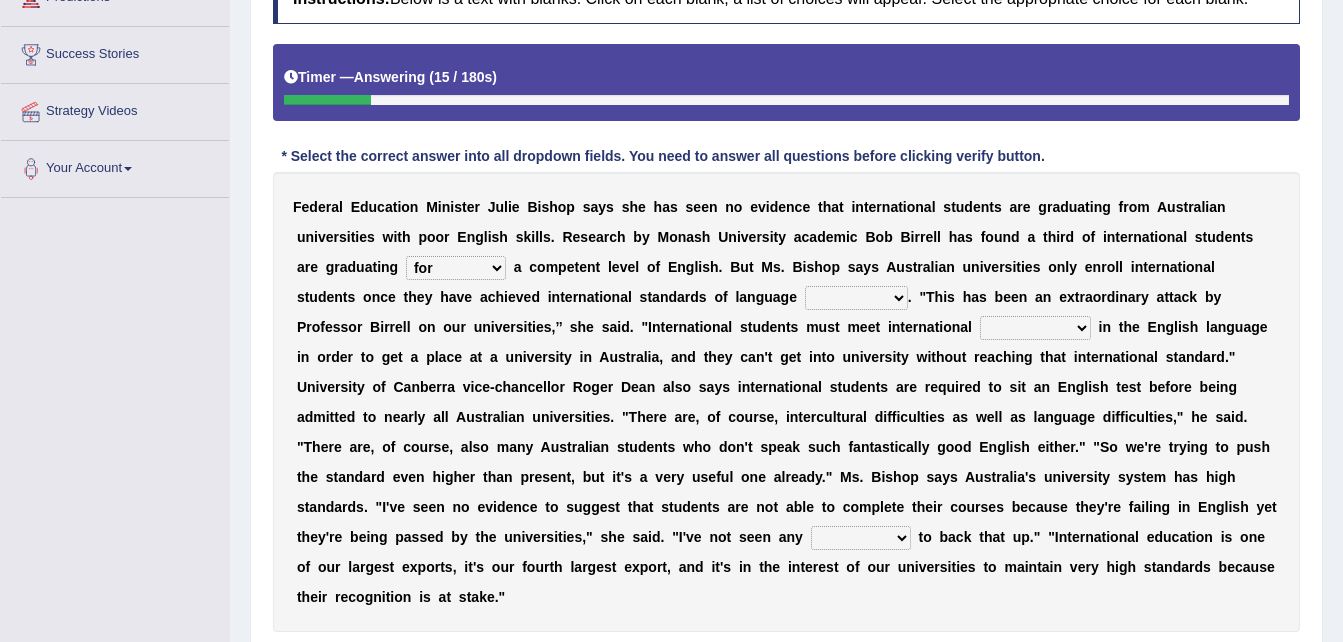 select on "test" 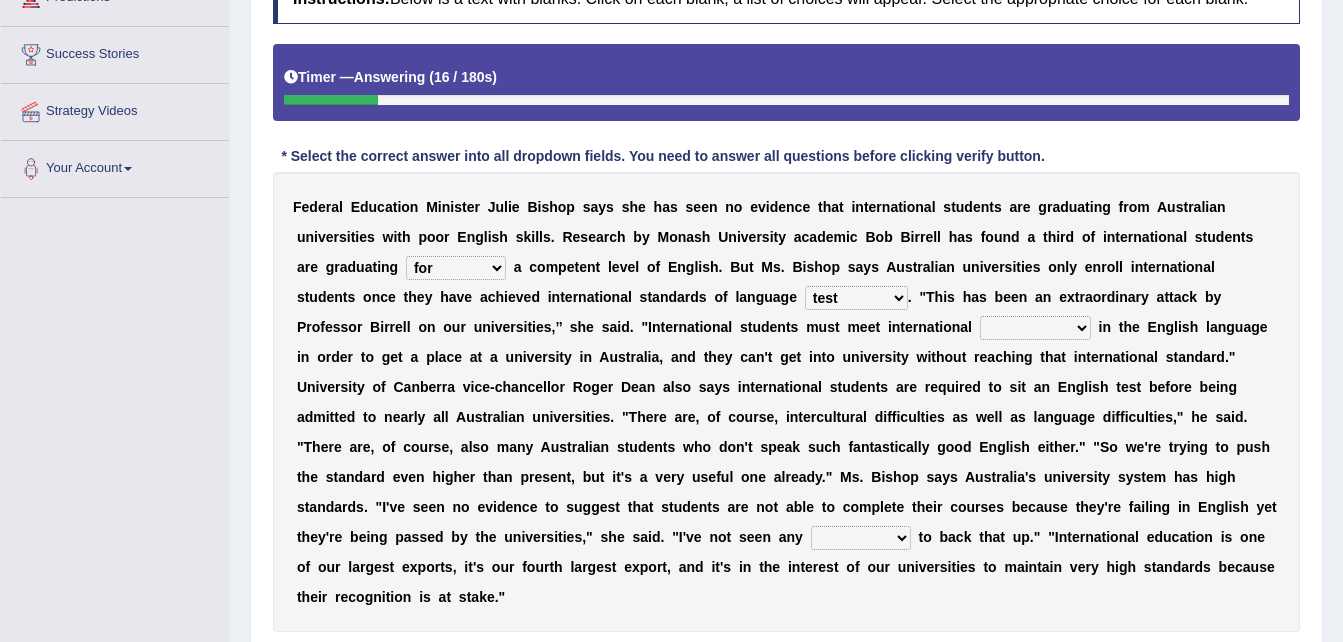 click on "approaches standard benchmarks ways" at bounding box center (1035, 328) 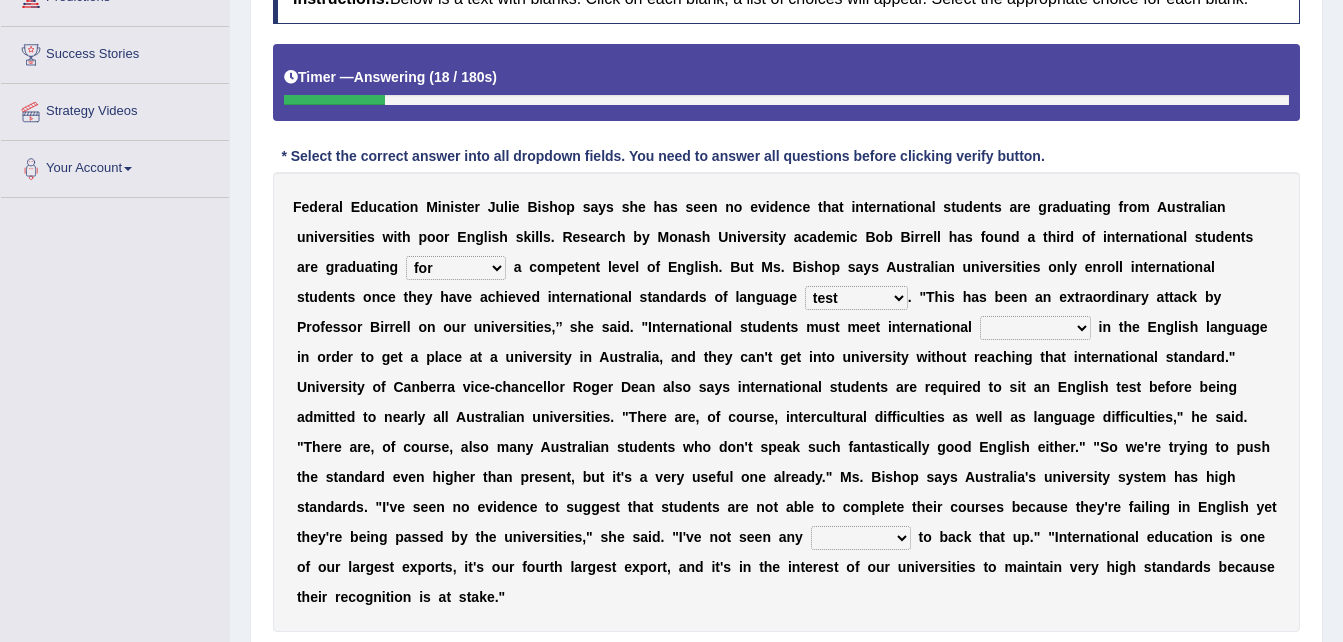 select on "standard" 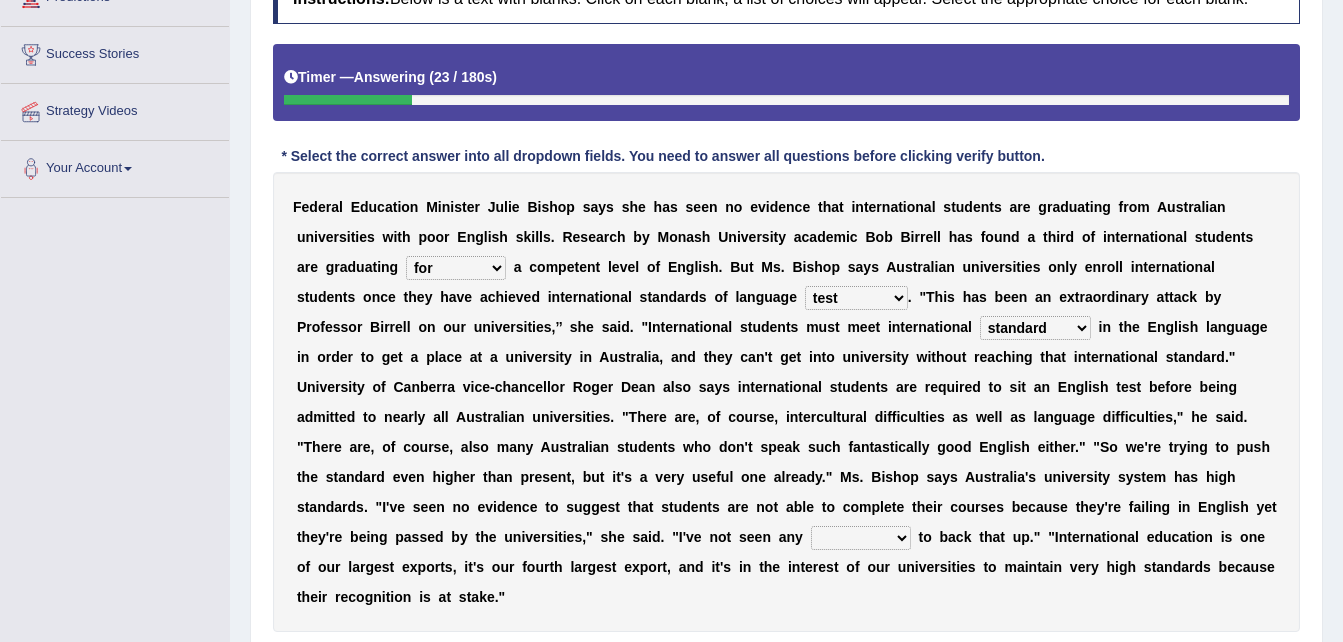click on "excuse support reason evidence" at bounding box center [861, 538] 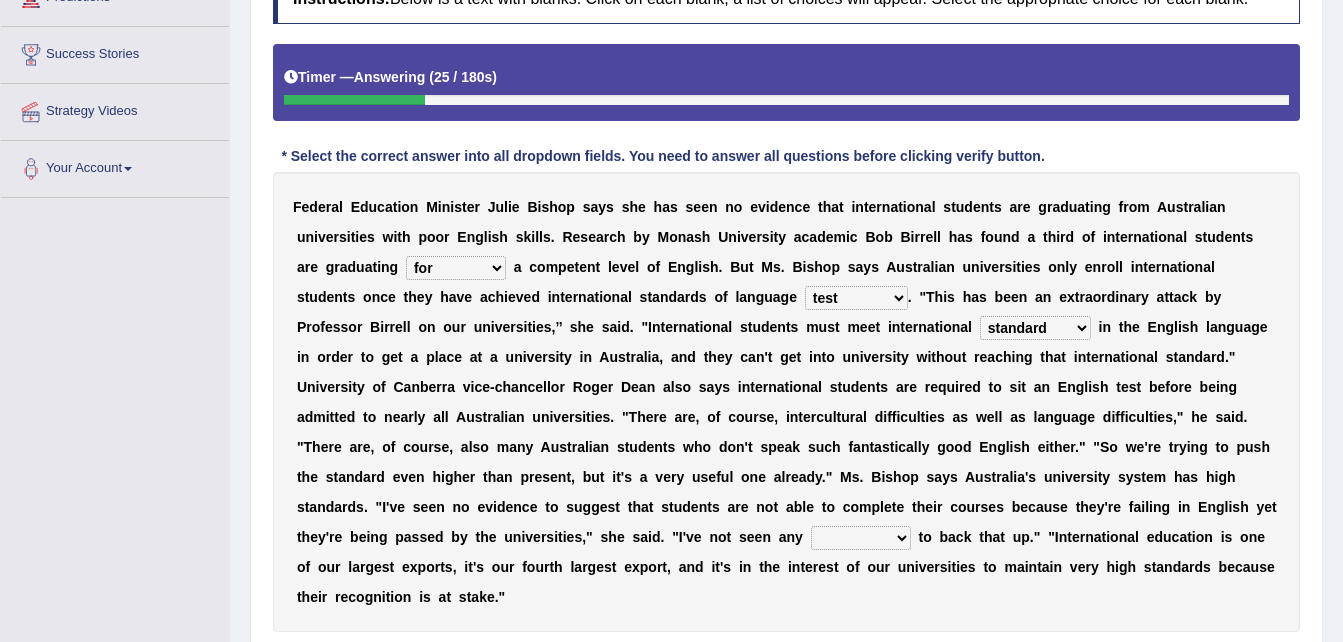 select on "reason" 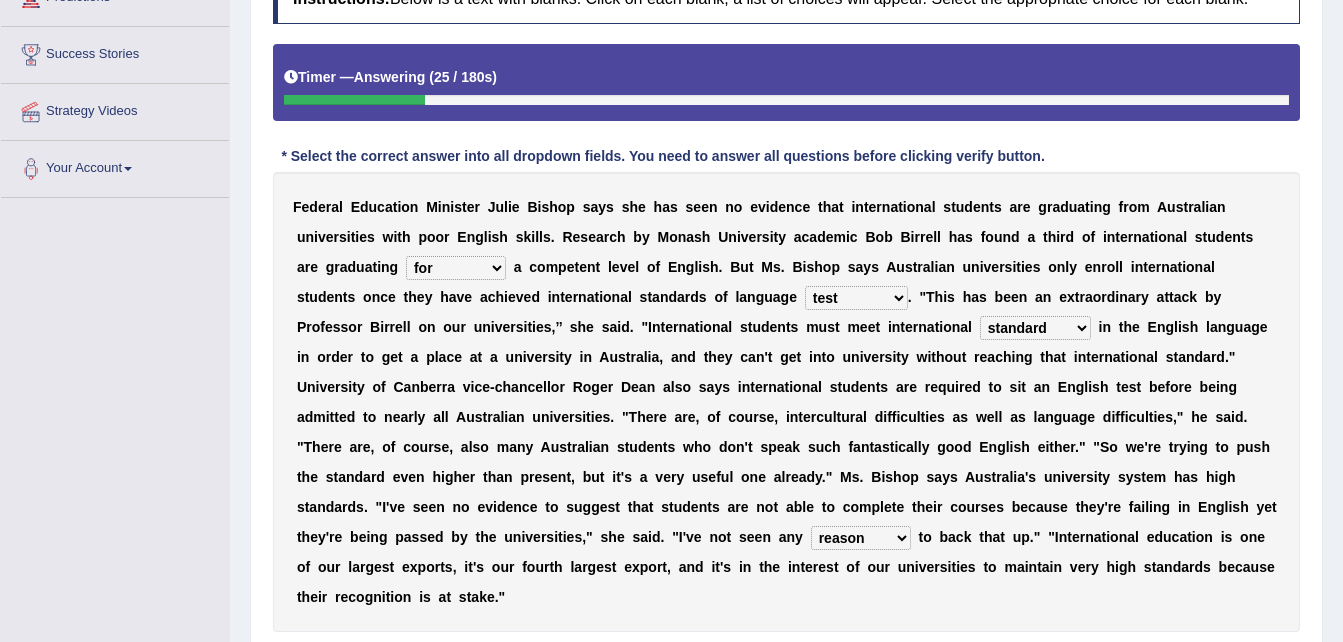 click on "excuse support reason evidence" at bounding box center [861, 538] 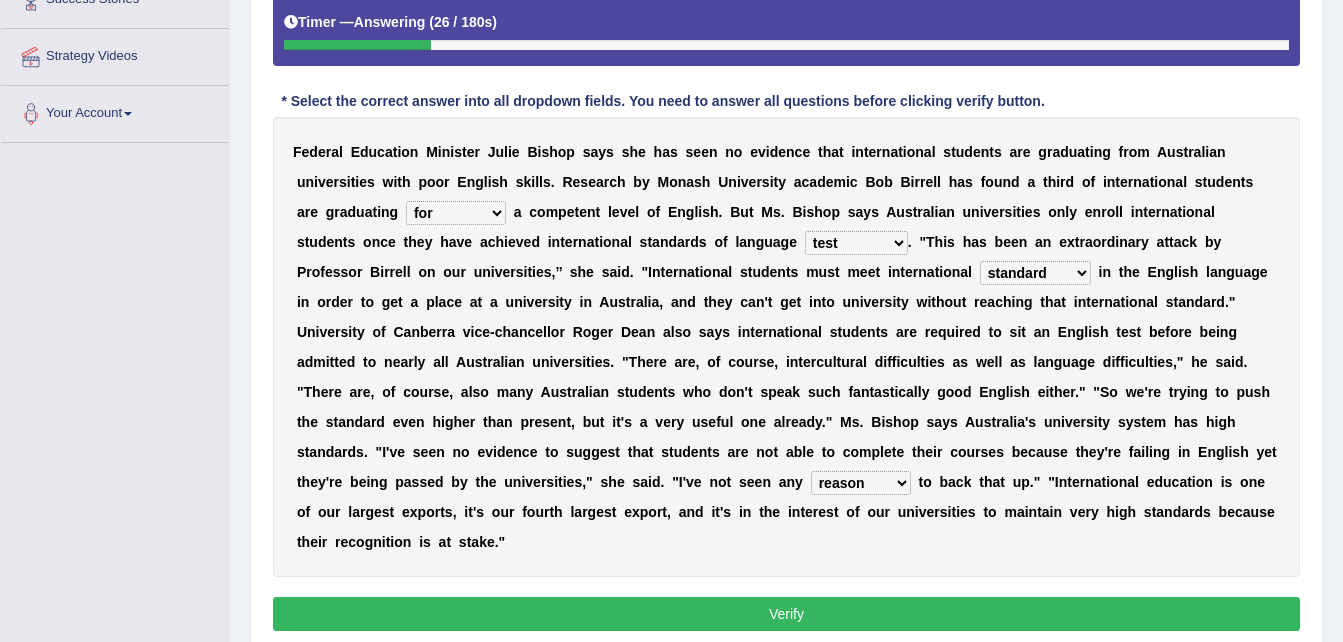 scroll, scrollTop: 408, scrollLeft: 0, axis: vertical 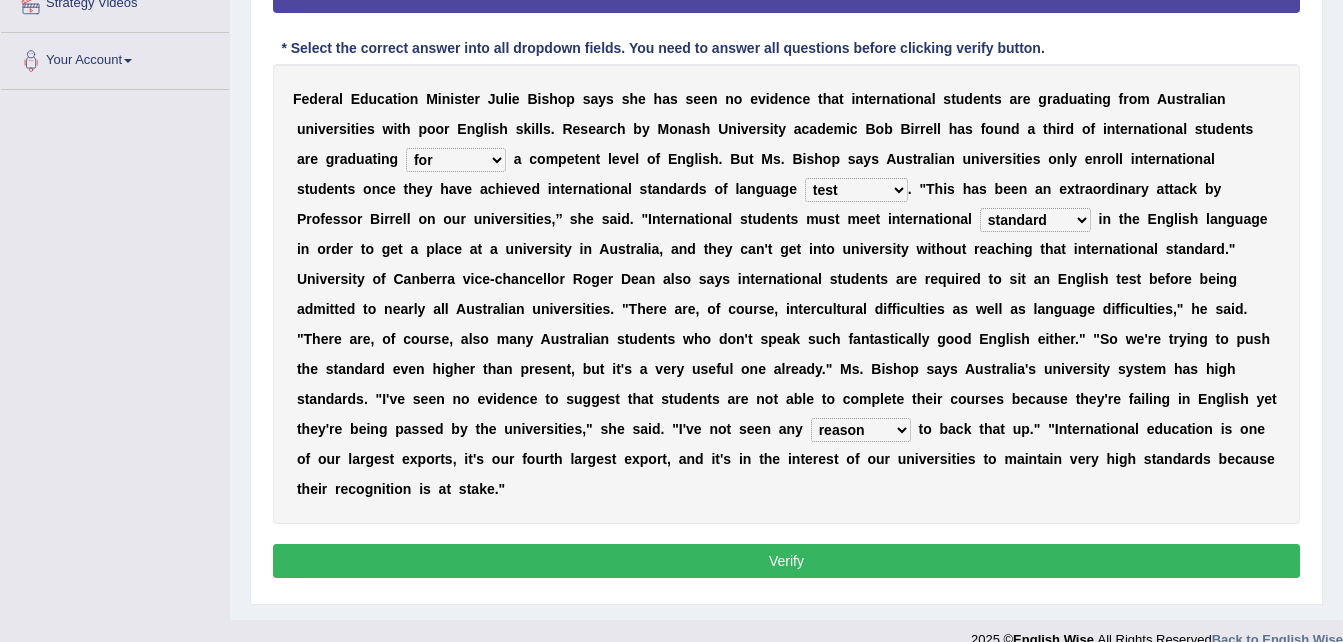 click on "Verify" at bounding box center (786, 561) 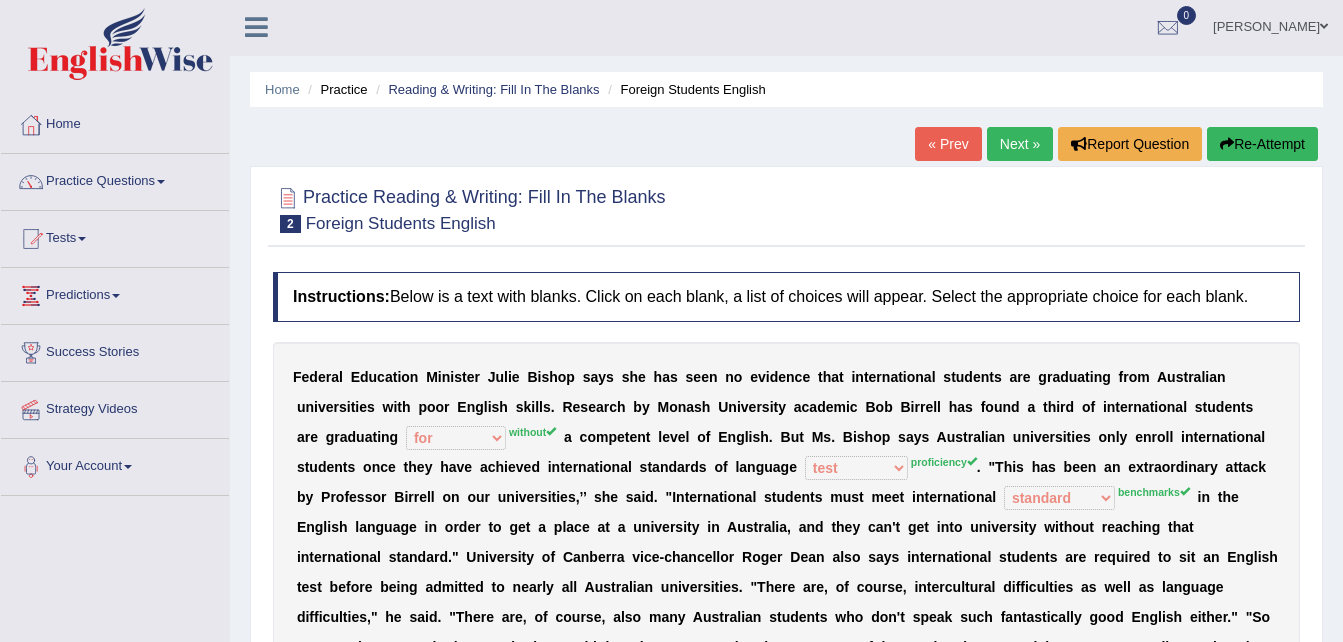 scroll, scrollTop: 0, scrollLeft: 0, axis: both 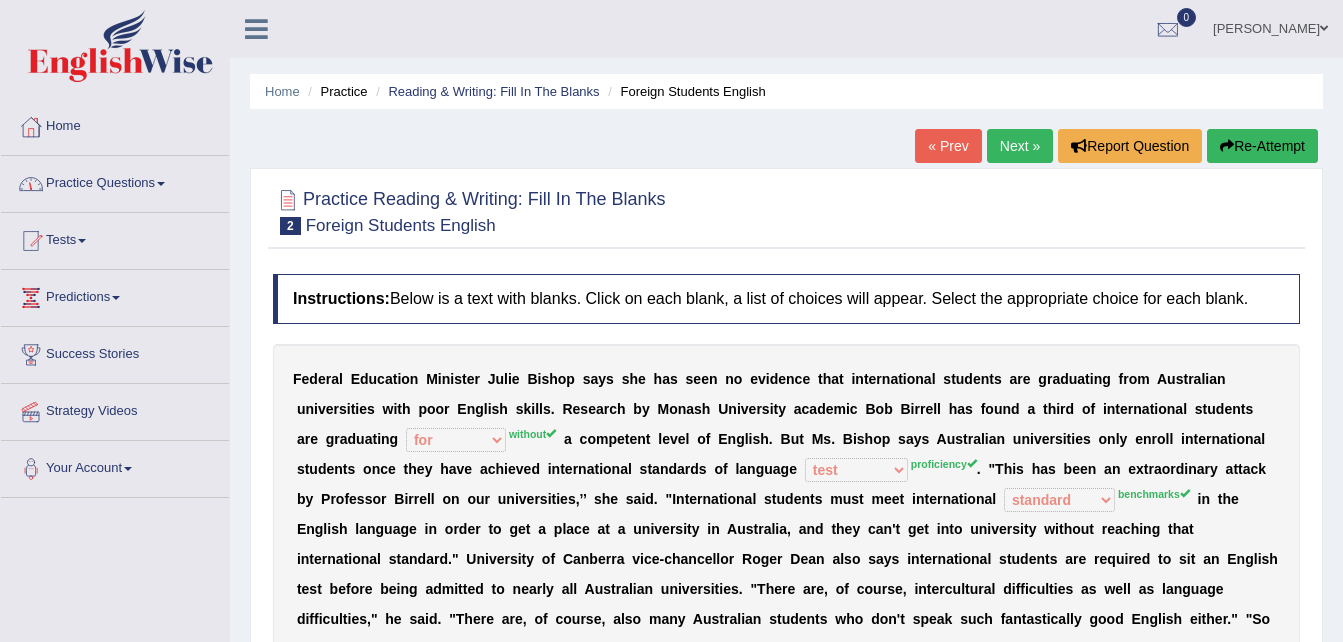 click on "Practice Questions" at bounding box center (115, 181) 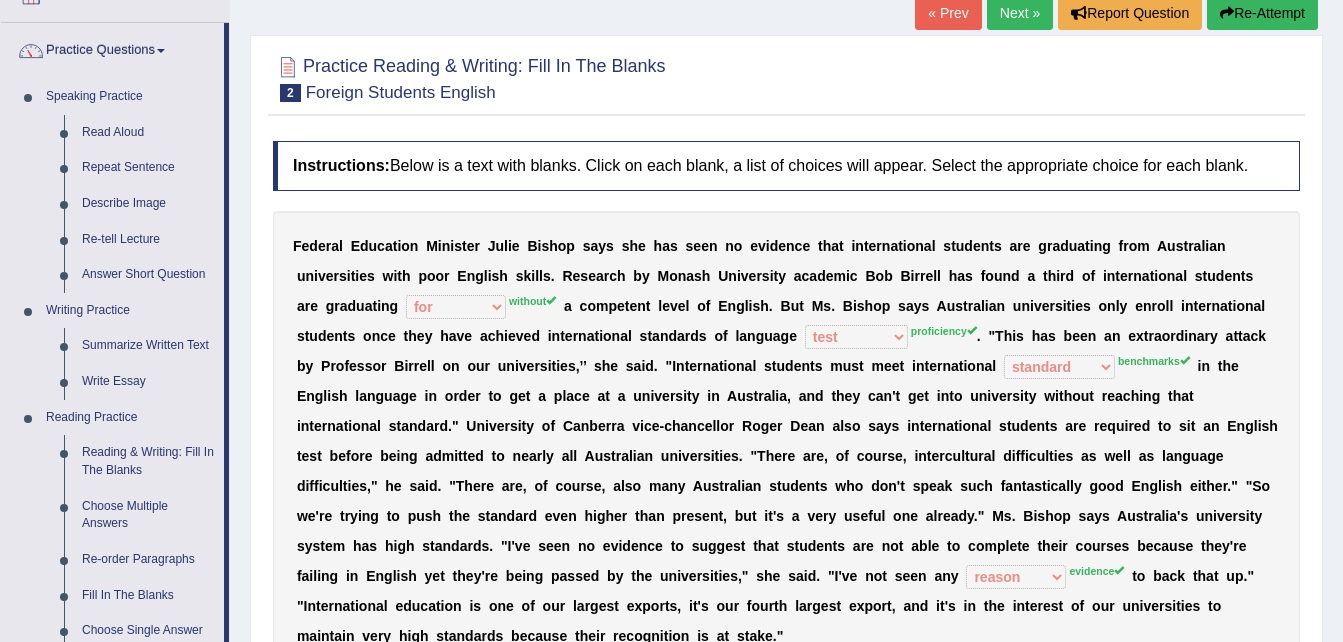 scroll, scrollTop: 100, scrollLeft: 0, axis: vertical 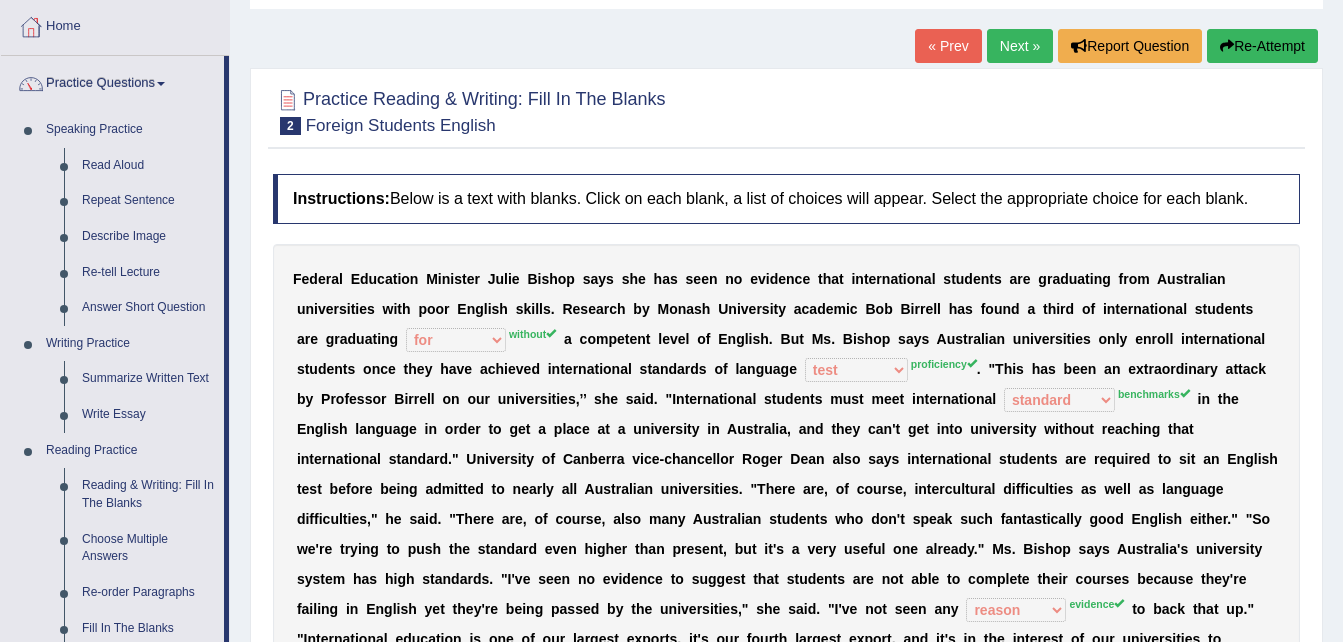click on "Re-Attempt" at bounding box center [1262, 46] 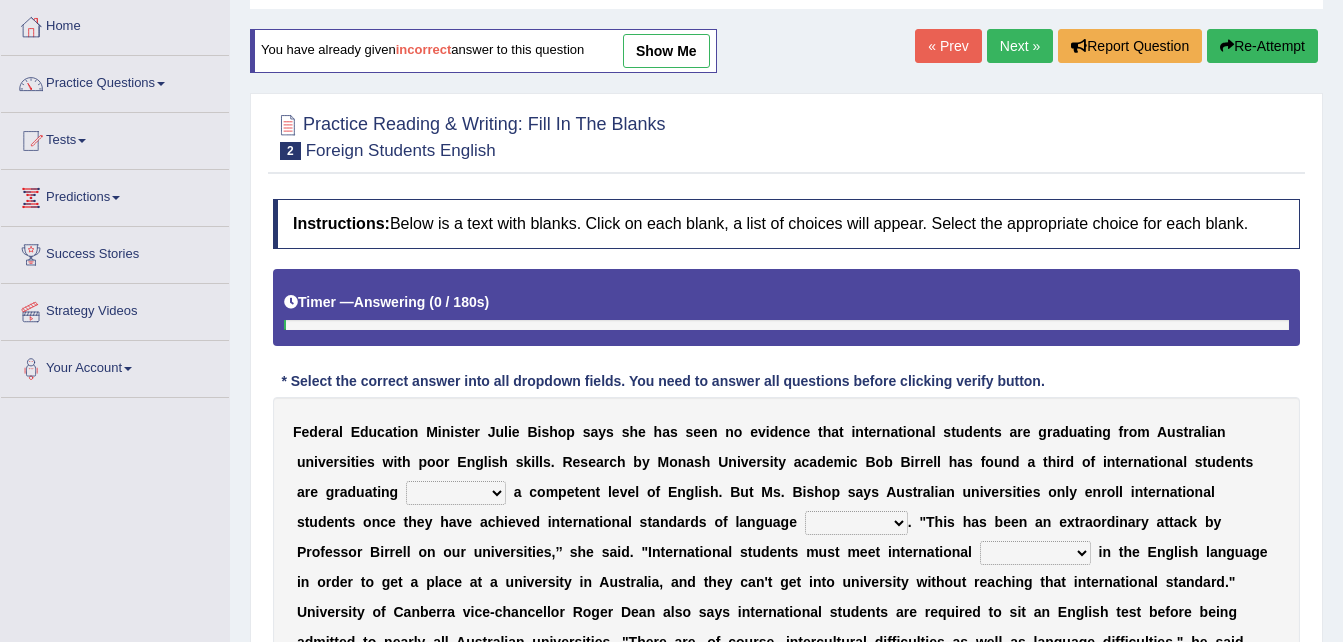 scroll, scrollTop: 100, scrollLeft: 0, axis: vertical 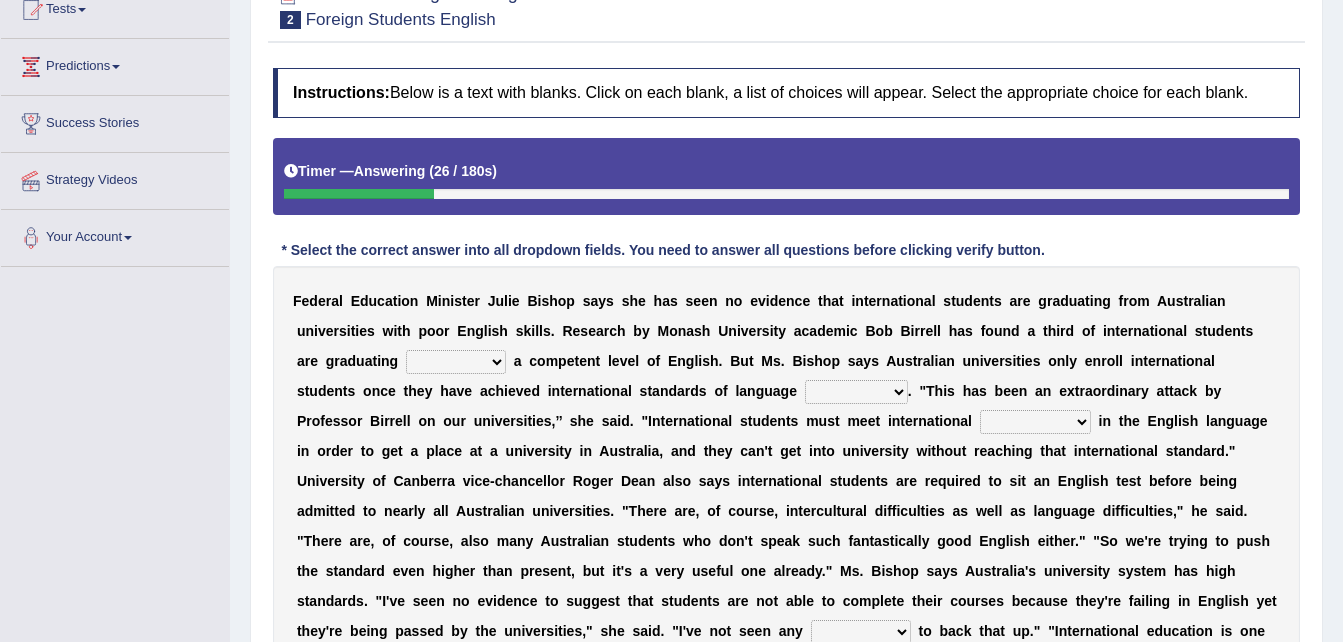 click on "without for into by" at bounding box center (456, 362) 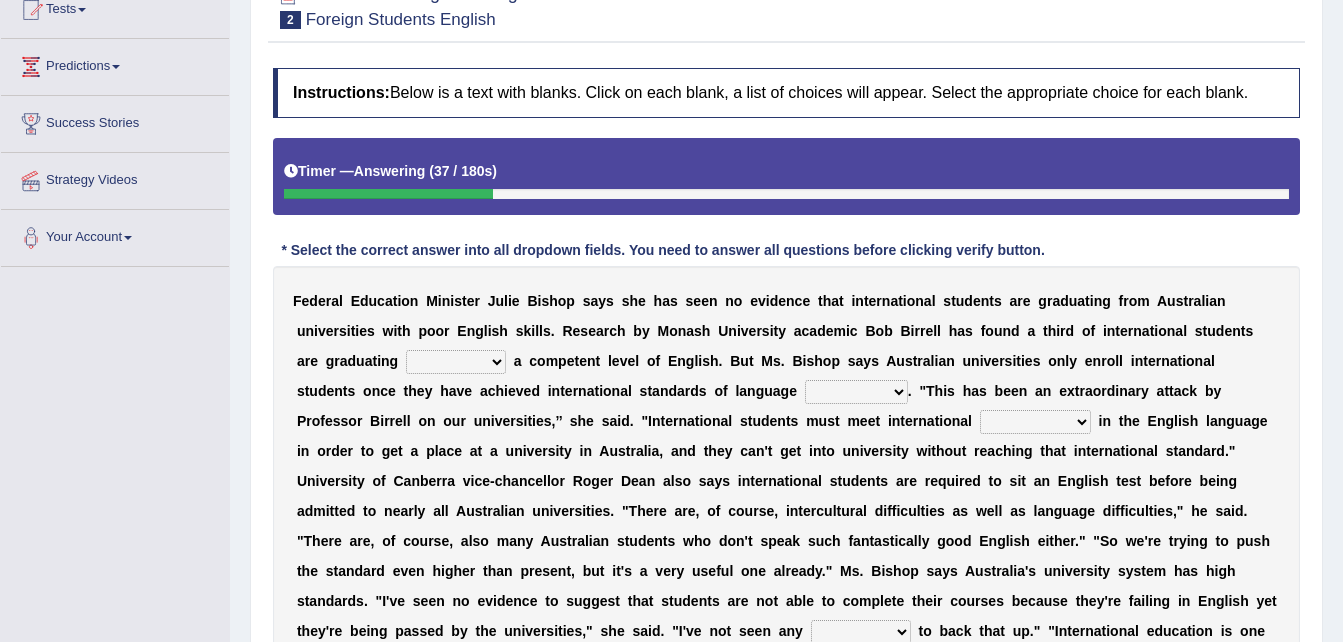 select on "without" 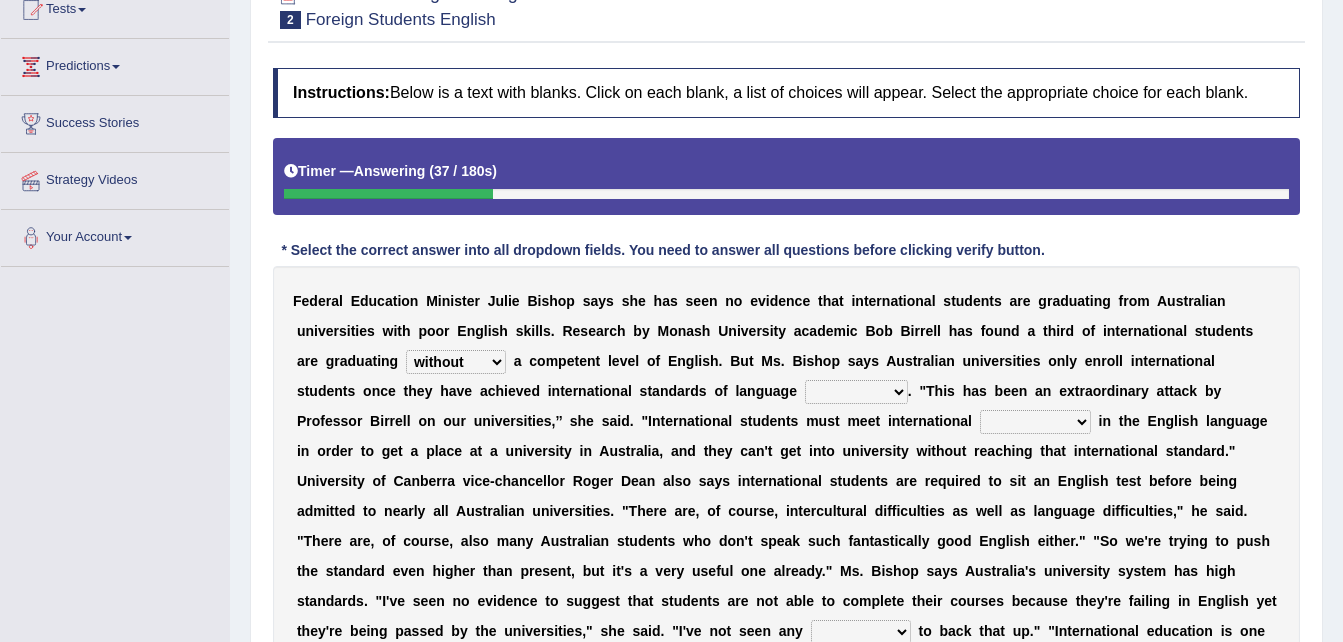 click on "without for into by" at bounding box center (456, 362) 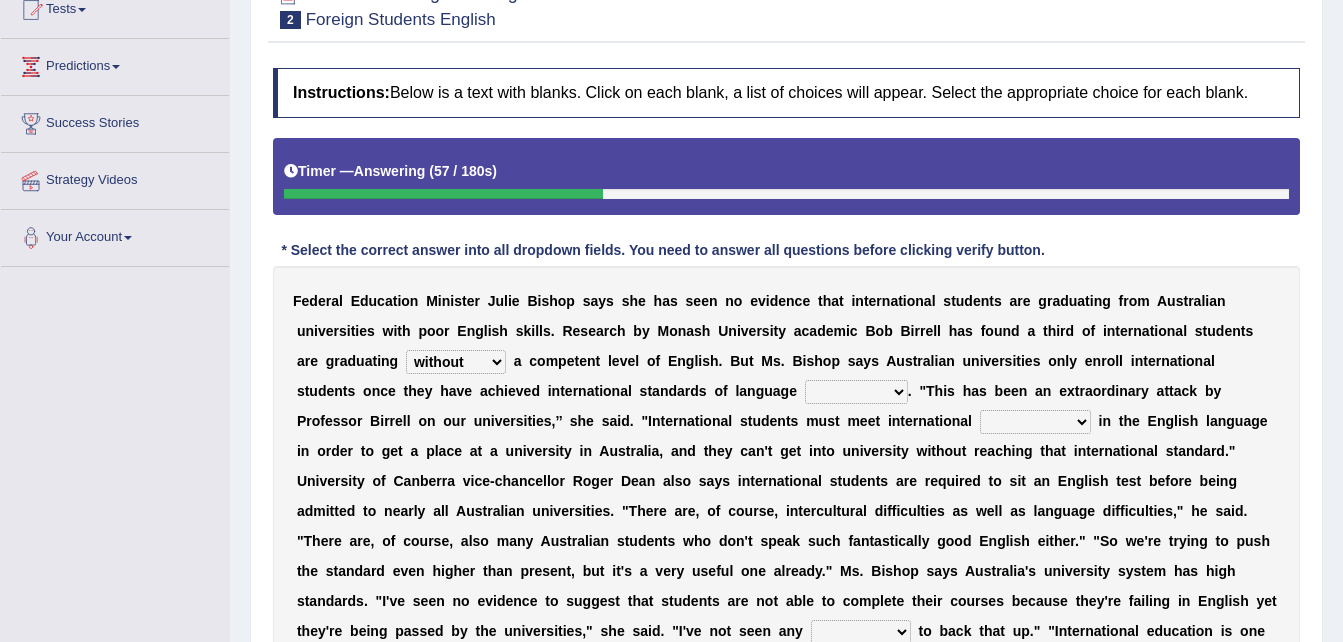 click on "proficiency test affinity results" at bounding box center (856, 392) 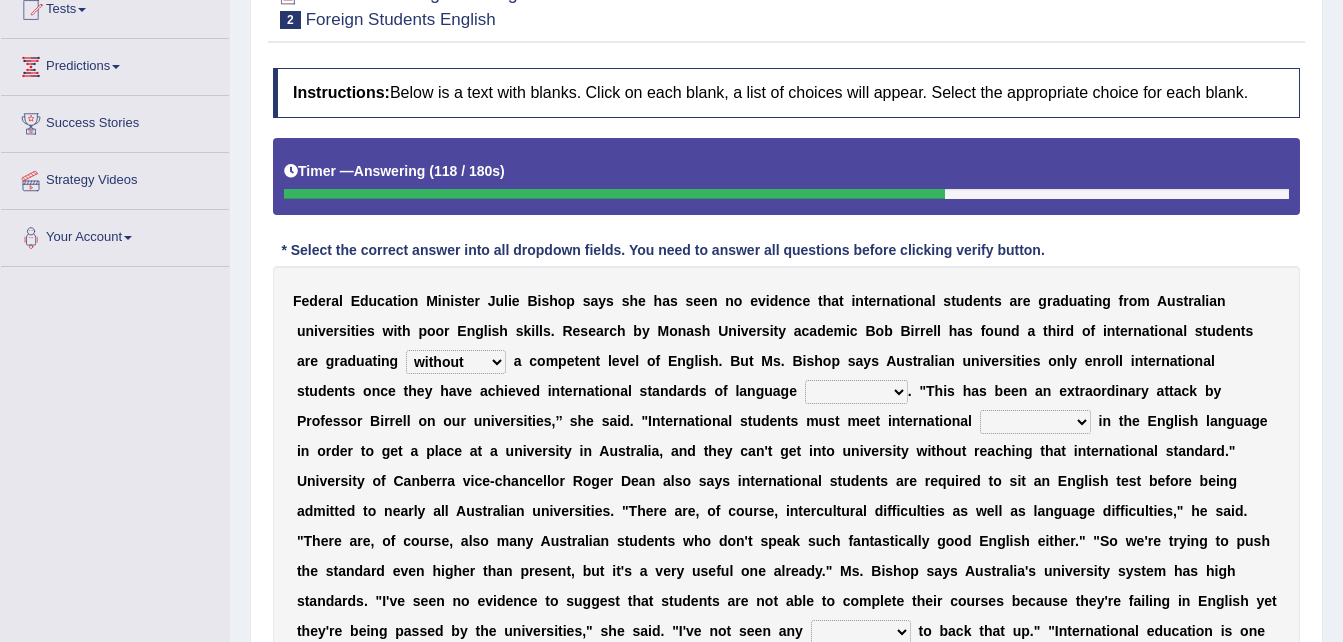select on "test" 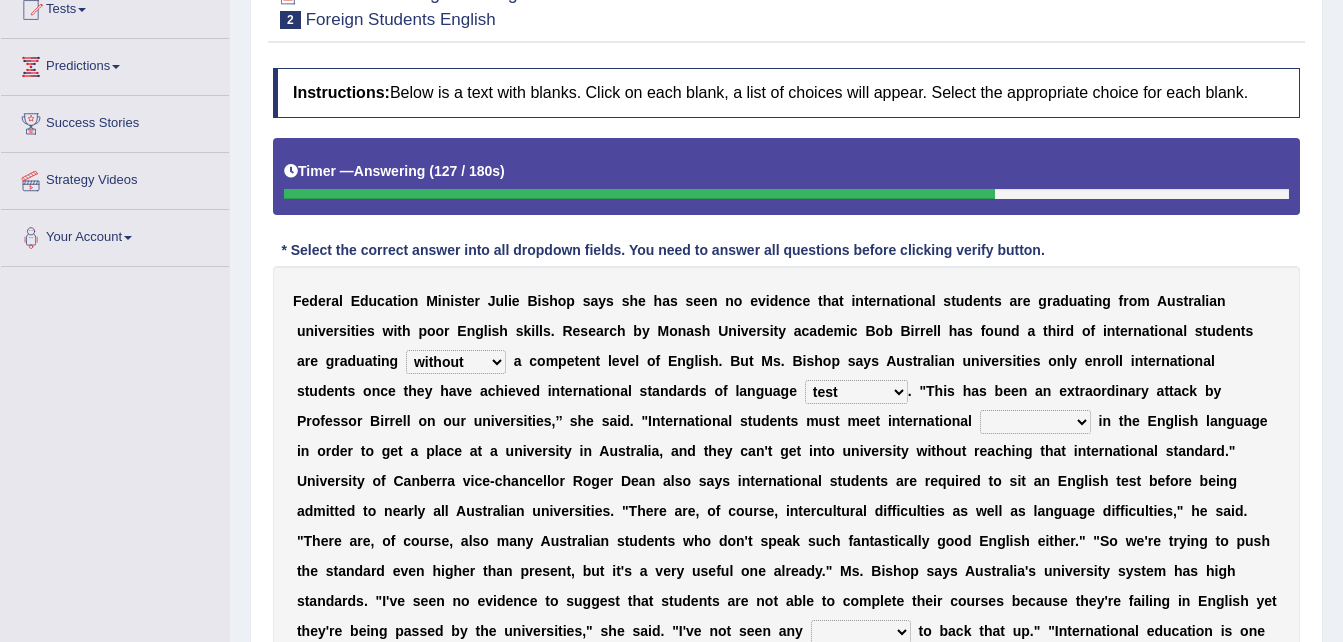 click on "approaches standard benchmarks ways" at bounding box center [1035, 422] 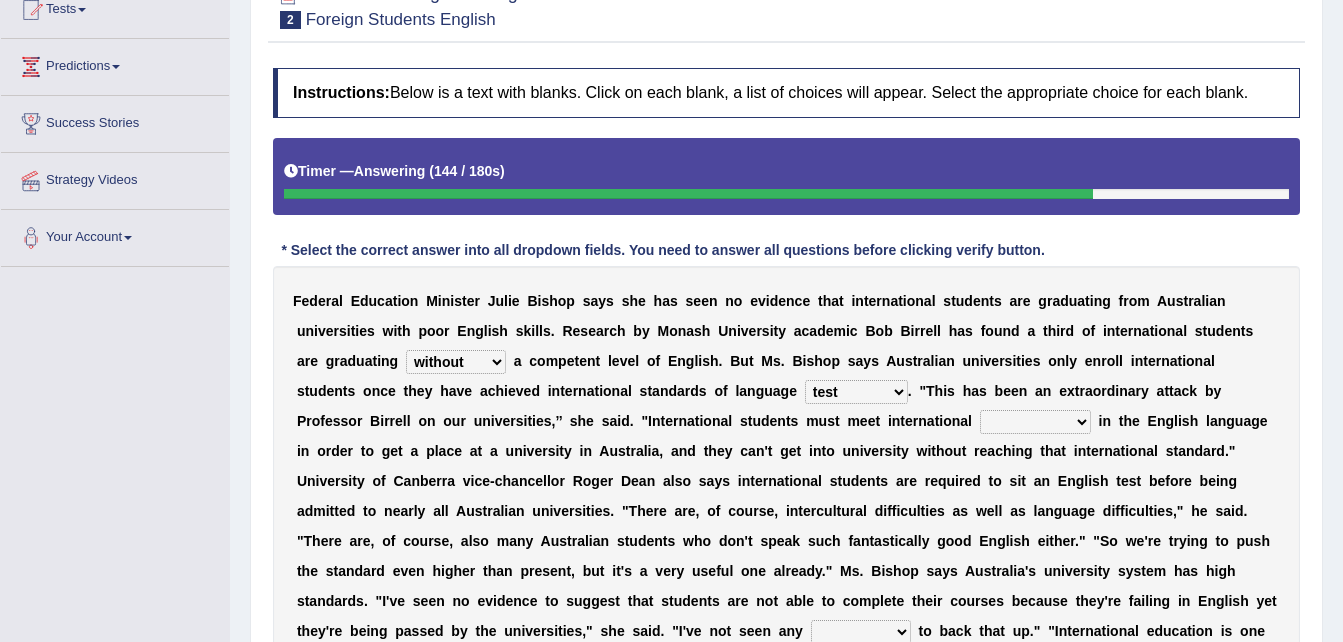 select on "standard" 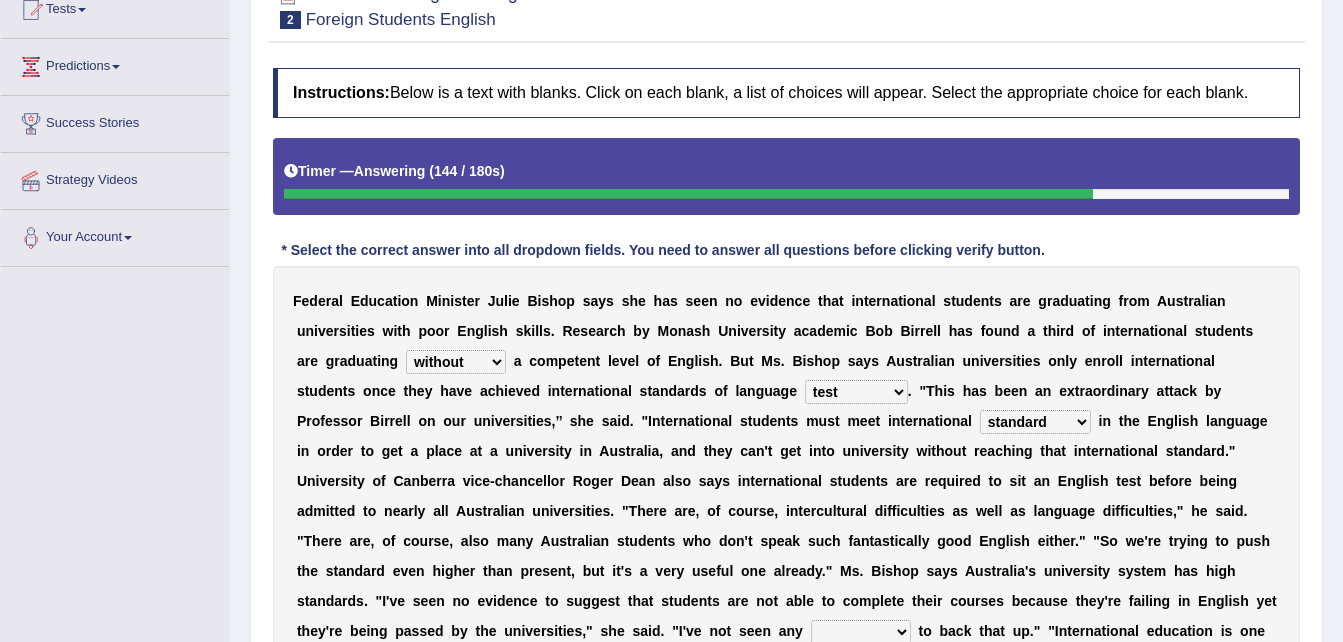 click on "approaches standard benchmarks ways" at bounding box center (1035, 422) 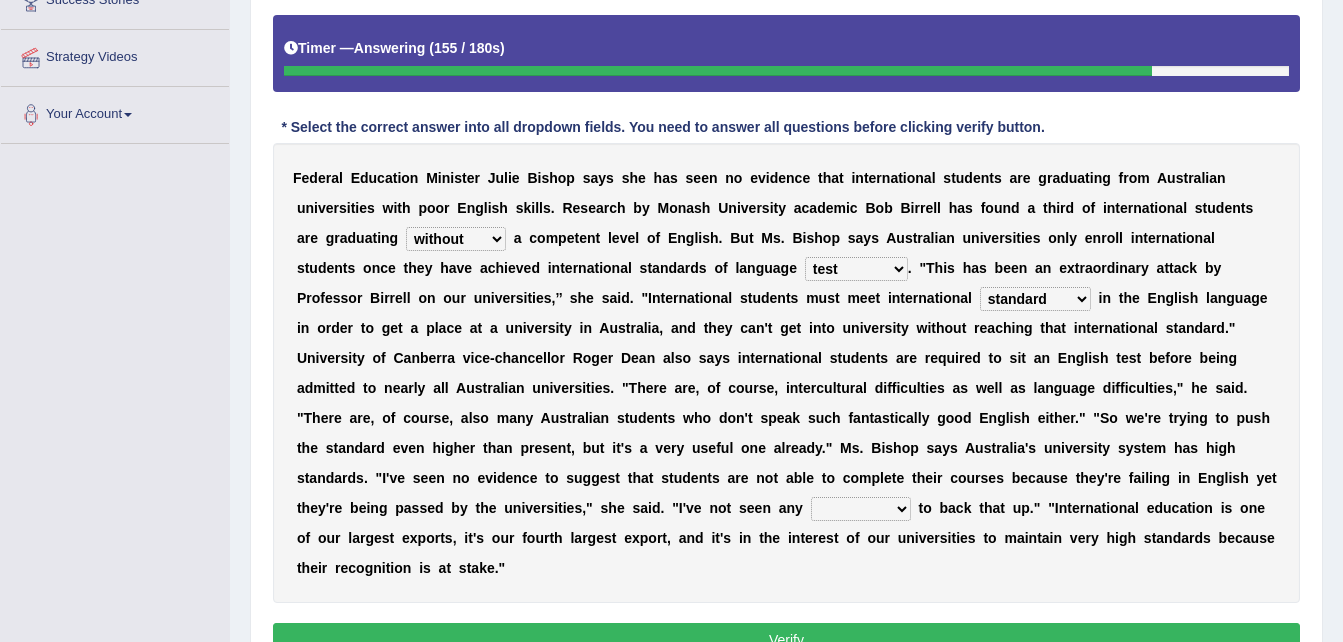 scroll, scrollTop: 331, scrollLeft: 0, axis: vertical 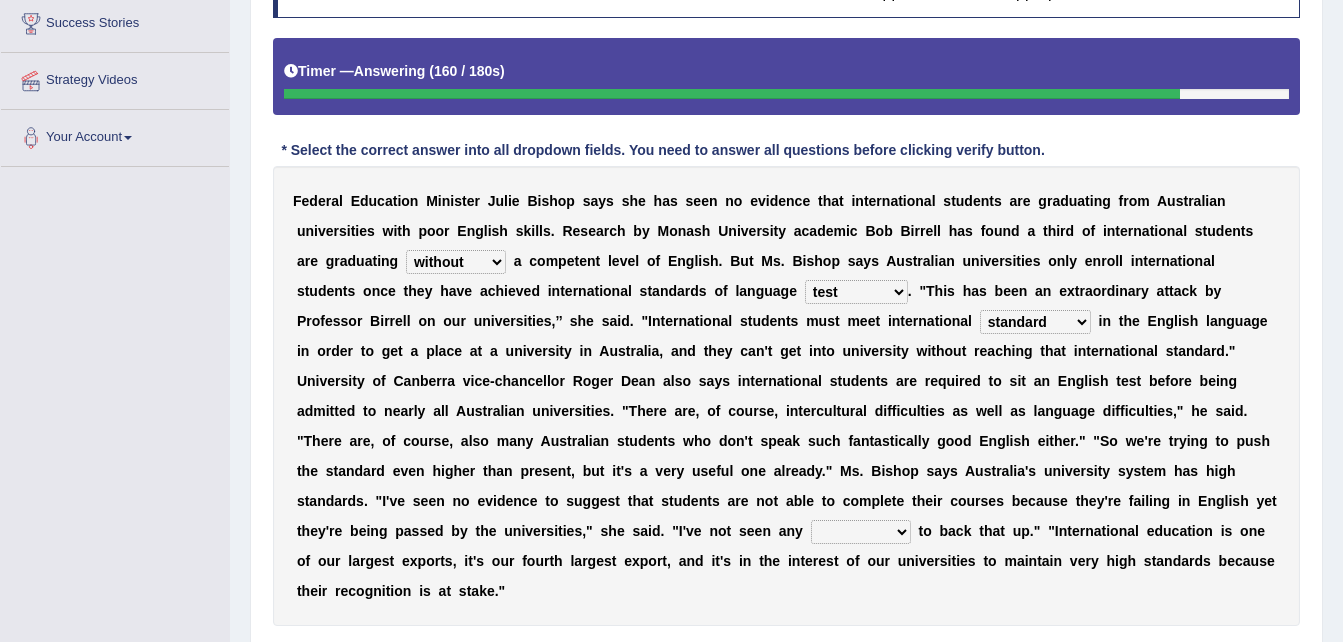 click on "excuse support reason evidence" at bounding box center (861, 532) 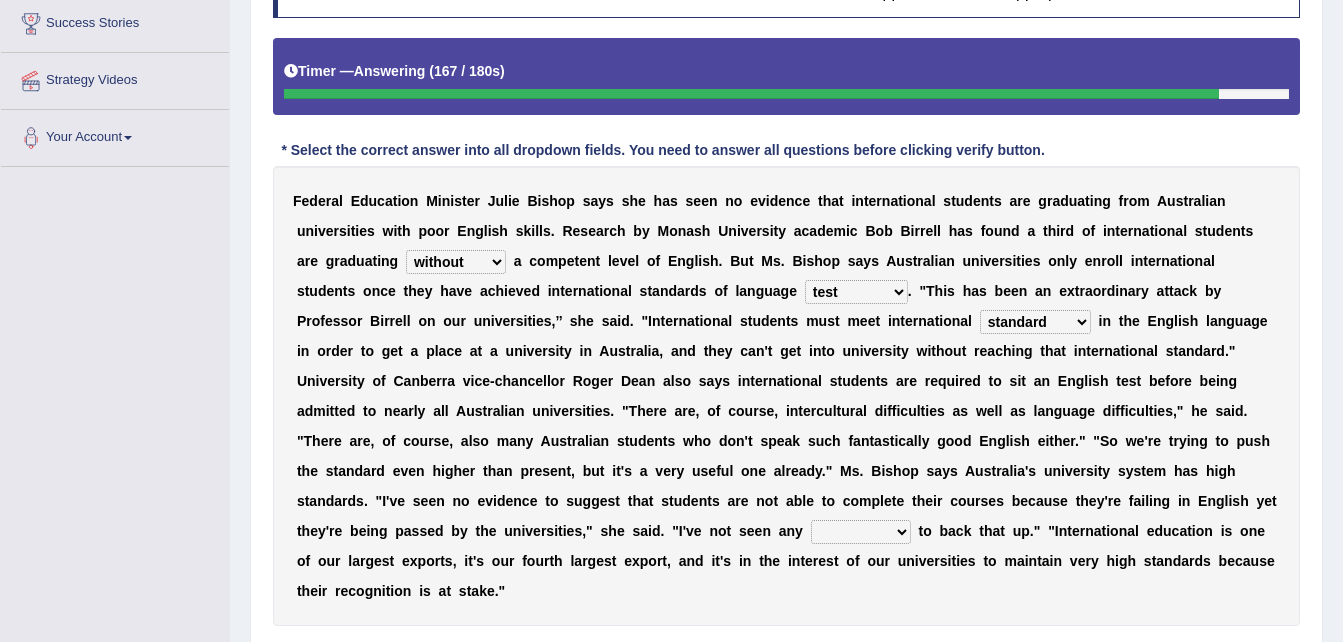 select on "reason" 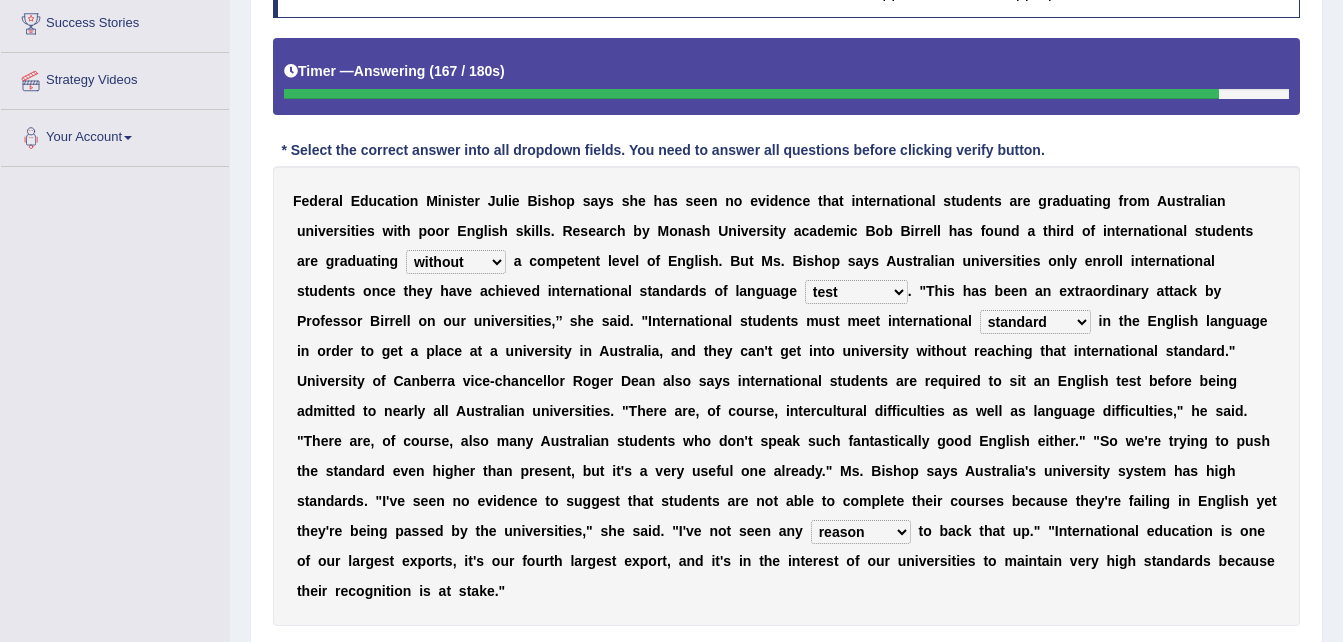 click on "excuse support reason evidence" at bounding box center [861, 532] 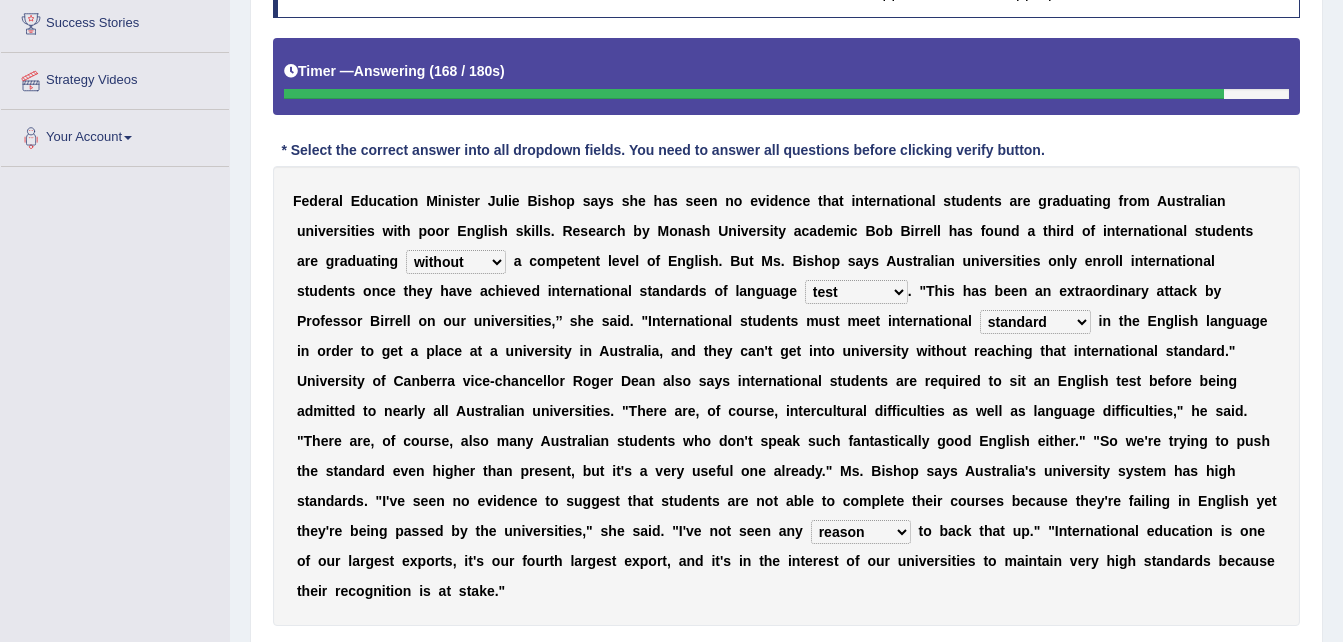 scroll, scrollTop: 431, scrollLeft: 0, axis: vertical 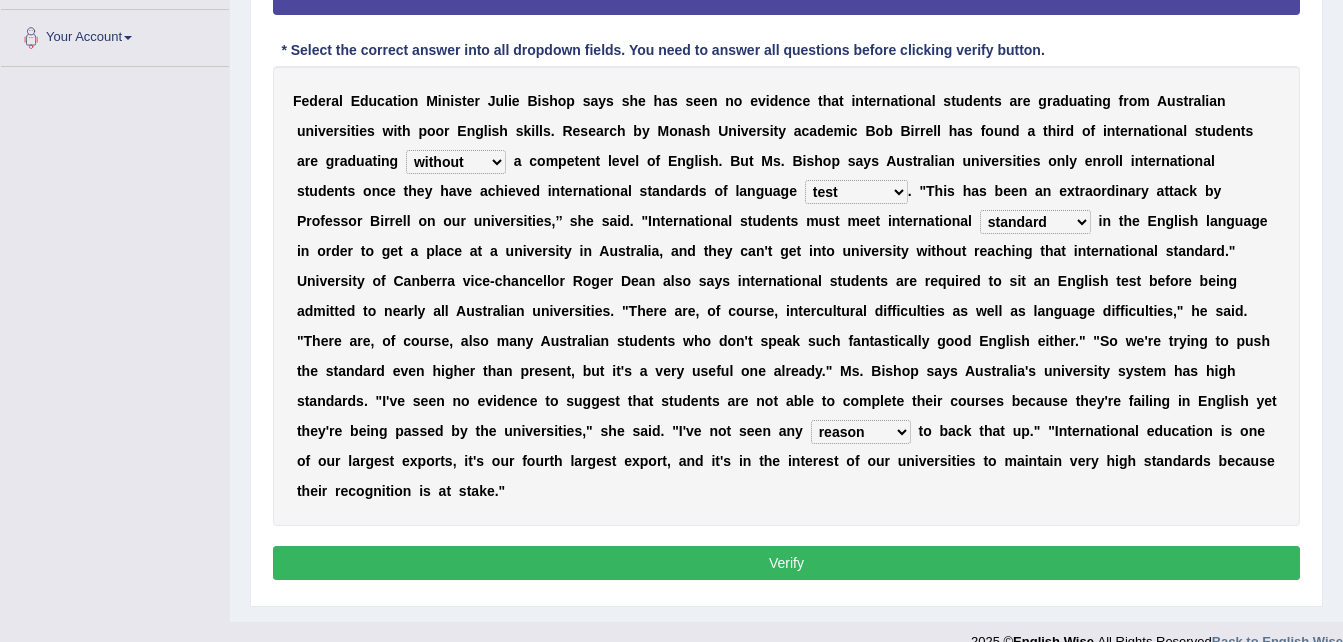 click on "Verify" at bounding box center (786, 563) 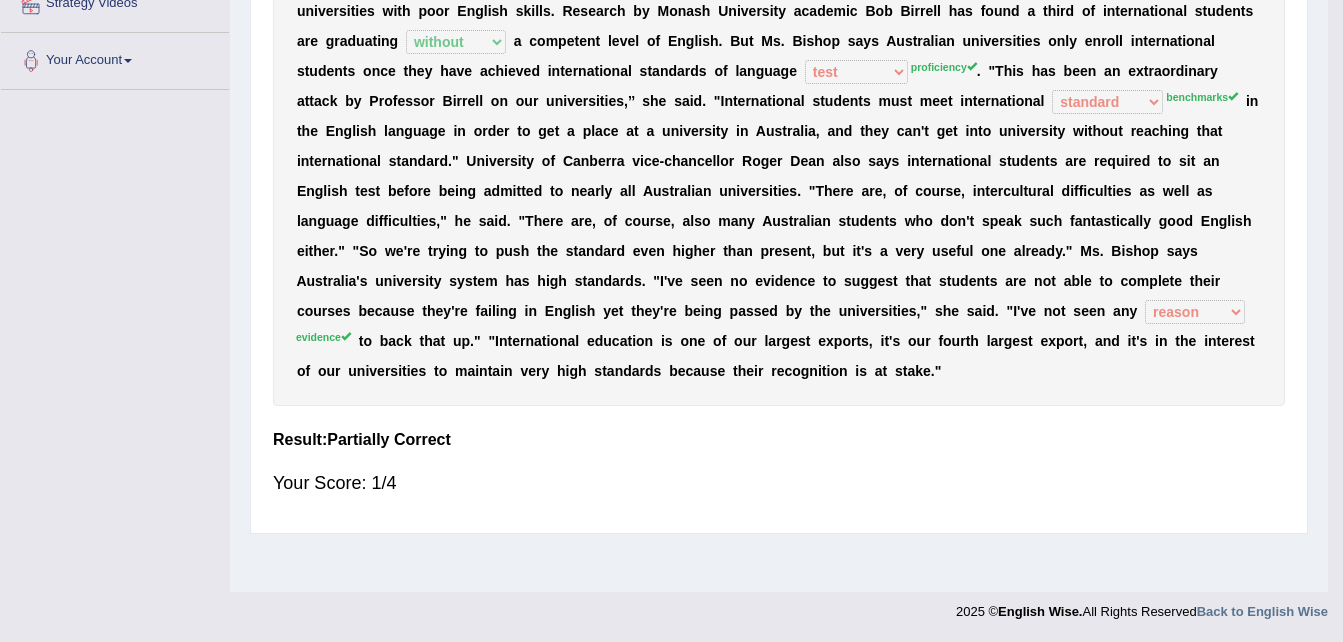scroll, scrollTop: 408, scrollLeft: 0, axis: vertical 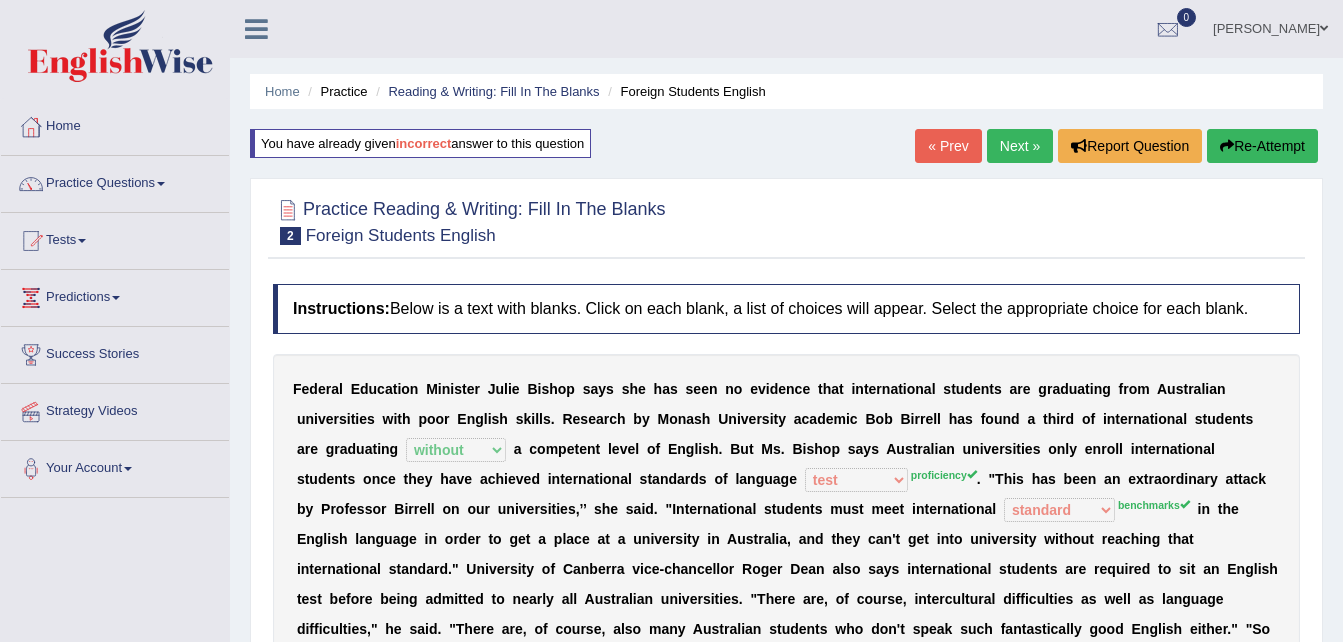 click on "Next »" at bounding box center (1020, 146) 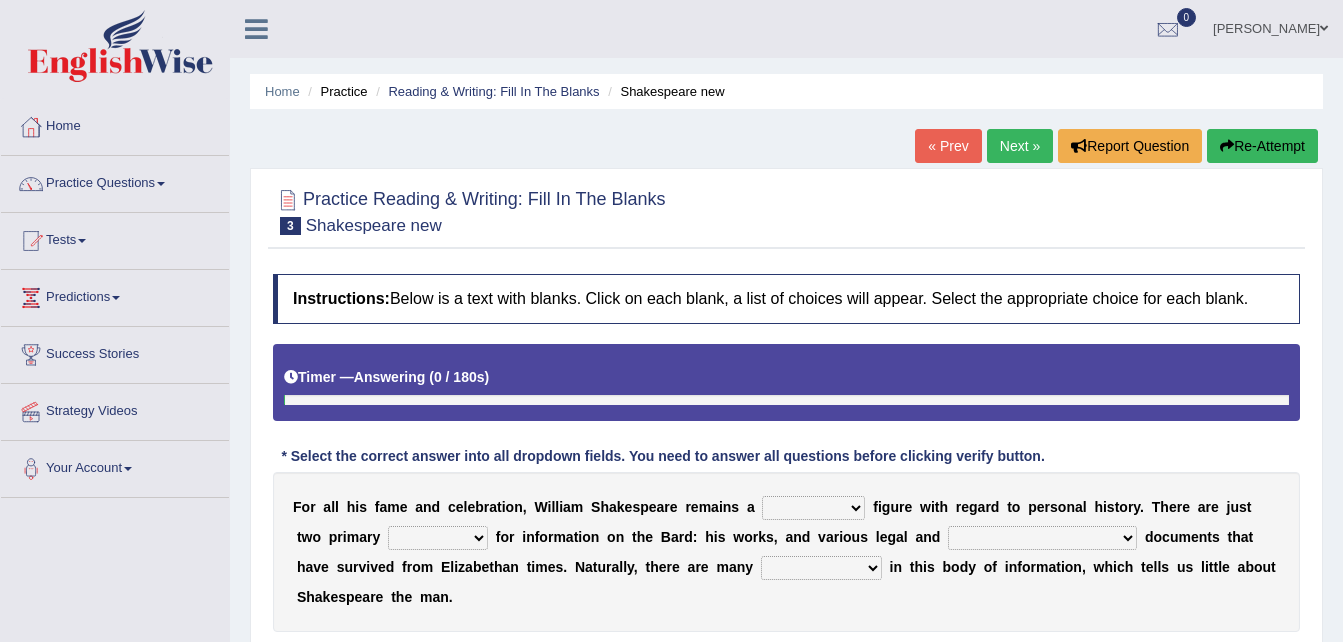 scroll, scrollTop: 0, scrollLeft: 0, axis: both 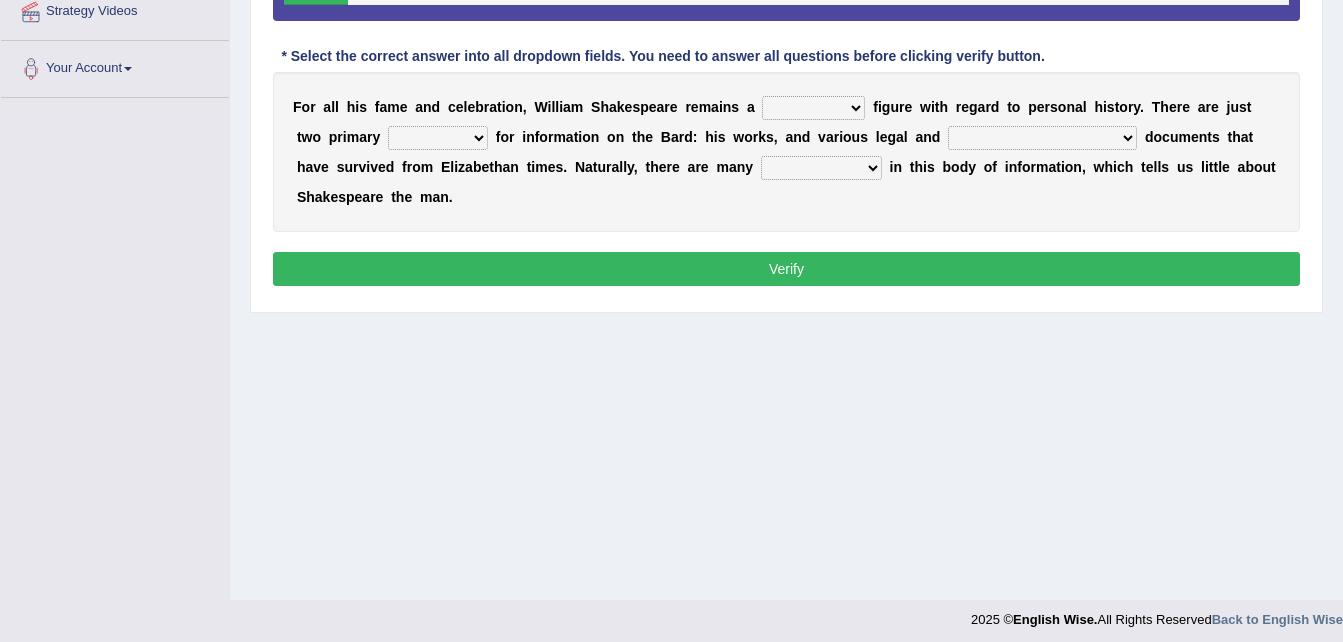 click on "inventive idealistic ridiculous mysterious" at bounding box center [813, 108] 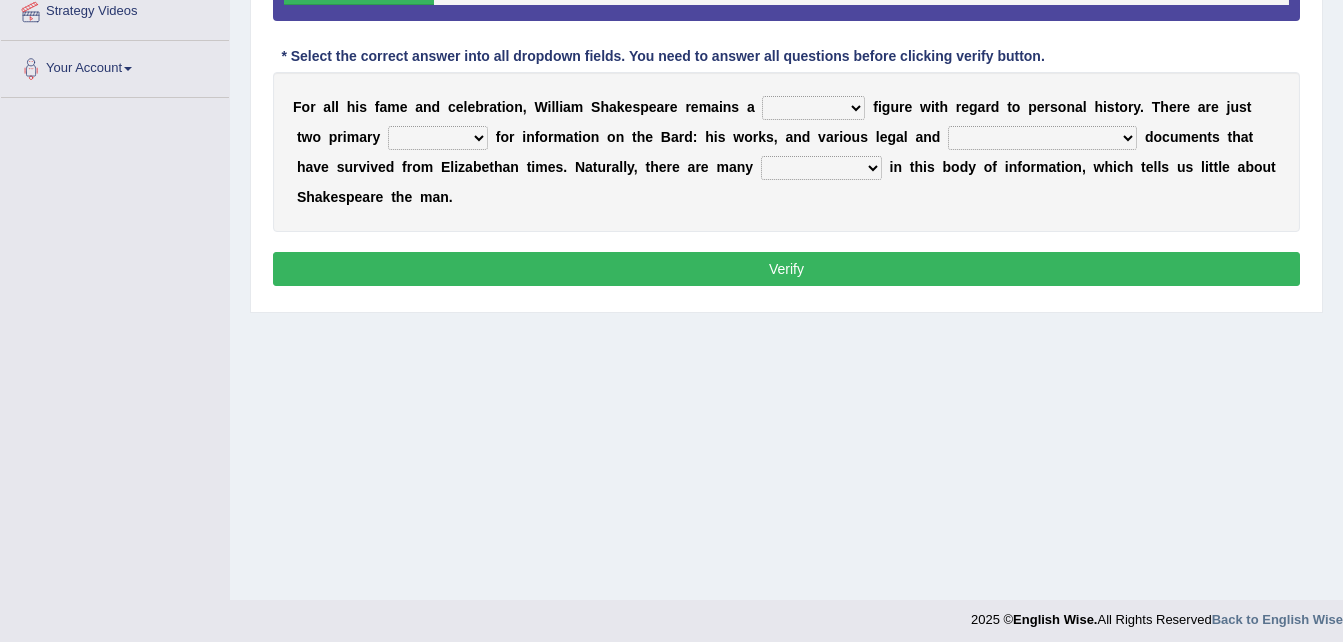 select on "ridiculous" 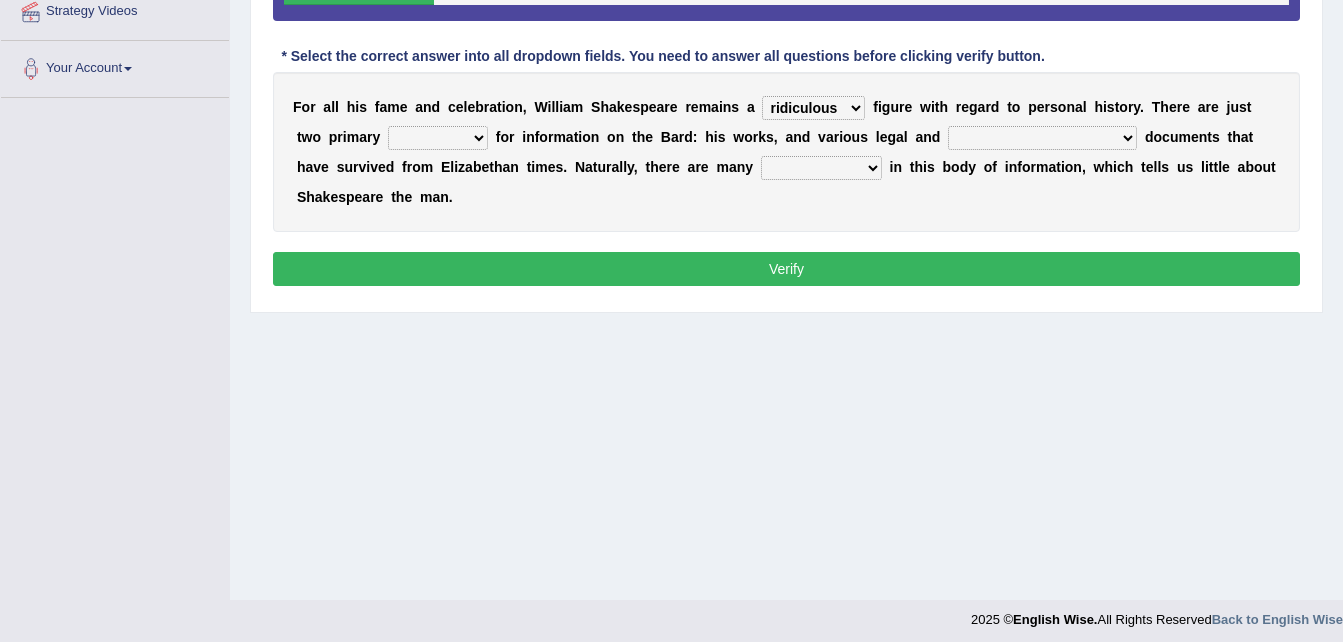 click on "inventive idealistic ridiculous mysterious" at bounding box center (813, 108) 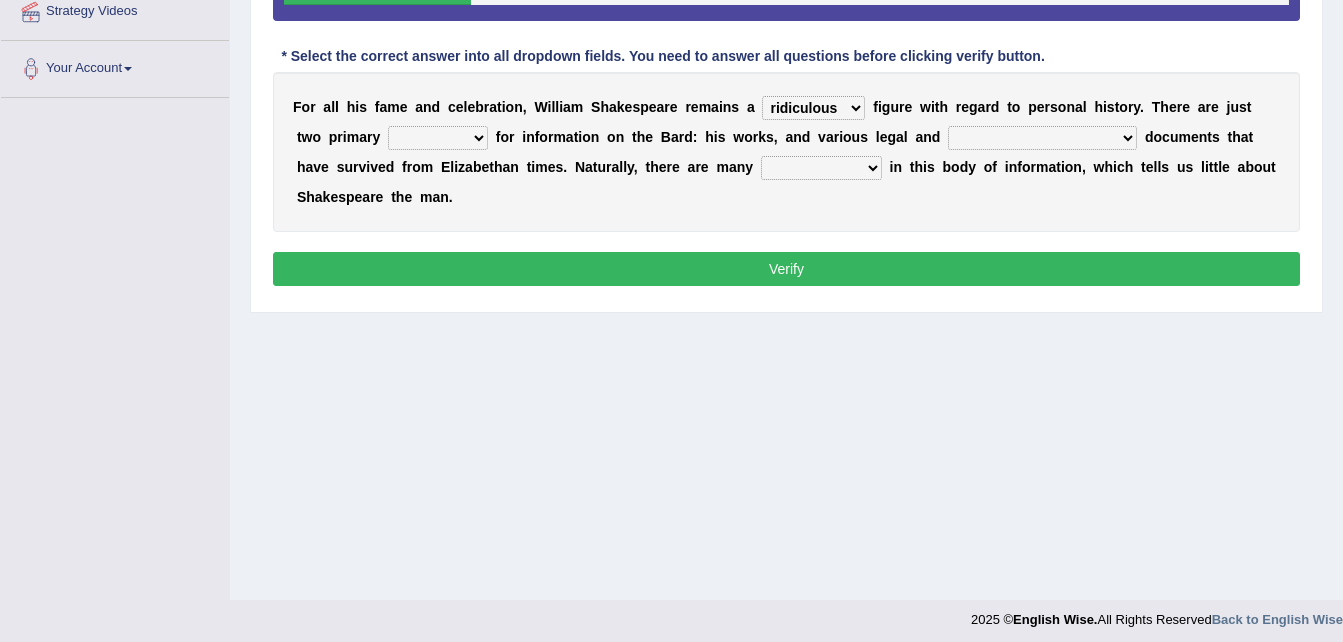 click on "types resources form sources" at bounding box center (438, 138) 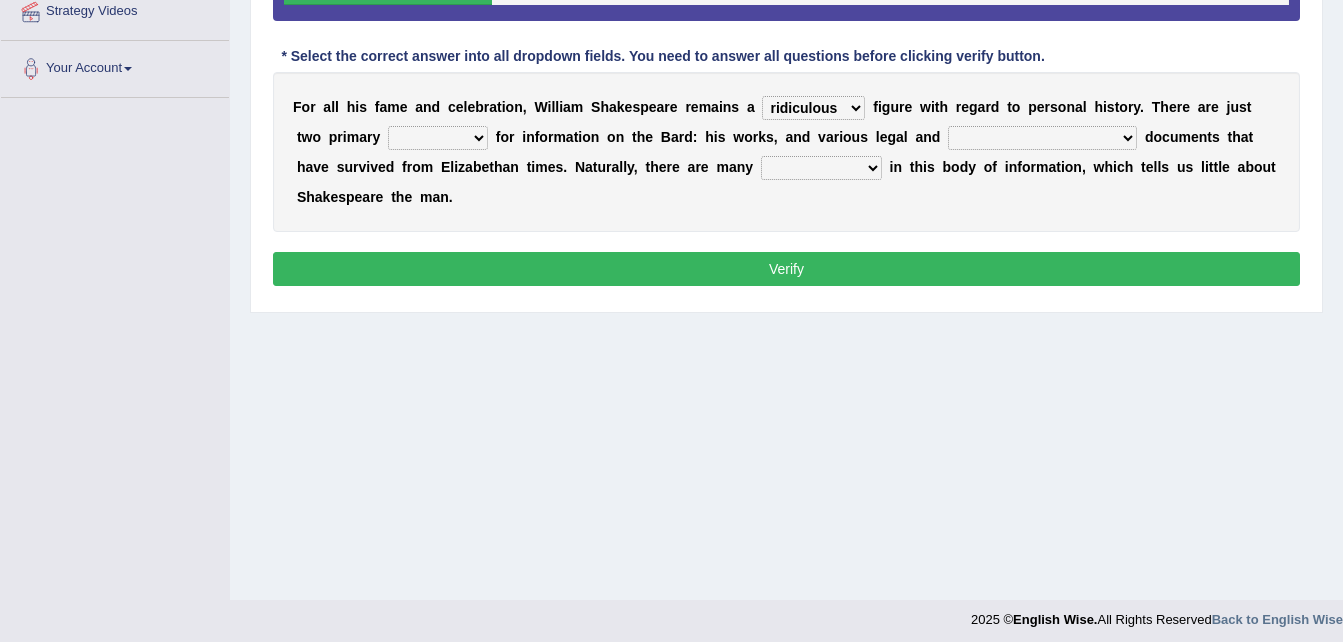 select on "types" 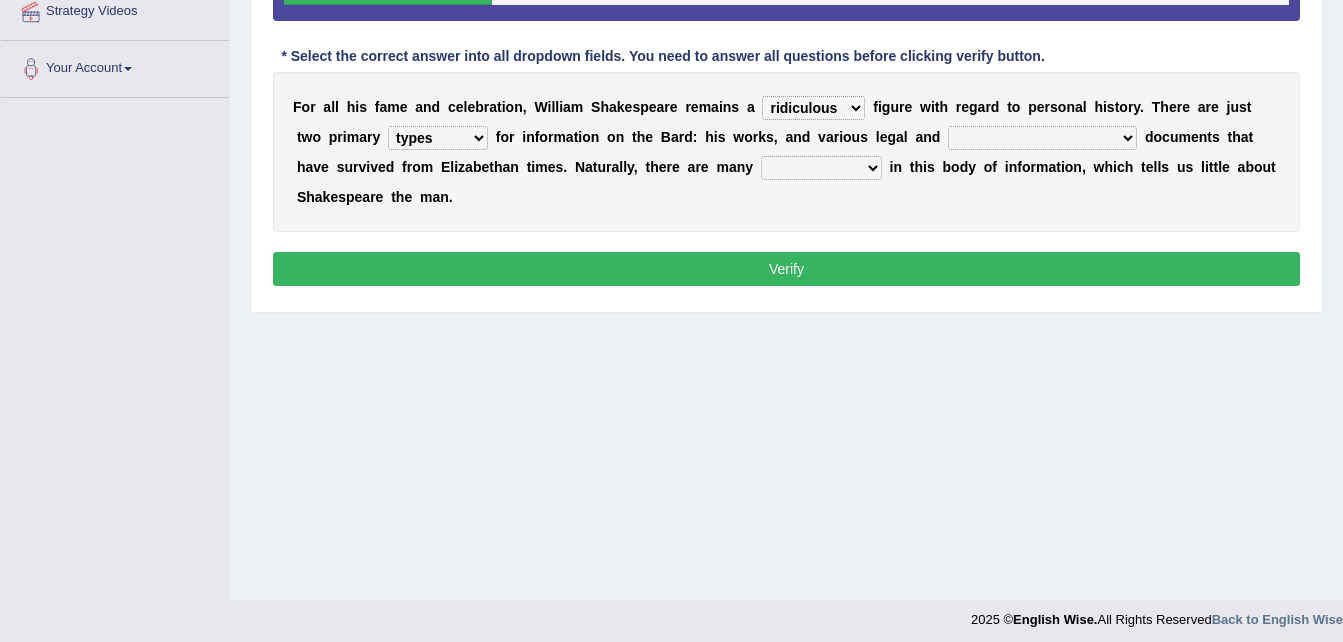 click on "types resources form sources" at bounding box center (438, 138) 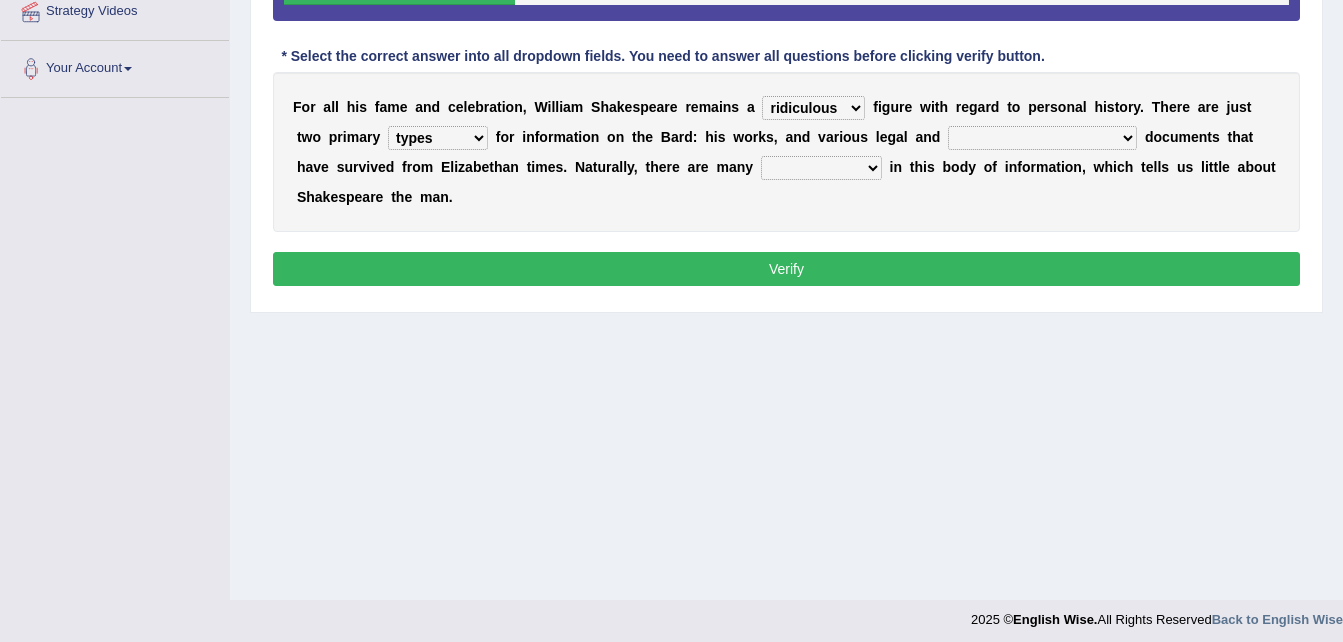 click on "college university private church" at bounding box center (1042, 138) 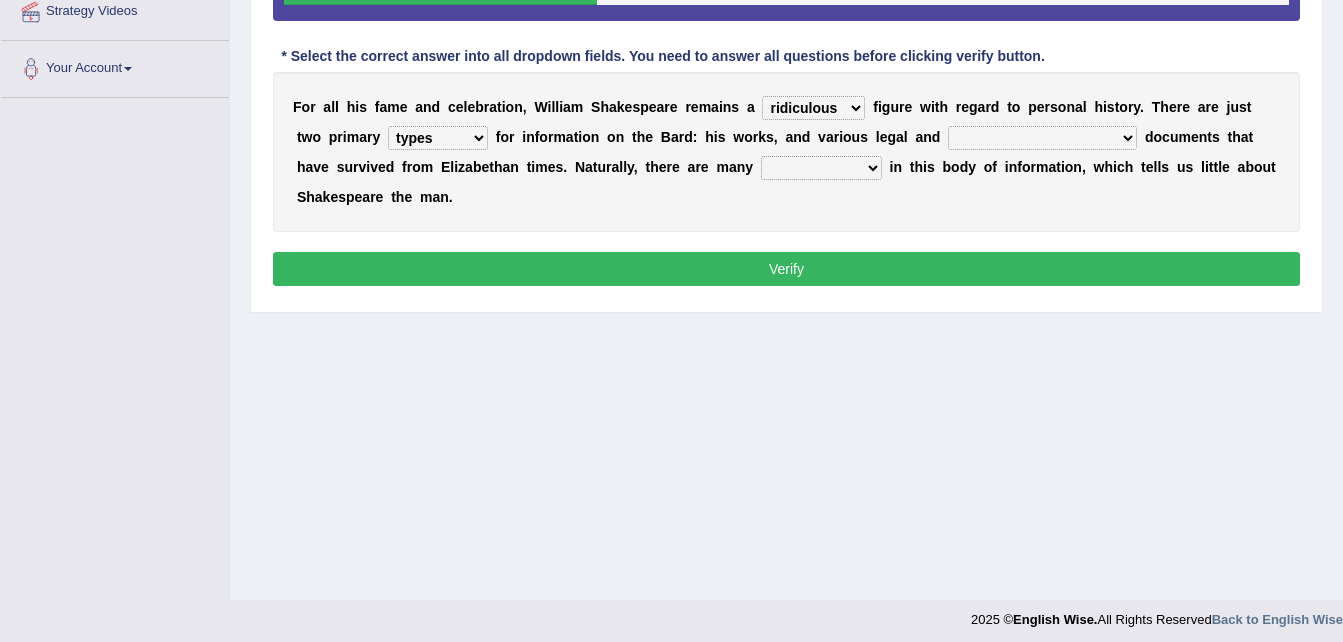 select on "private" 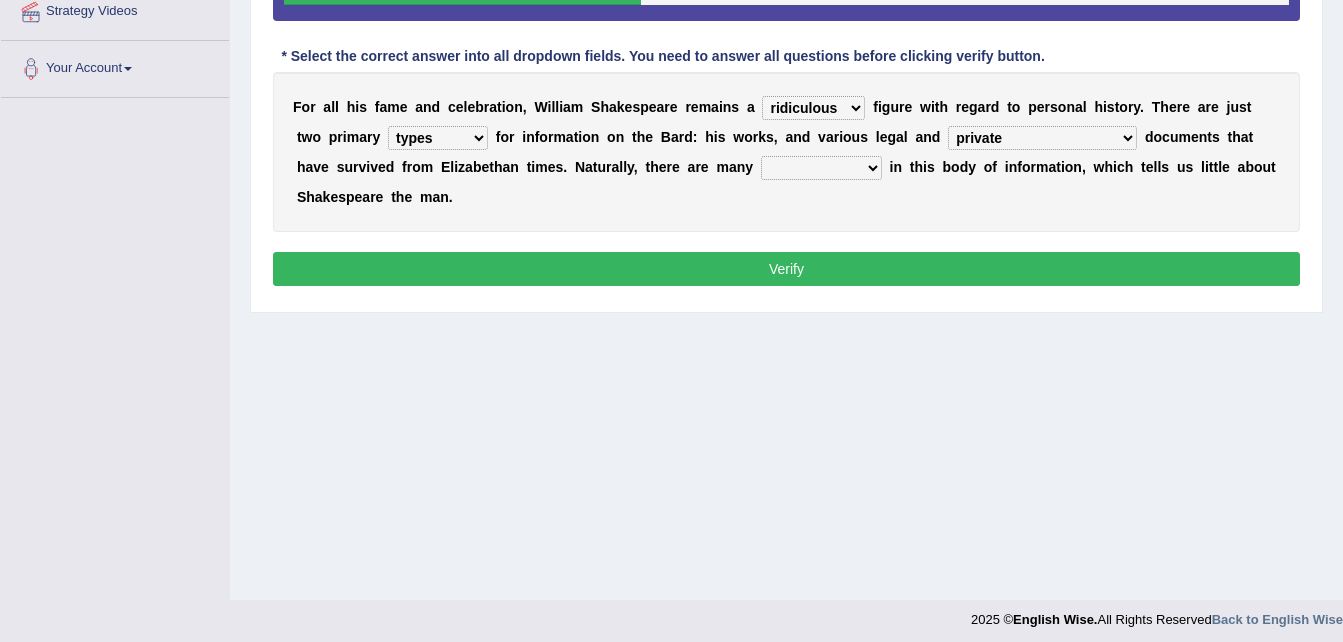 click on "grabs gaps merits achievements" at bounding box center (821, 168) 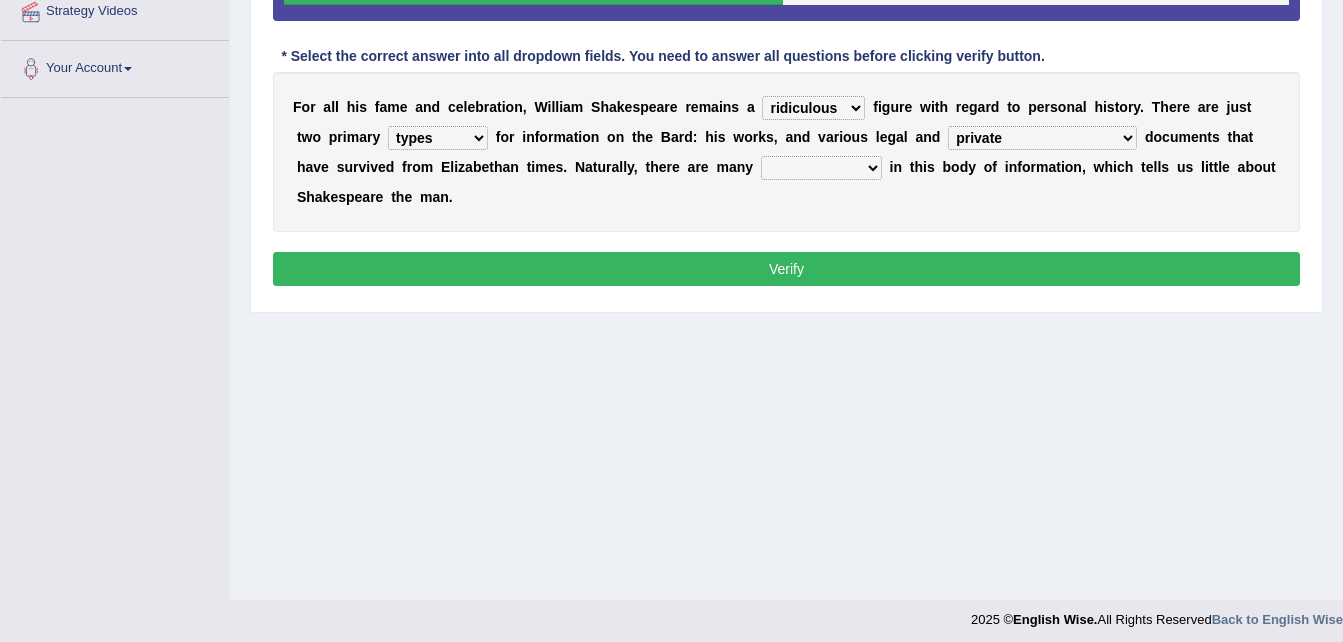 select on "merits" 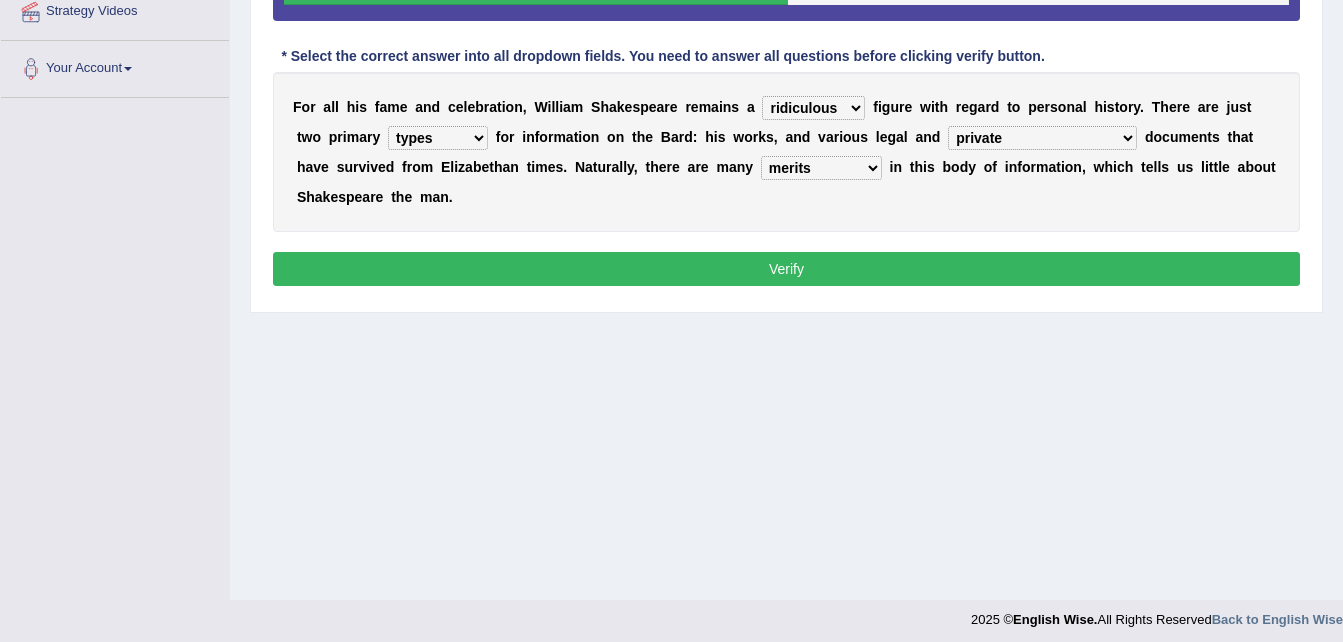 click on "Verify" at bounding box center [786, 269] 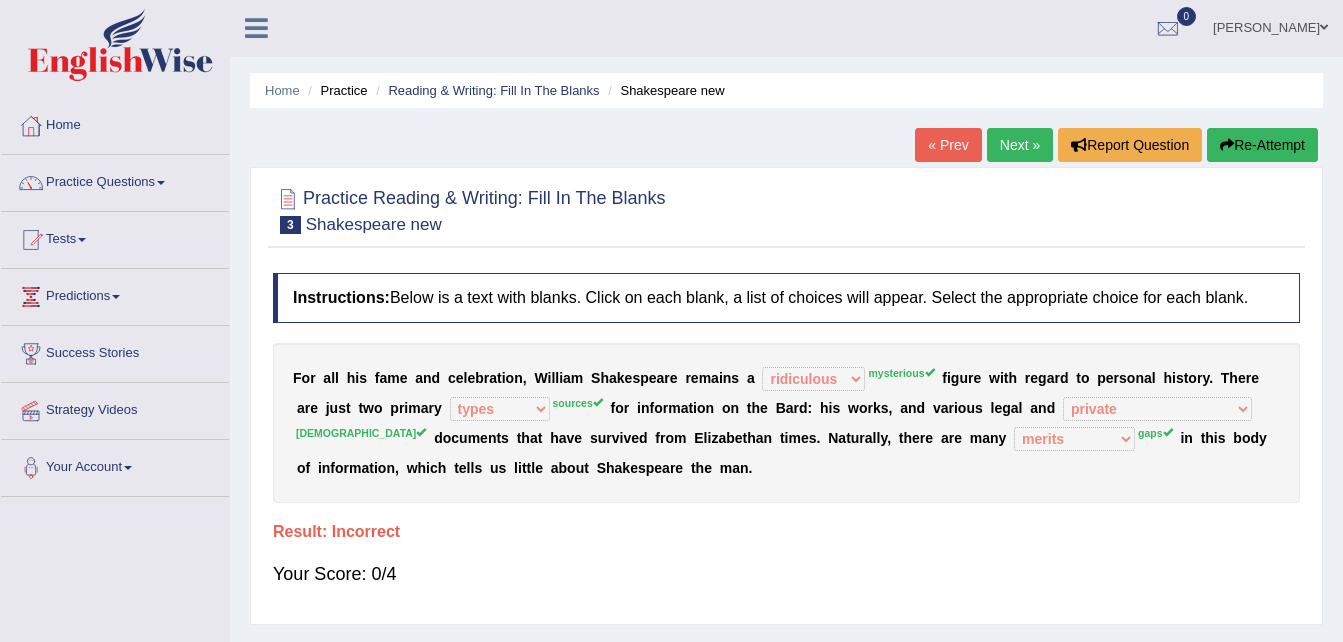 scroll, scrollTop: 0, scrollLeft: 0, axis: both 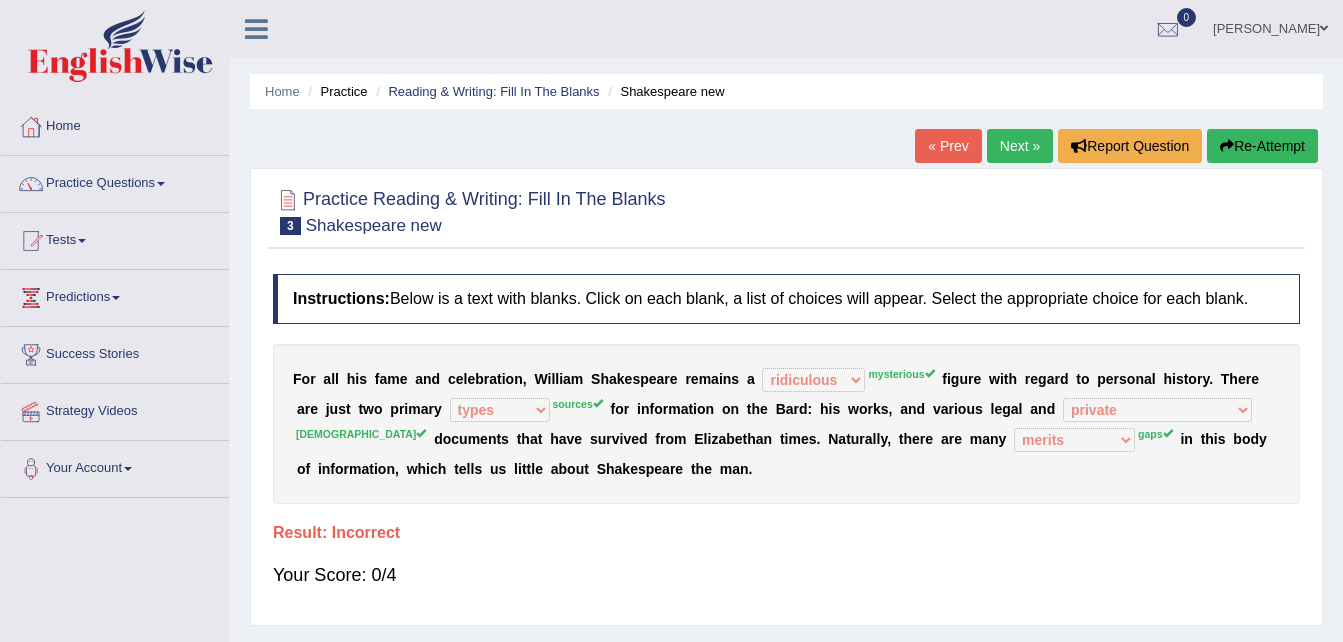 click on "Re-Attempt" at bounding box center [1262, 146] 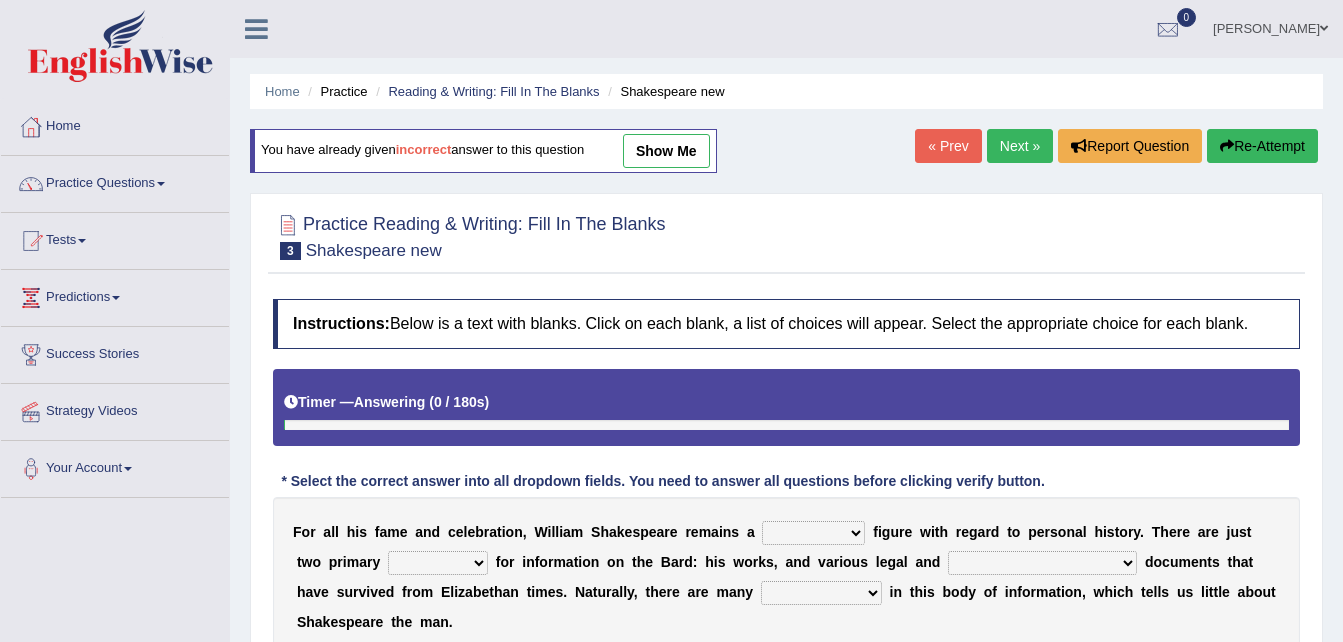 scroll, scrollTop: 0, scrollLeft: 0, axis: both 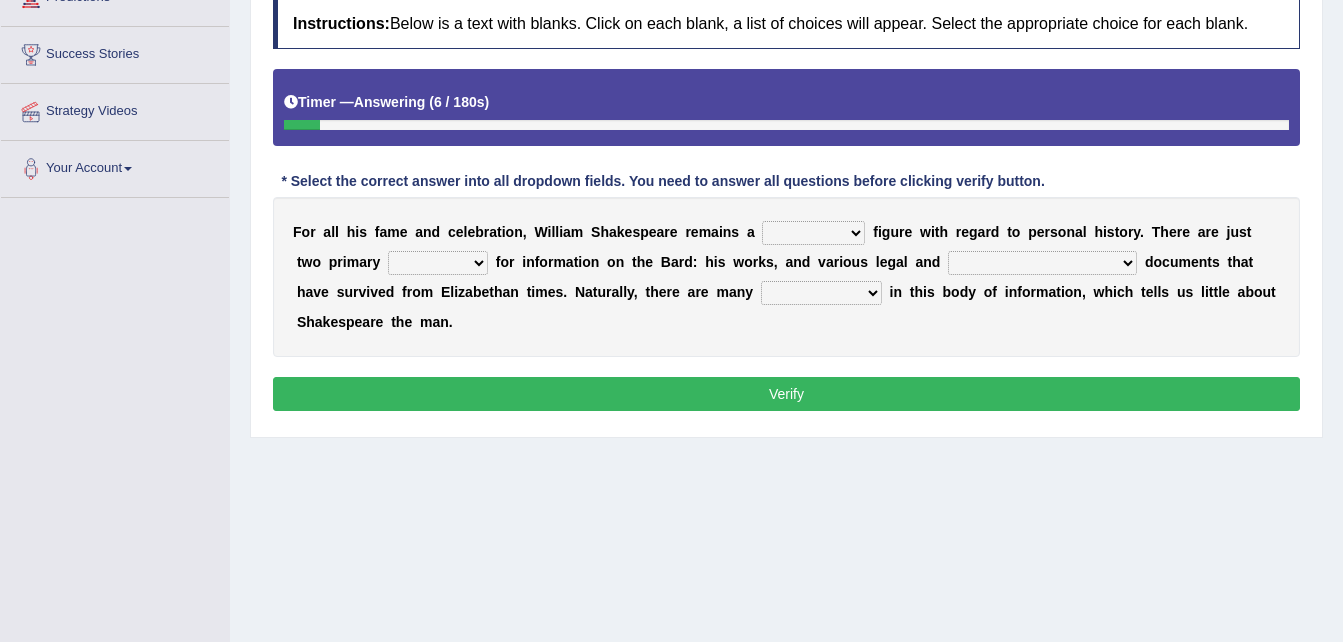click on "inventive idealistic ridiculous mysterious" at bounding box center [813, 233] 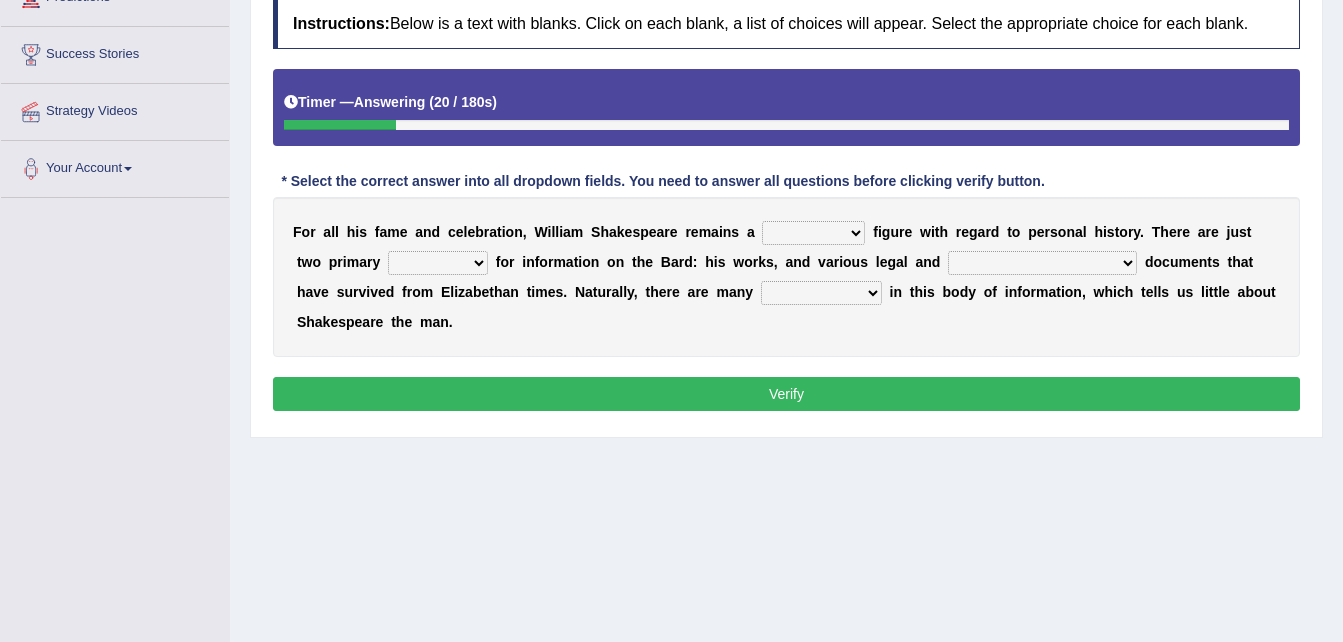 select on "inventive" 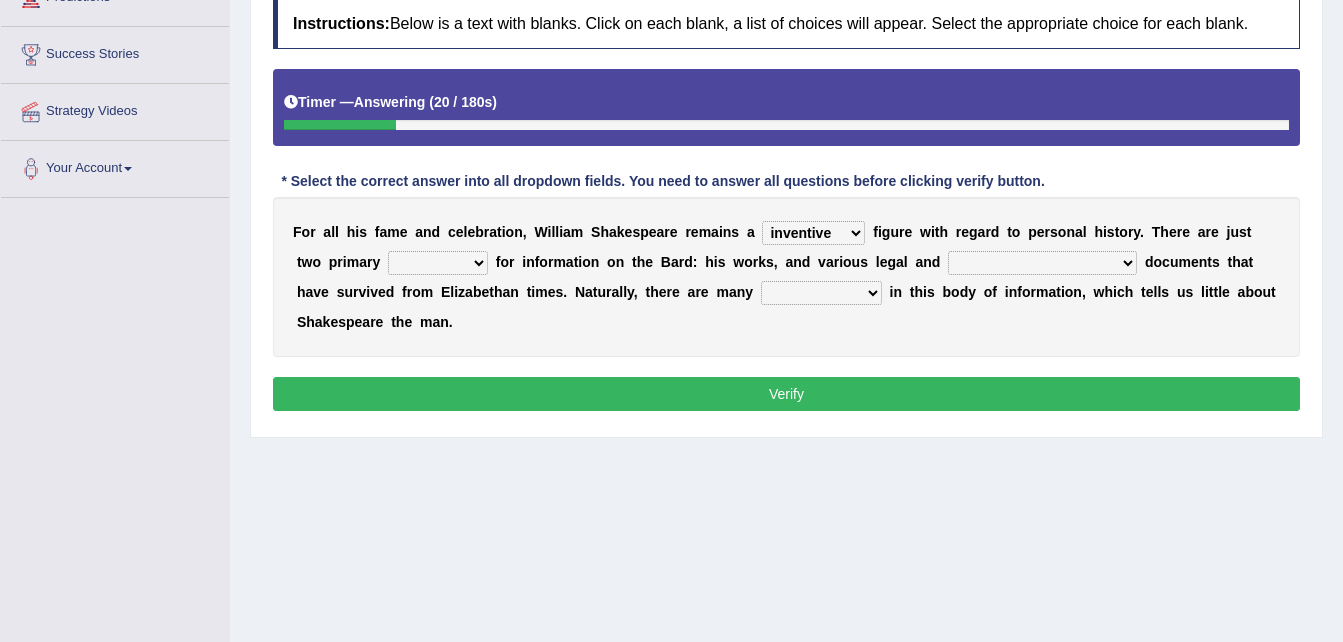 click on "inventive idealistic ridiculous mysterious" at bounding box center (813, 233) 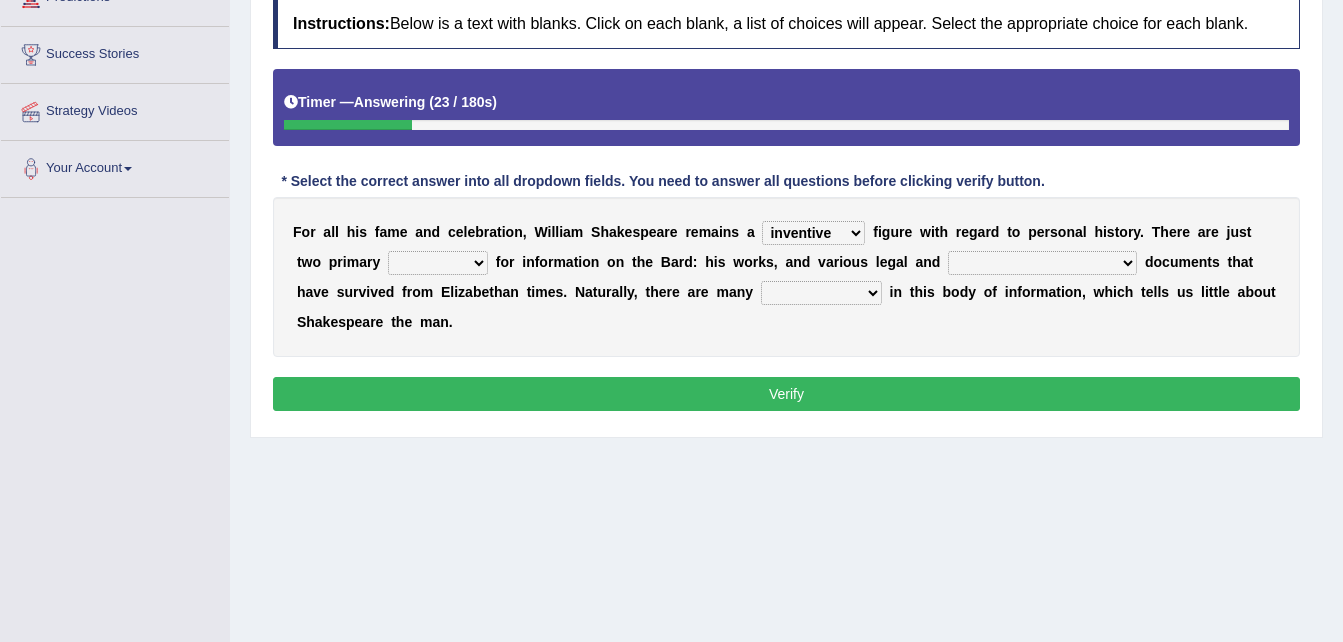 click on "types resources form sources" at bounding box center [438, 263] 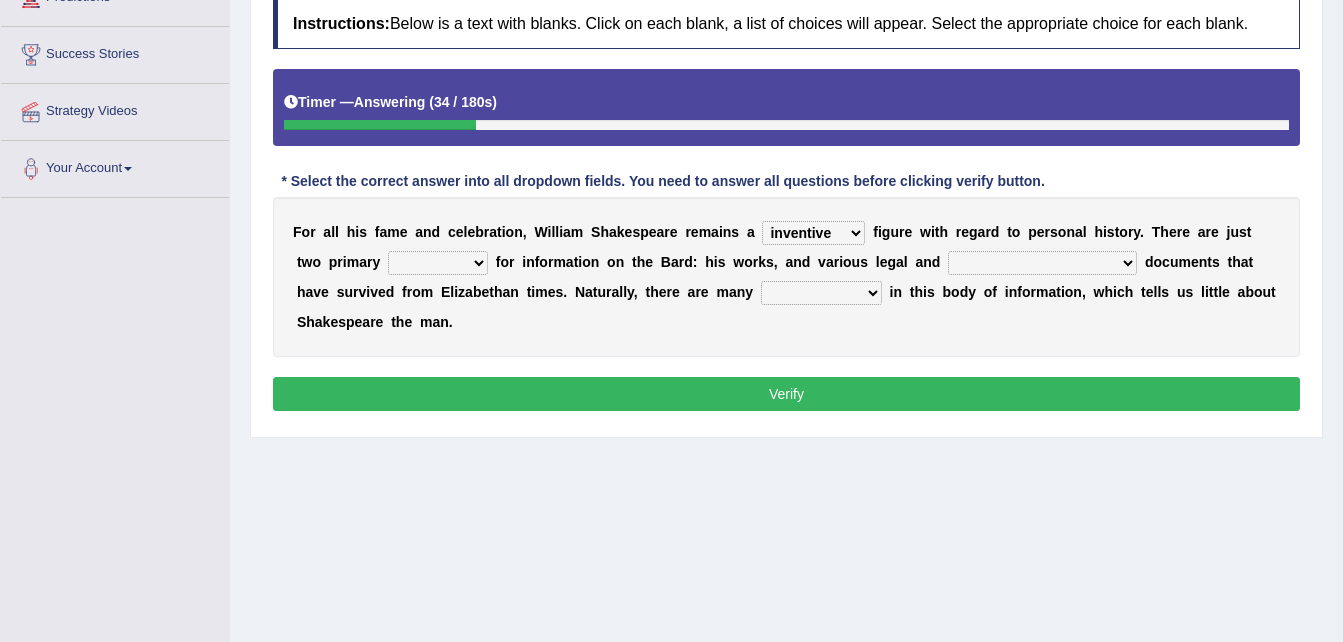 select on "sources" 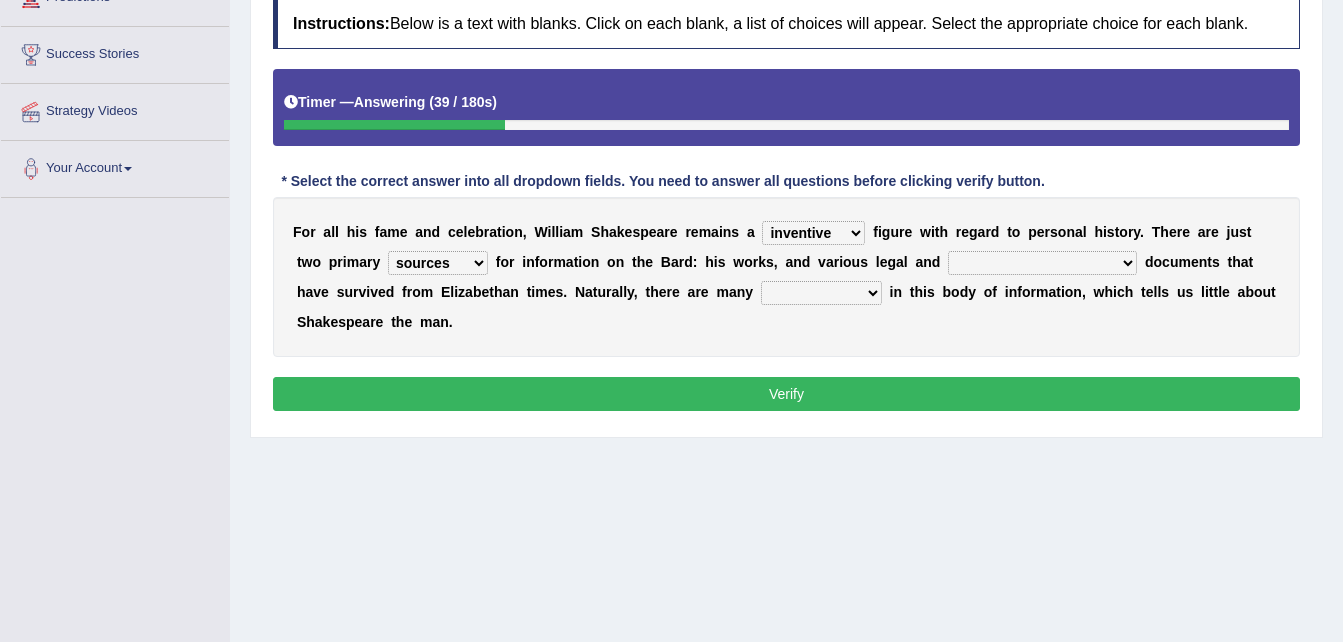 click on "college university private church" at bounding box center (1042, 263) 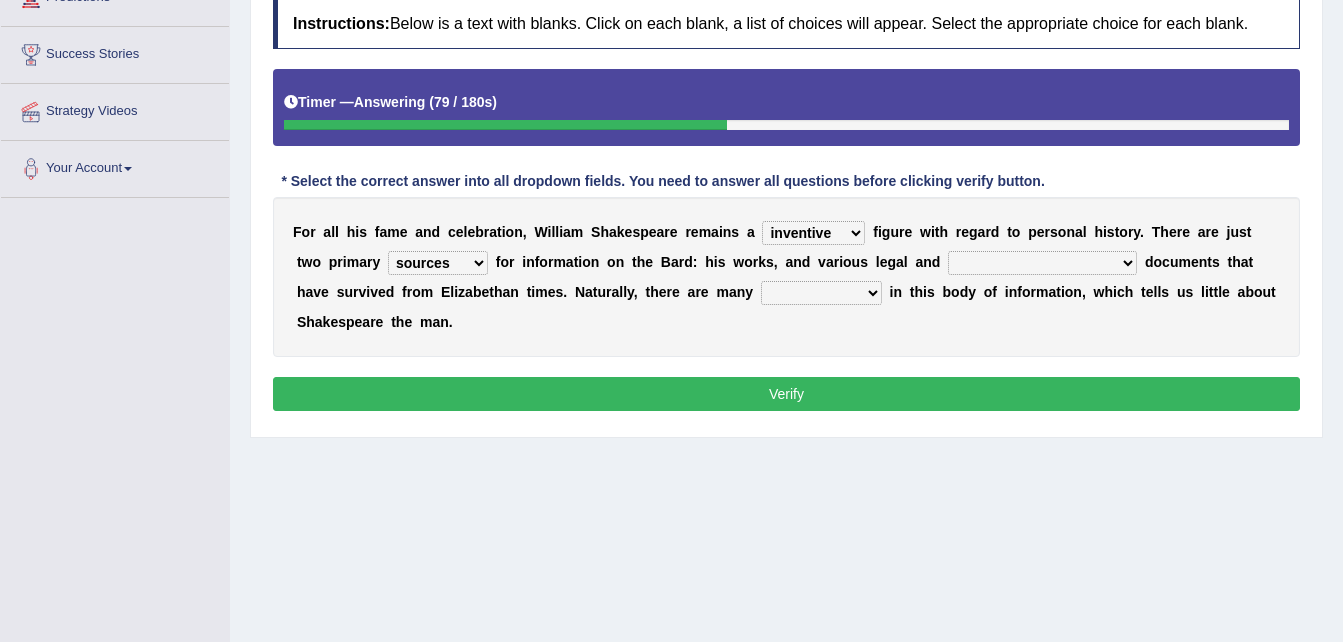 select on "university" 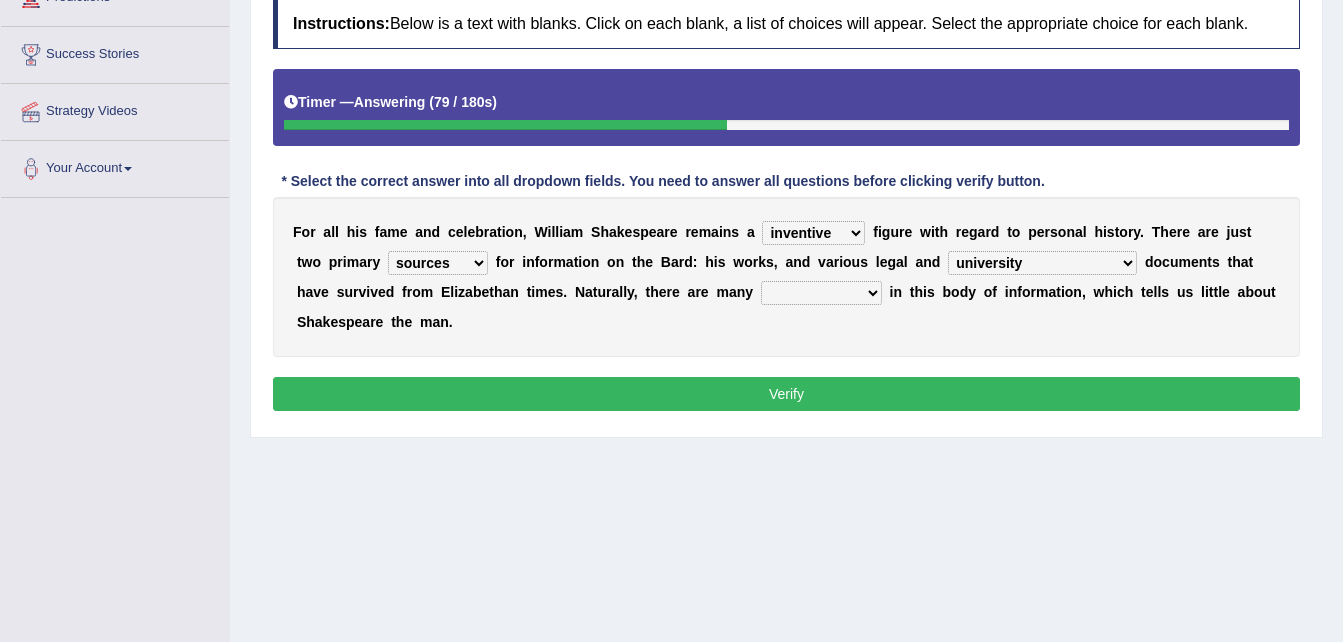 click on "college university private church" at bounding box center (1042, 263) 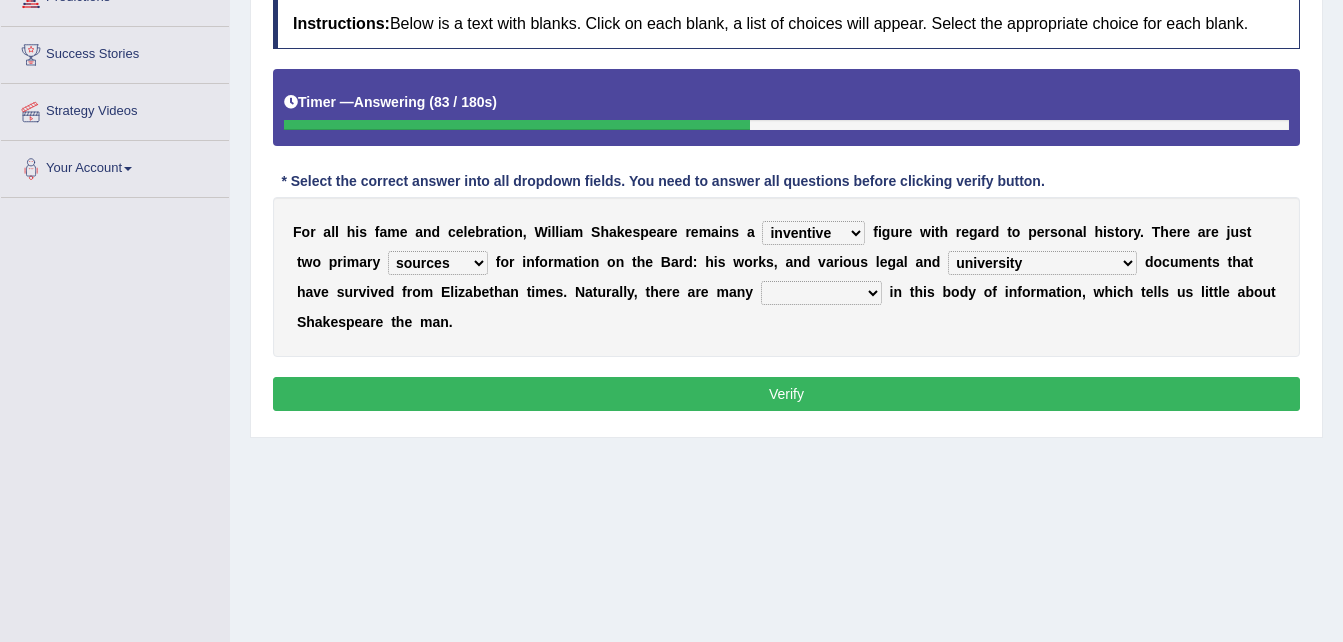 click on "grabs gaps merits achievements" at bounding box center [821, 293] 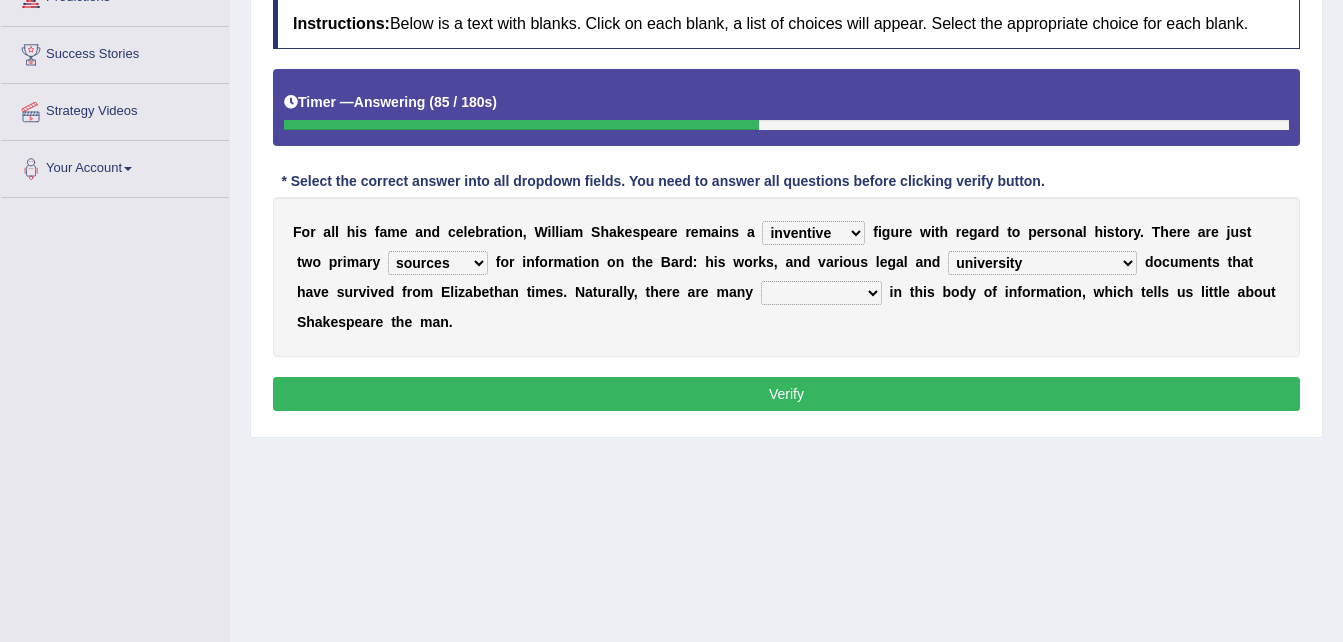 select on "gaps" 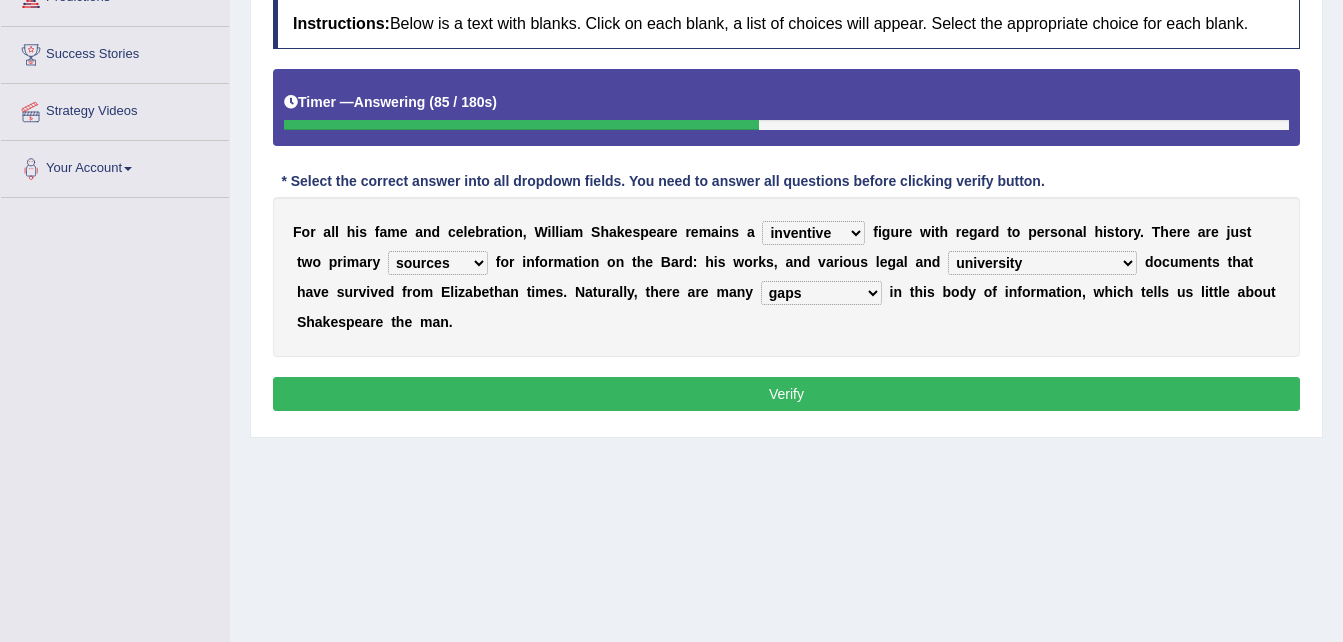click on "grabs gaps merits achievements" at bounding box center (821, 293) 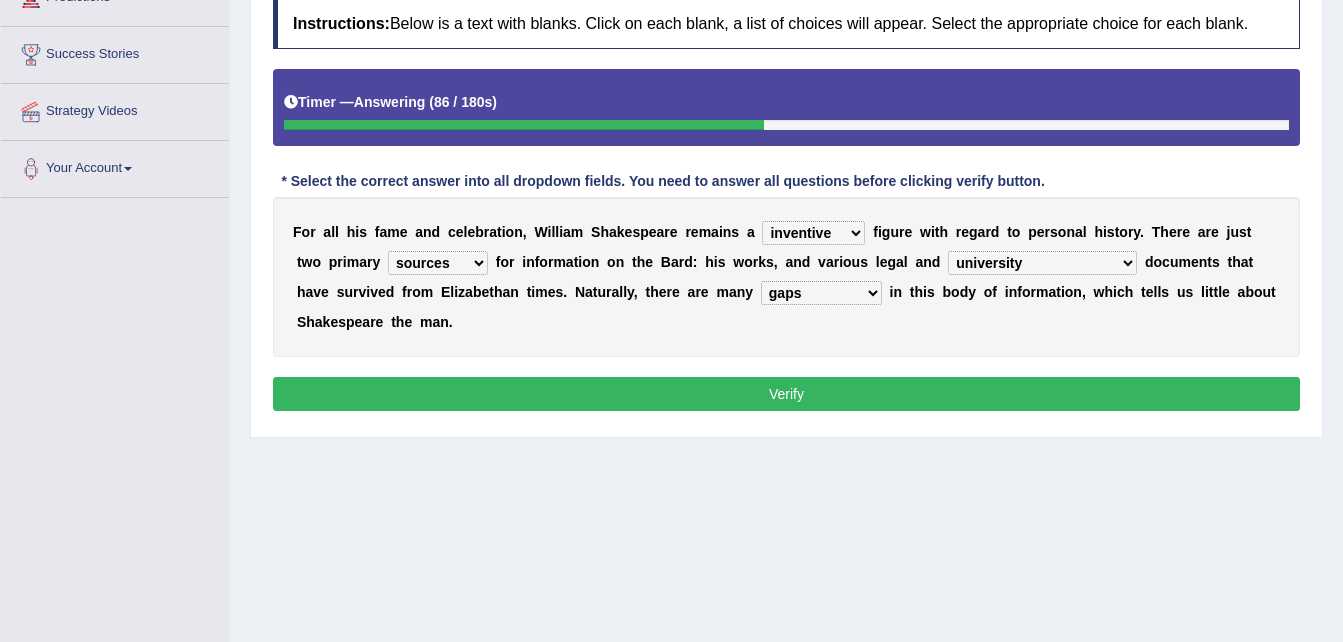 click on "Verify" at bounding box center [786, 394] 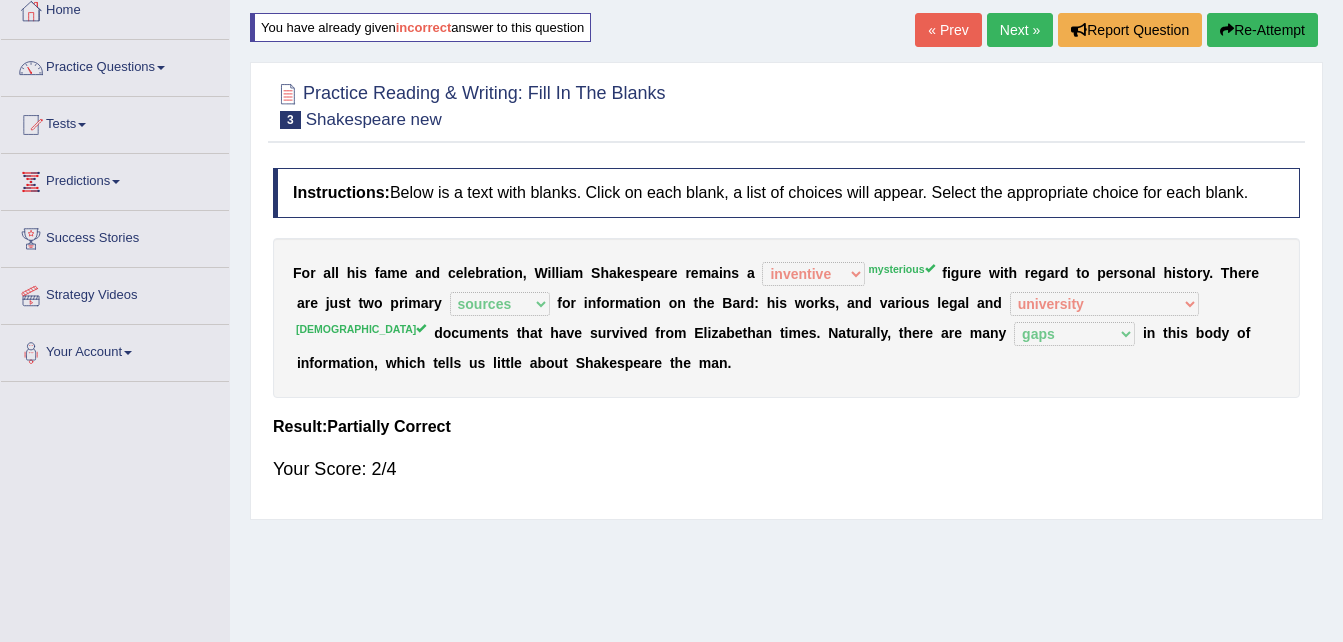 scroll, scrollTop: 8, scrollLeft: 0, axis: vertical 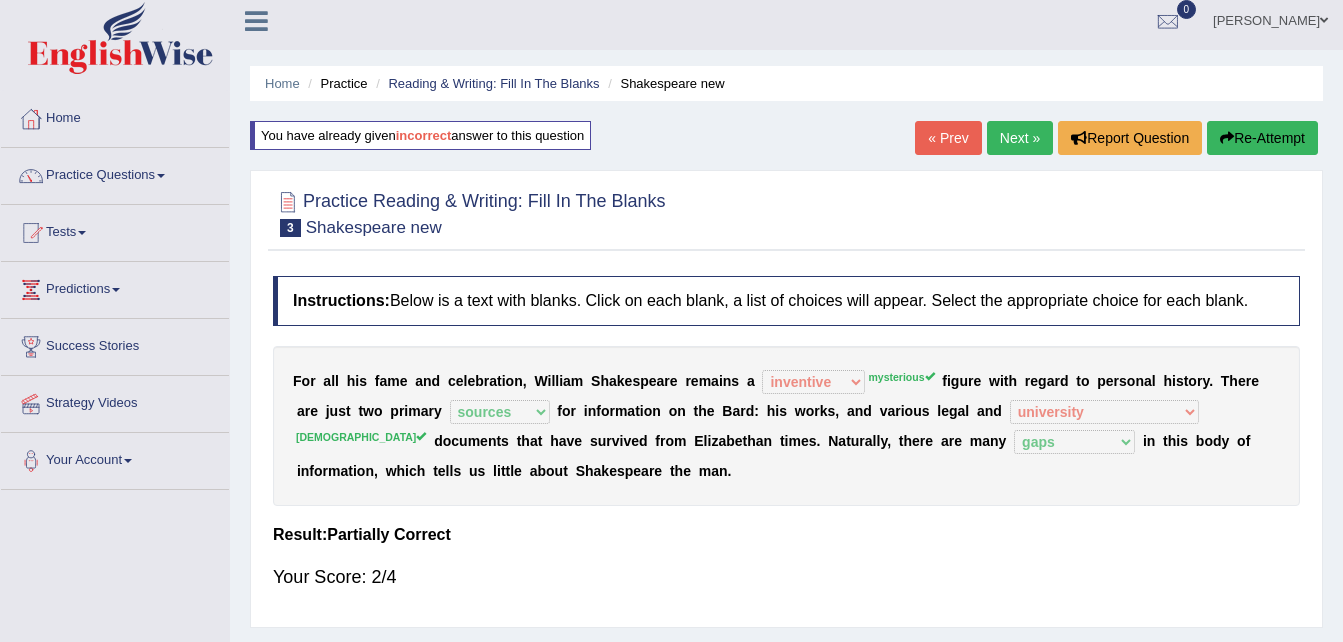 click on "Next »" at bounding box center [1020, 138] 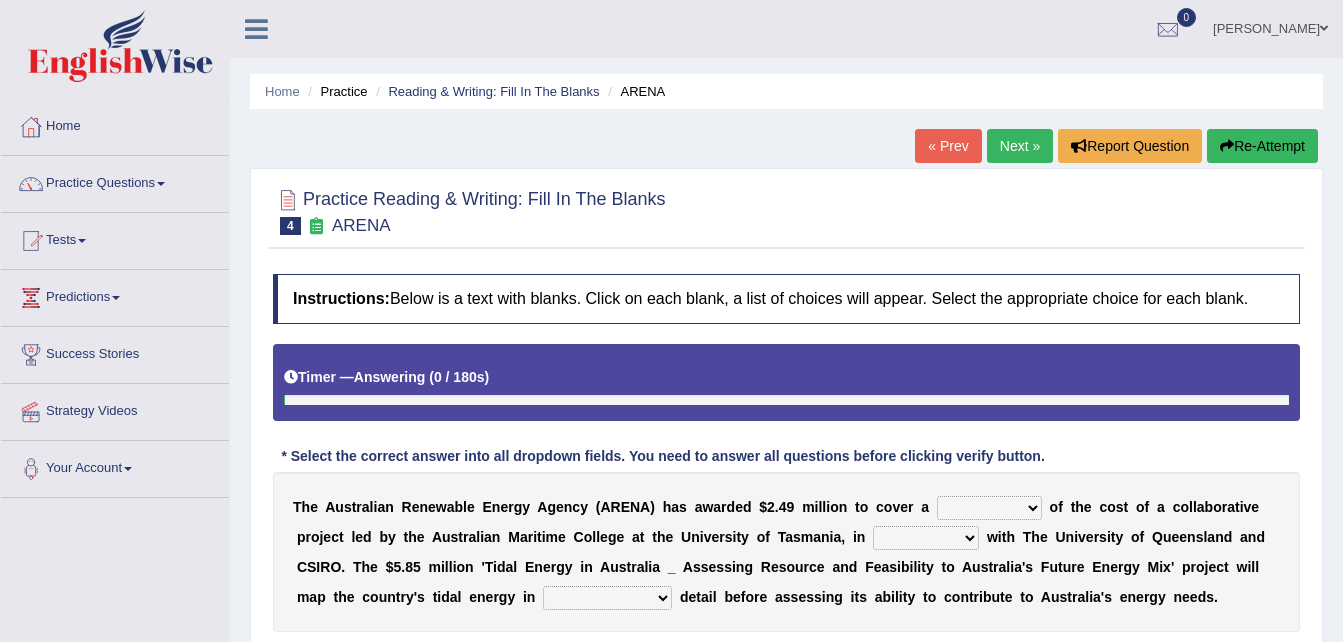 scroll, scrollTop: 0, scrollLeft: 0, axis: both 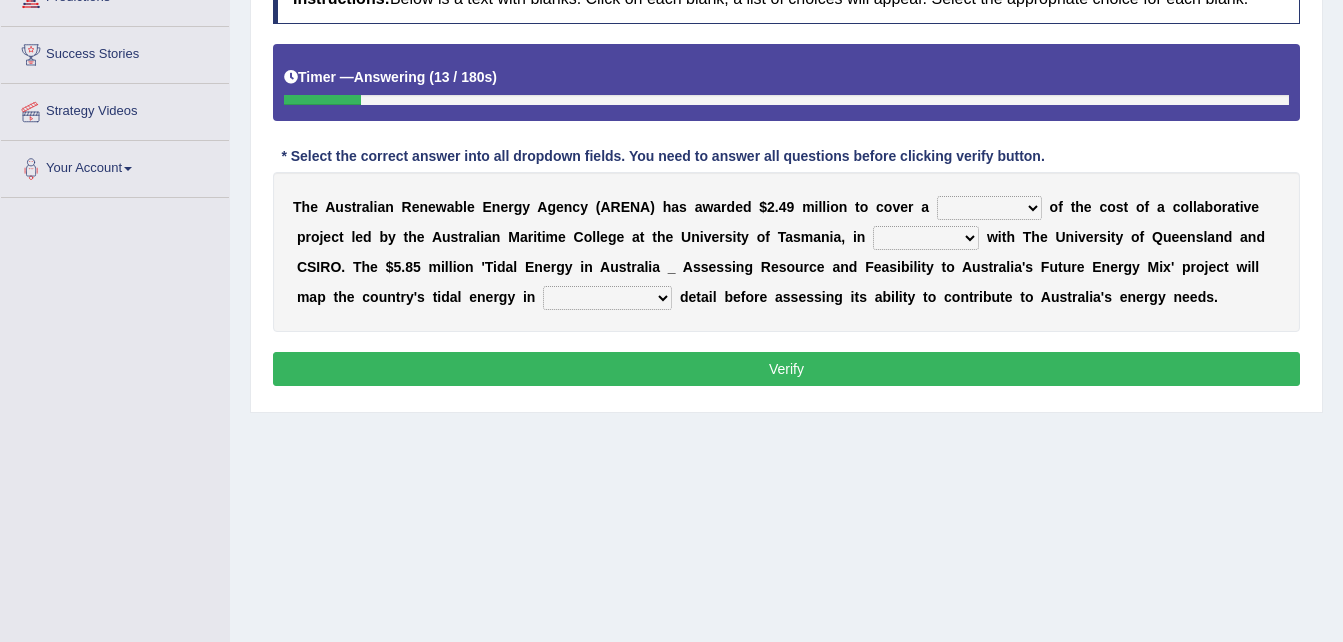 click on "wholesome total portion worth" at bounding box center [989, 208] 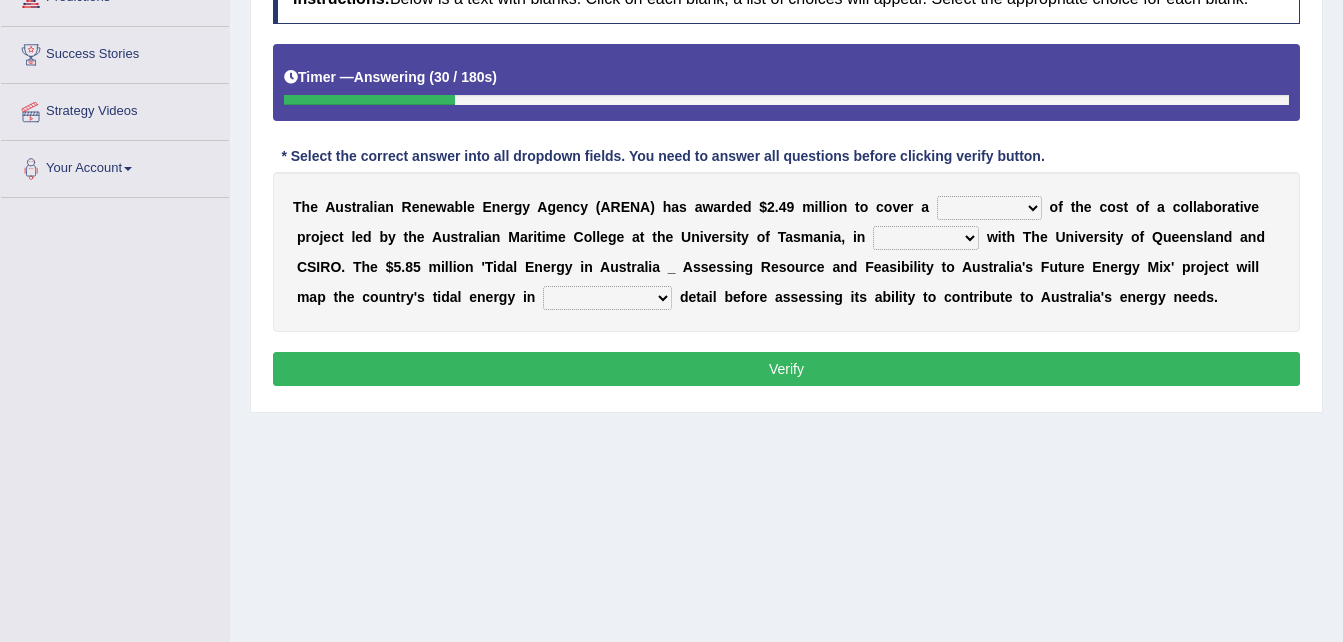 select on "total" 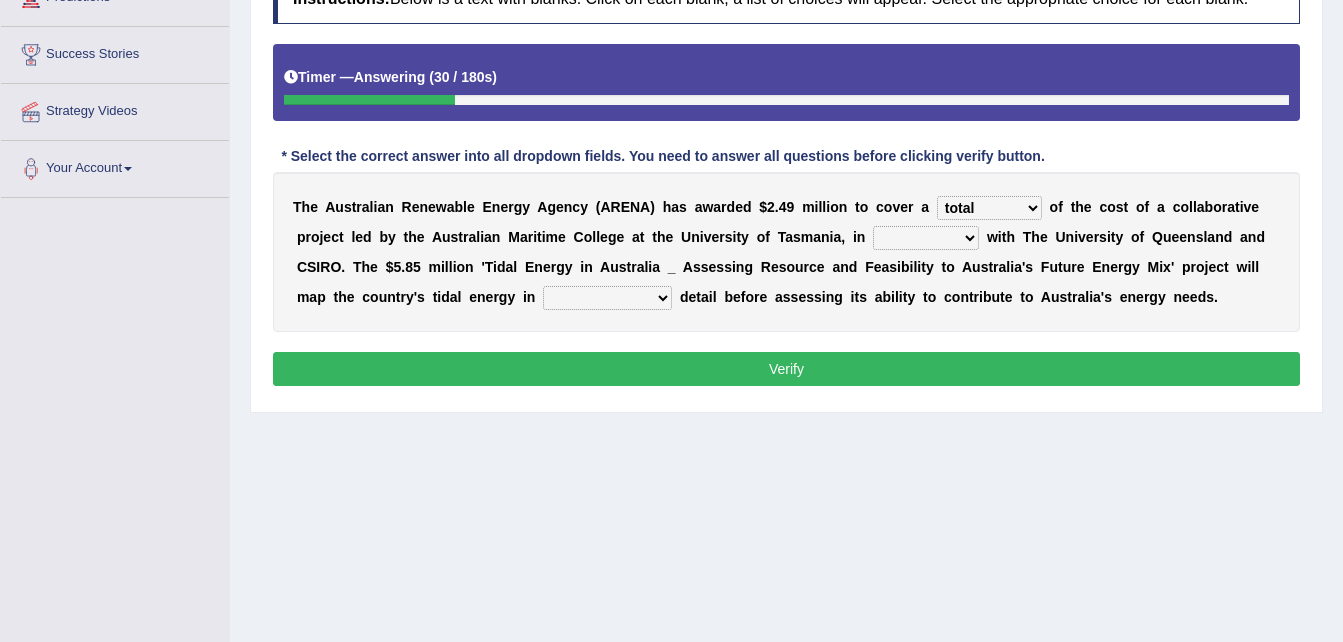 click on "wholesome total portion worth" at bounding box center (989, 208) 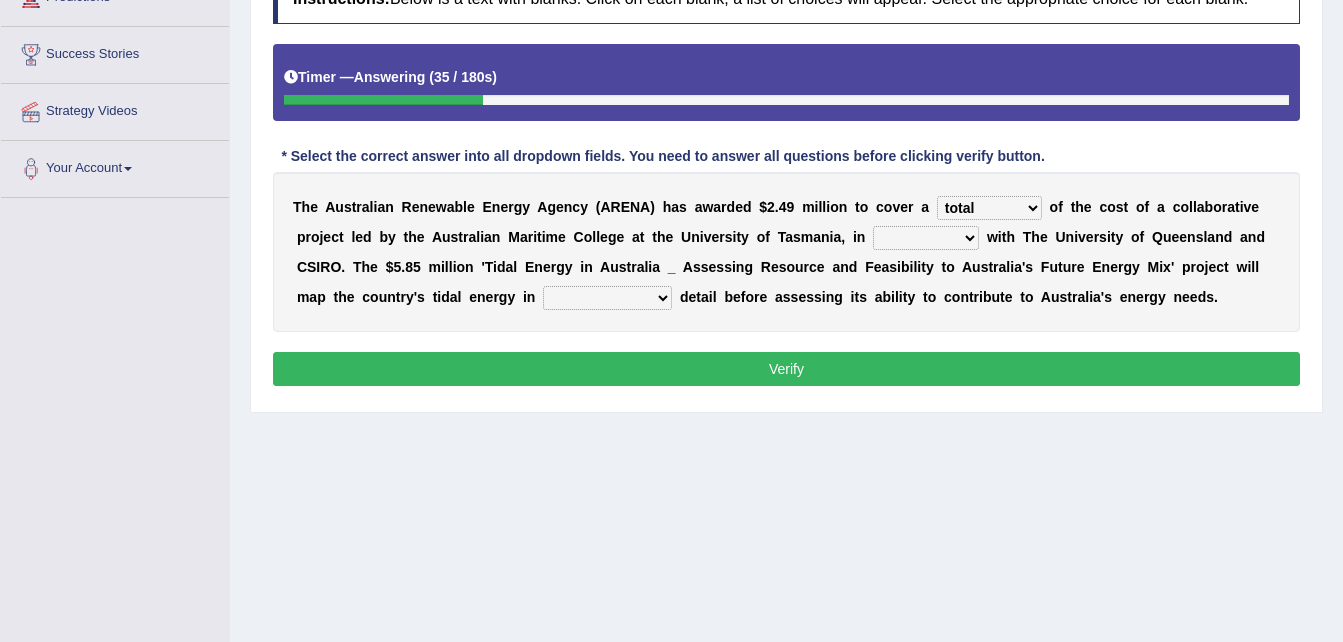 click on "wholesome total portion worth" at bounding box center [989, 208] 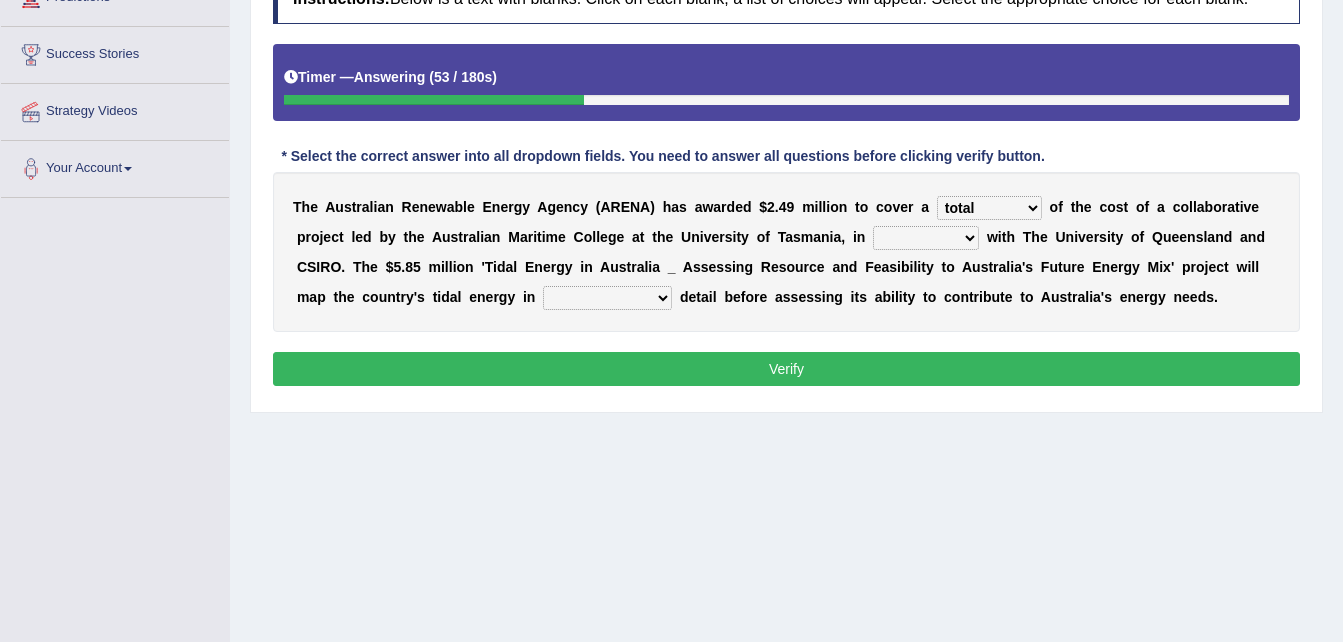 click on "disguise contrast partnership revenge" at bounding box center (926, 238) 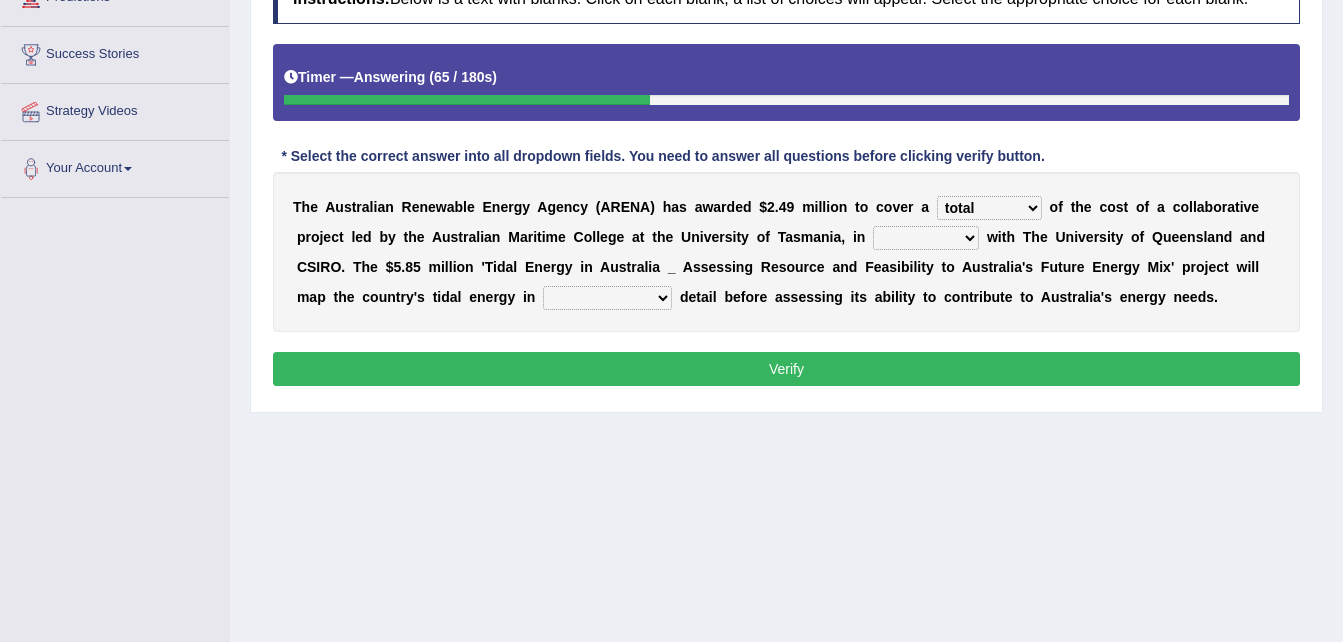 select on "partnership" 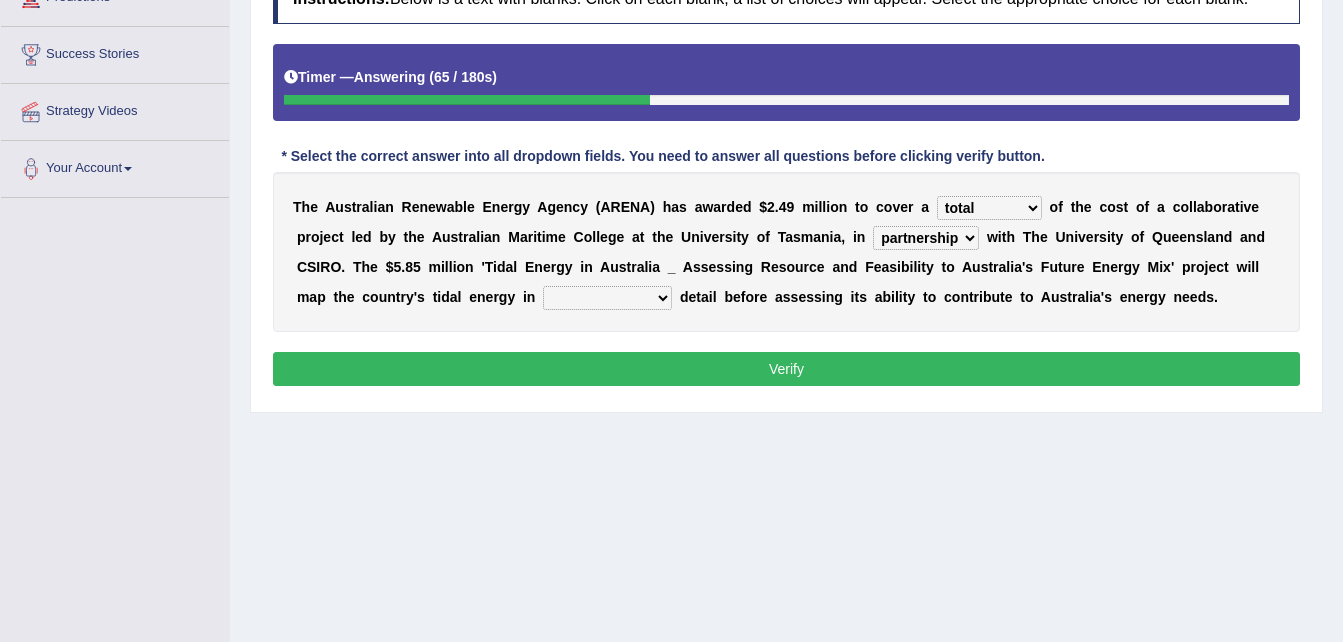 click on "disguise contrast partnership revenge" at bounding box center [926, 238] 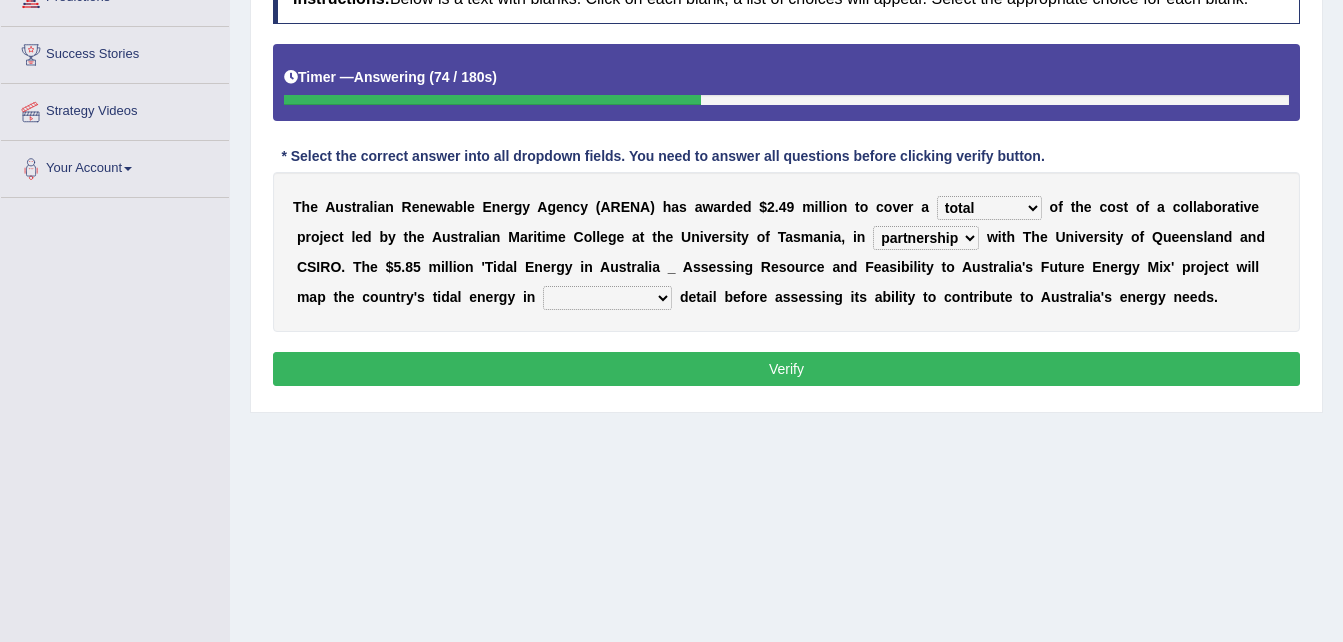 click on "unexpected unforgiven universal unprecedented" at bounding box center [607, 298] 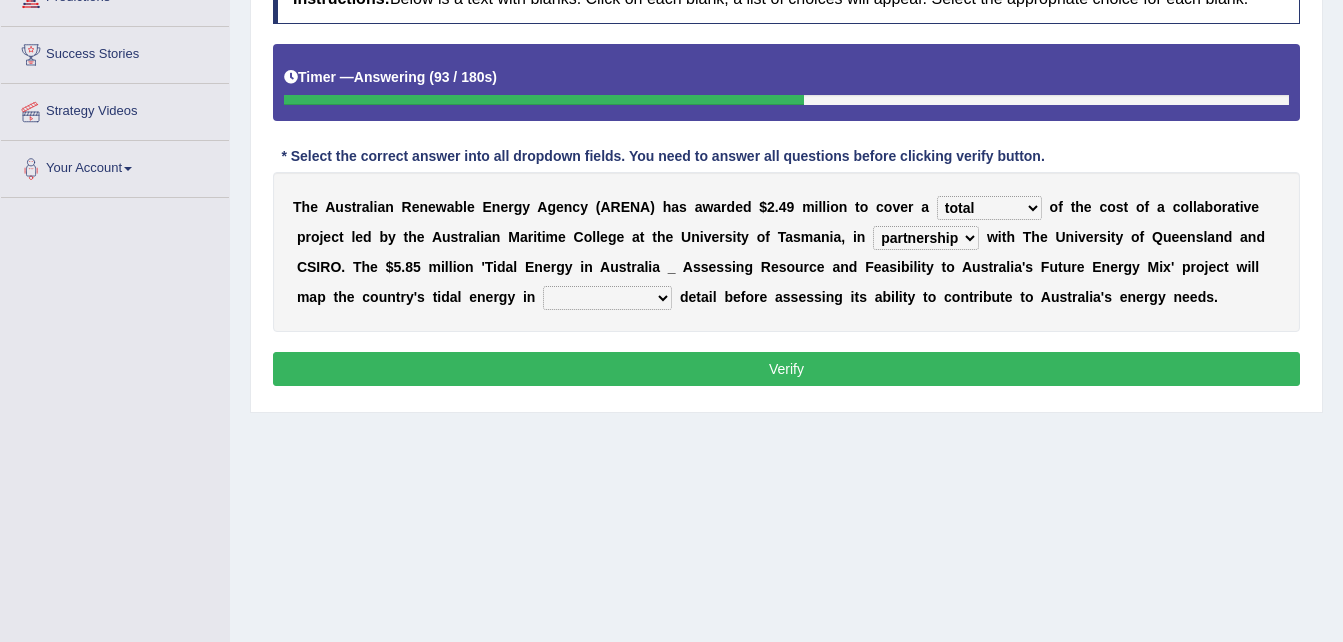 select on "unprecedented" 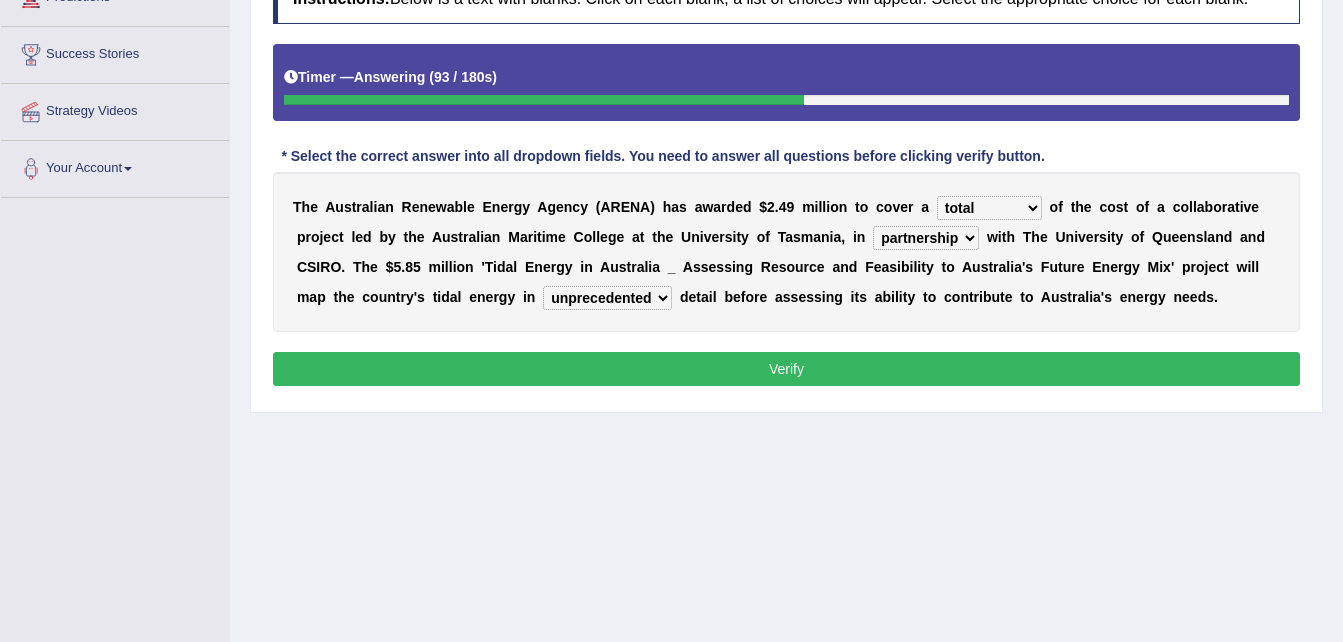click on "unexpected unforgiven universal unprecedented" at bounding box center [607, 298] 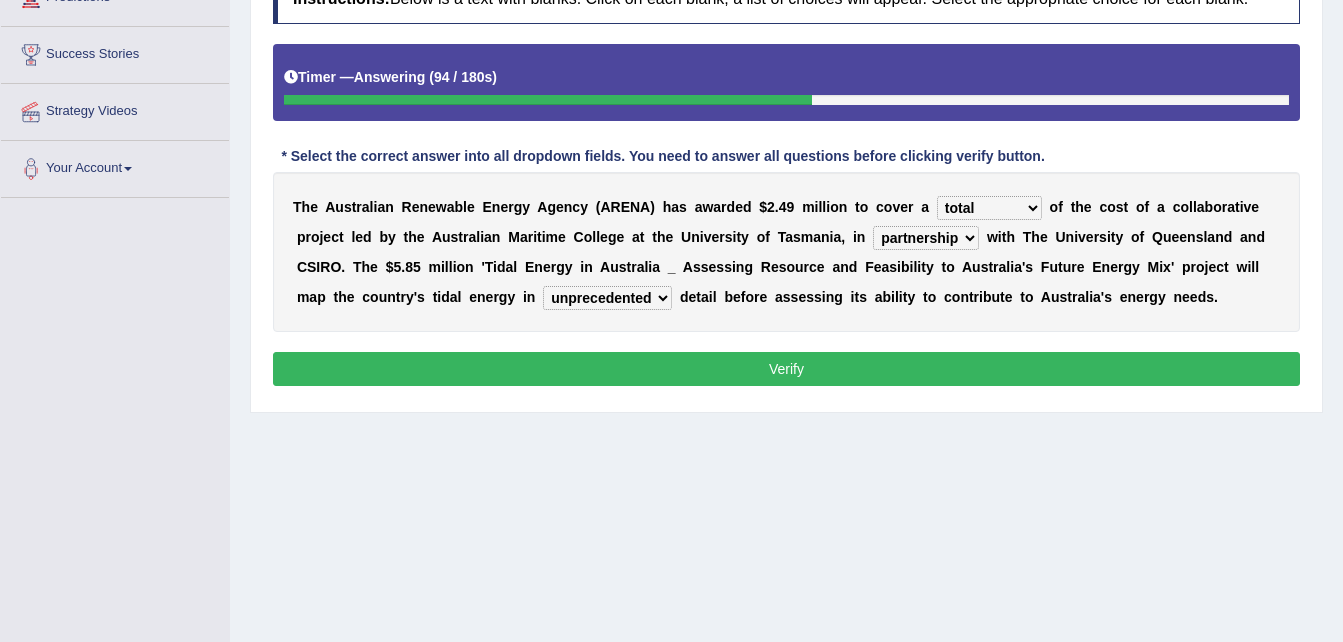 click on "Verify" at bounding box center (786, 369) 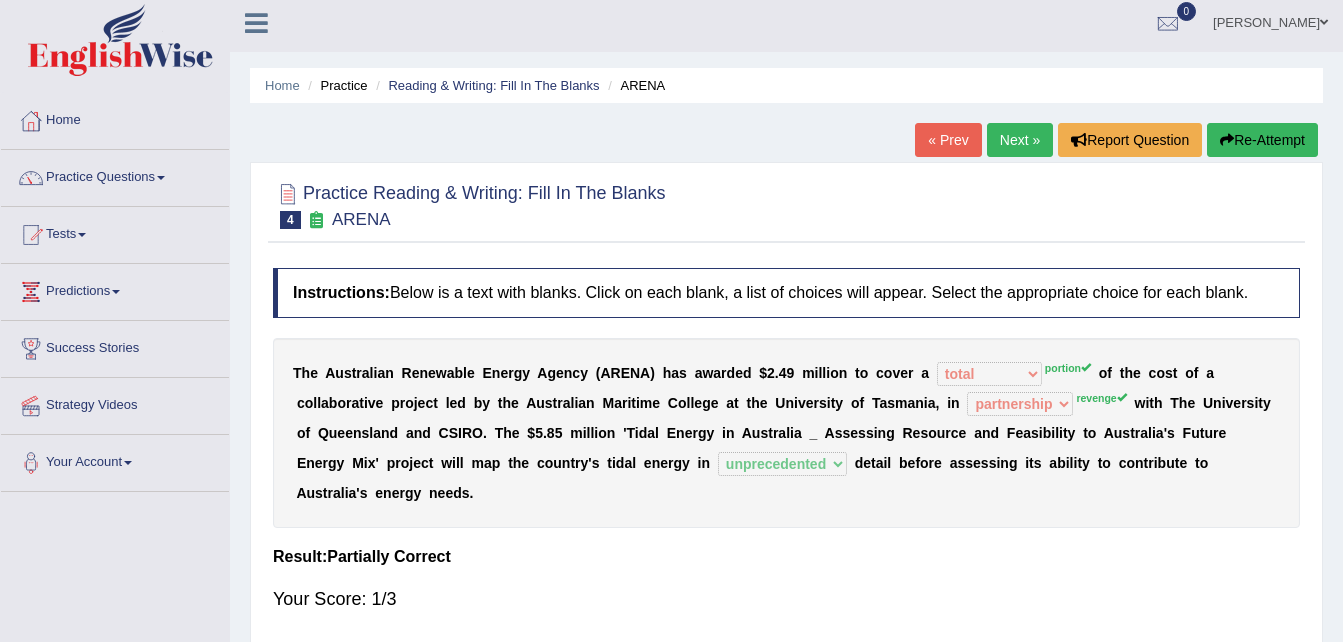 scroll, scrollTop: 0, scrollLeft: 0, axis: both 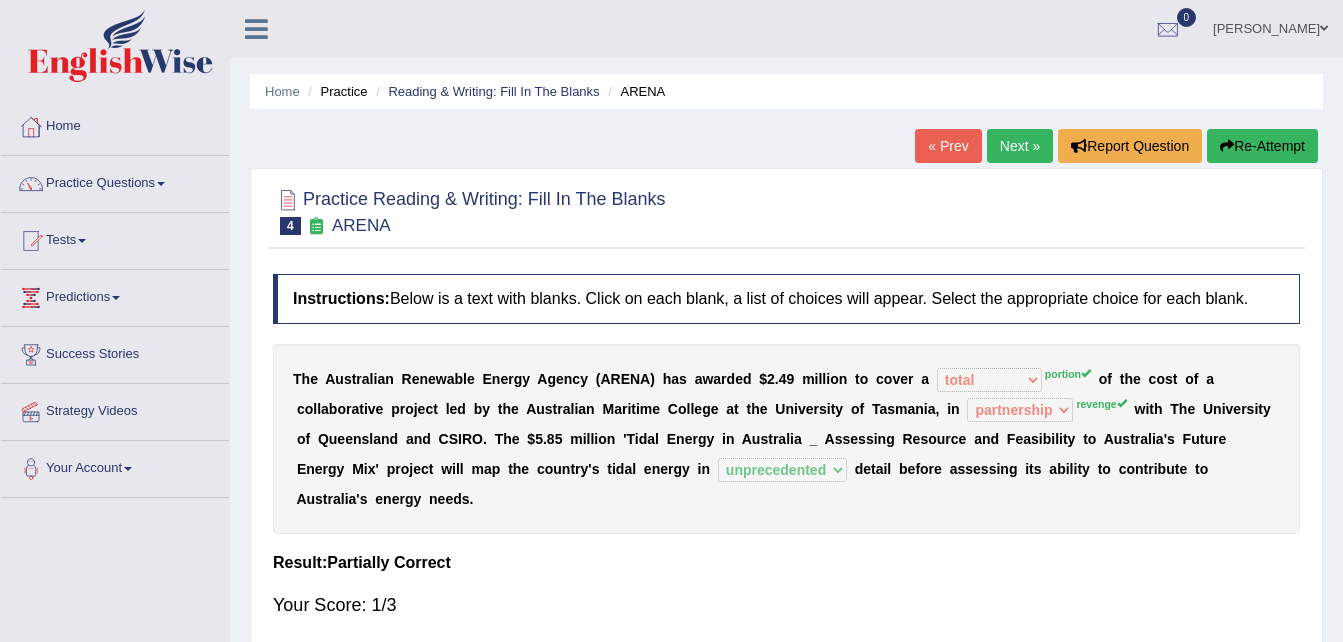 click on "Home" at bounding box center (115, 124) 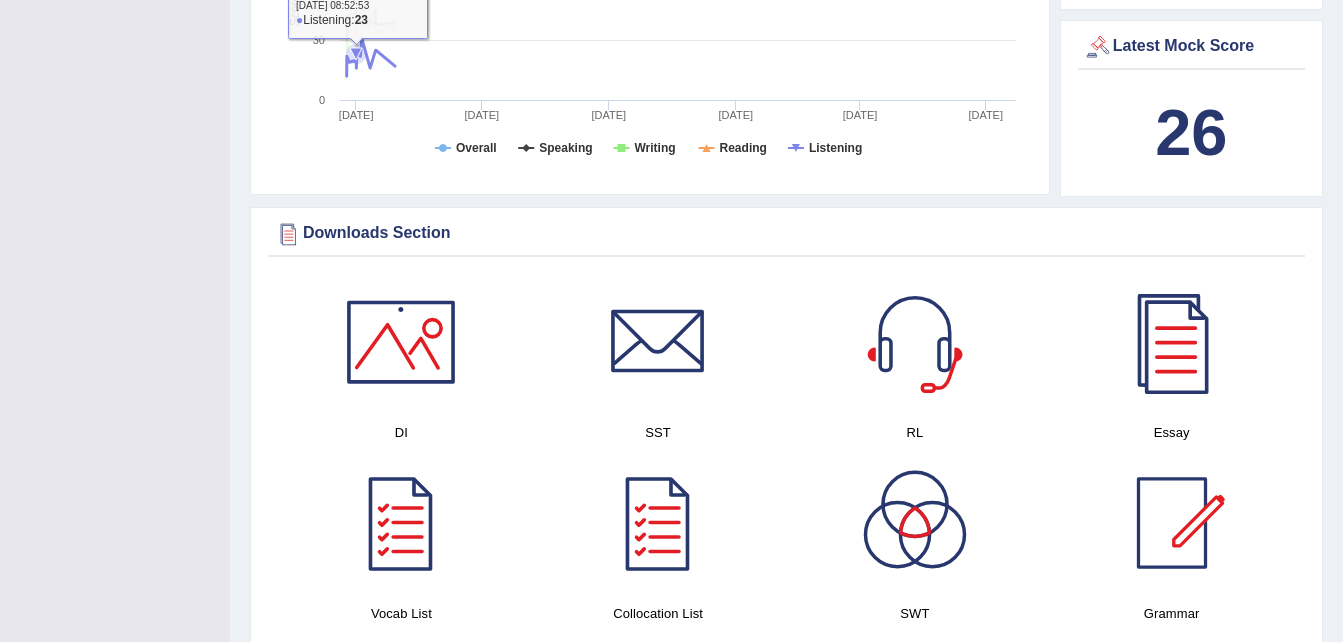 scroll, scrollTop: 892, scrollLeft: 0, axis: vertical 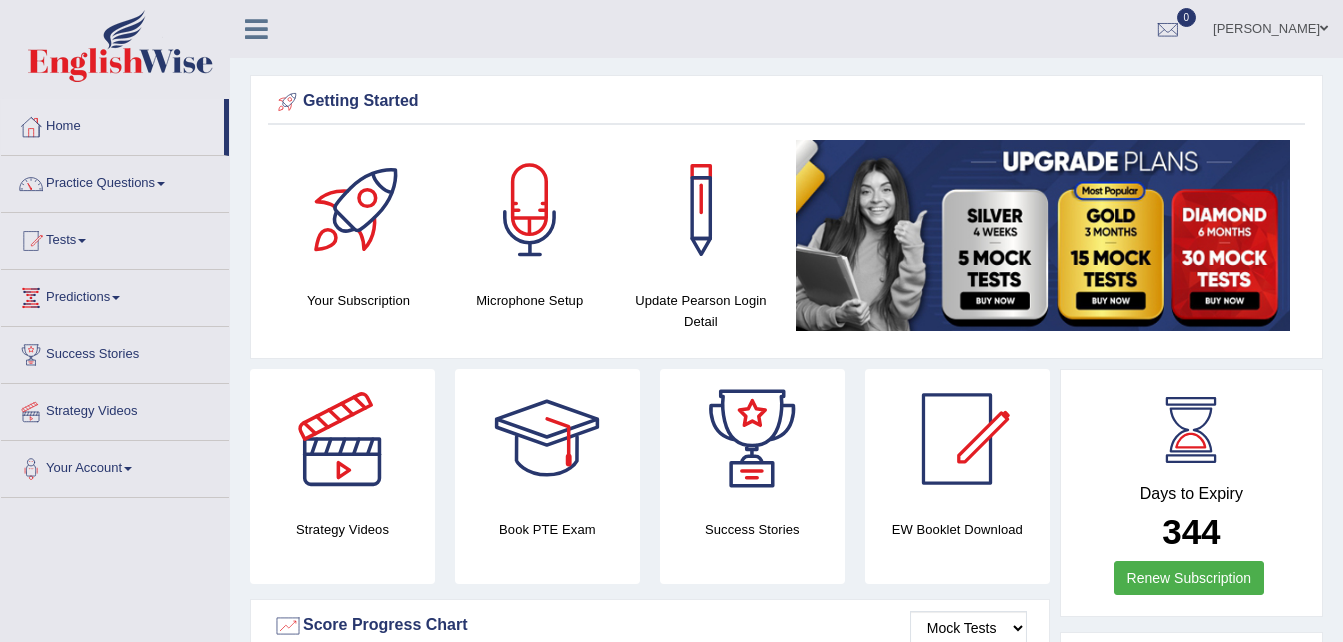 click on "[PERSON_NAME]" at bounding box center [1270, 26] 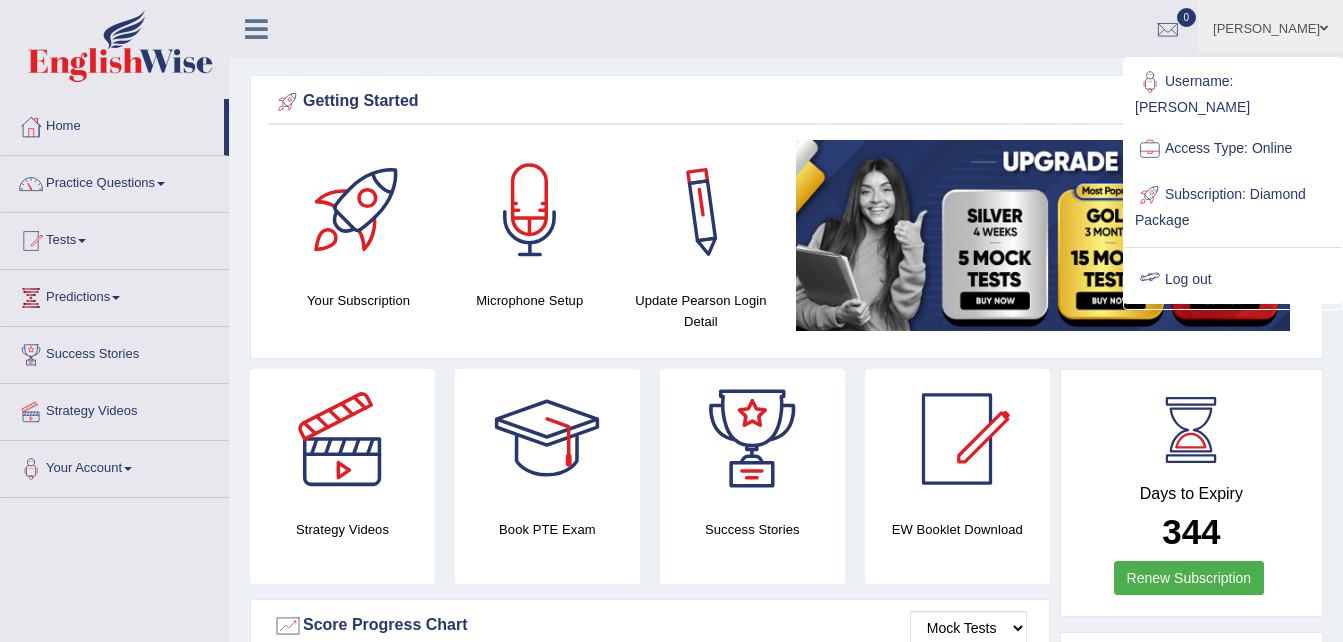 click on "[PERSON_NAME]
Toggle navigation
Username: [PERSON_NAME]
Access Type: Online
Subscription: Diamond Package
Log out
0
See All Alerts" at bounding box center (953, 28) 